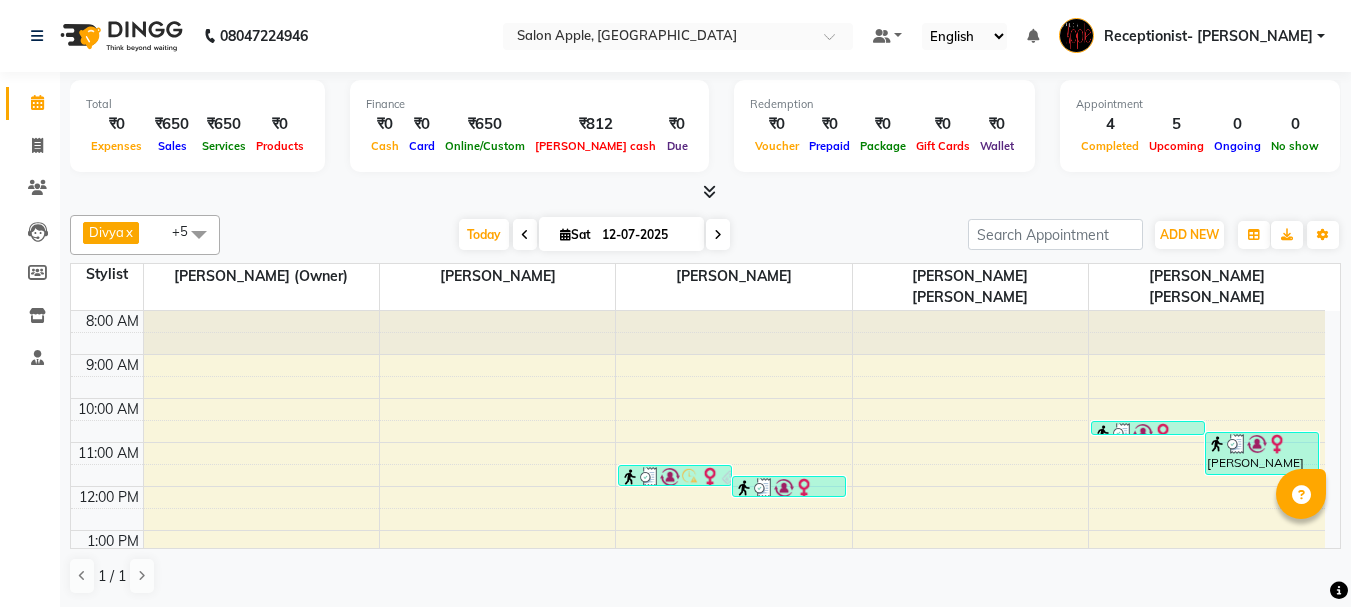 scroll, scrollTop: 0, scrollLeft: 0, axis: both 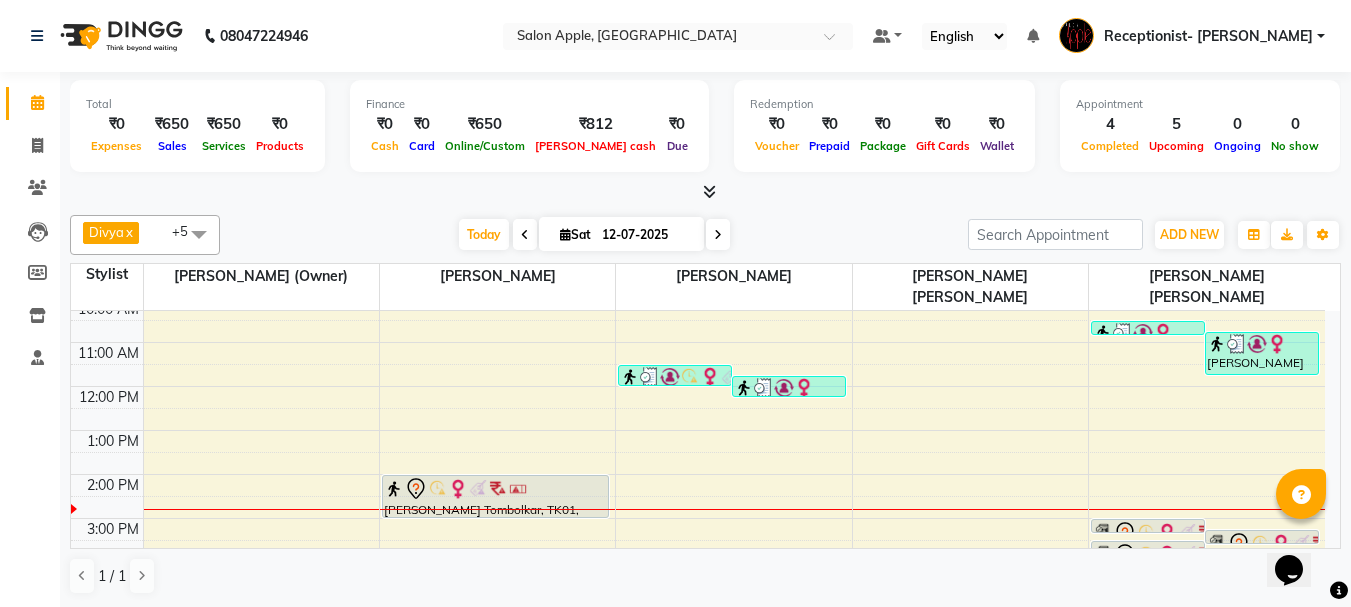 click at bounding box center [718, 234] 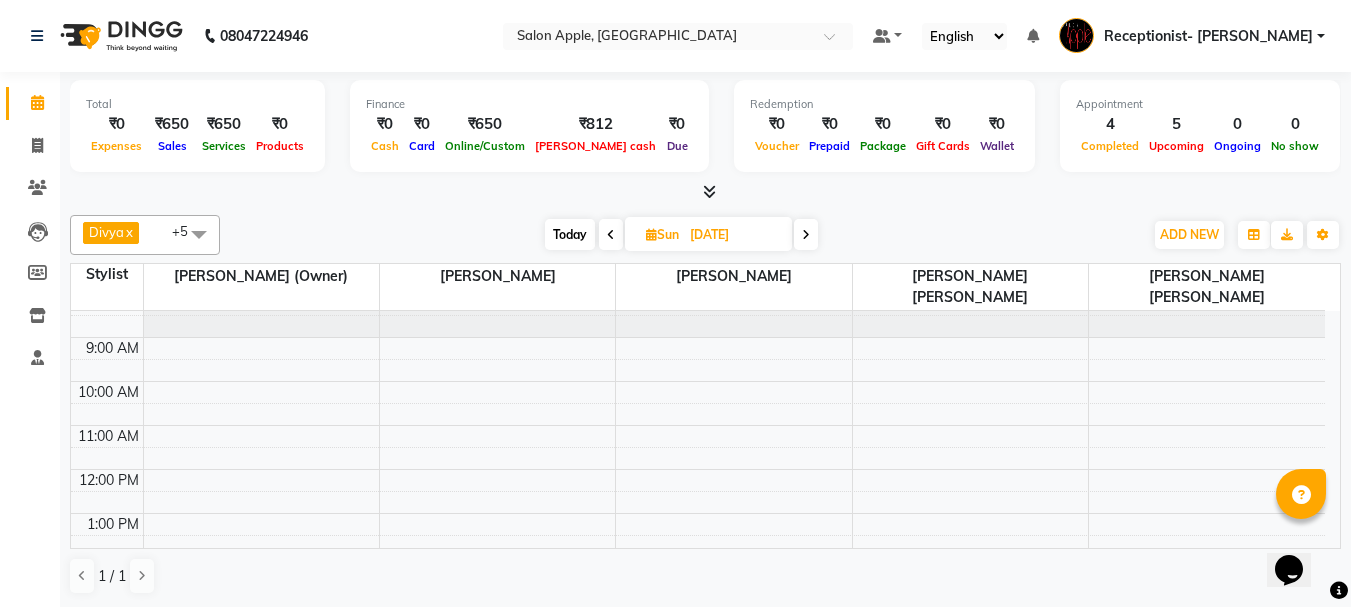 scroll, scrollTop: 0, scrollLeft: 0, axis: both 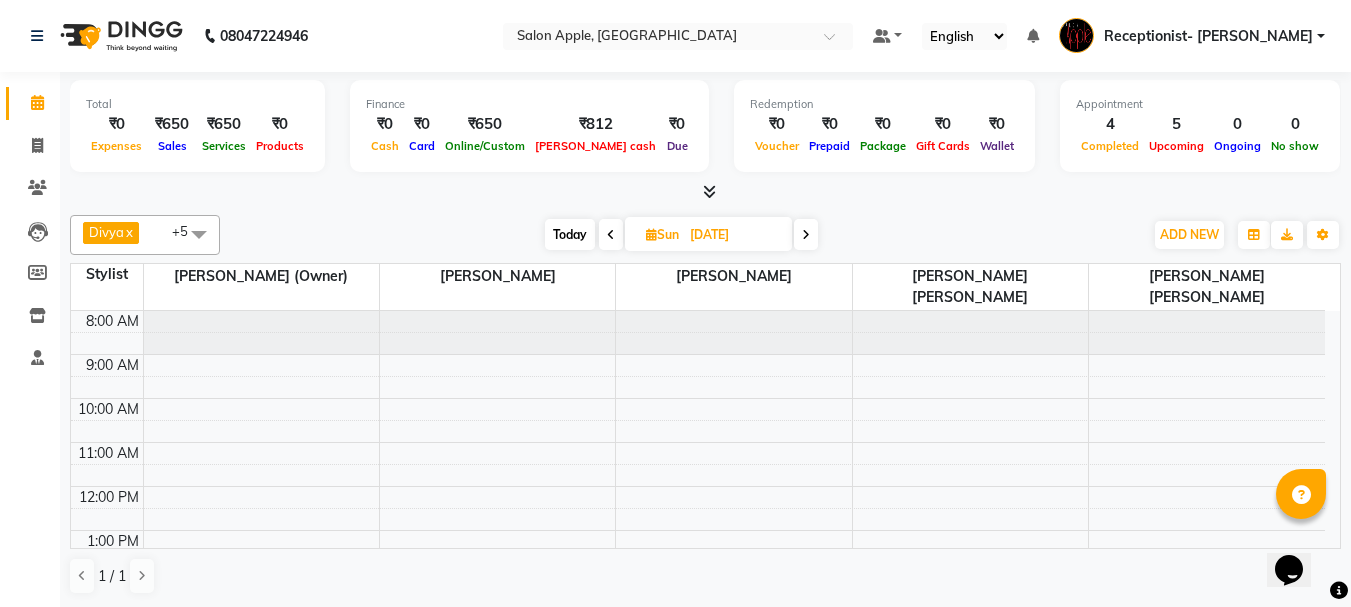 click on "8:00 AM 9:00 AM 10:00 AM 11:00 AM 12:00 PM 1:00 PM 2:00 PM 3:00 PM 4:00 PM 5:00 PM 6:00 PM 7:00 PM 8:00 PM" at bounding box center [698, 596] 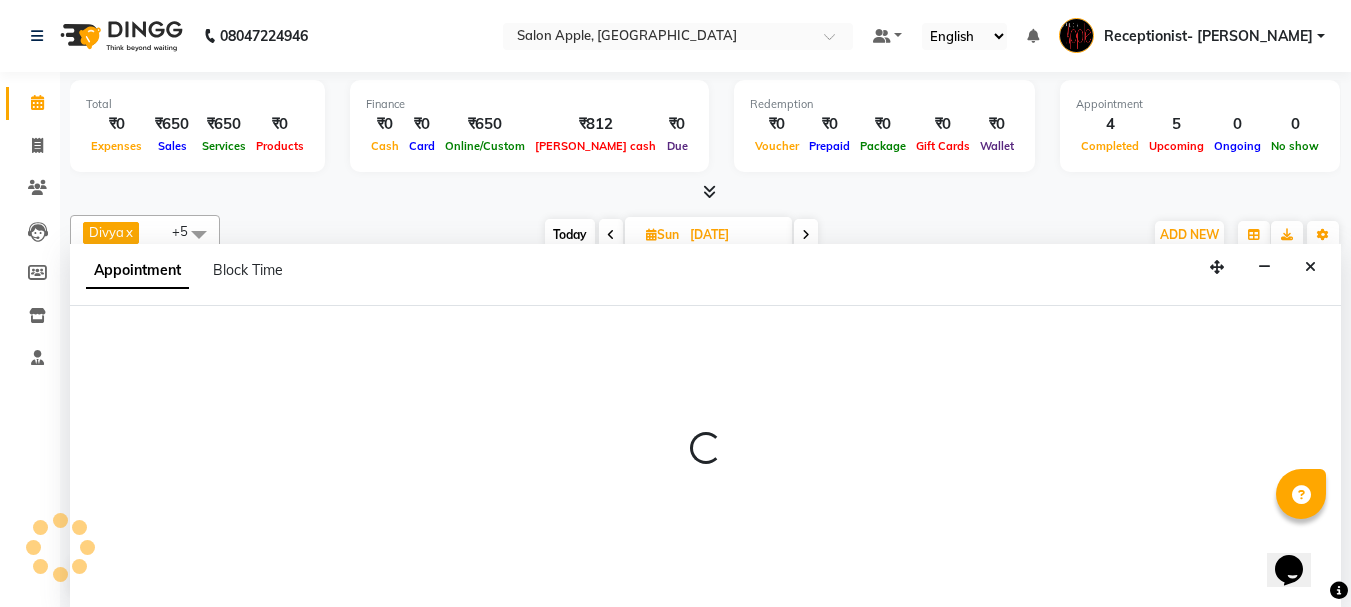 scroll, scrollTop: 1, scrollLeft: 0, axis: vertical 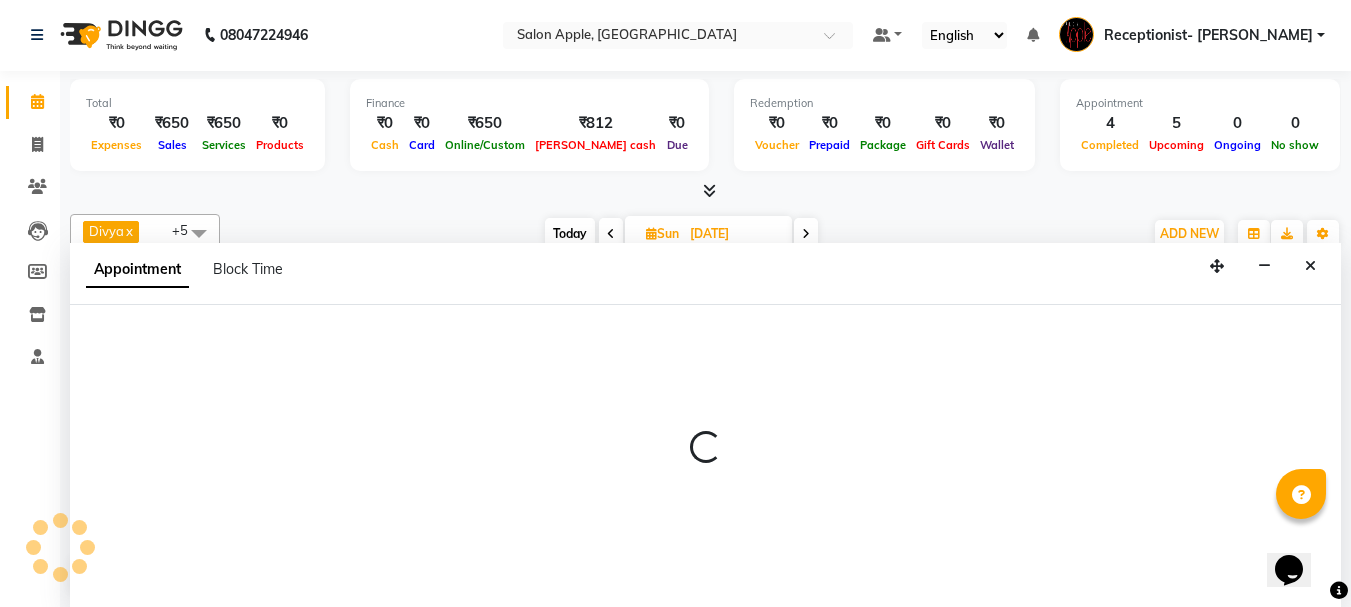 select on "50336" 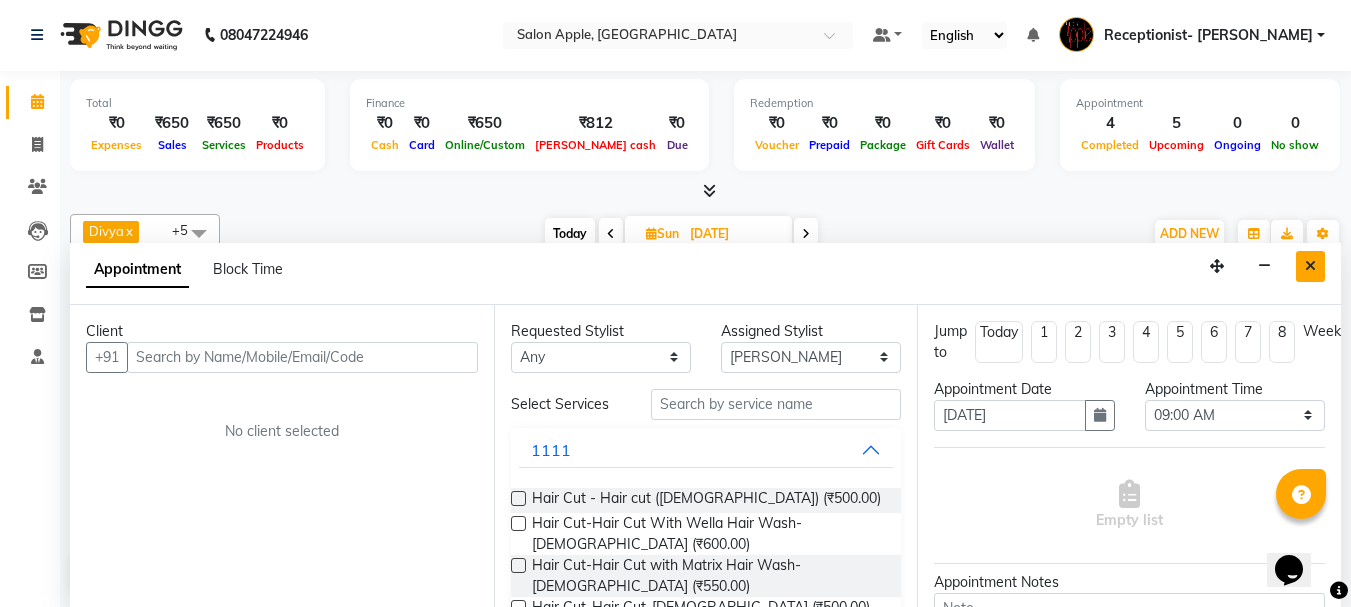 click at bounding box center (1310, 266) 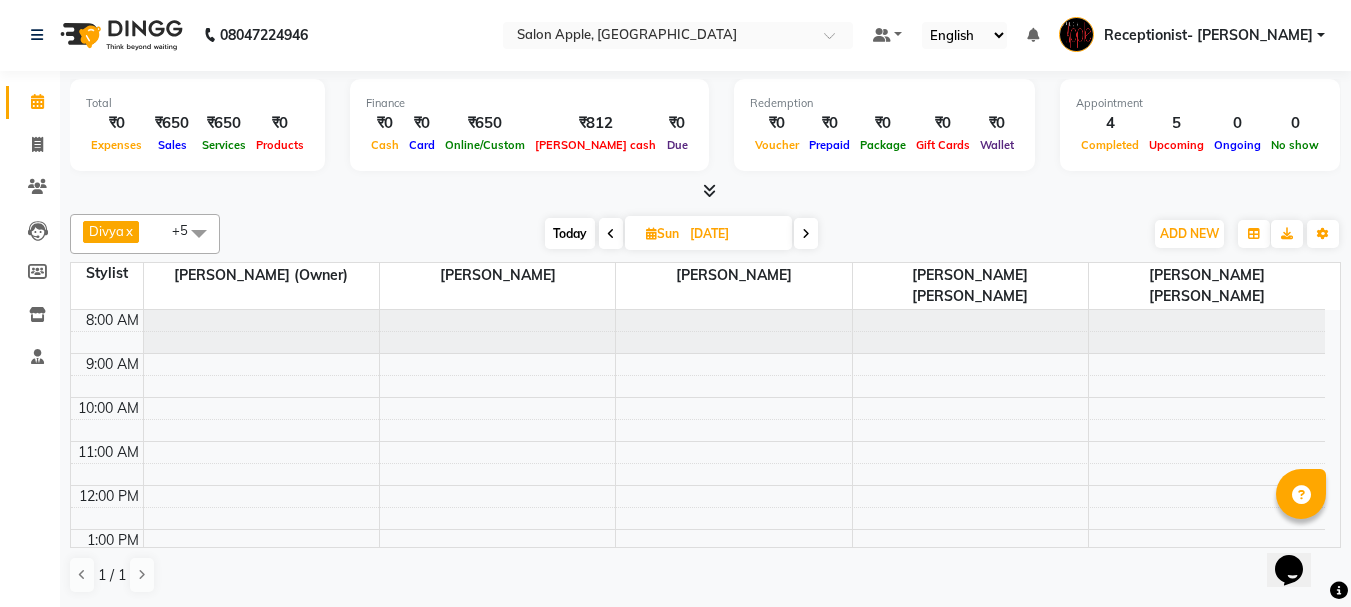 click on "8:00 AM 9:00 AM 10:00 AM 11:00 AM 12:00 PM 1:00 PM 2:00 PM 3:00 PM 4:00 PM 5:00 PM 6:00 PM 7:00 PM 8:00 PM" at bounding box center [698, 595] 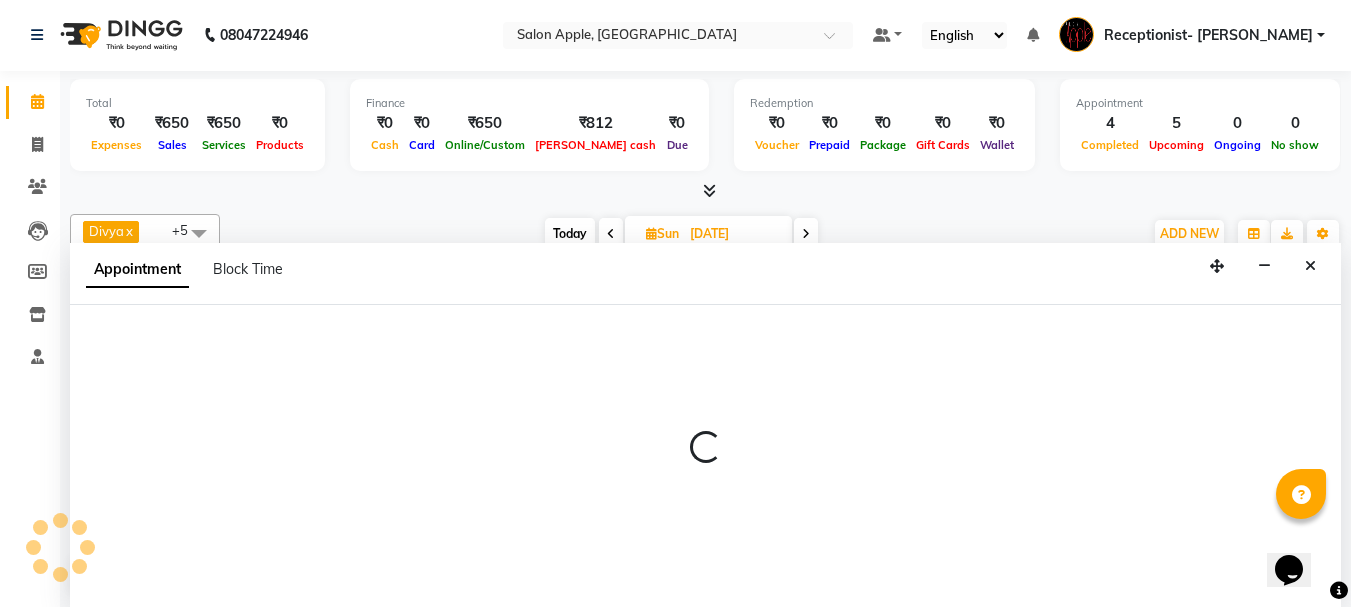drag, startPoint x: 865, startPoint y: 474, endPoint x: 876, endPoint y: 473, distance: 11.045361 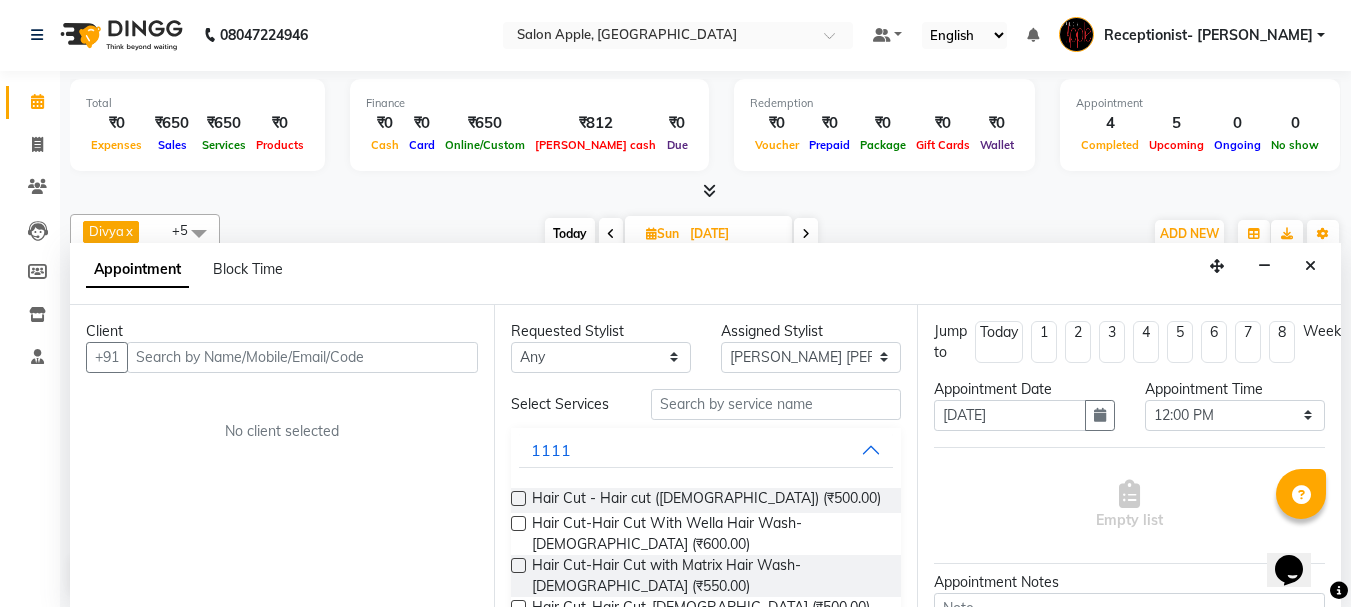 drag, startPoint x: 933, startPoint y: 457, endPoint x: 1153, endPoint y: 400, distance: 227.26416 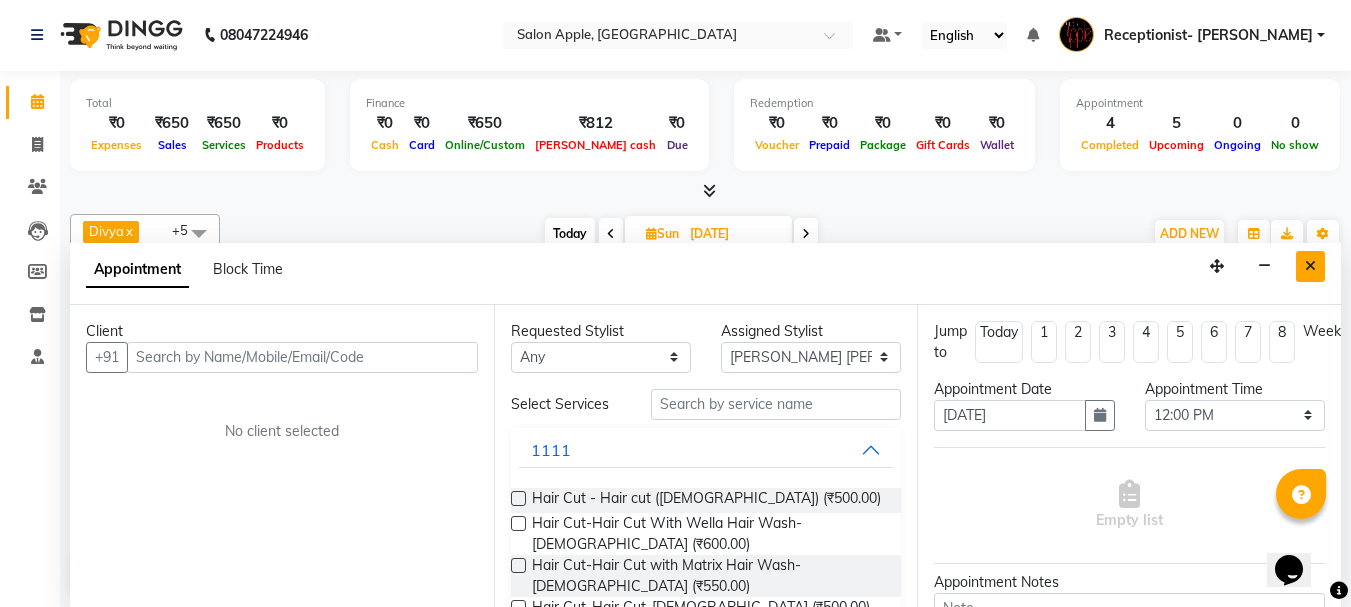 drag, startPoint x: 1313, startPoint y: 261, endPoint x: 1118, endPoint y: 274, distance: 195.43285 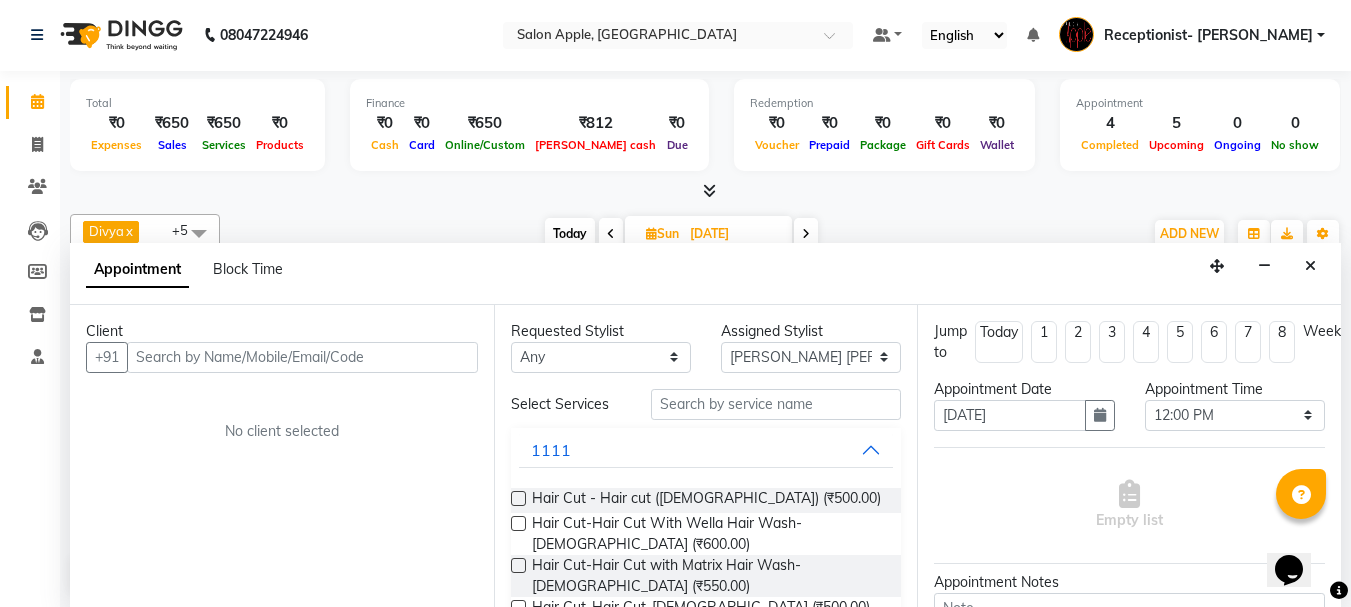 click at bounding box center (1310, 266) 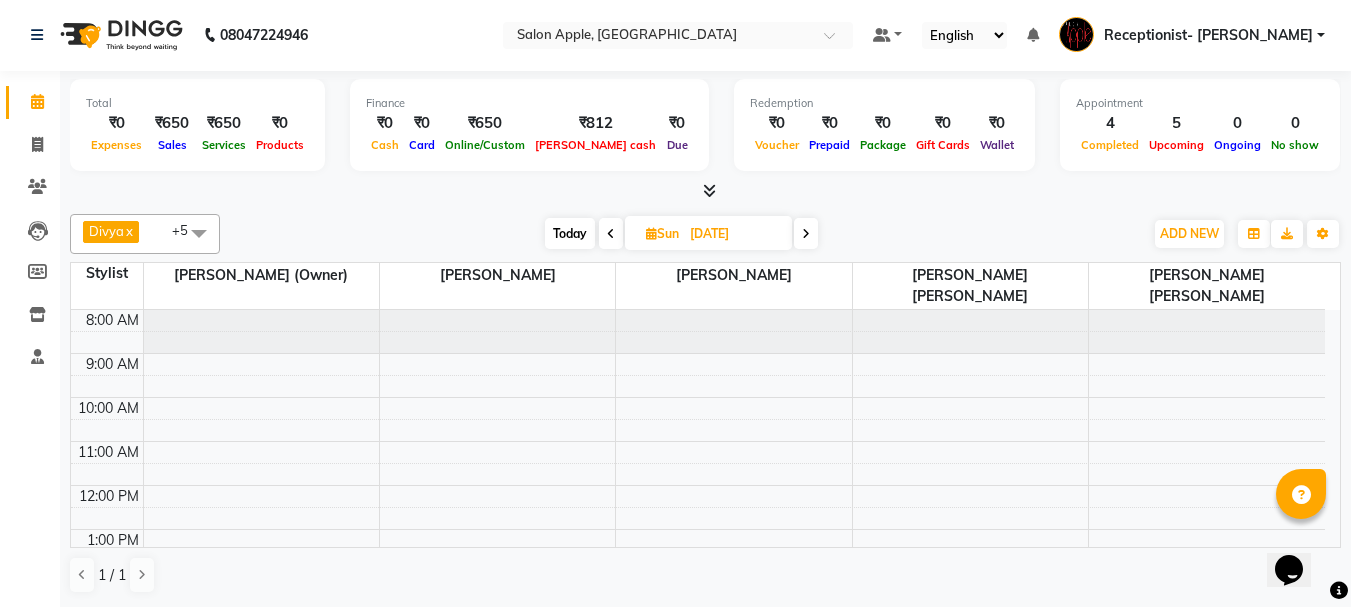 click on "Today" at bounding box center [570, 233] 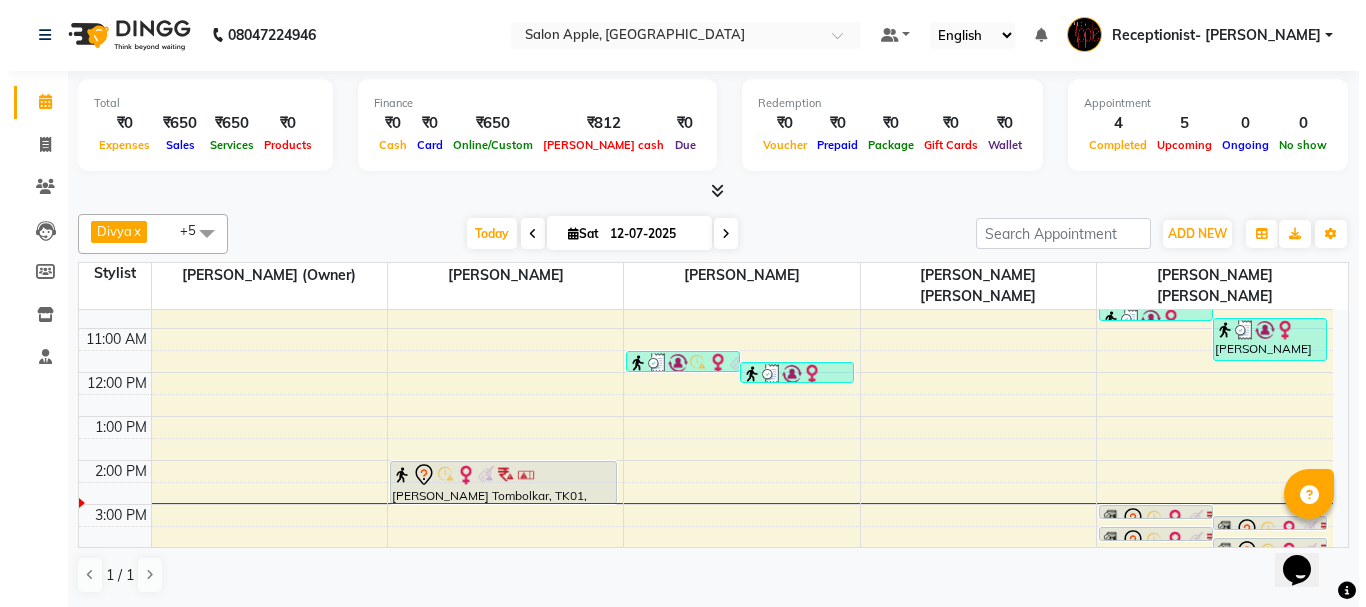 scroll, scrollTop: 213, scrollLeft: 0, axis: vertical 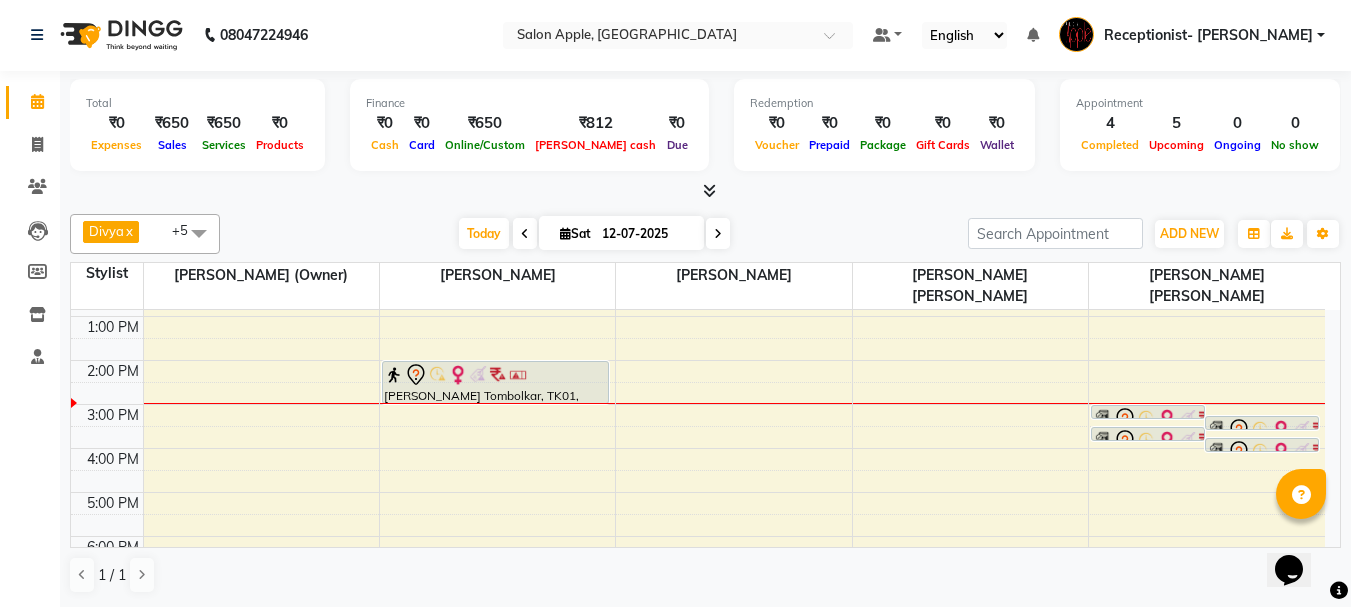 click on "8:00 AM 9:00 AM 10:00 AM 11:00 AM 12:00 PM 1:00 PM 2:00 PM 3:00 PM 4:00 PM 5:00 PM 6:00 PM 7:00 PM 8:00 PM             Apurva Tombolkar, TK01, 02:00 PM-03:00 PM, facial-Richfeel Skin whitening Facial - Female     SHILPA NISAL, TK03, 11:30 AM-12:00 PM, Sugar wax - Regular - Full hands - Female     Madhura Bhosale Salon, TK02, 11:45 AM-12:15 PM, Hair Wash - Wella - Female     Madhura Bhosale Salon, TK02, 10:30 AM-10:45 AM, Nails - Regular Nail Polish Finger Nails - Female     Madhura Bhosale Salon, TK02, 10:45 AM-11:45 AM, Hair Styling - Blow dry - Female             Apurva Tombolkar, TK01, 03:00 PM-03:15 PM, Threading - Eyebrows - Female             Apurva Tombolkar, TK01, 03:15 PM-03:30 PM, Threading - Upper lips - Female             Apurva Tombolkar, TK01, 03:30 PM-03:45 PM, Threading - Chin - Female             Apurva Tombolkar, TK01, 03:45 PM-04:00 PM, Threading - Forehead - Female" at bounding box center (698, 382) 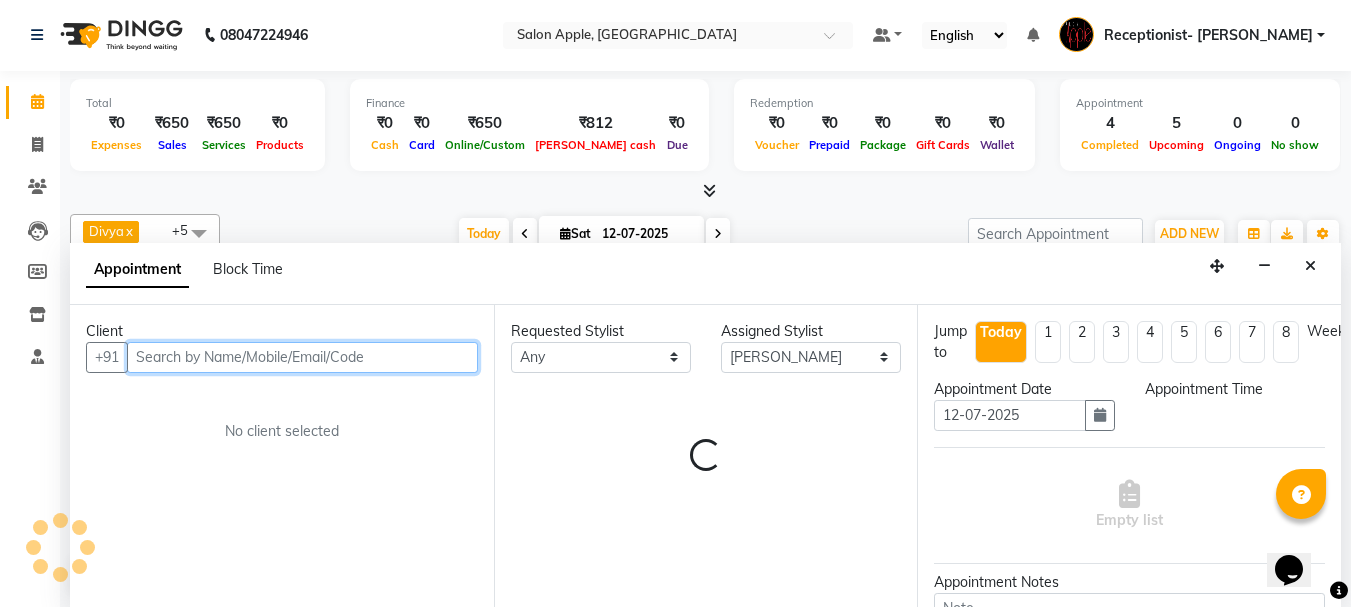 select on "960" 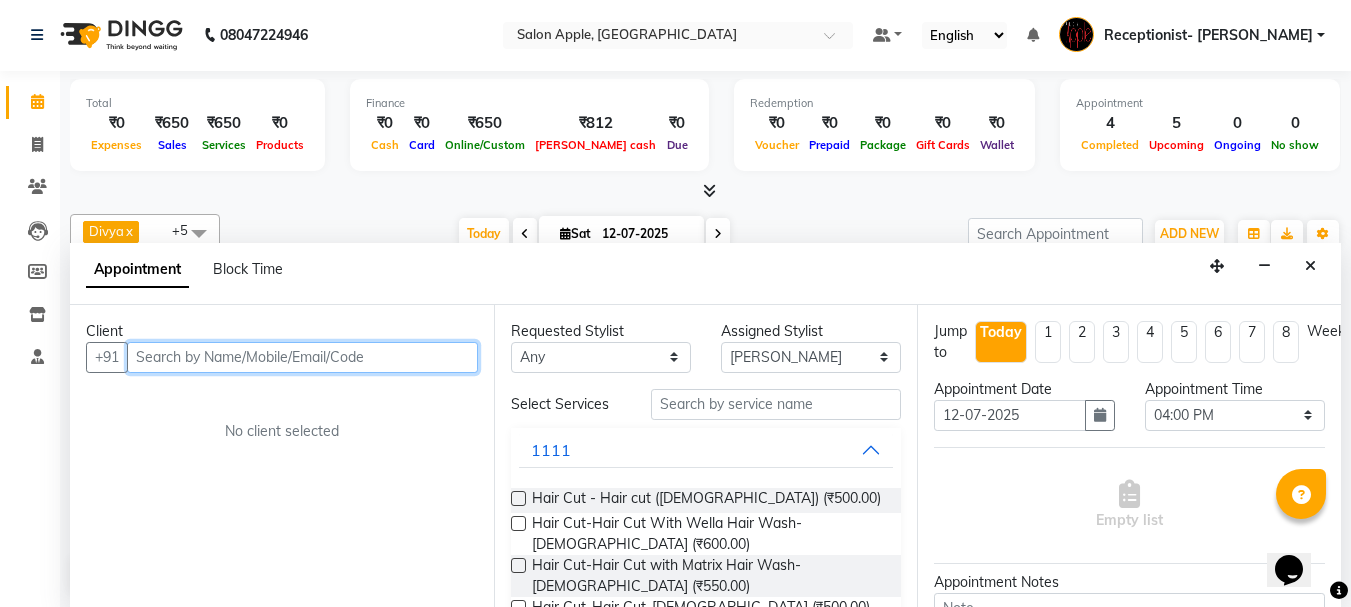 click at bounding box center [302, 357] 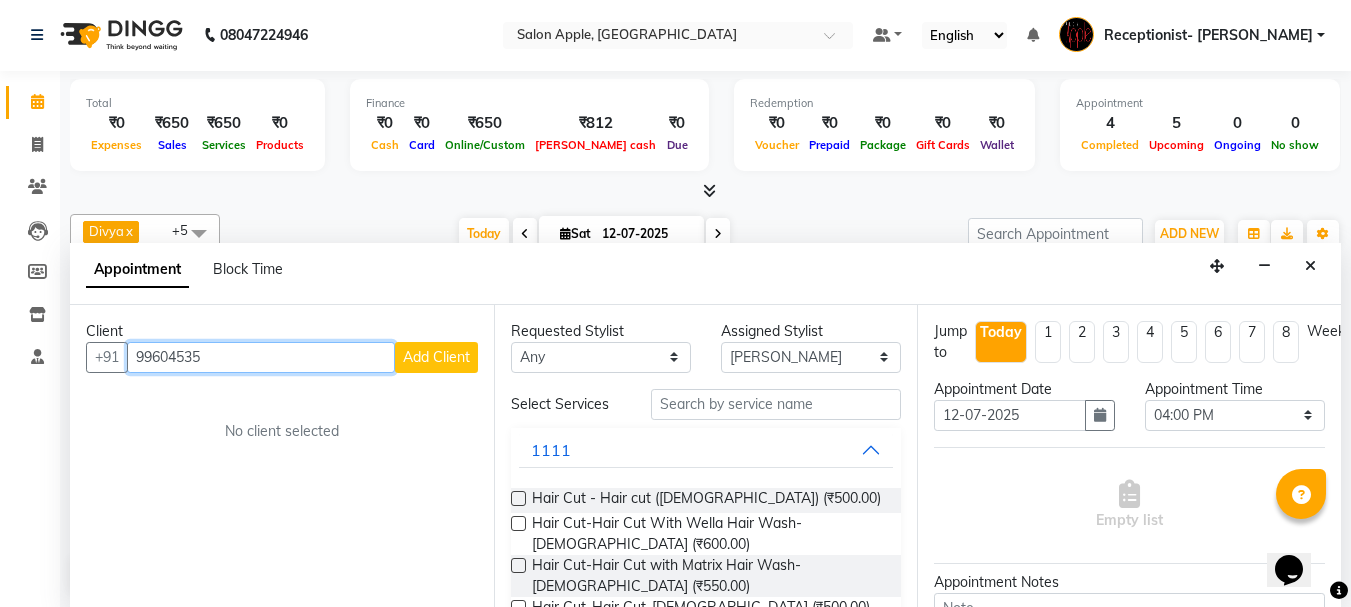 click on "99604535" at bounding box center (261, 357) 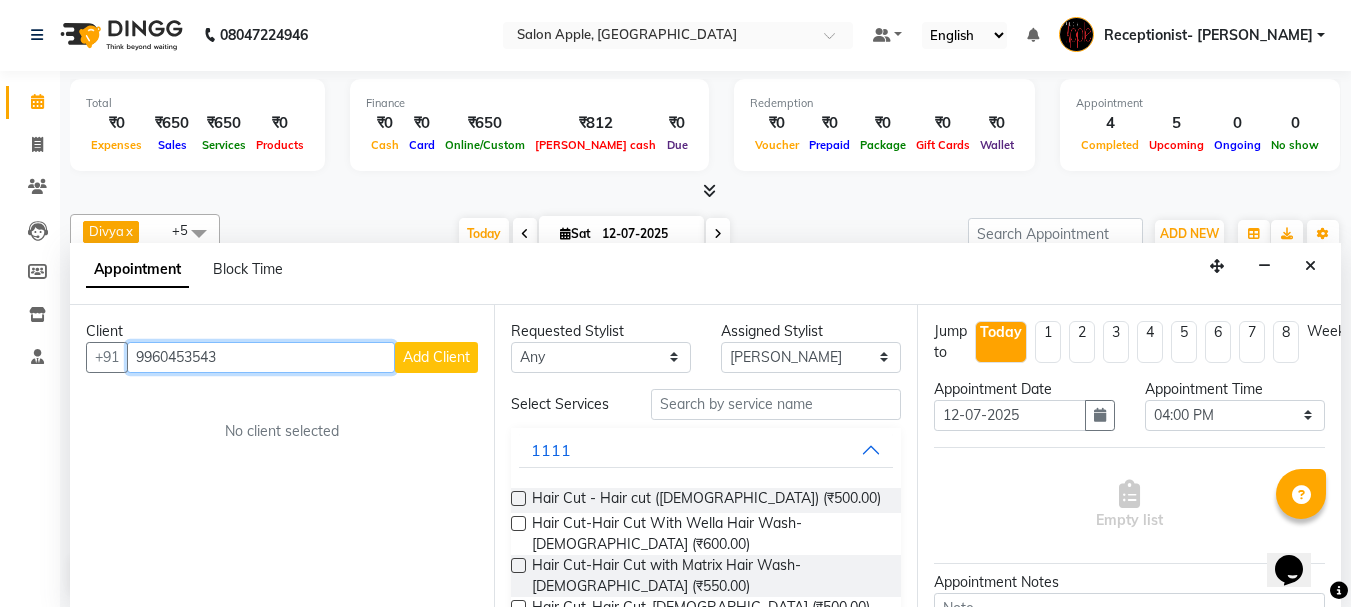 type on "9960453543" 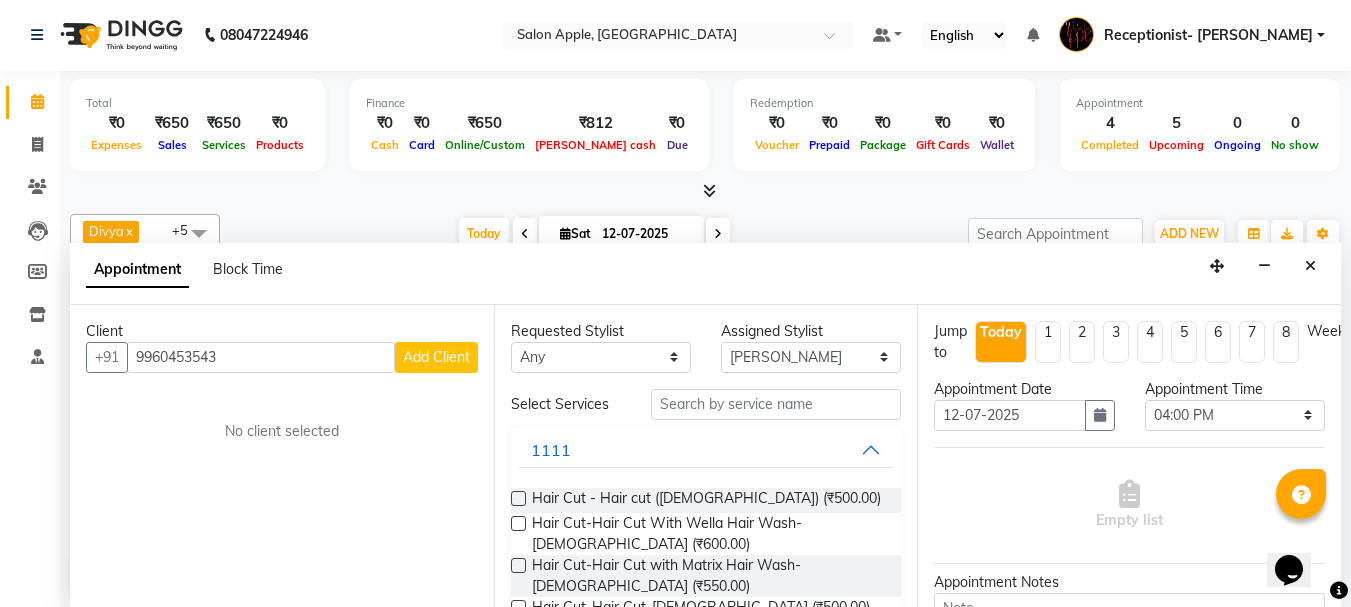 click on "Add Client" at bounding box center [436, 357] 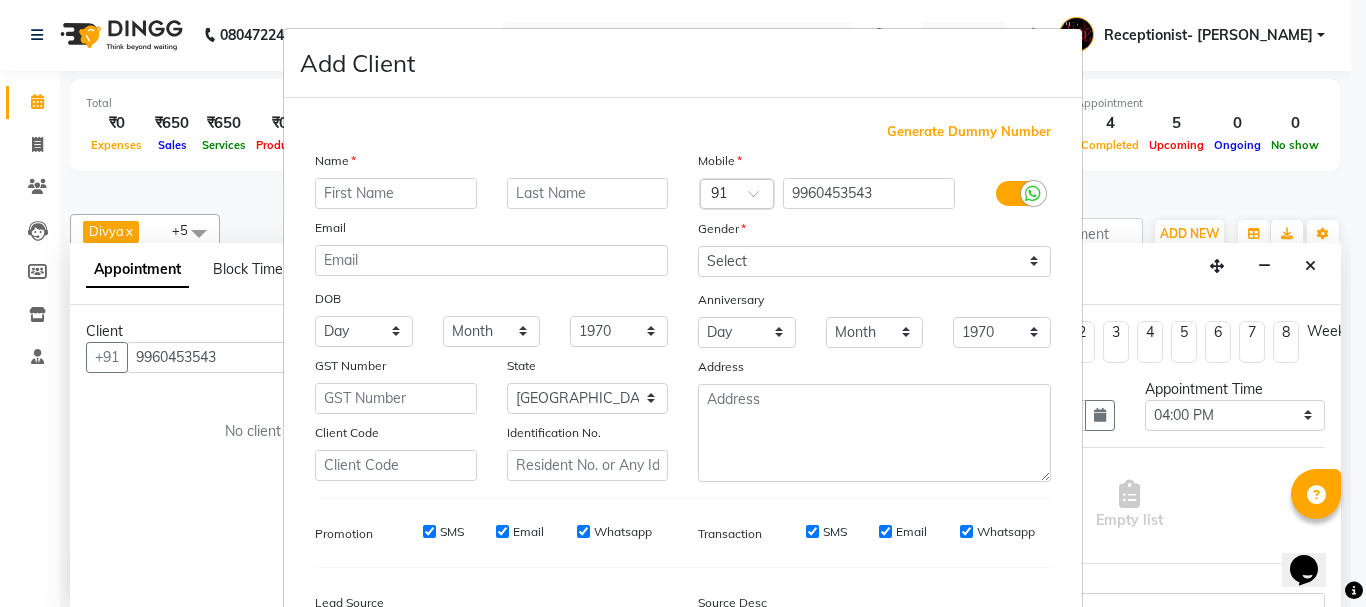 click at bounding box center (396, 193) 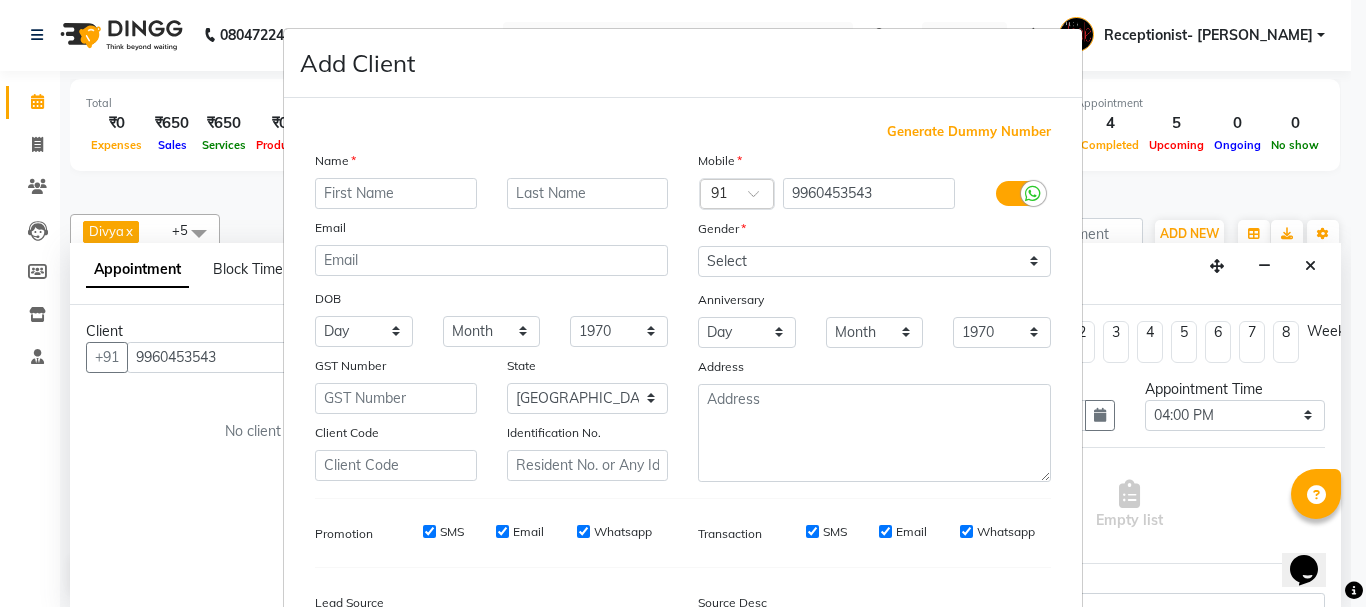 type on "g" 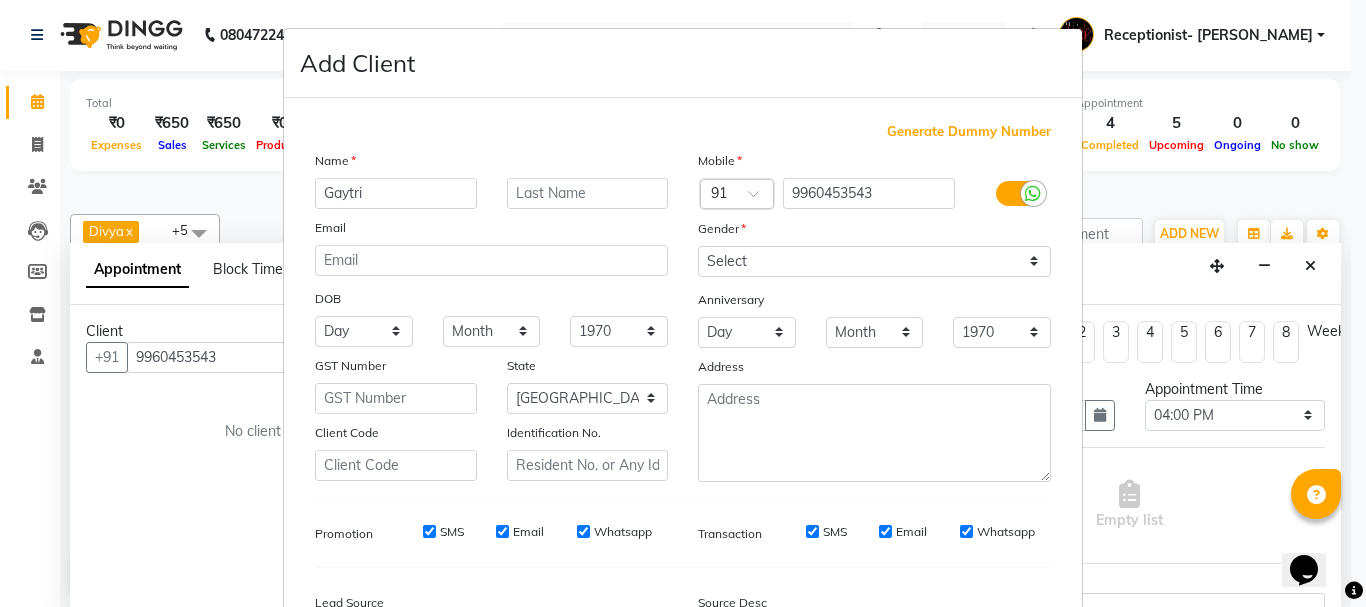 type on "Gaytri" 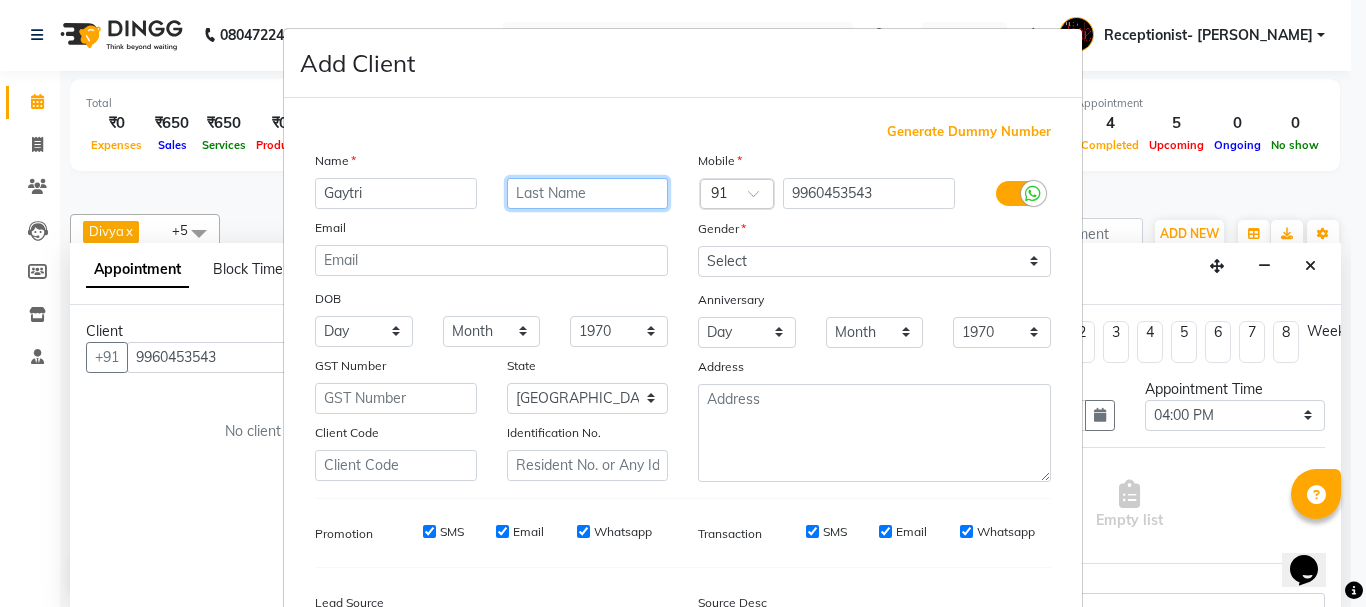 click at bounding box center (588, 193) 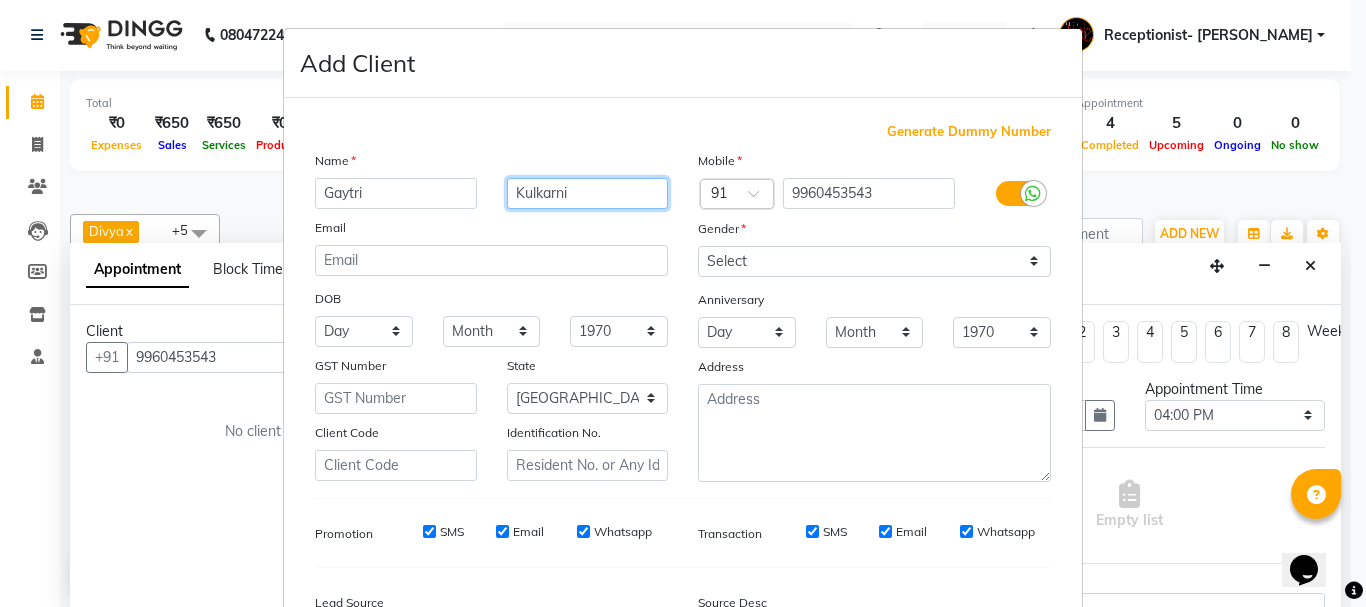 type on "Kulkarni" 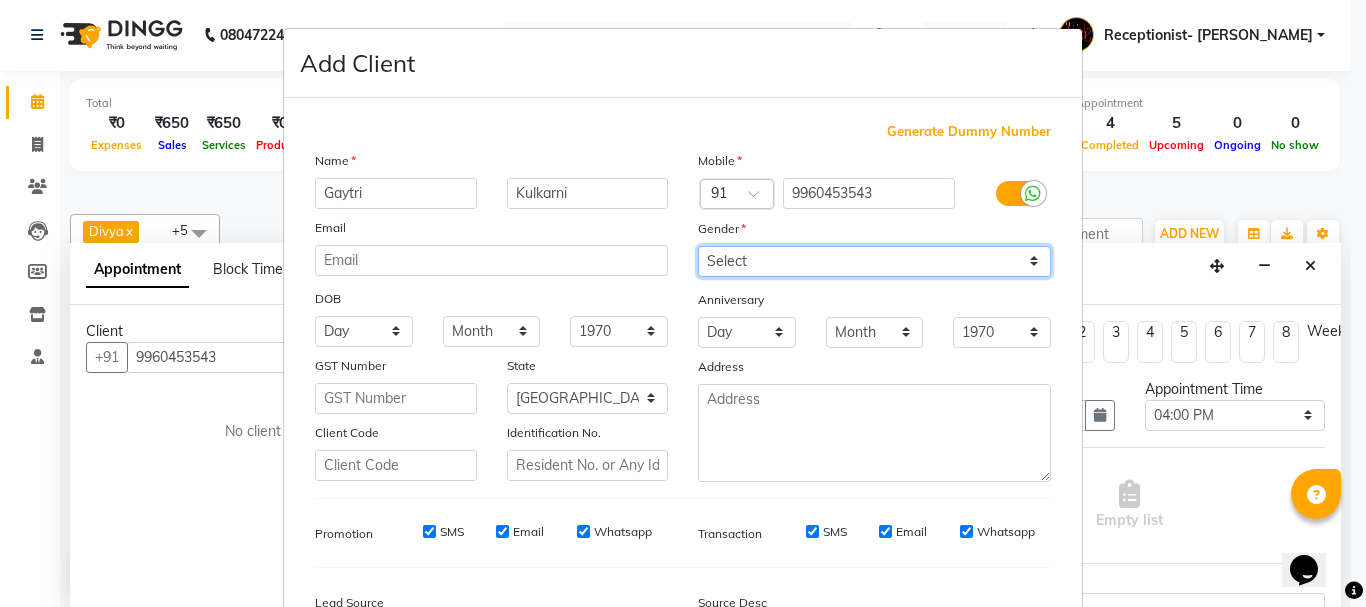 click on "Select Male Female Other Prefer Not To Say" at bounding box center (874, 261) 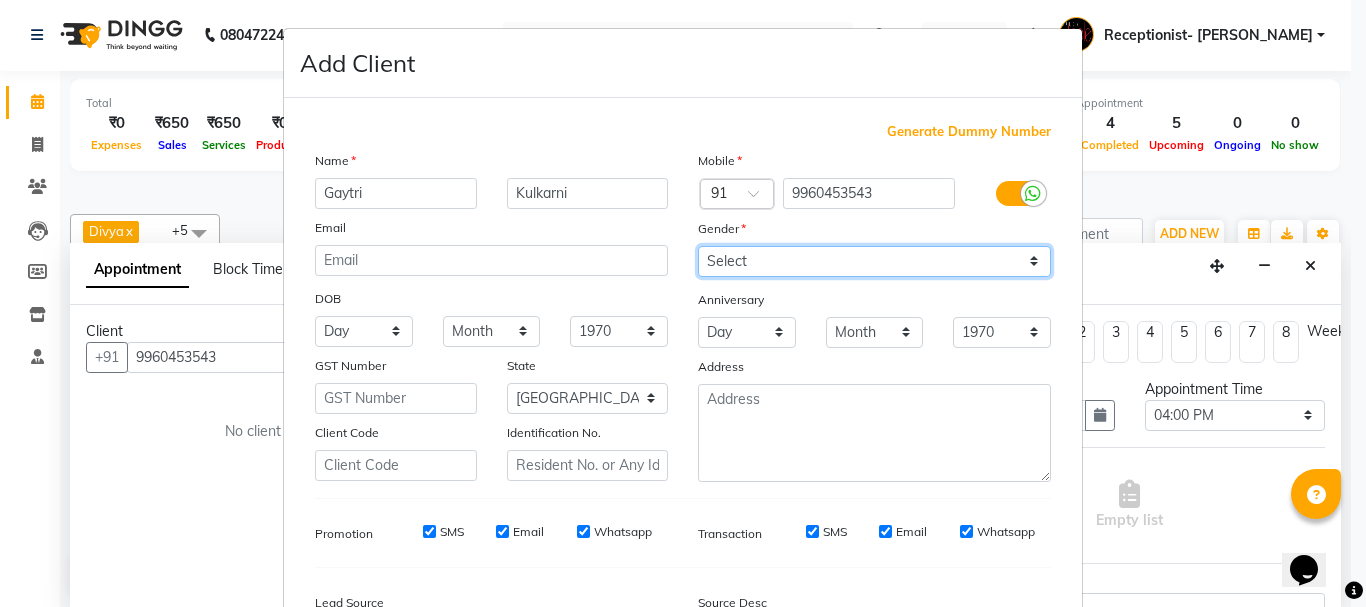 select on "female" 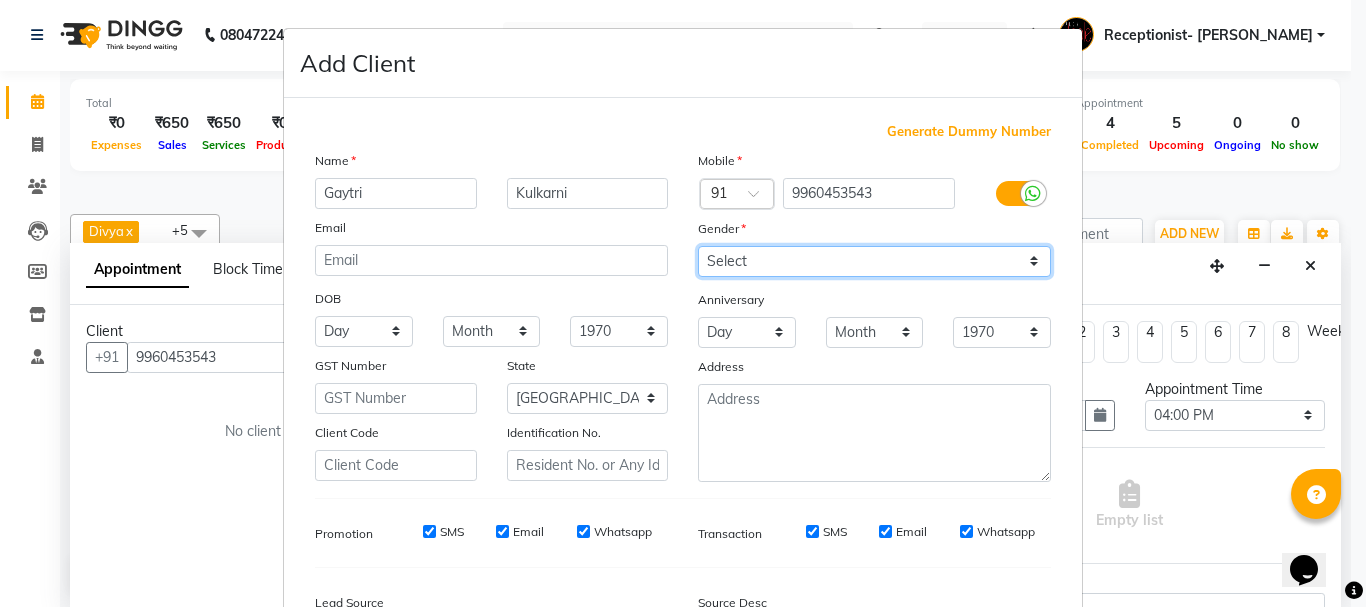 click on "Select Male Female Other Prefer Not To Say" at bounding box center (874, 261) 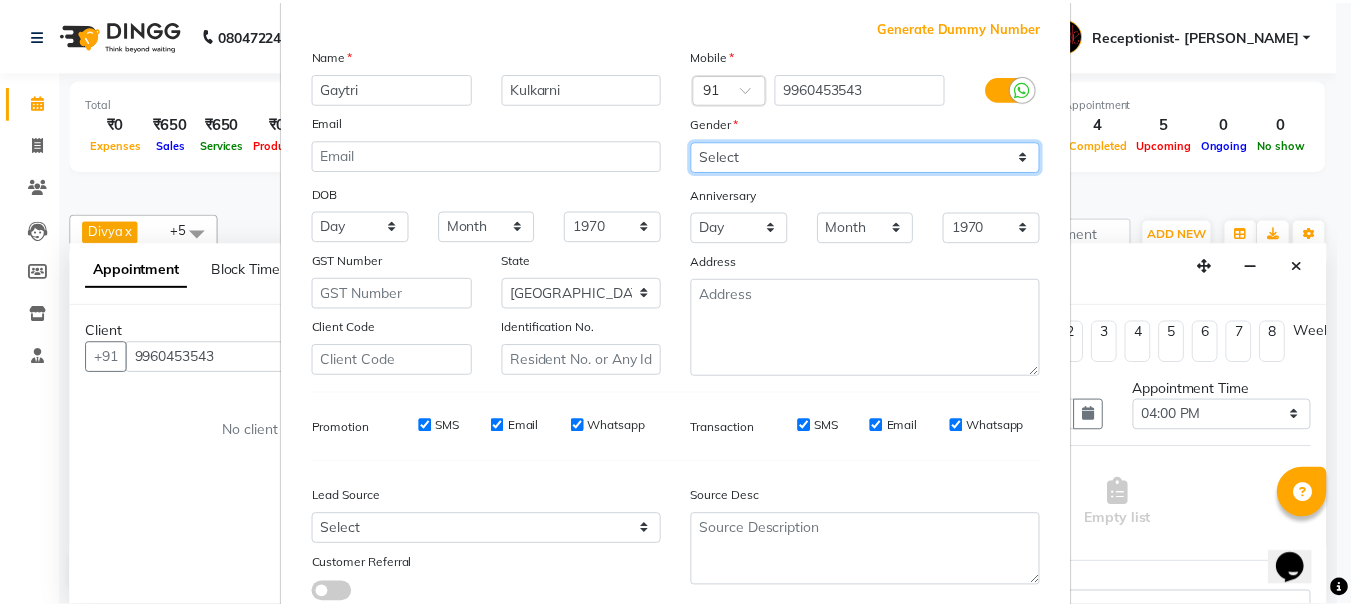 scroll, scrollTop: 242, scrollLeft: 0, axis: vertical 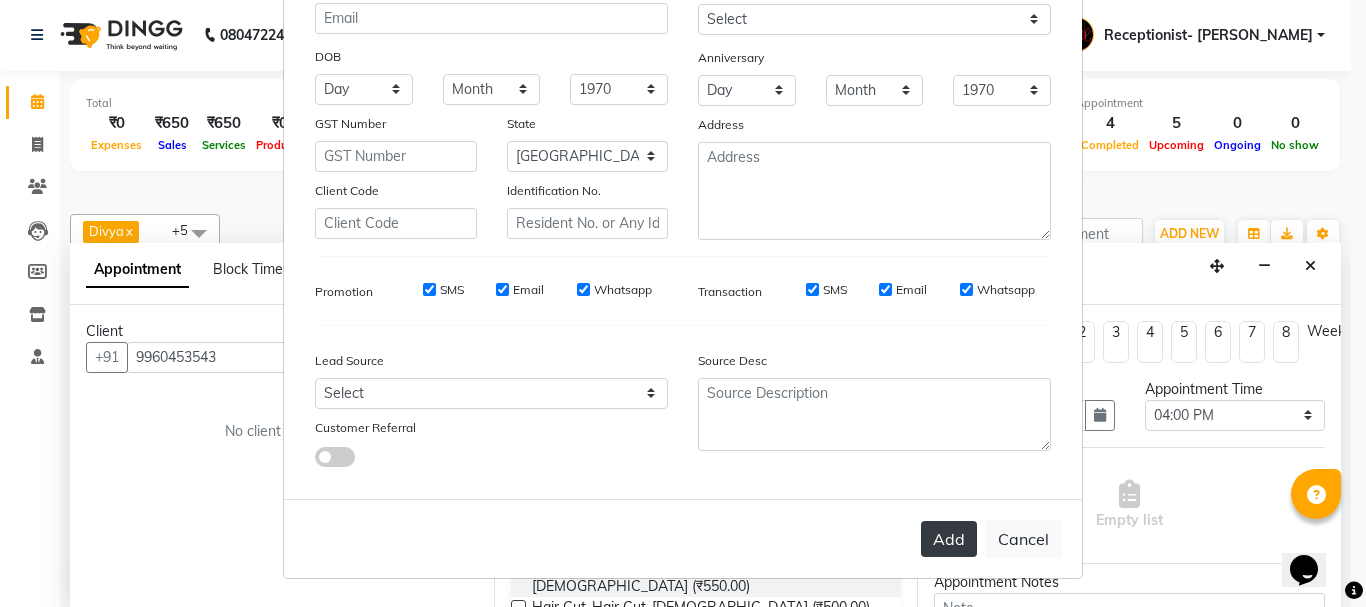 drag, startPoint x: 947, startPoint y: 542, endPoint x: 932, endPoint y: 534, distance: 17 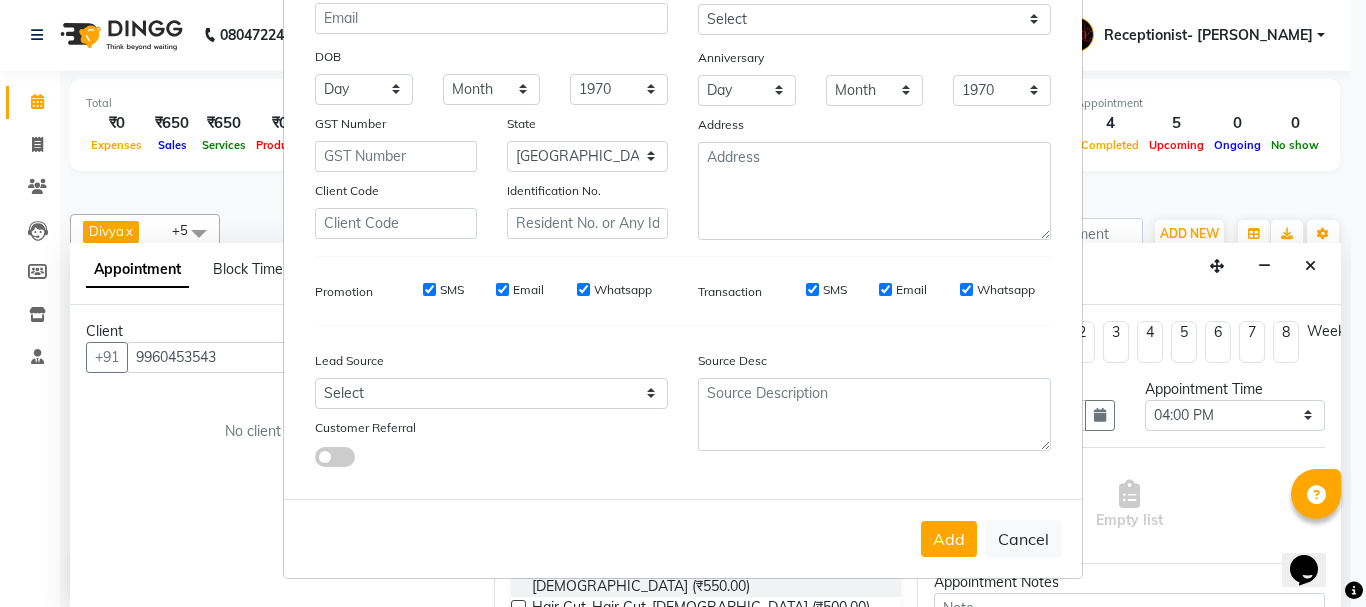 click on "Add" at bounding box center (949, 539) 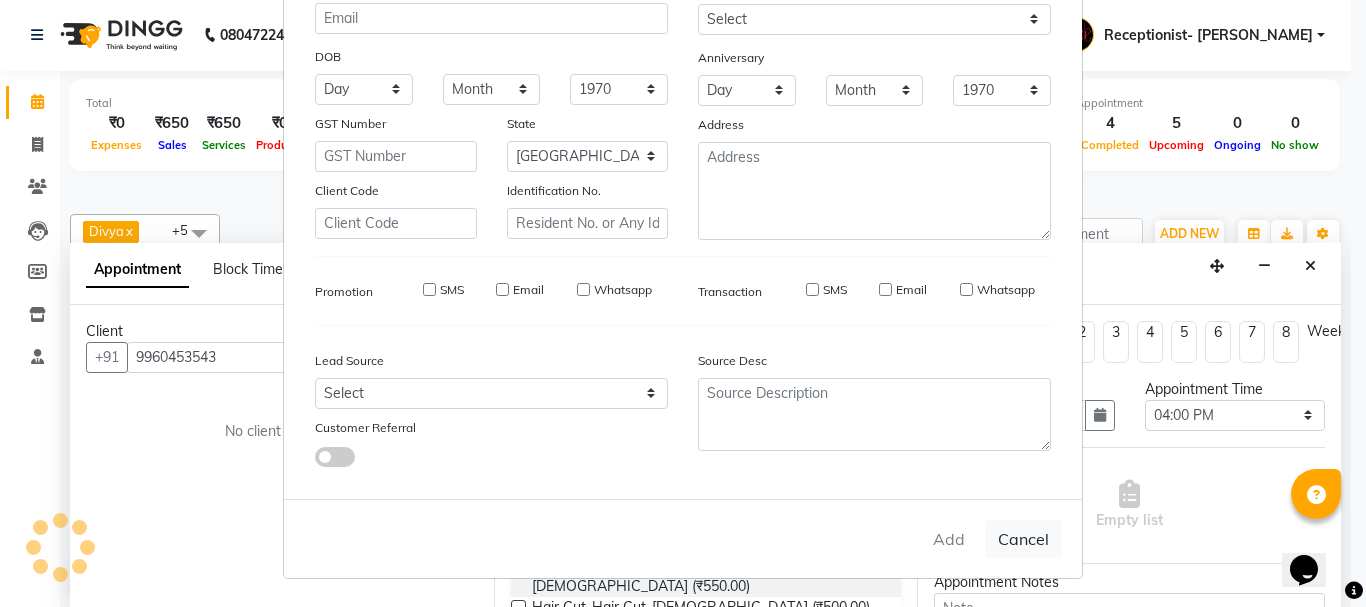 type 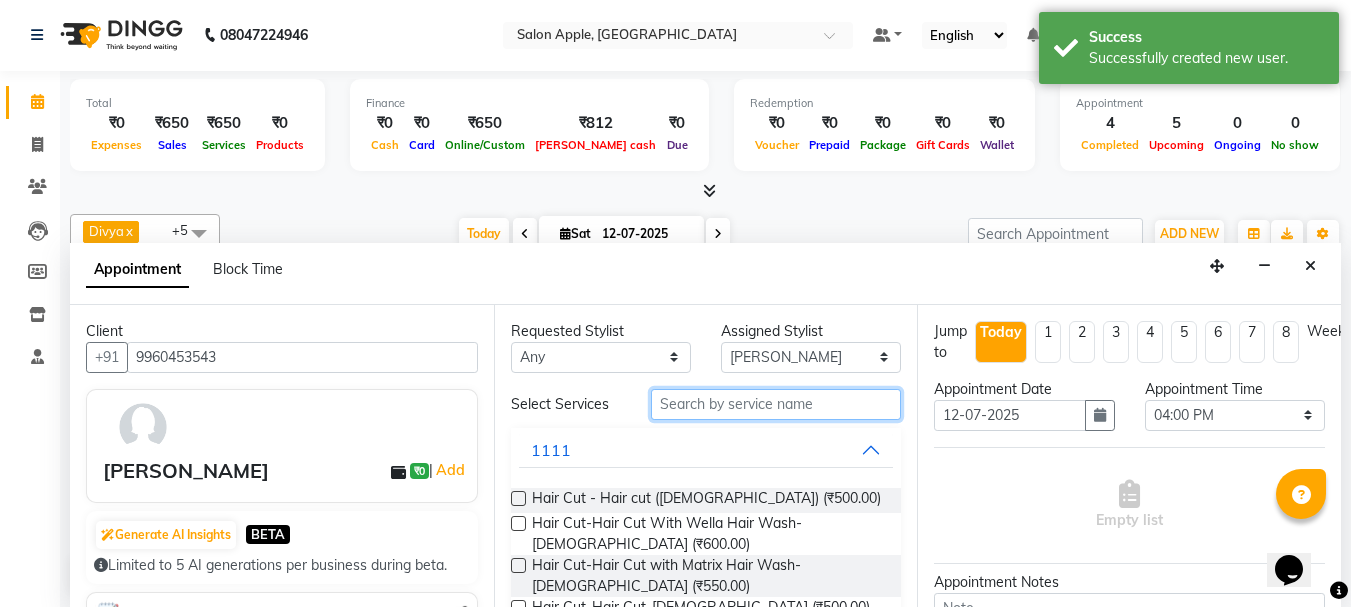 click at bounding box center [776, 404] 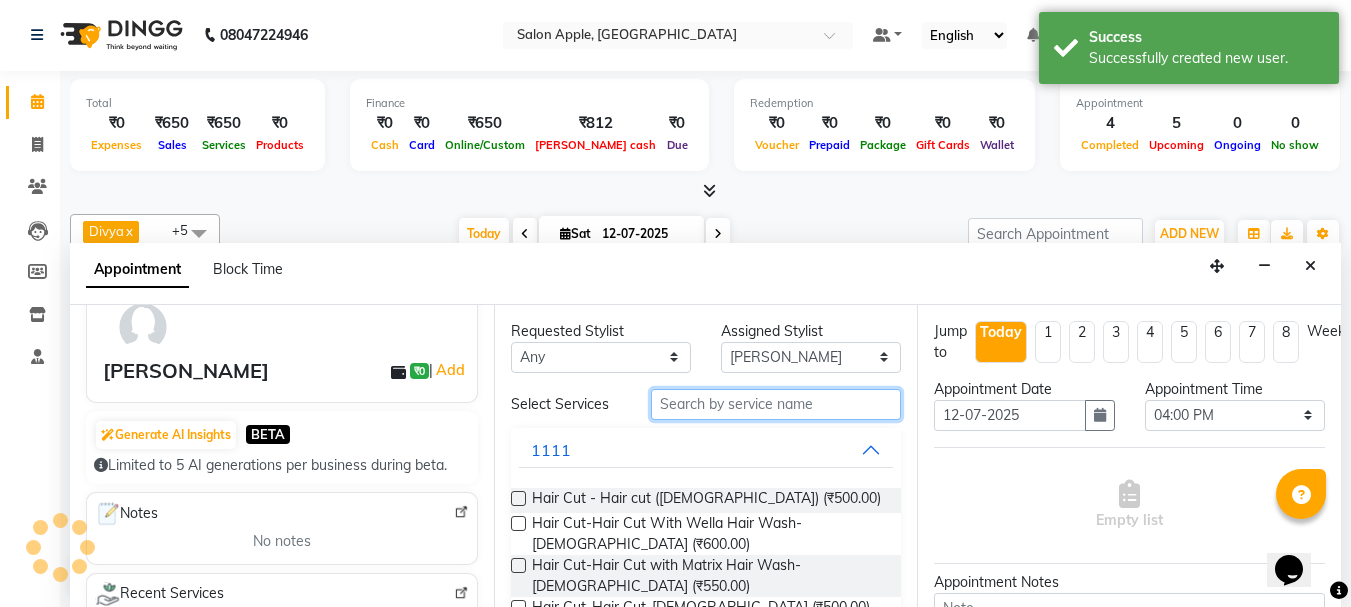 click at bounding box center (776, 404) 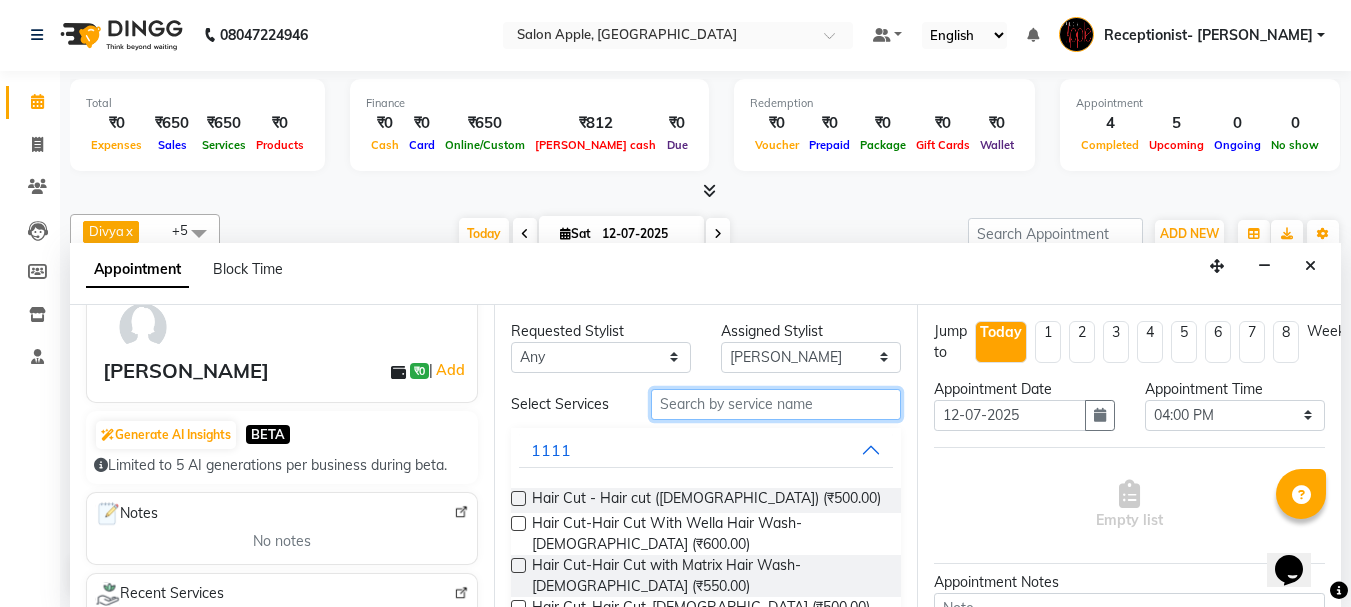 click at bounding box center (776, 404) 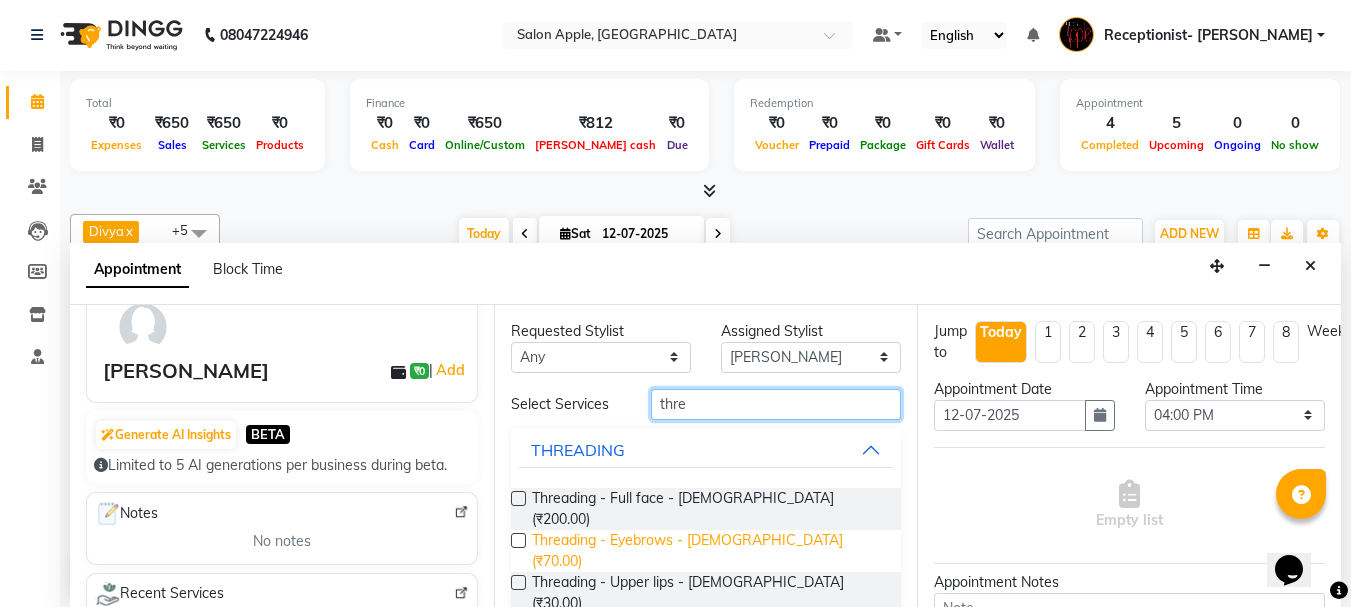type on "thre" 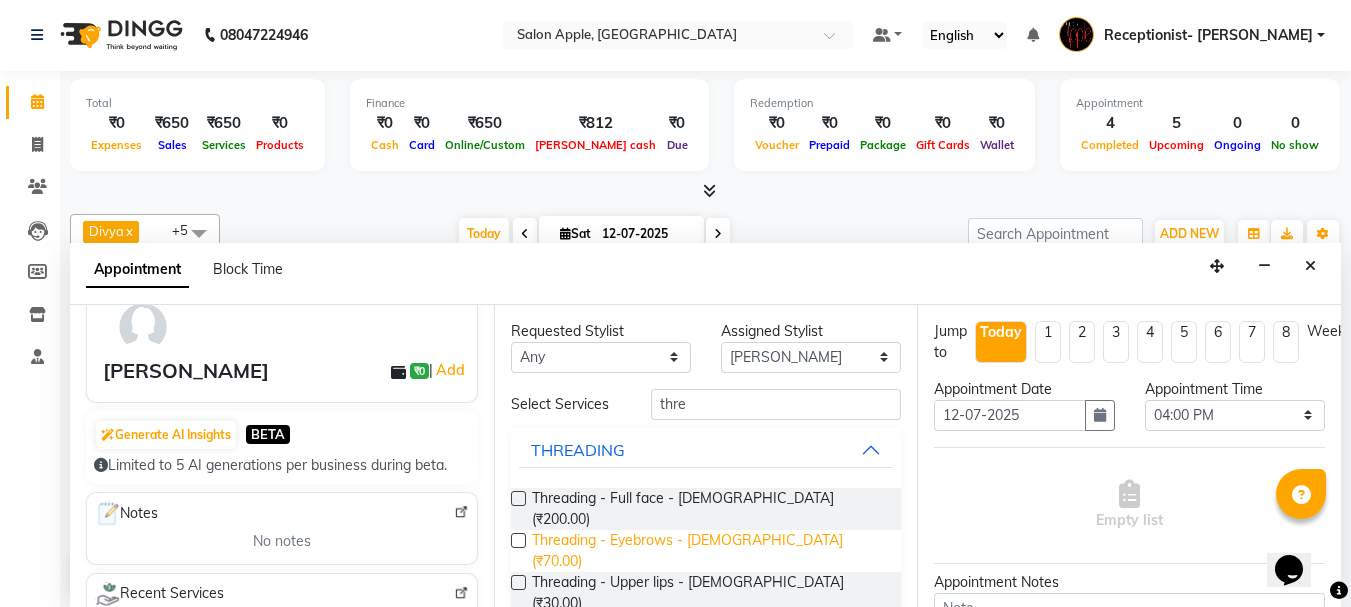 click on "Threading - Eyebrows - Female (₹70.00)" at bounding box center [709, 551] 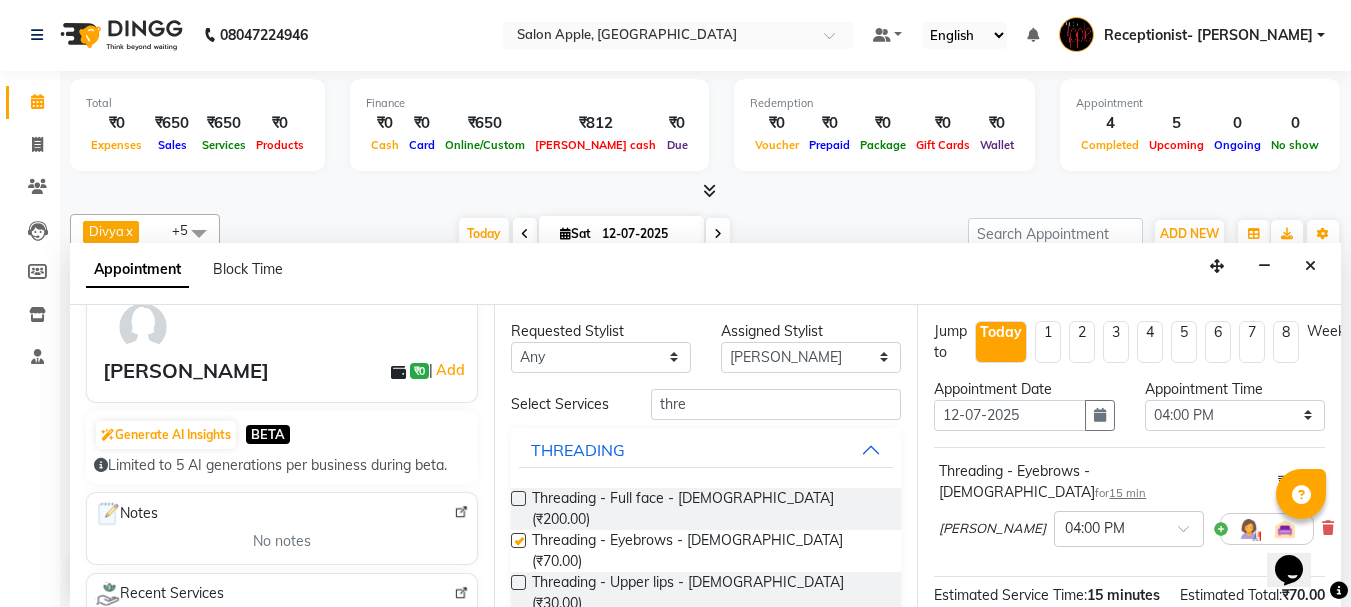 checkbox on "false" 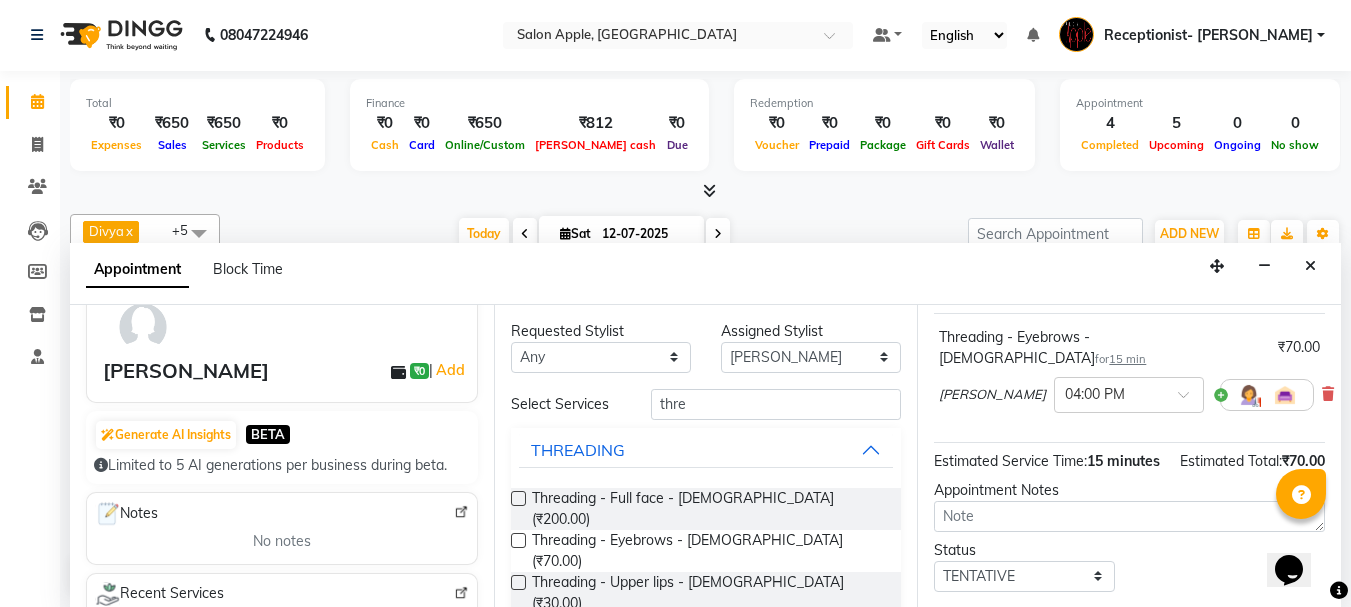 scroll, scrollTop: 263, scrollLeft: 0, axis: vertical 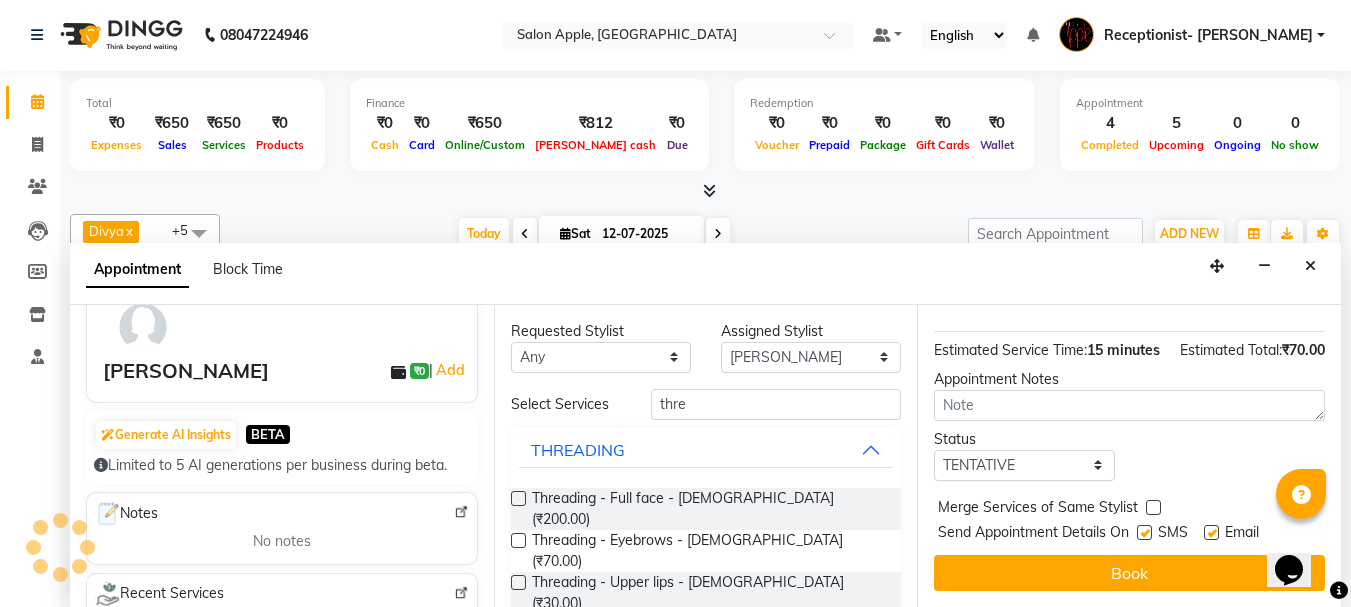 drag, startPoint x: 1123, startPoint y: 559, endPoint x: 1085, endPoint y: 505, distance: 66.0303 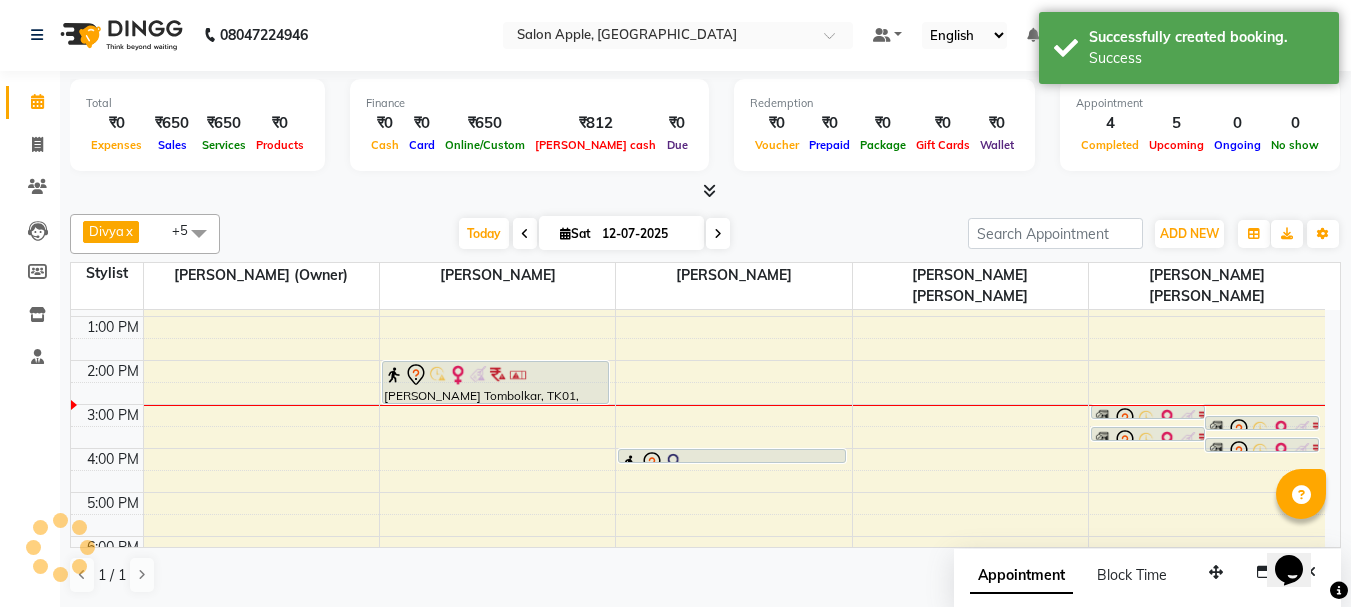 scroll, scrollTop: 0, scrollLeft: 0, axis: both 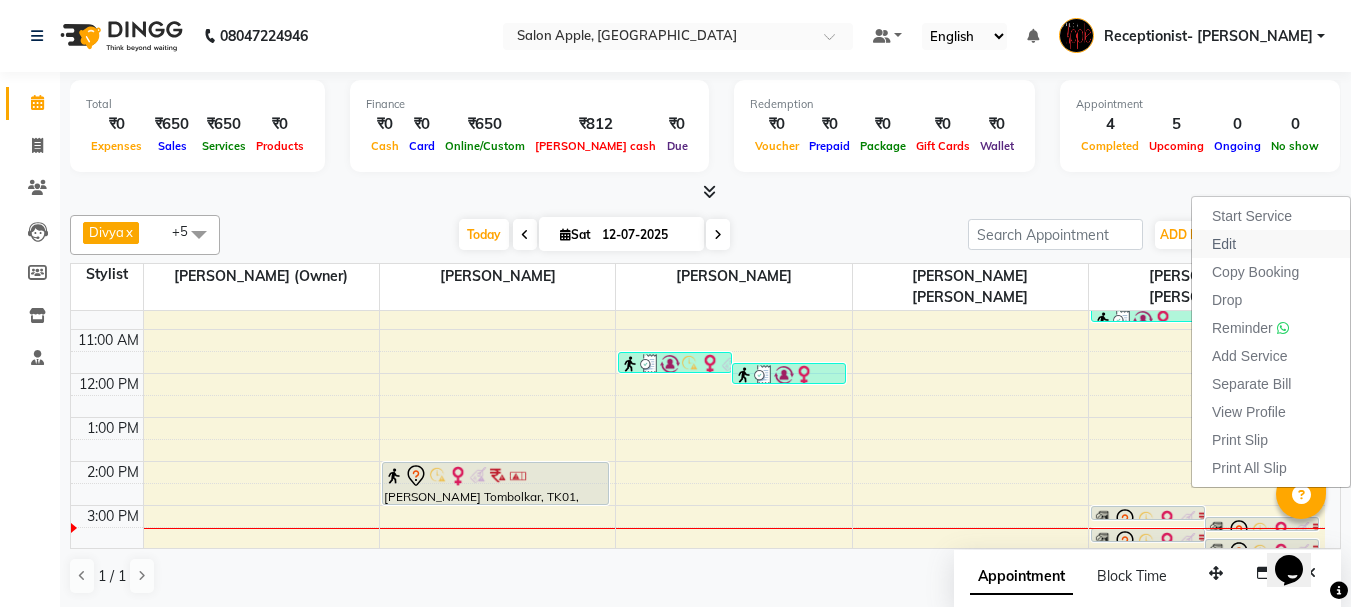 click on "Edit" at bounding box center (1224, 244) 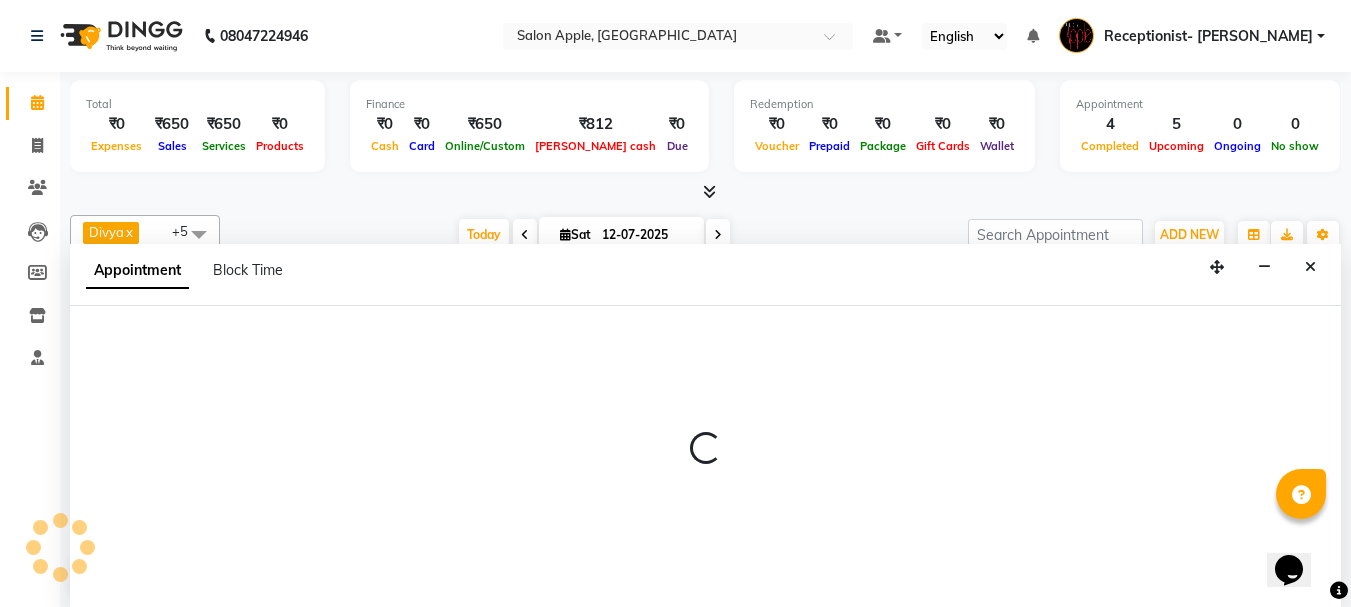 scroll, scrollTop: 1, scrollLeft: 0, axis: vertical 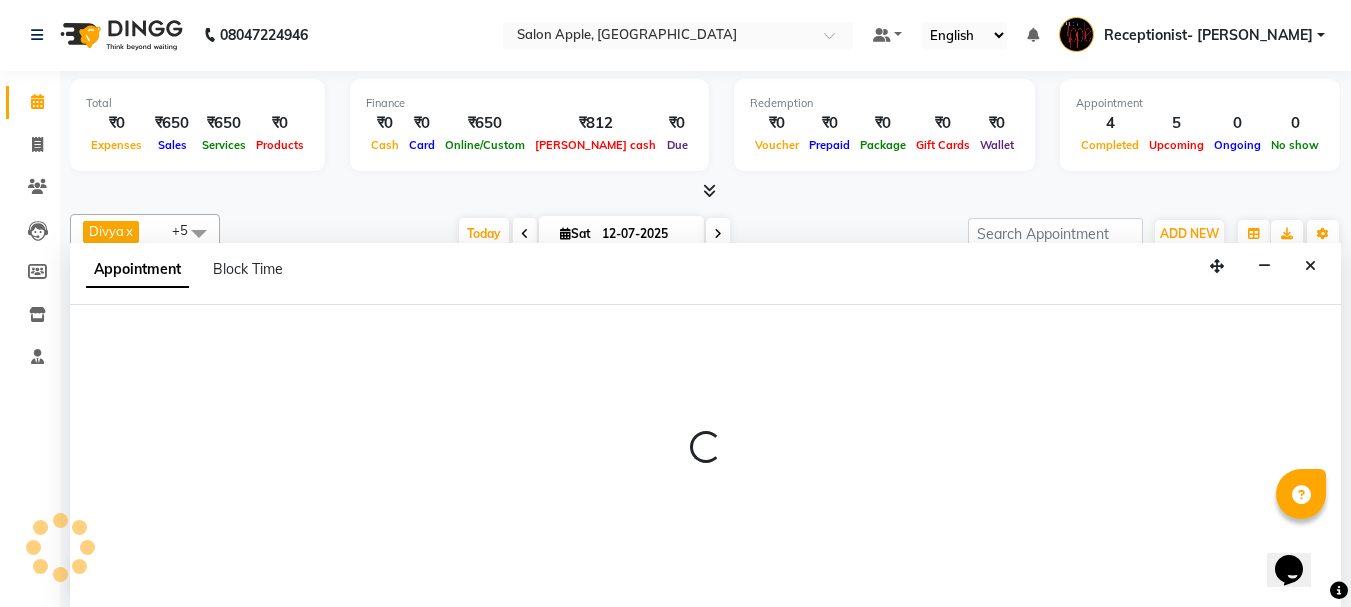 select on "tentative" 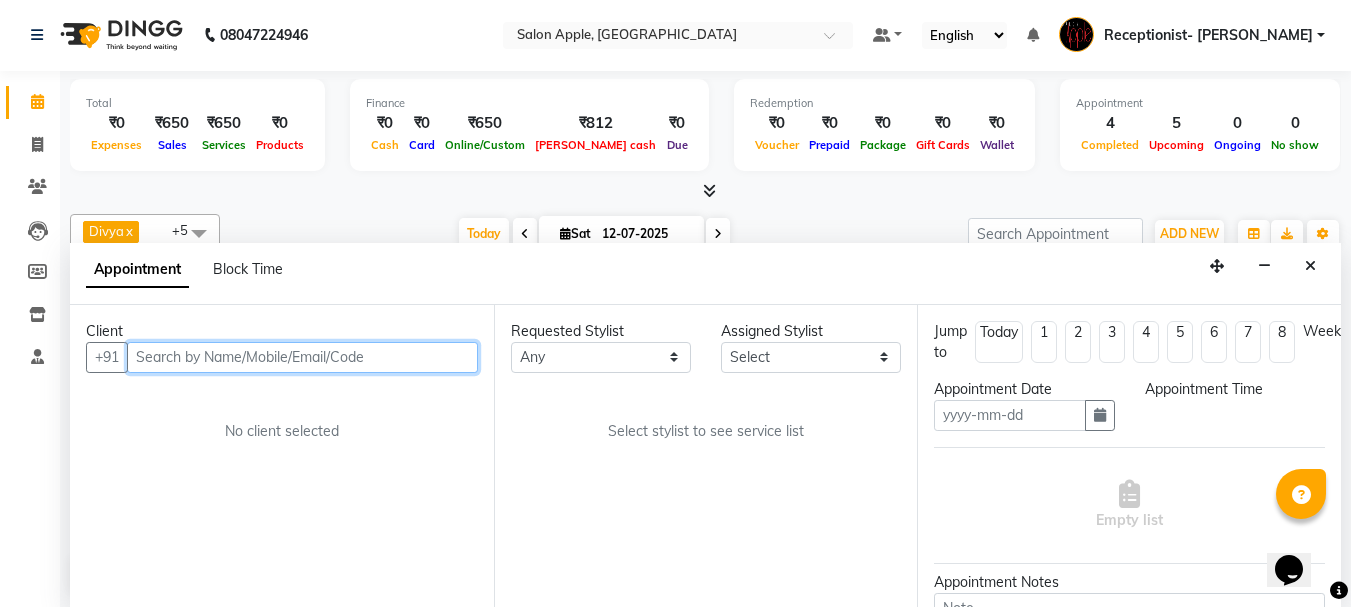 type on "12-07-2025" 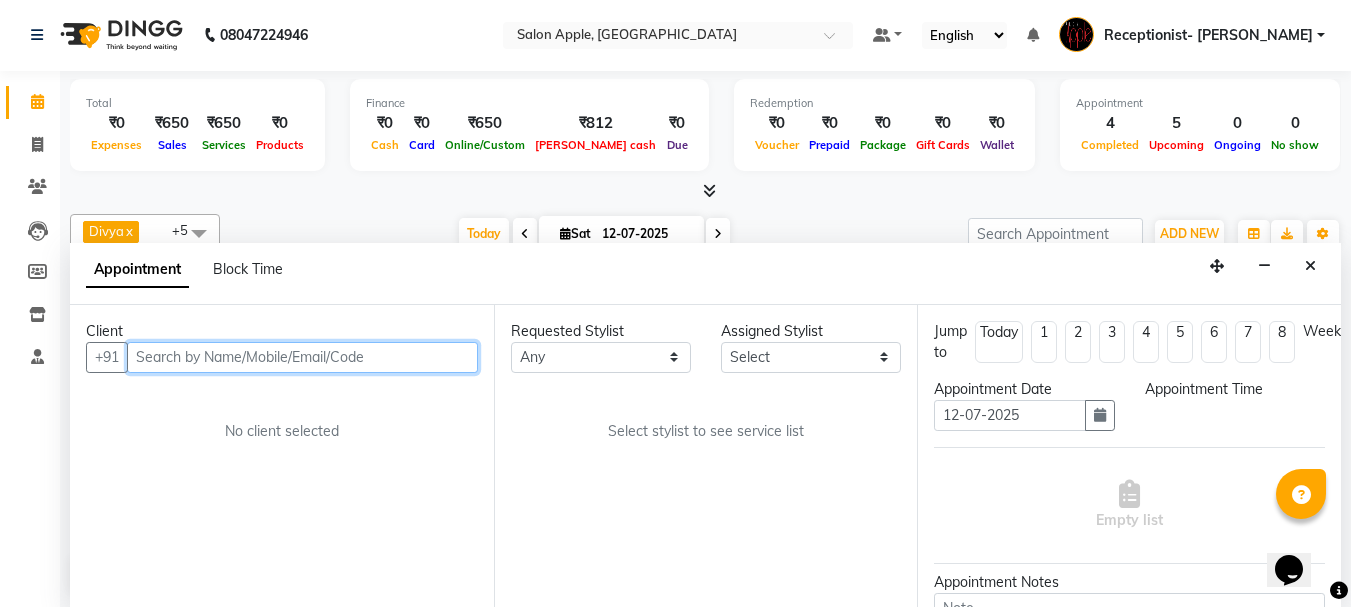 scroll, scrollTop: 0, scrollLeft: 0, axis: both 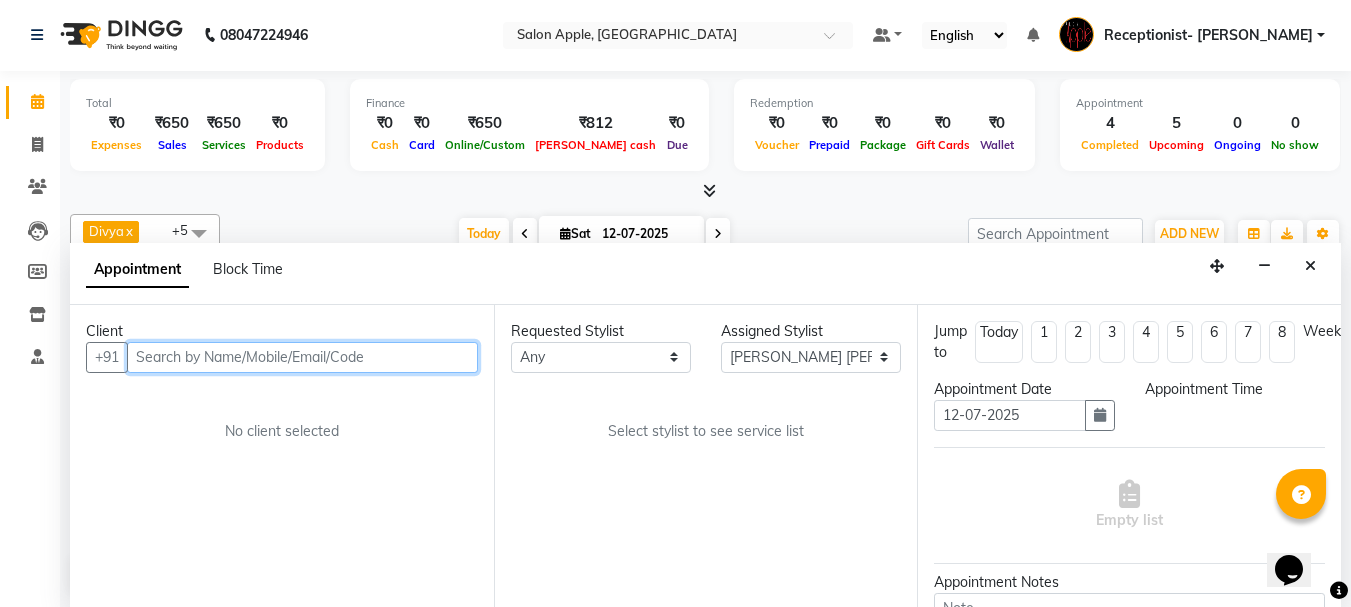 select on "840" 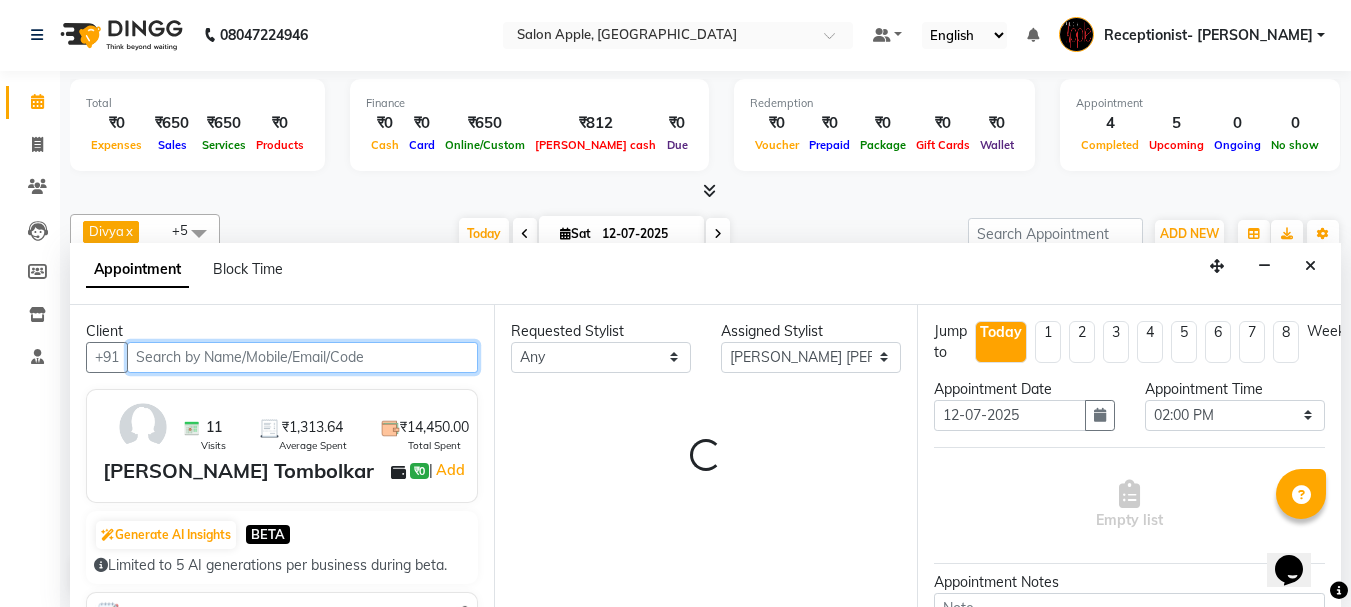 scroll, scrollTop: 309, scrollLeft: 0, axis: vertical 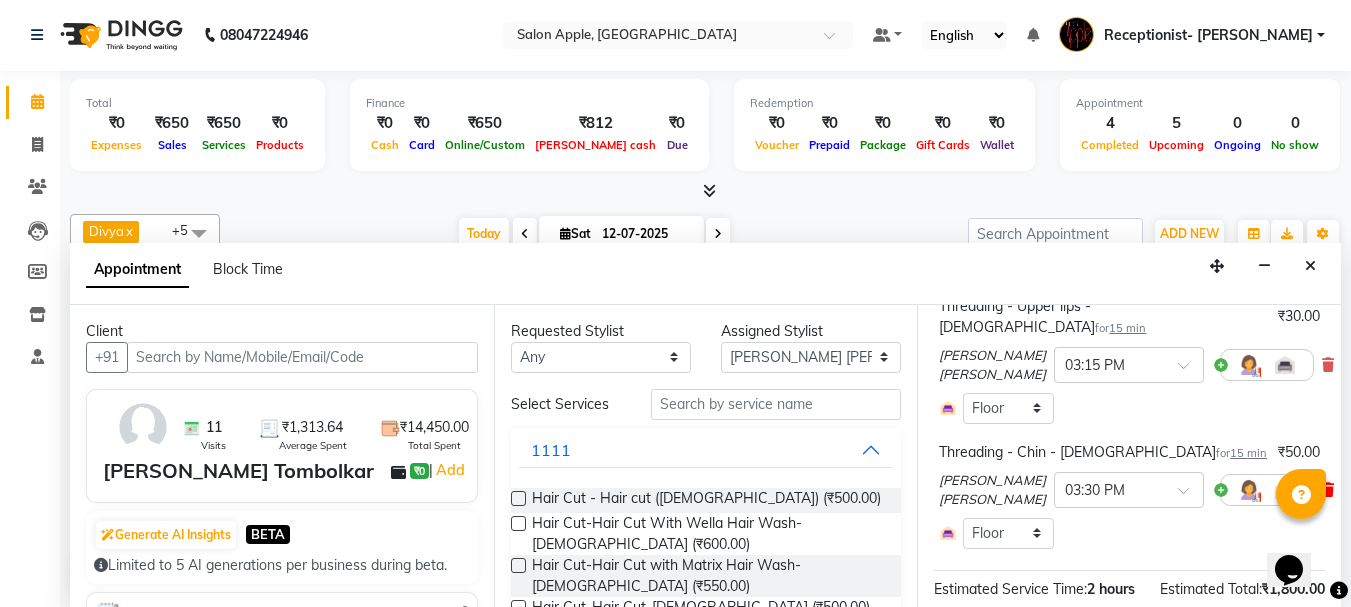 click at bounding box center (1328, 490) 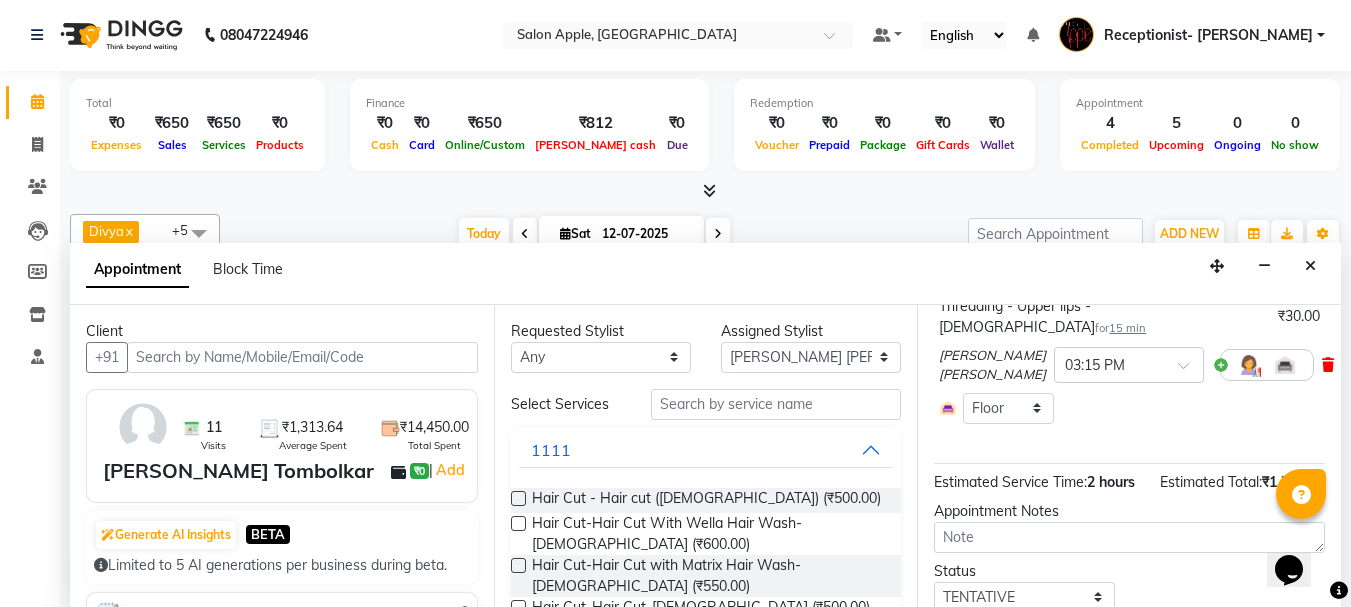 click at bounding box center (1328, 365) 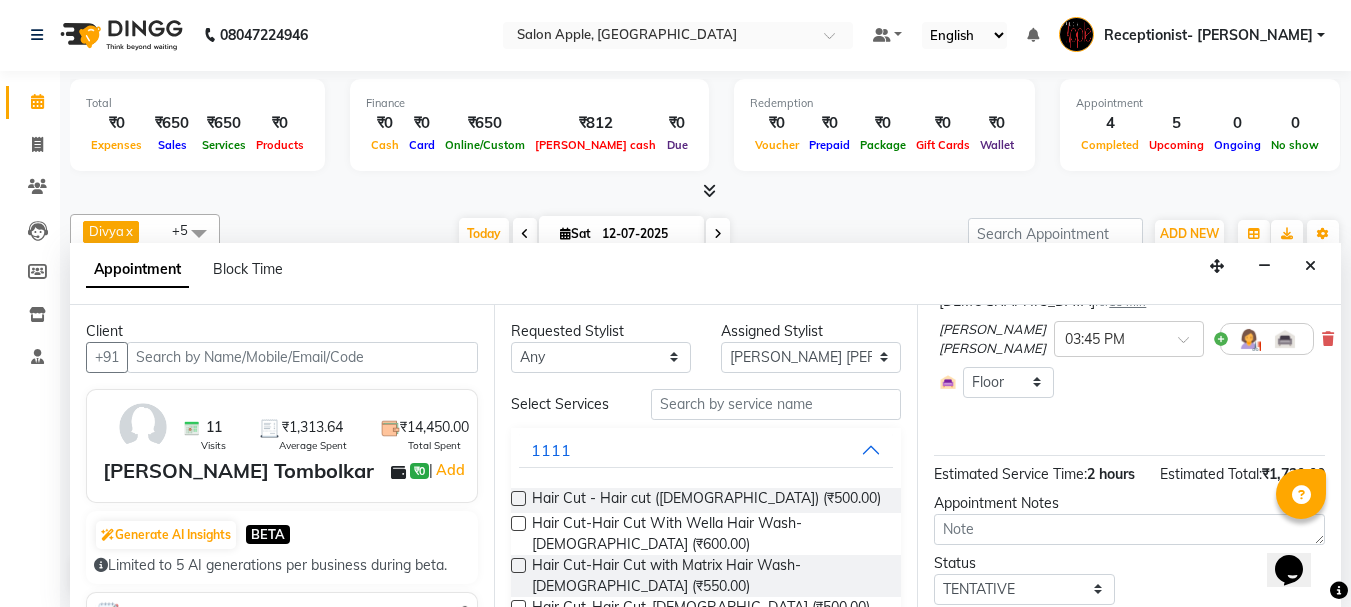scroll, scrollTop: 363, scrollLeft: 0, axis: vertical 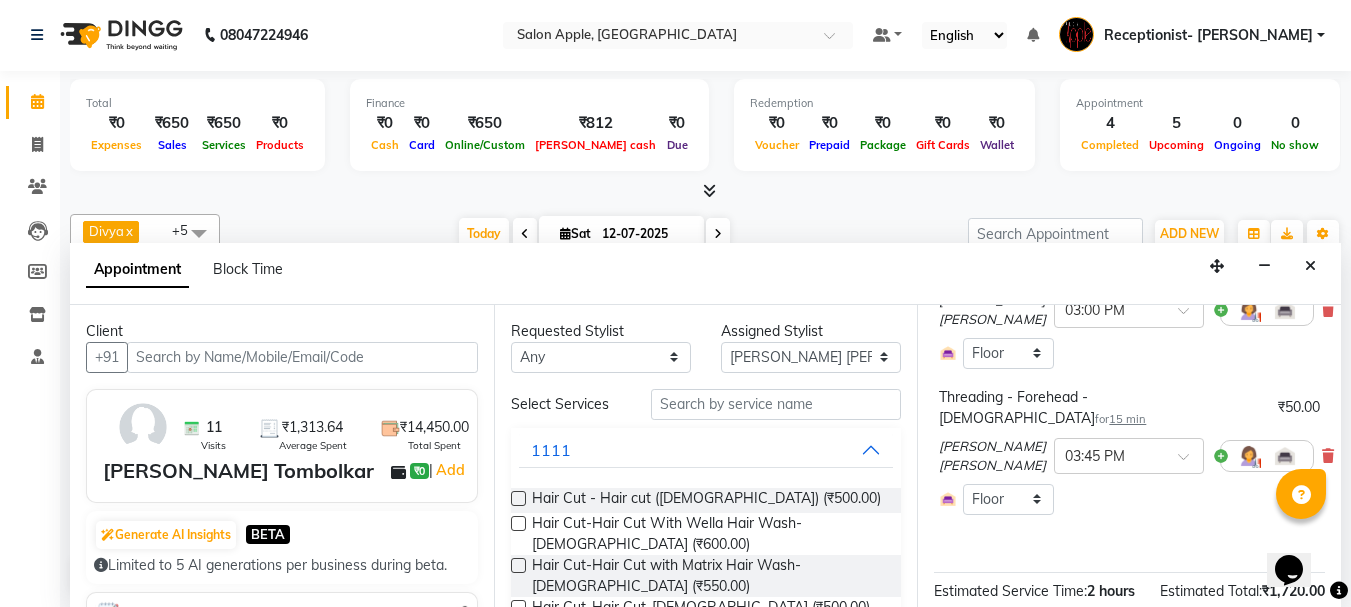 click at bounding box center (1328, 456) 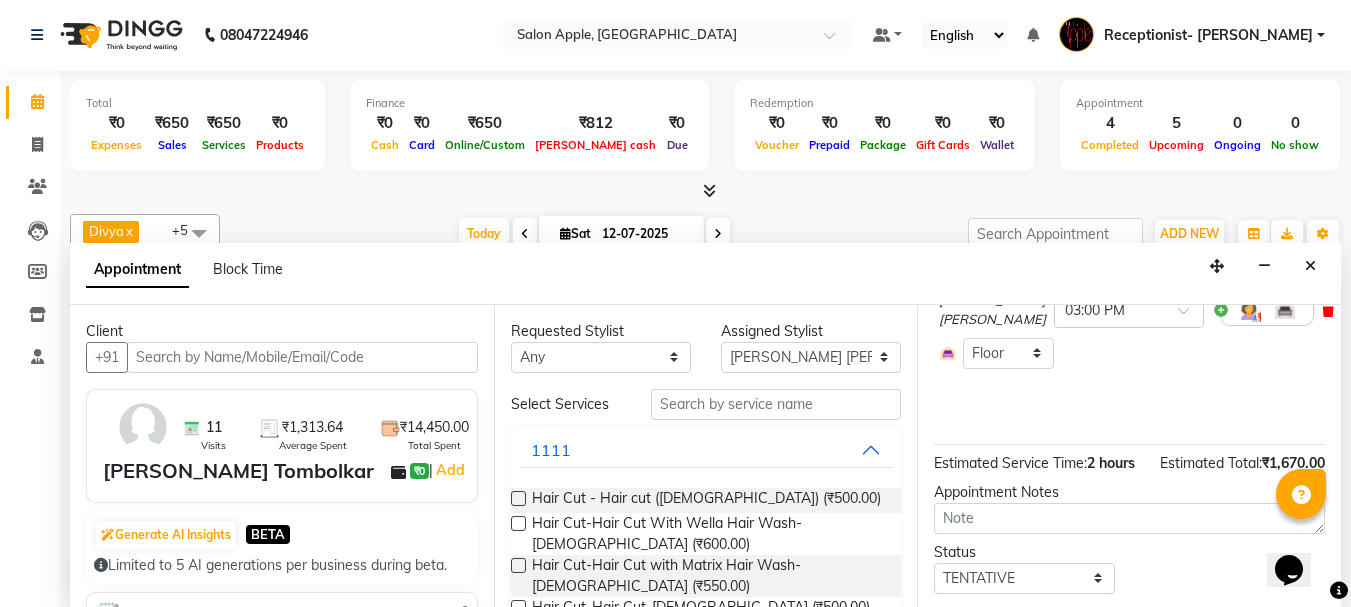 click at bounding box center [1328, 310] 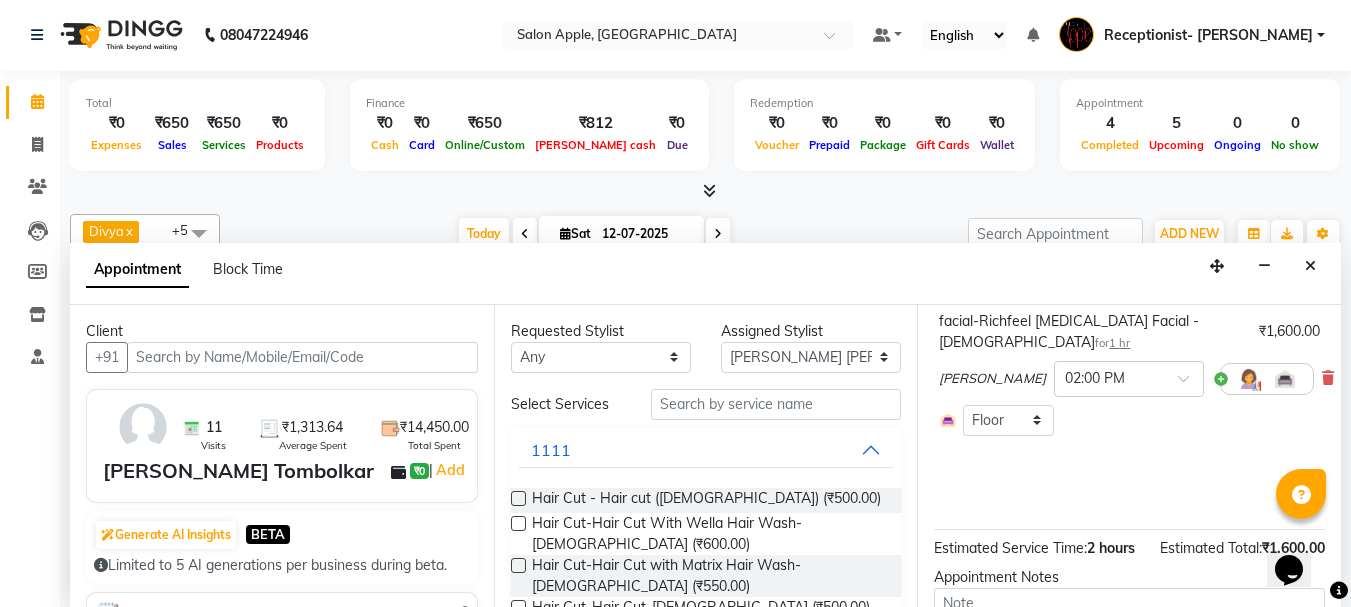 scroll, scrollTop: 149, scrollLeft: 0, axis: vertical 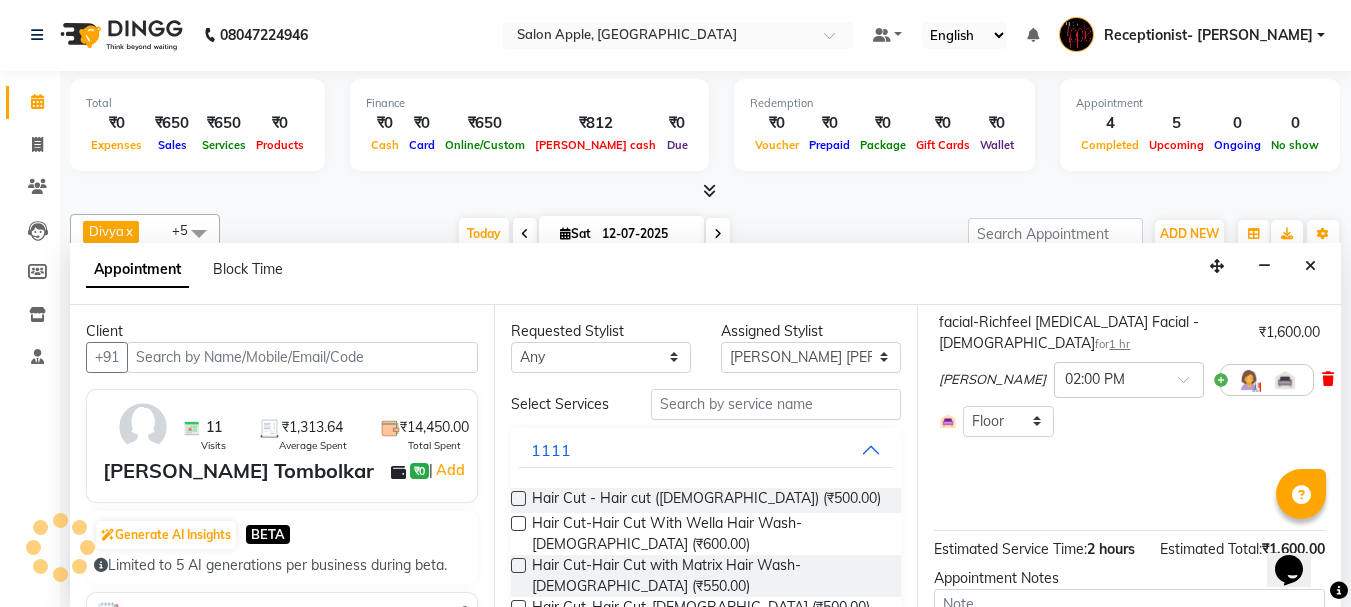 click at bounding box center (1328, 379) 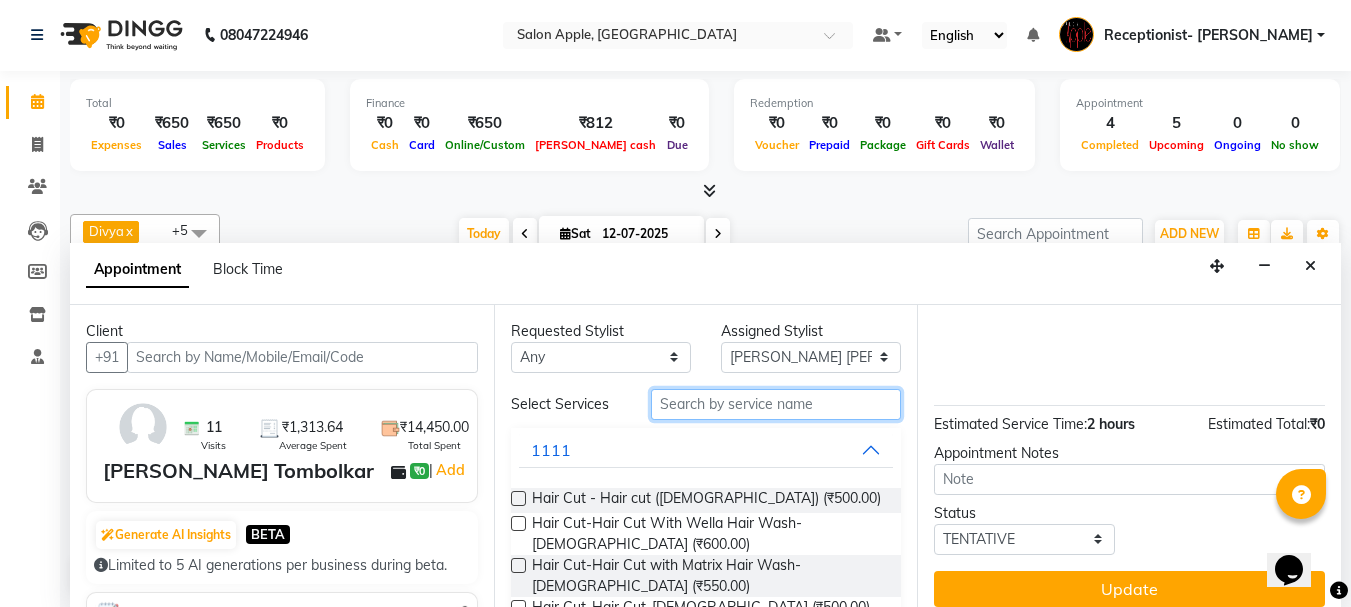 drag, startPoint x: 749, startPoint y: 412, endPoint x: 748, endPoint y: 402, distance: 10.049875 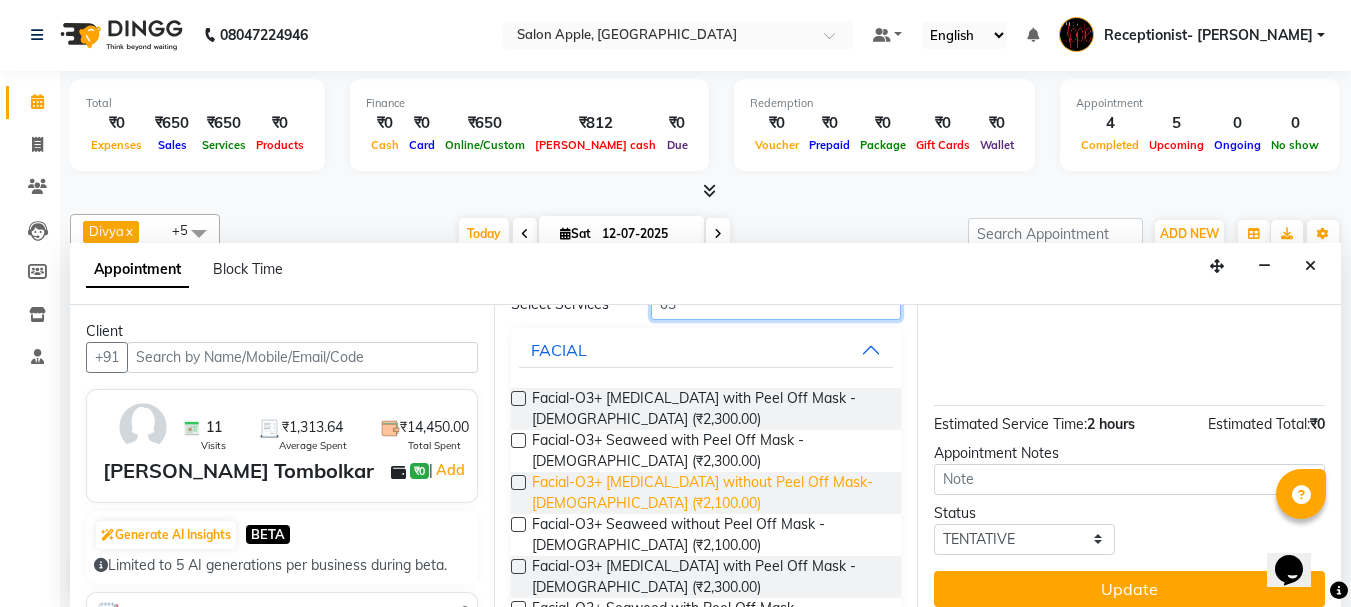 type on "o3" 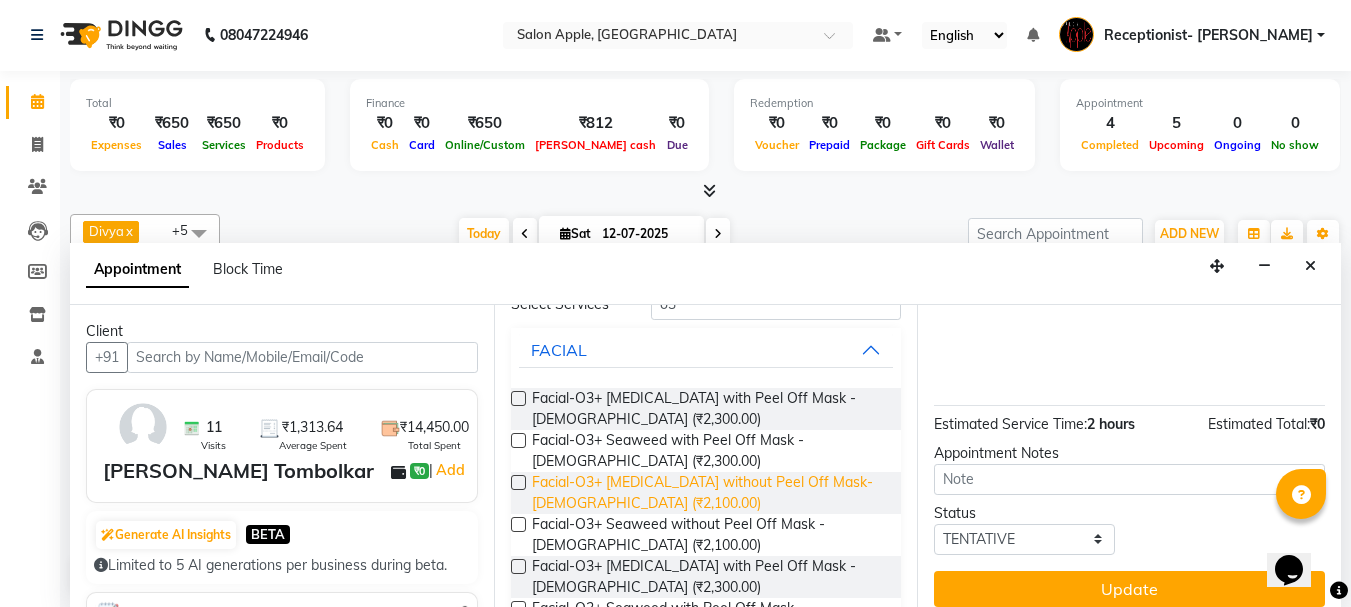 click on "Facial-O3+ Whitening without Peel Off Mask-Female (₹2,100.00)" at bounding box center [709, 493] 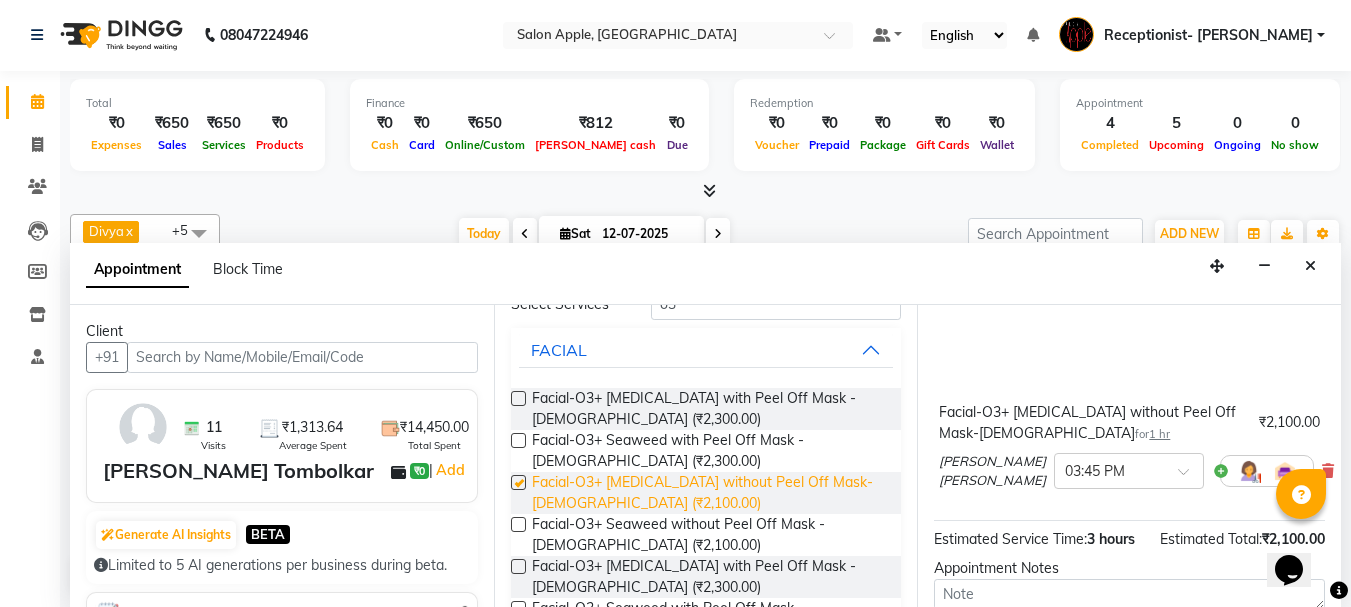 checkbox on "false" 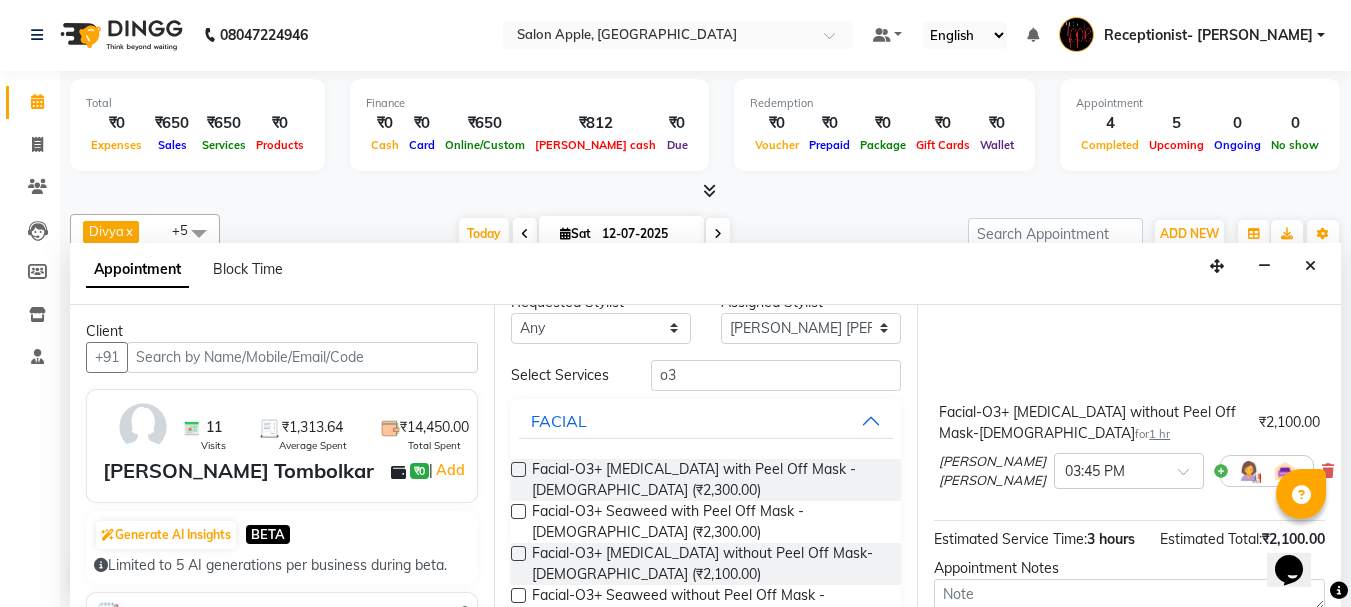 scroll, scrollTop: 0, scrollLeft: 0, axis: both 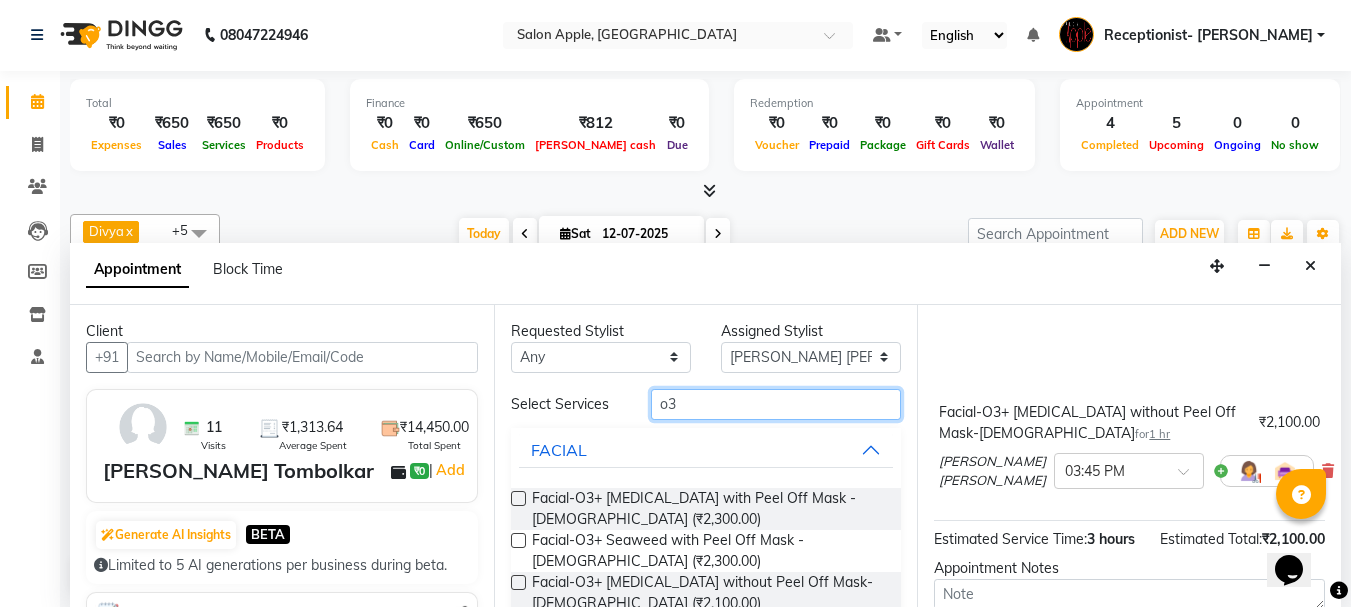 drag, startPoint x: 684, startPoint y: 407, endPoint x: 588, endPoint y: 416, distance: 96.42095 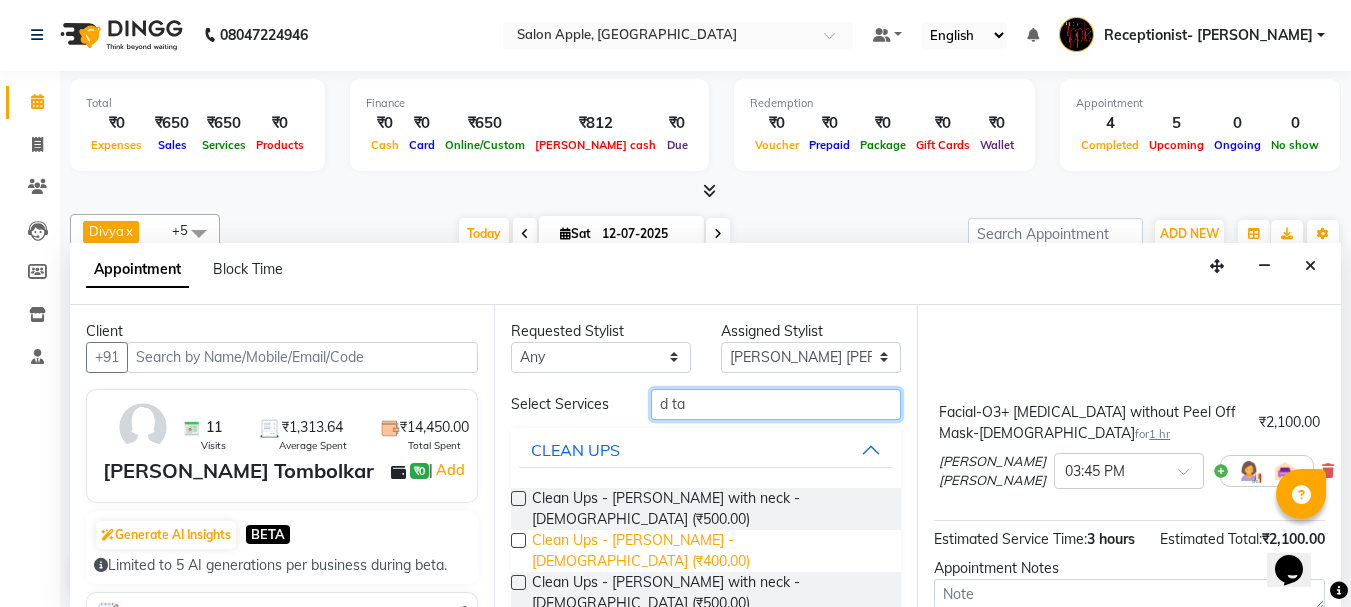 scroll, scrollTop: 57, scrollLeft: 0, axis: vertical 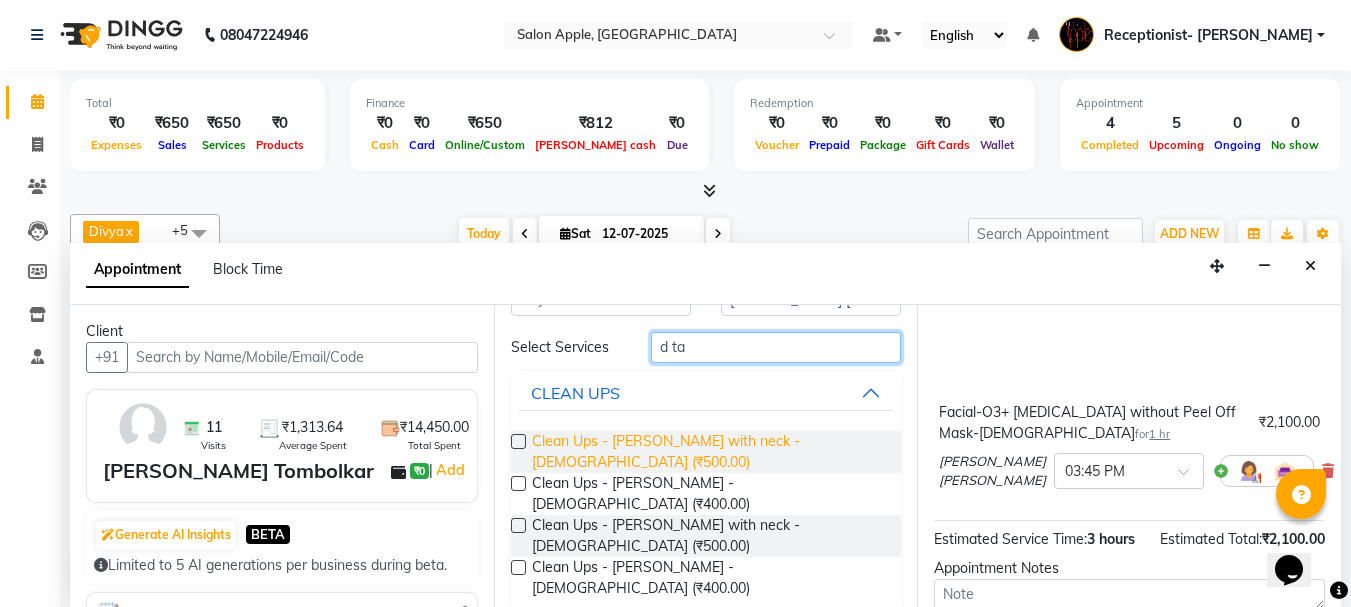 type on "d ta" 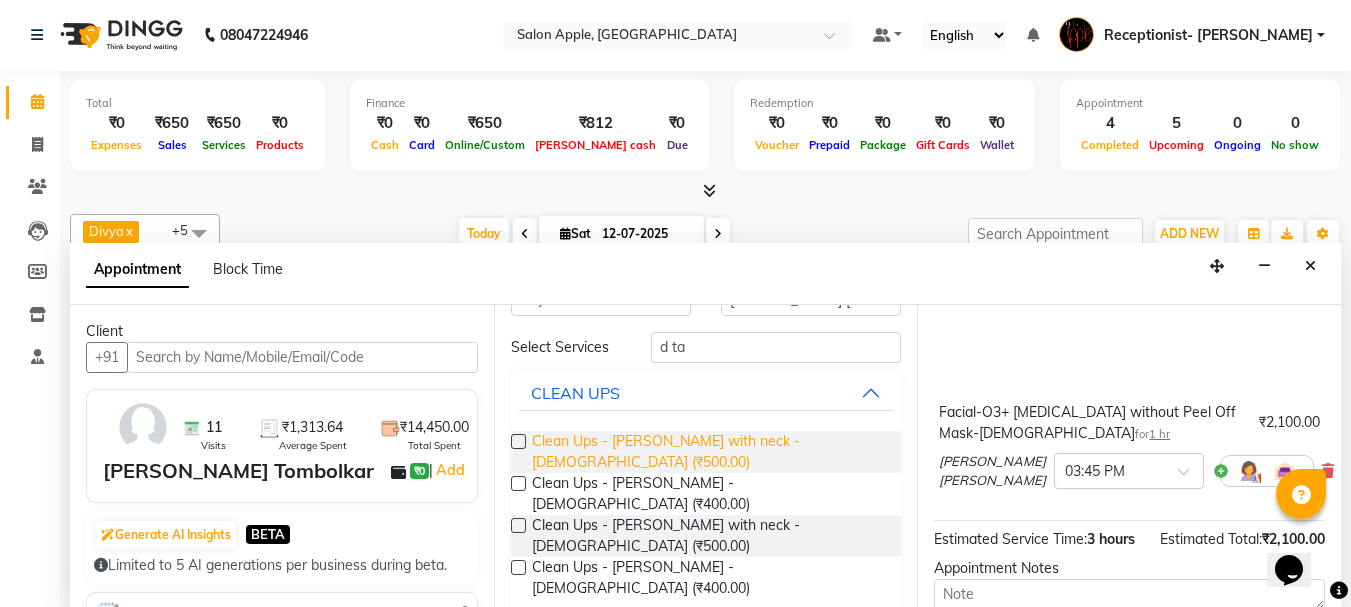 click on "Clean Ups - De-tan with neck - Female (₹500.00)" at bounding box center [709, 452] 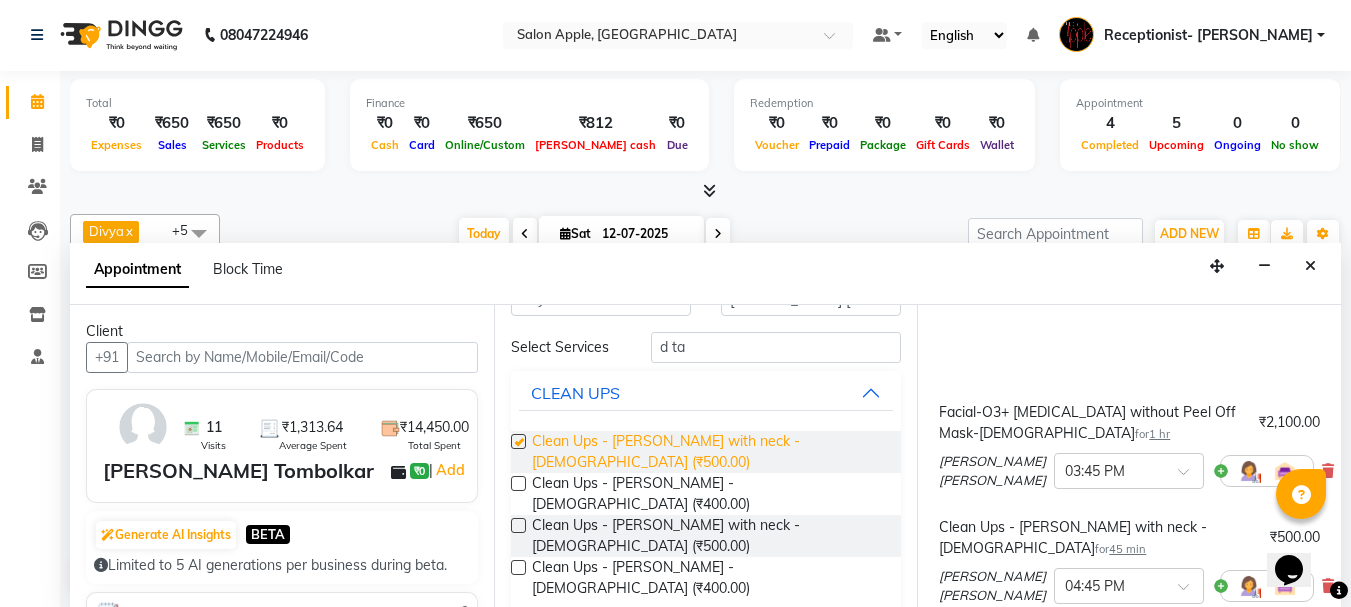 checkbox on "false" 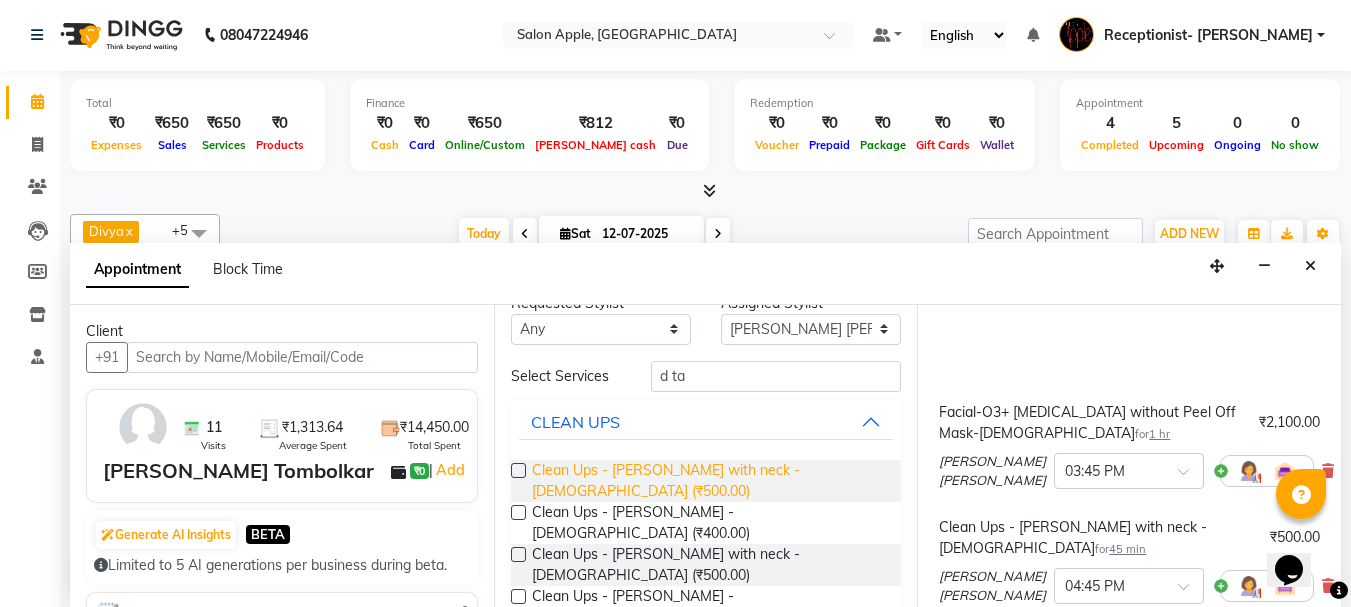 scroll, scrollTop: 0, scrollLeft: 0, axis: both 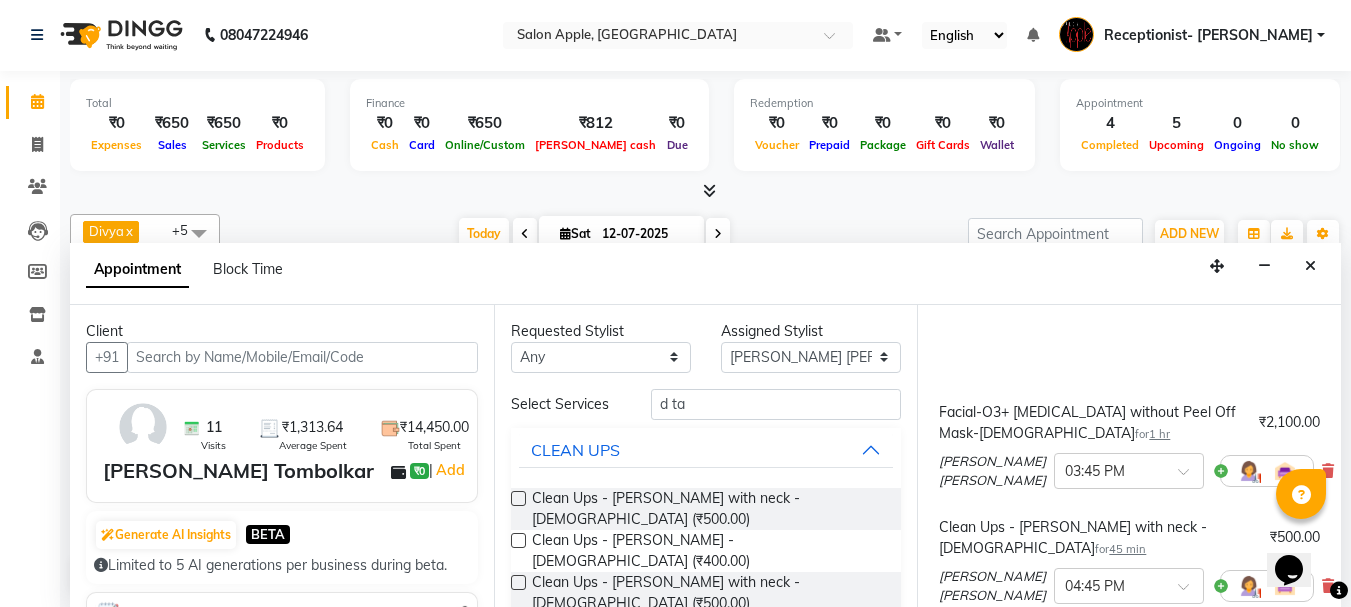 click on "[PERSON_NAME] [PERSON_NAME]" at bounding box center (992, 471) 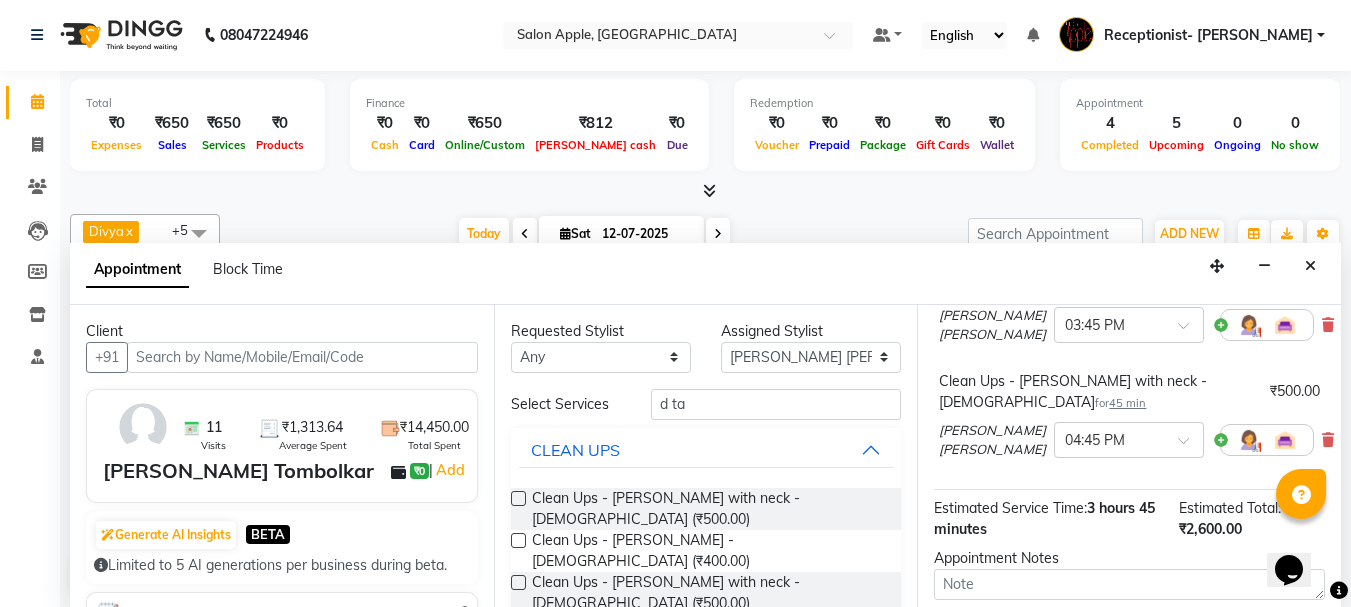 scroll, scrollTop: 431, scrollLeft: 0, axis: vertical 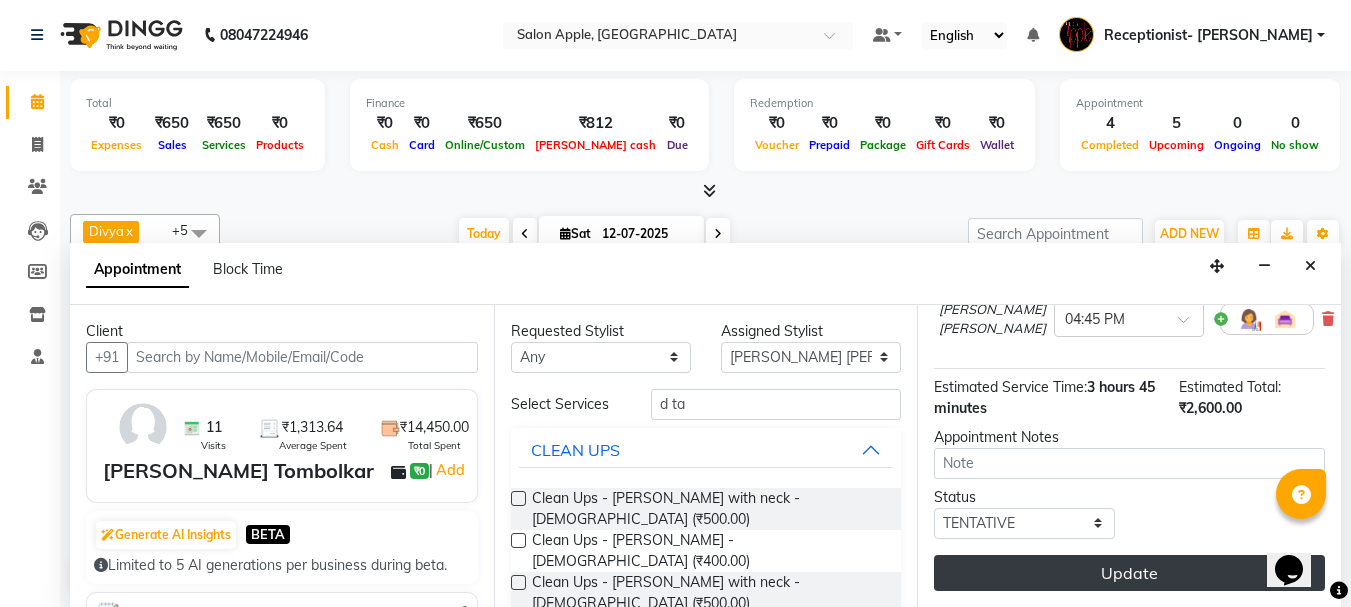 drag, startPoint x: 1155, startPoint y: 550, endPoint x: 1153, endPoint y: 537, distance: 13.152946 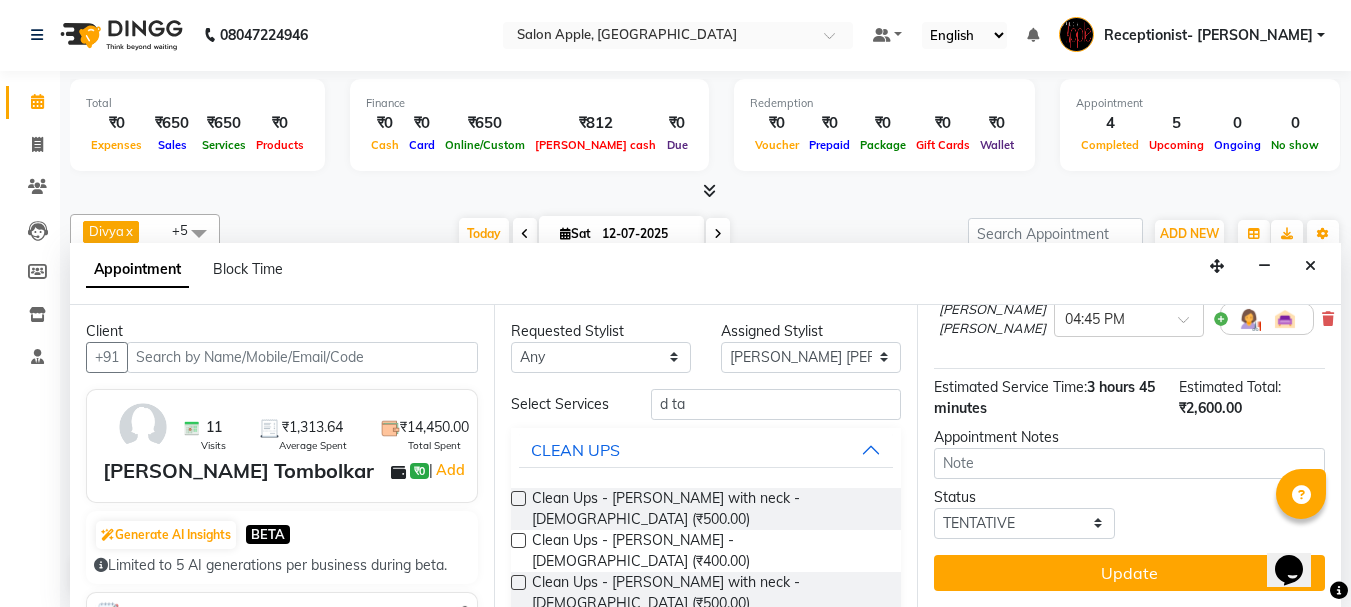 click on "Update" at bounding box center (1129, 573) 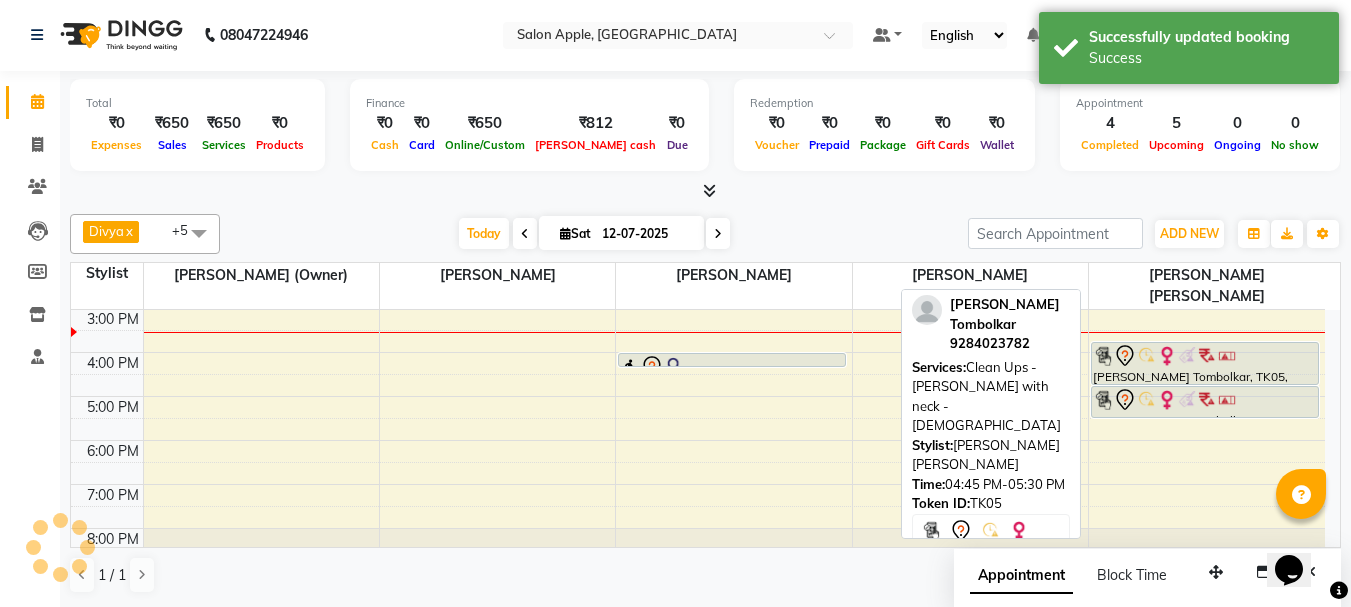 scroll, scrollTop: 0, scrollLeft: 0, axis: both 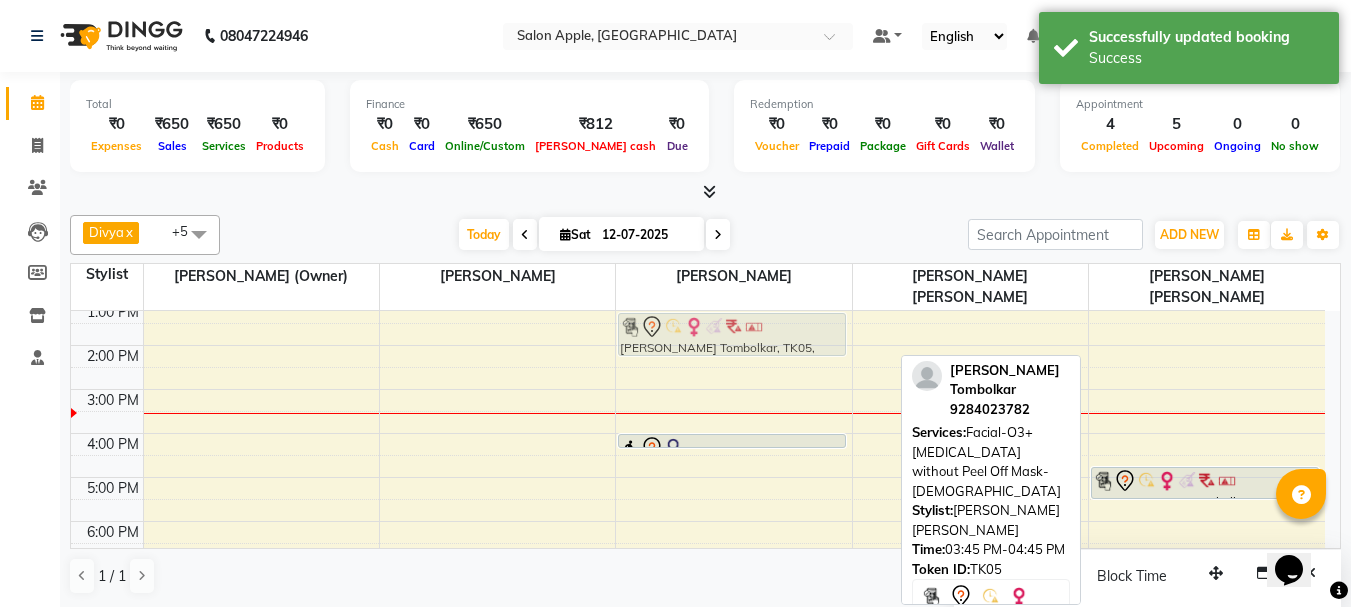 drag, startPoint x: 1117, startPoint y: 343, endPoint x: 643, endPoint y: 311, distance: 475.07895 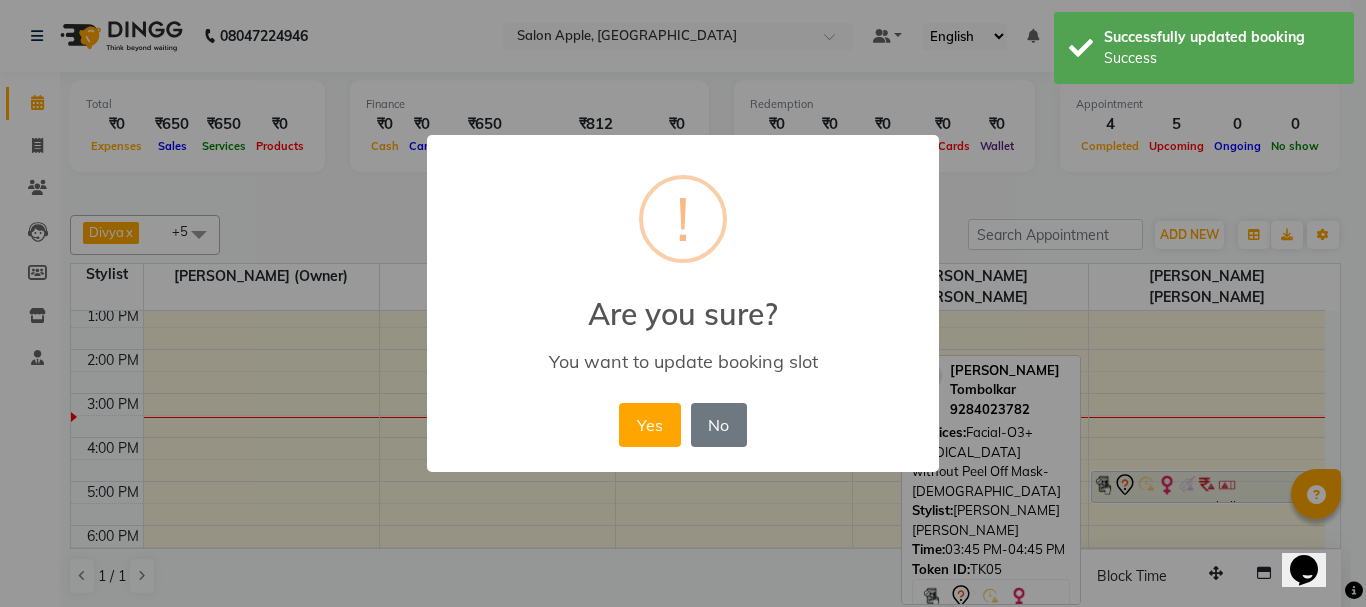 drag, startPoint x: 635, startPoint y: 431, endPoint x: 703, endPoint y: 429, distance: 68.0294 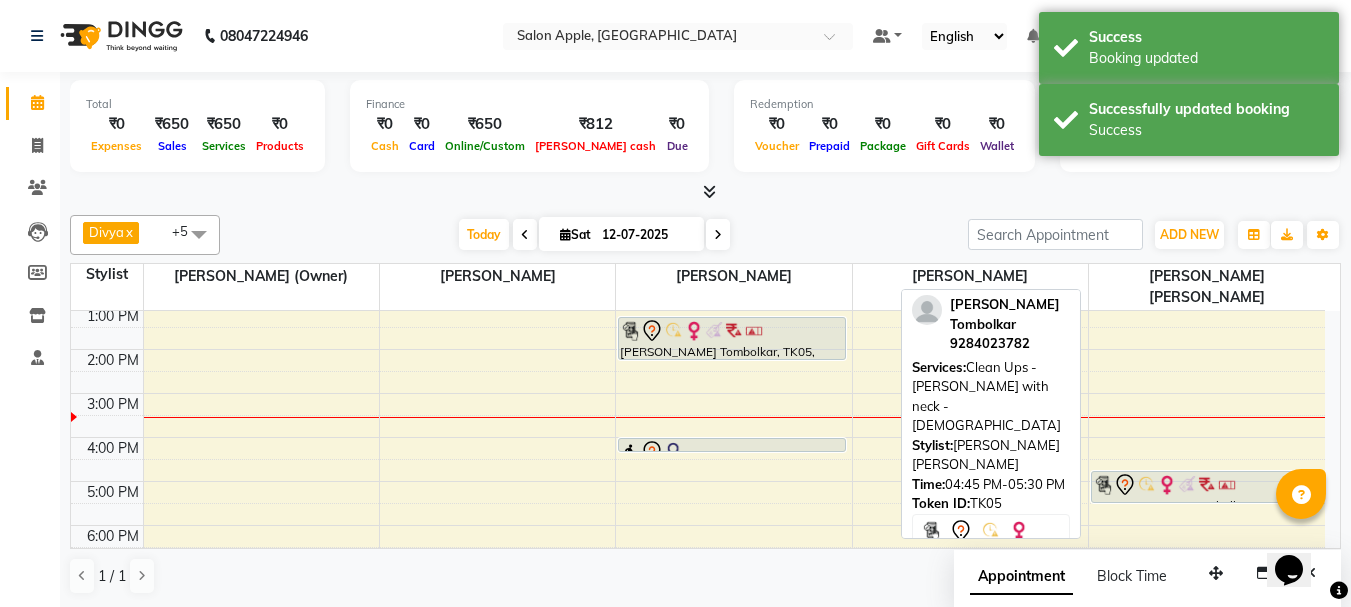 drag, startPoint x: 1241, startPoint y: 478, endPoint x: 1365, endPoint y: 327, distance: 195.38936 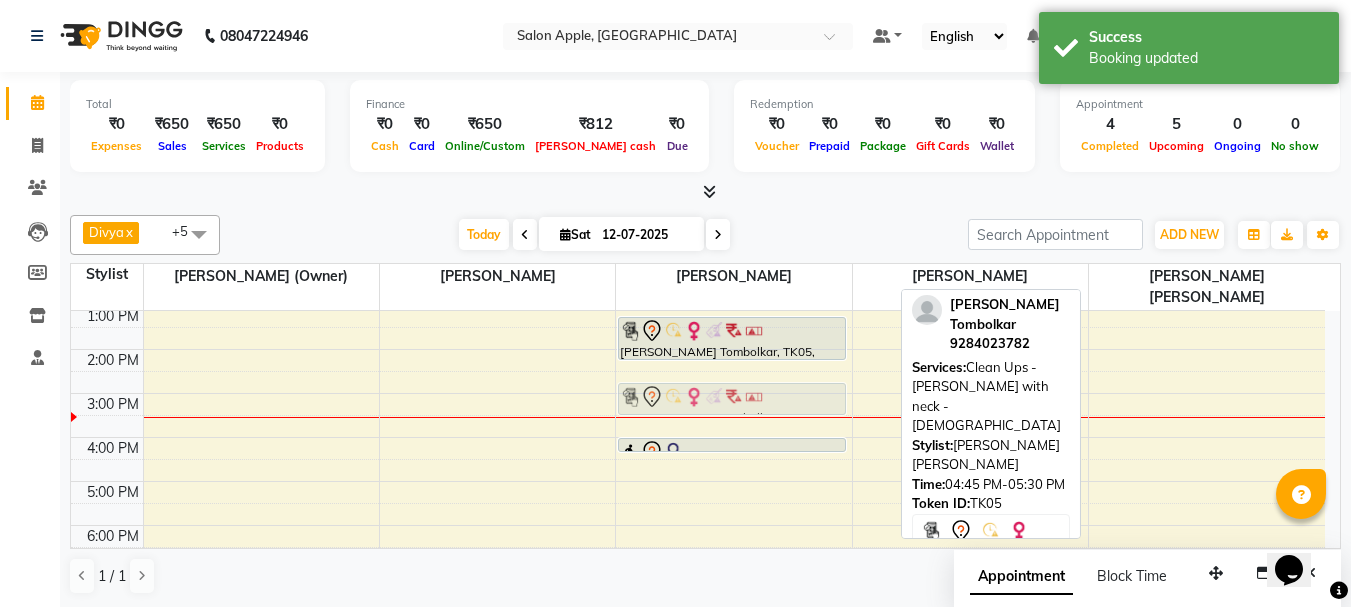 drag, startPoint x: 1152, startPoint y: 453, endPoint x: 688, endPoint y: 368, distance: 471.7213 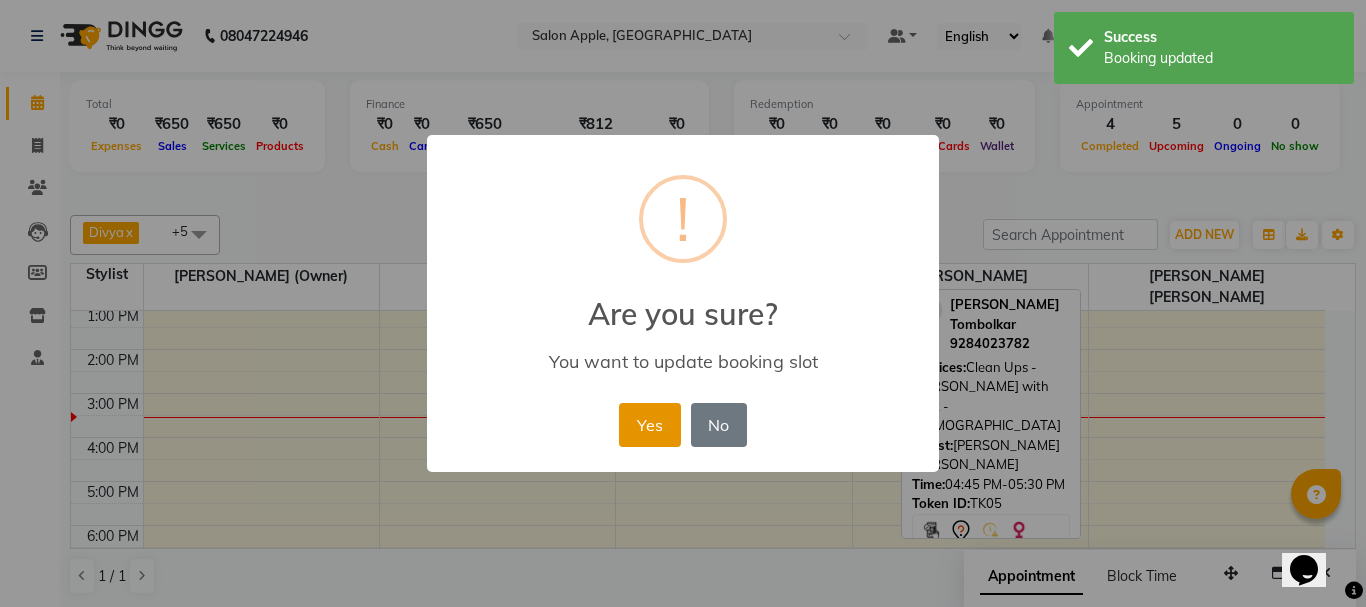 click on "Yes" at bounding box center [649, 425] 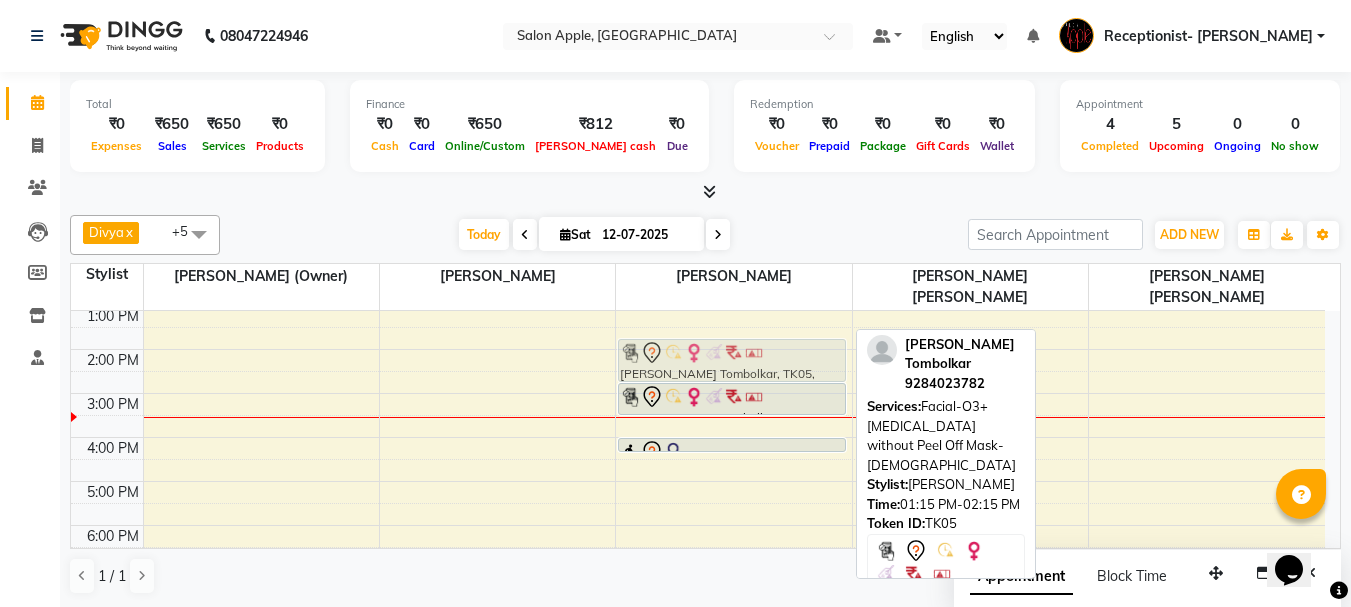 click on "SHILPA NISAL, TK03, 11:30 AM-12:00 PM, Sugar wax - Regular - Full hands - Female     Madhura Bhosale Salon, TK02, 11:45 AM-12:15 PM, Hair Wash - Wella - Female             Apurva Tombolkar, TK05, 01:15 PM-02:15 PM, Facial-O3+ Whitening without Peel Off Mask-Female             Apurva Tombolkar, TK05, 02:45 PM-03:30 PM, Clean Ups - De-tan with neck - Female             Gaytri Kulkarni, TK04, 04:00 PM-04:15 PM, Threading - Eyebrows - Female             Apurva Tombolkar, TK05, 01:15 PM-02:15 PM, Facial-O3+ Whitening without Peel Off Mask-Female" at bounding box center (733, 371) 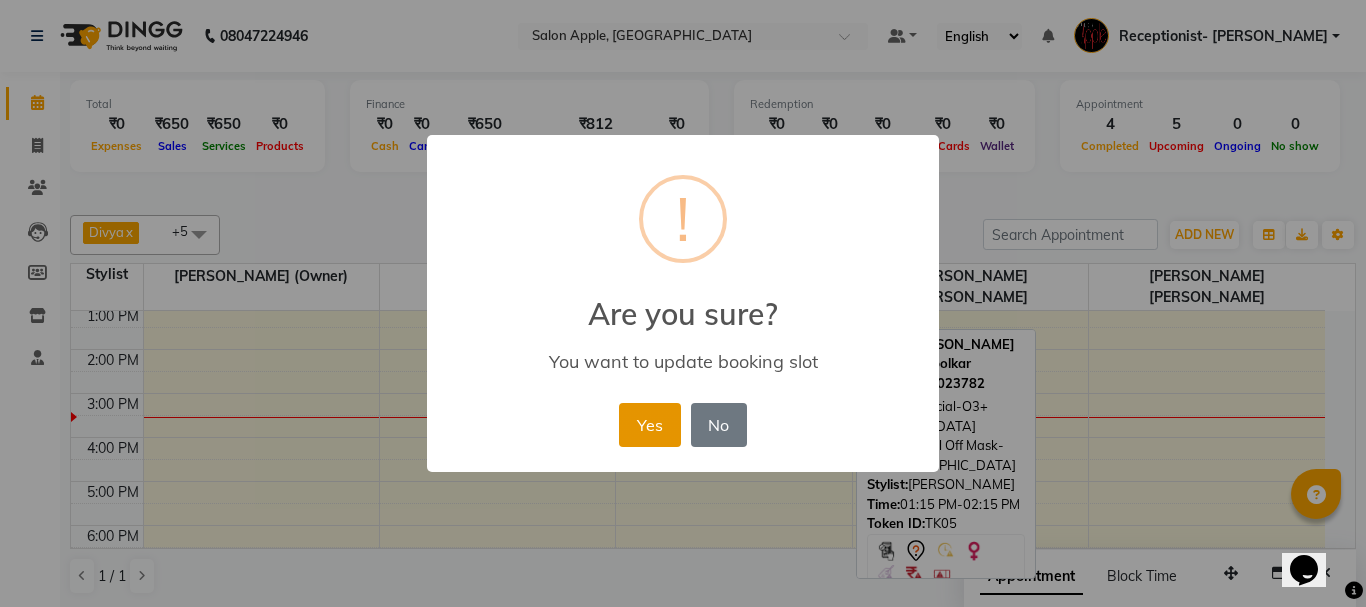 click on "Yes" at bounding box center (649, 425) 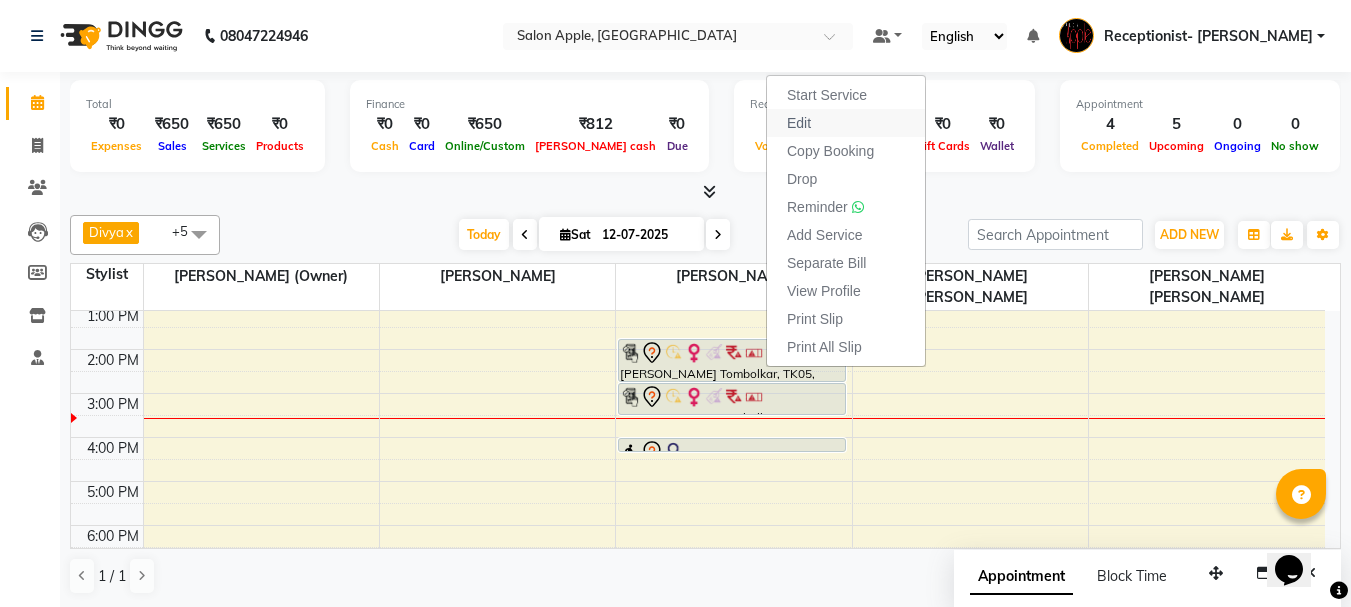click on "Edit" at bounding box center (799, 123) 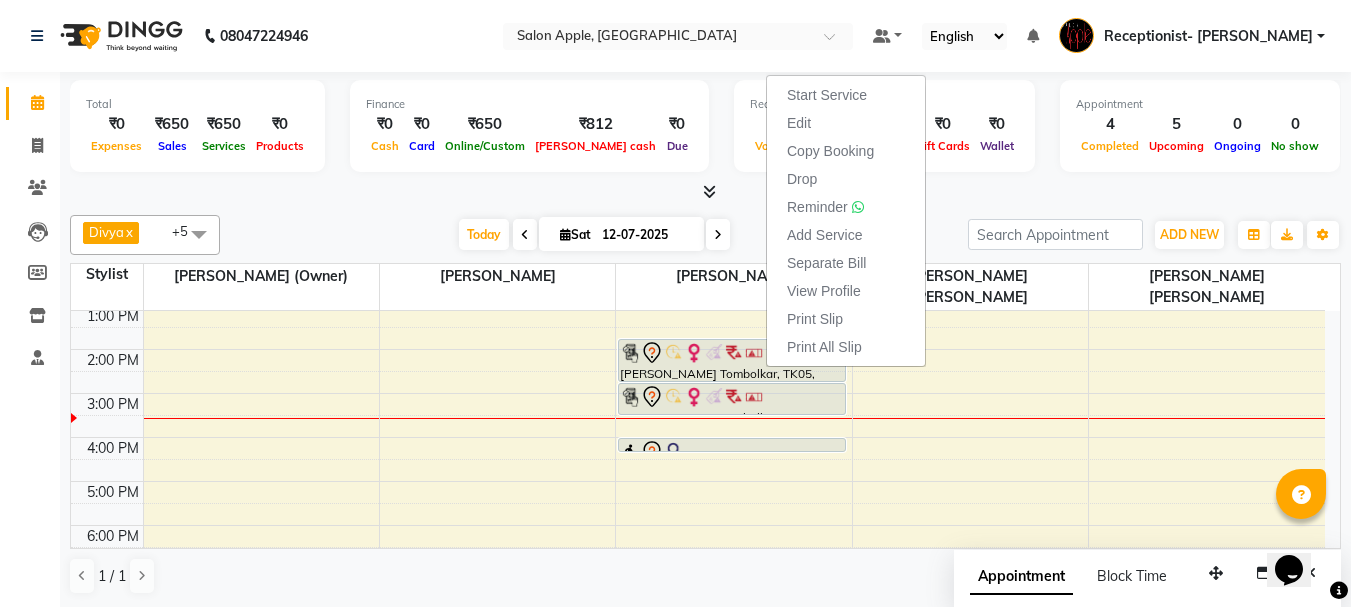 select on "tentative" 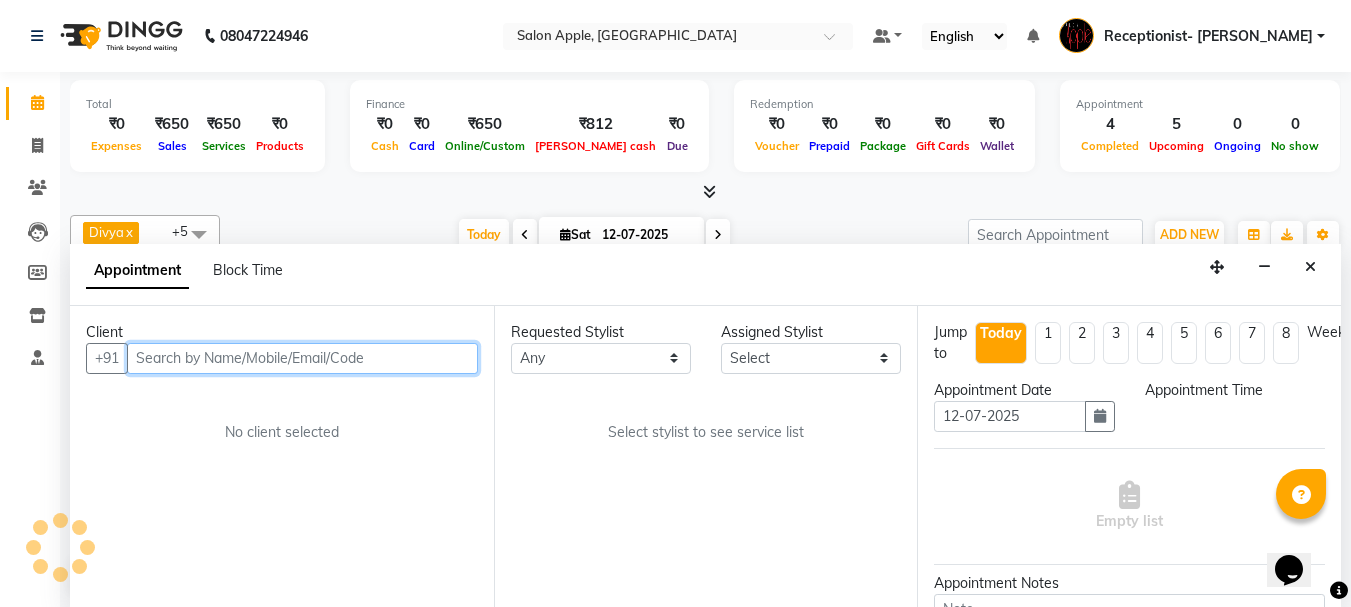 select on "825" 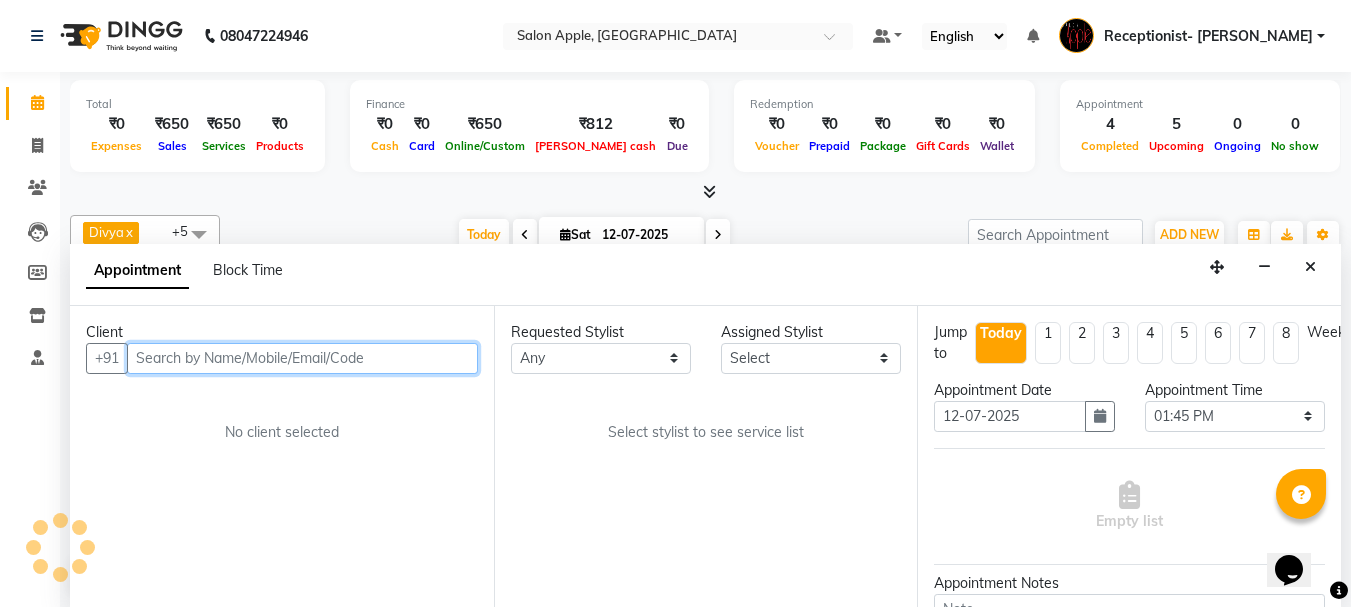 select on "50336" 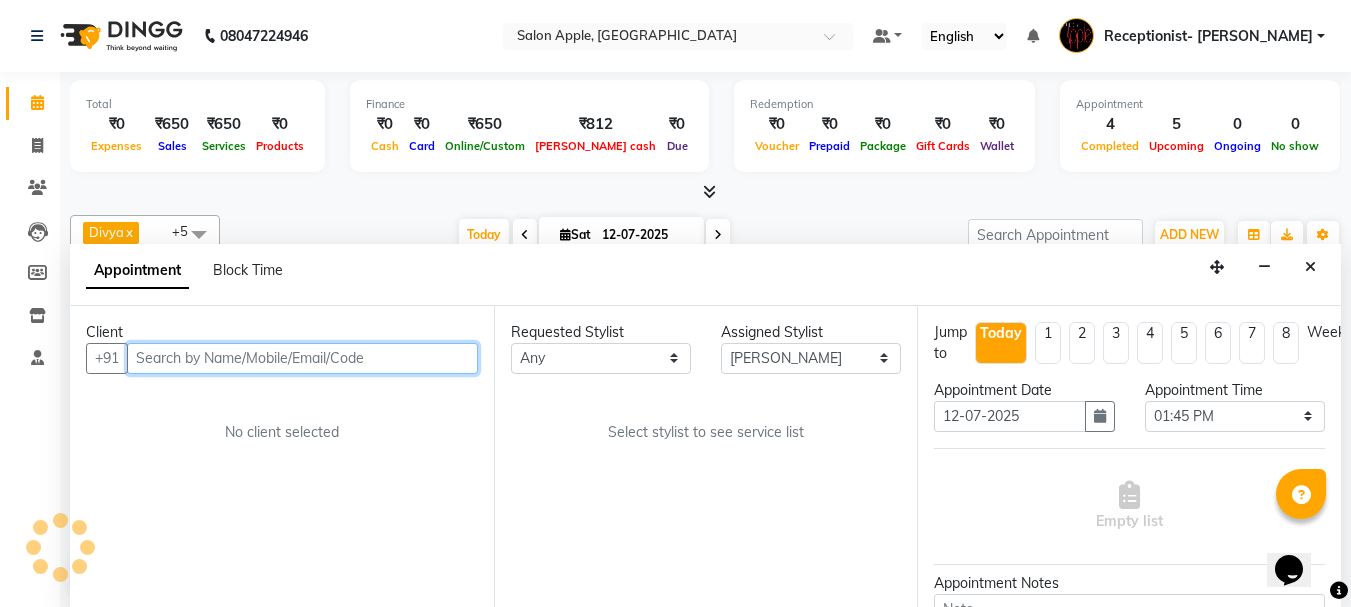 scroll, scrollTop: 1, scrollLeft: 0, axis: vertical 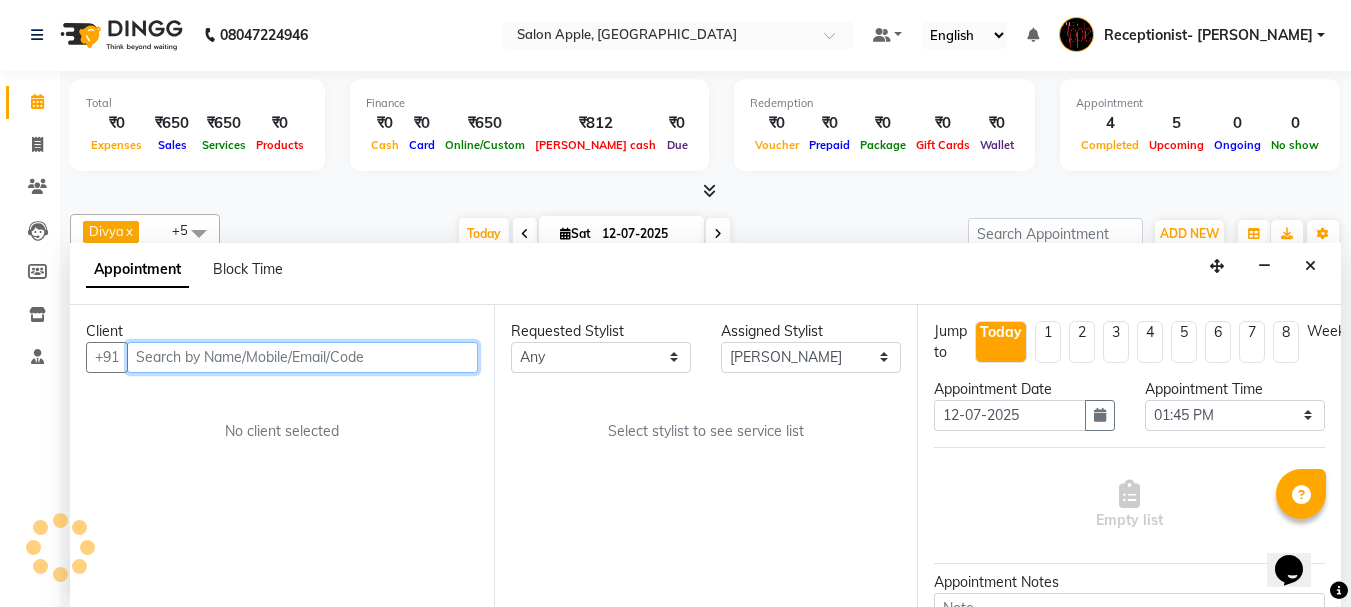 select on "712" 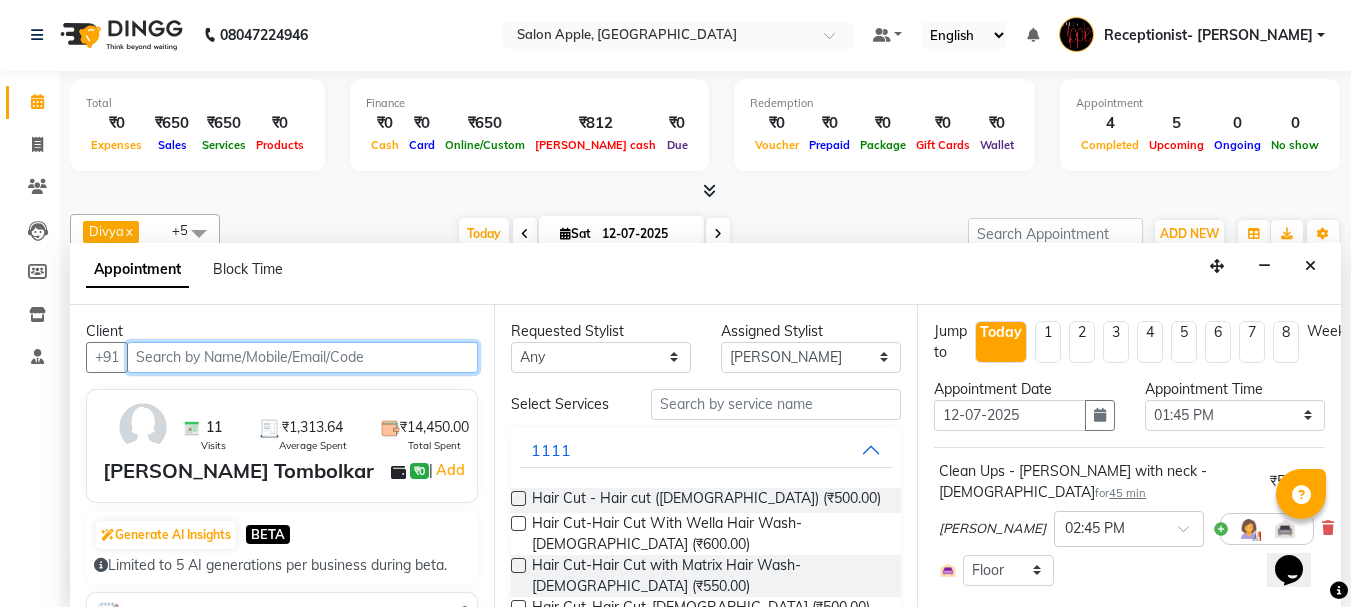scroll, scrollTop: 309, scrollLeft: 0, axis: vertical 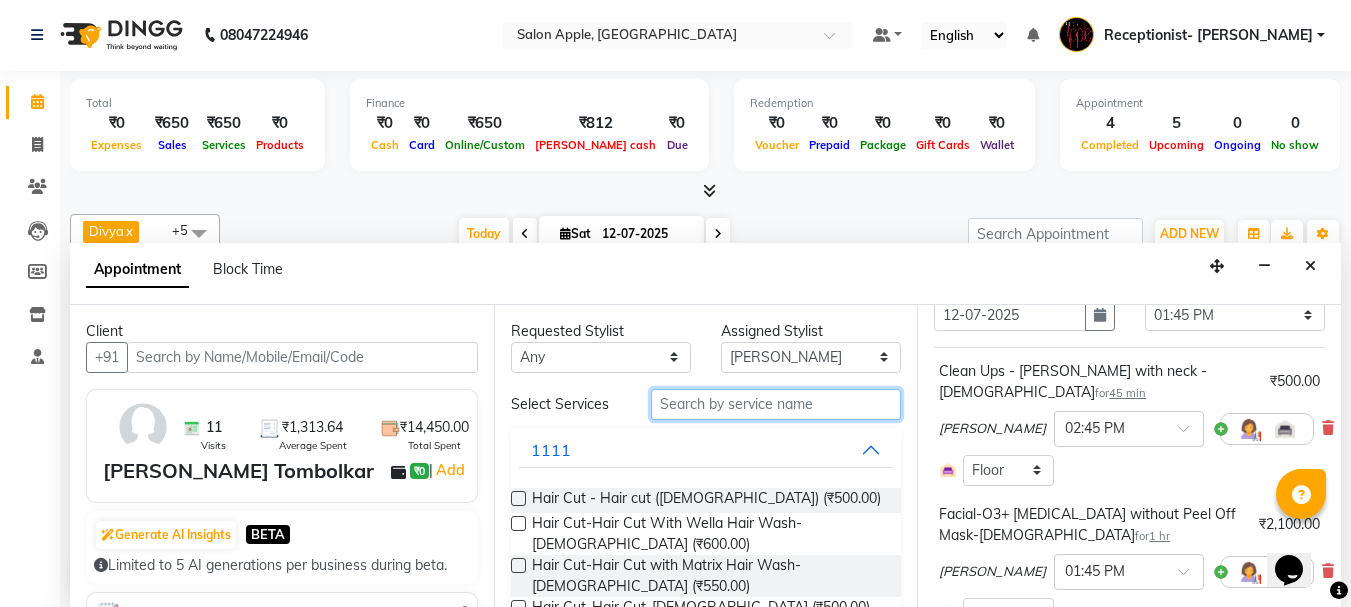 click at bounding box center (776, 404) 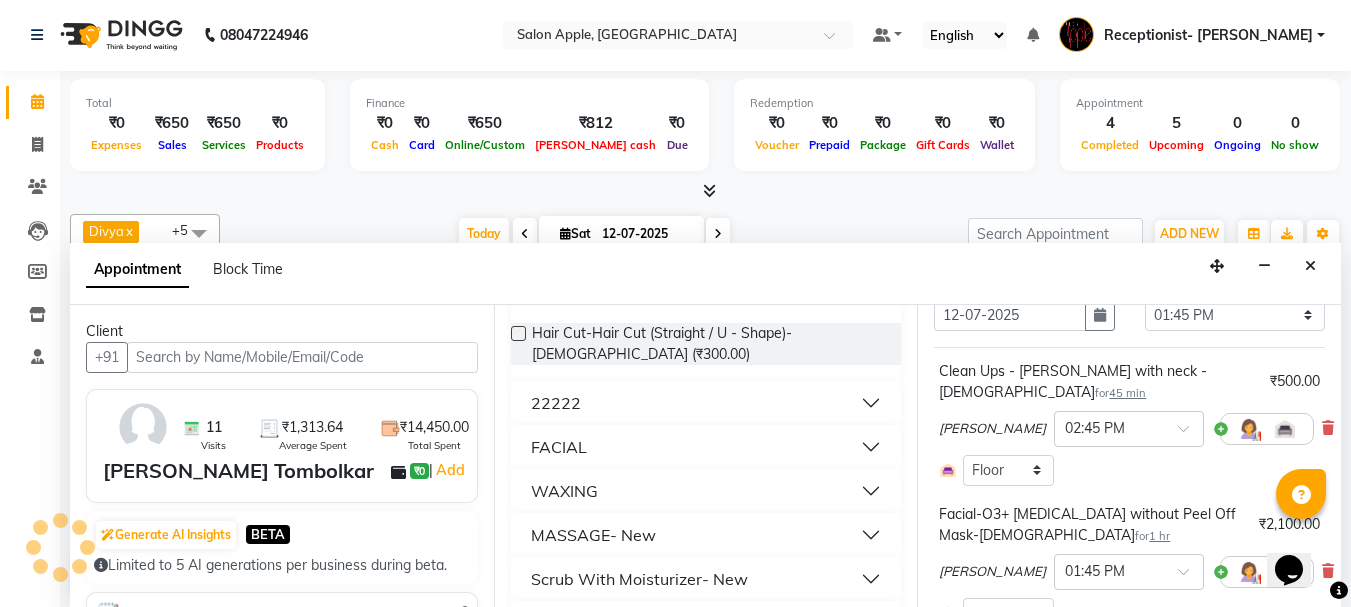 scroll, scrollTop: 200, scrollLeft: 0, axis: vertical 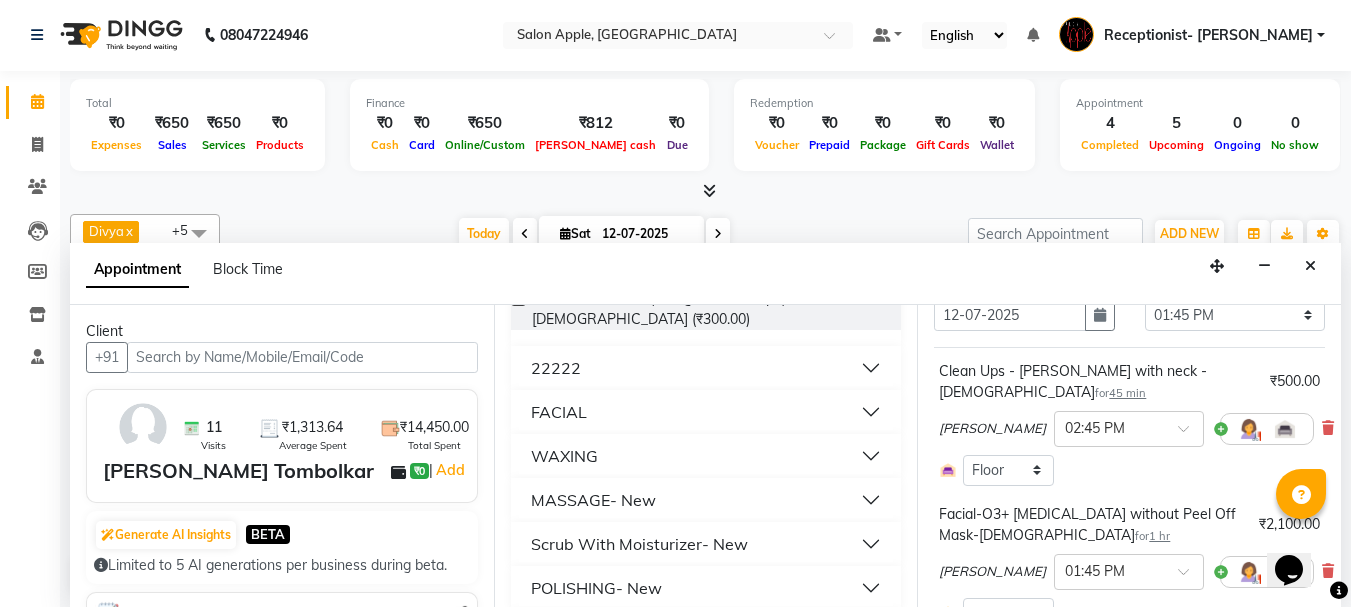 type on "300" 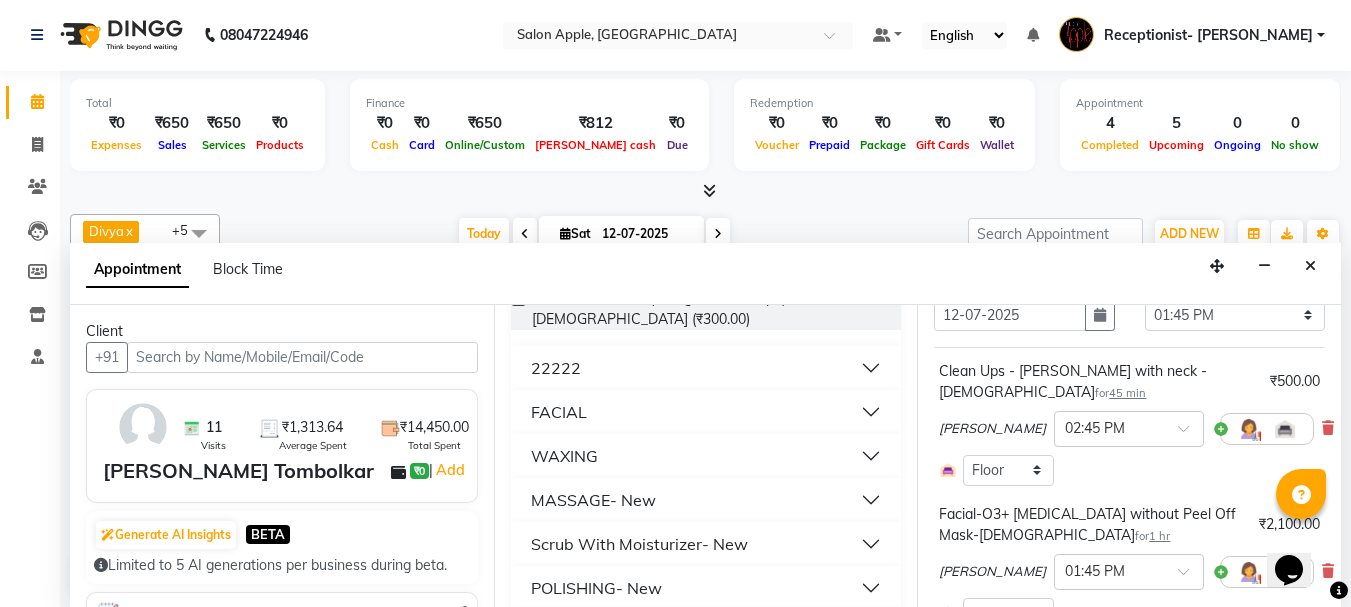 click on "WAXING" at bounding box center [706, 456] 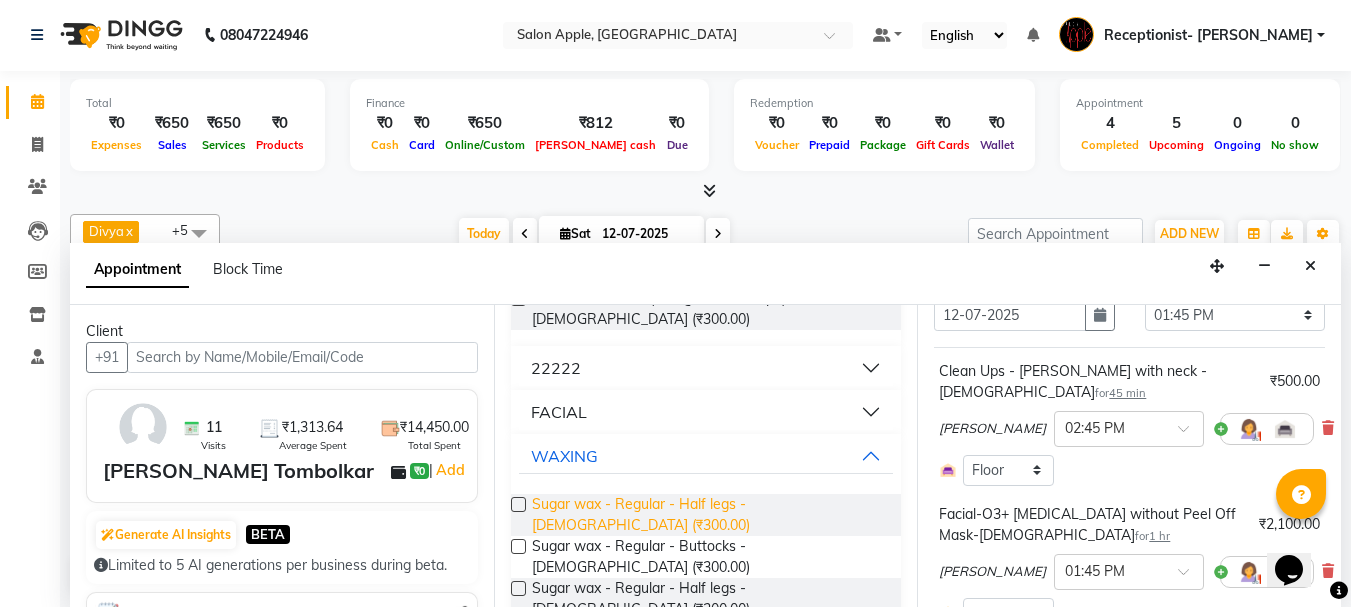 click on "Sugar wax - Regular - Half legs - Female (₹300.00)" at bounding box center [709, 515] 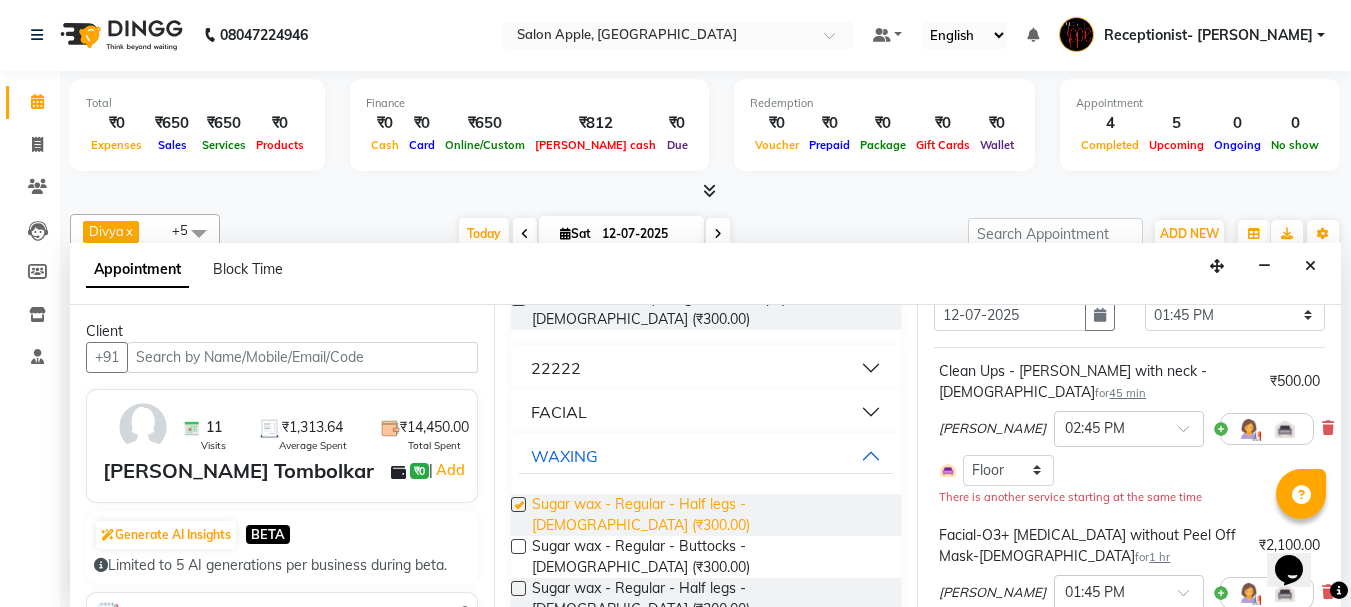 checkbox on "false" 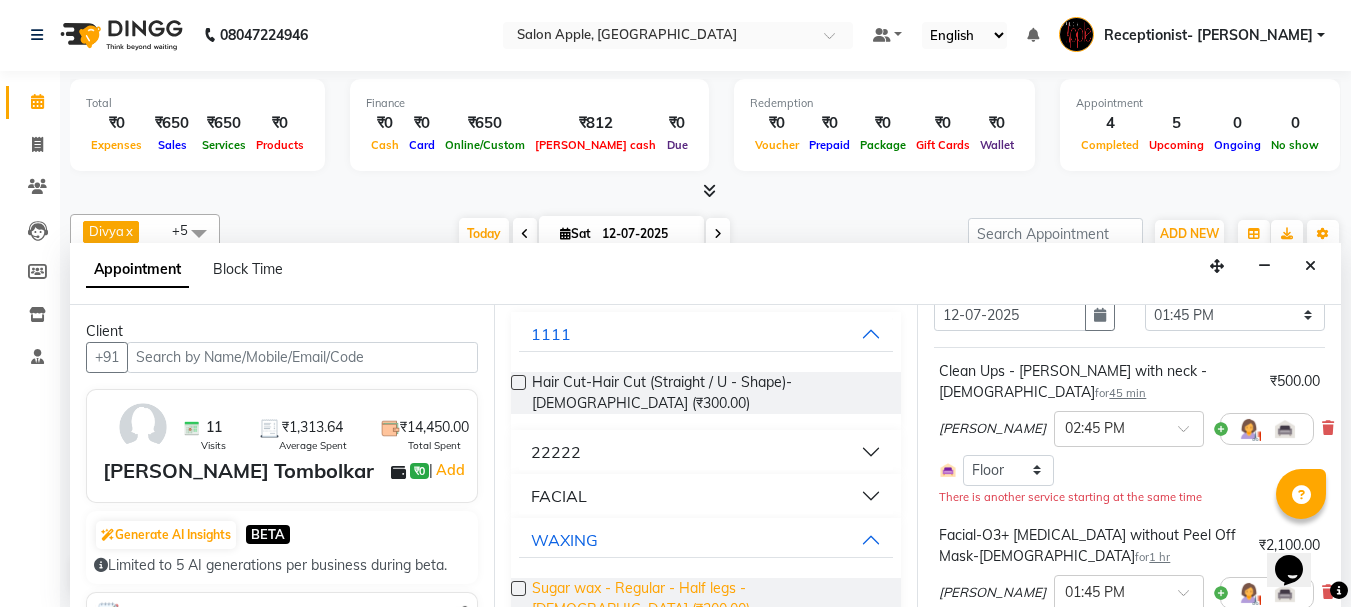 scroll, scrollTop: 0, scrollLeft: 0, axis: both 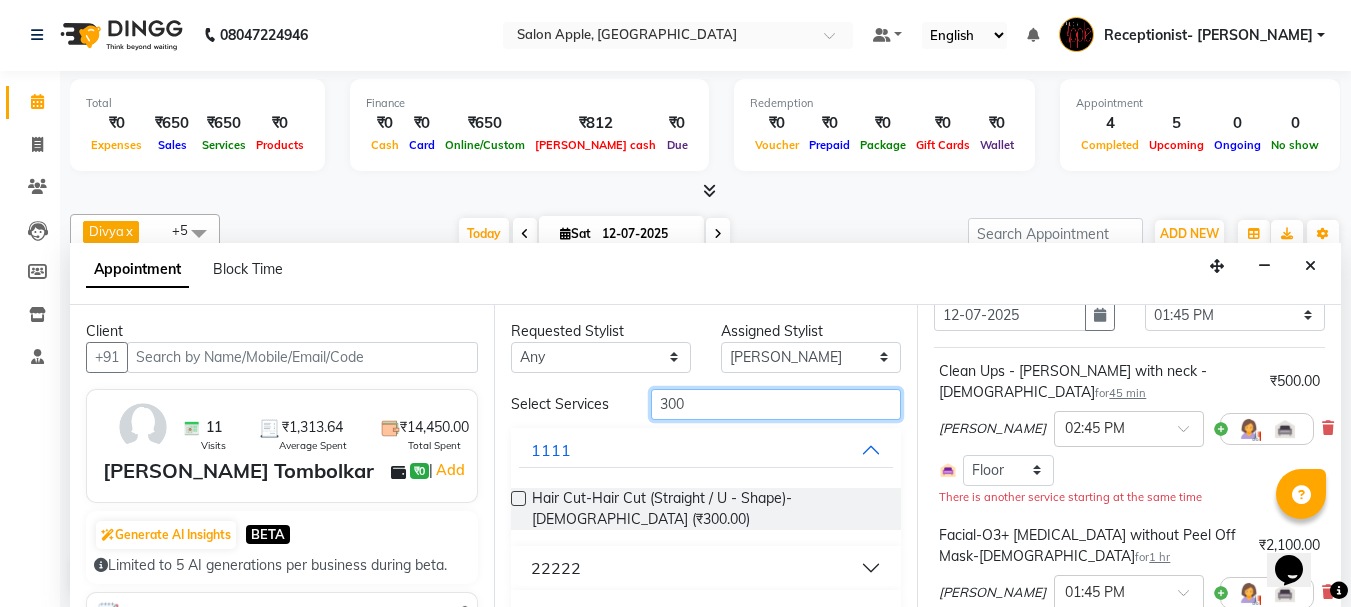 drag, startPoint x: 689, startPoint y: 403, endPoint x: 625, endPoint y: 397, distance: 64.28063 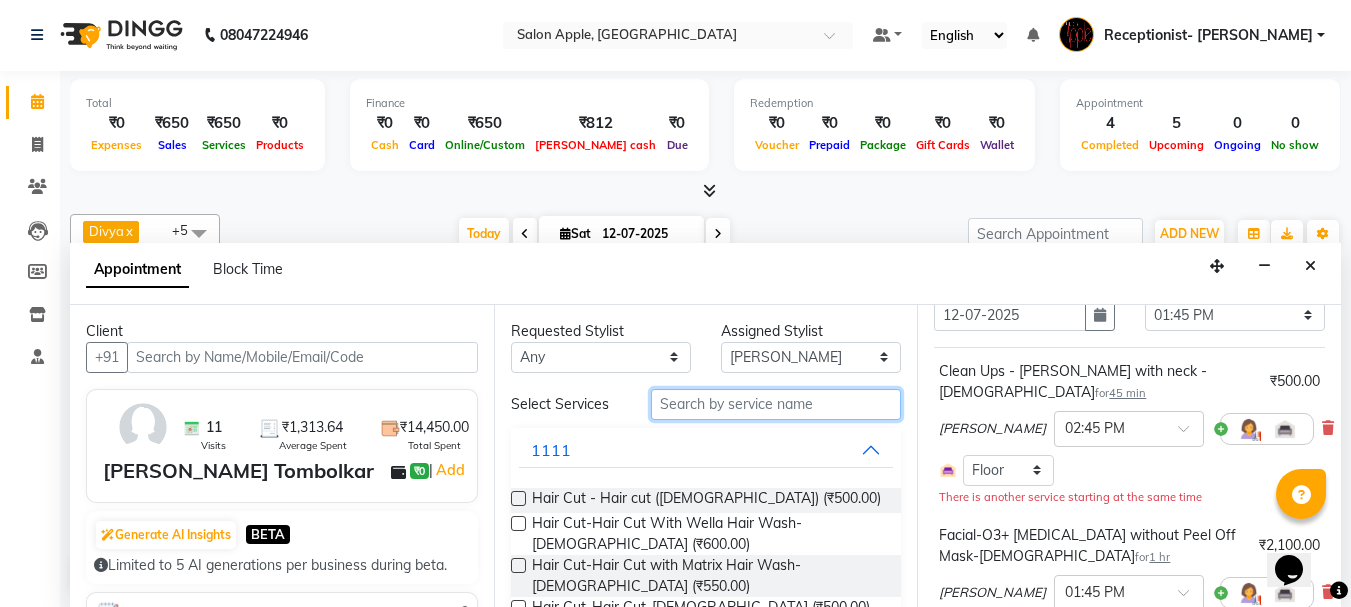 type 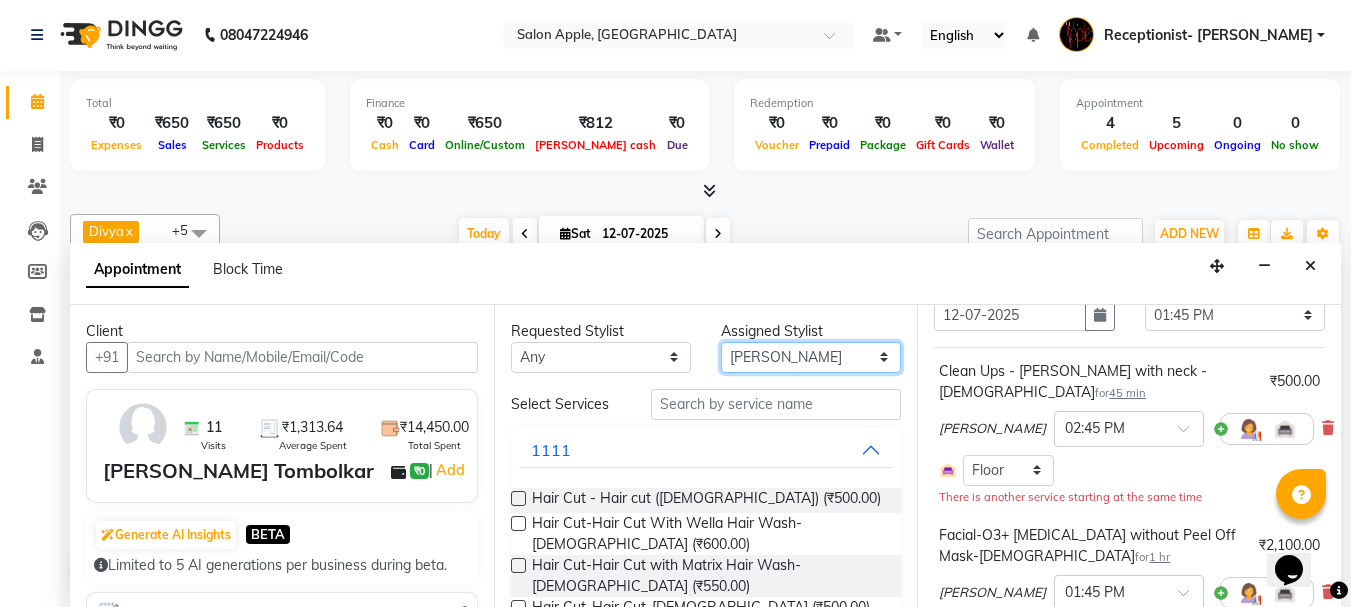 click on "Select Divya Rajesh rokade Pravin dhanaji Kale Sayali vinay Sawant Shweta gopal Mali Sonali (Owner) Training Department" at bounding box center [811, 357] 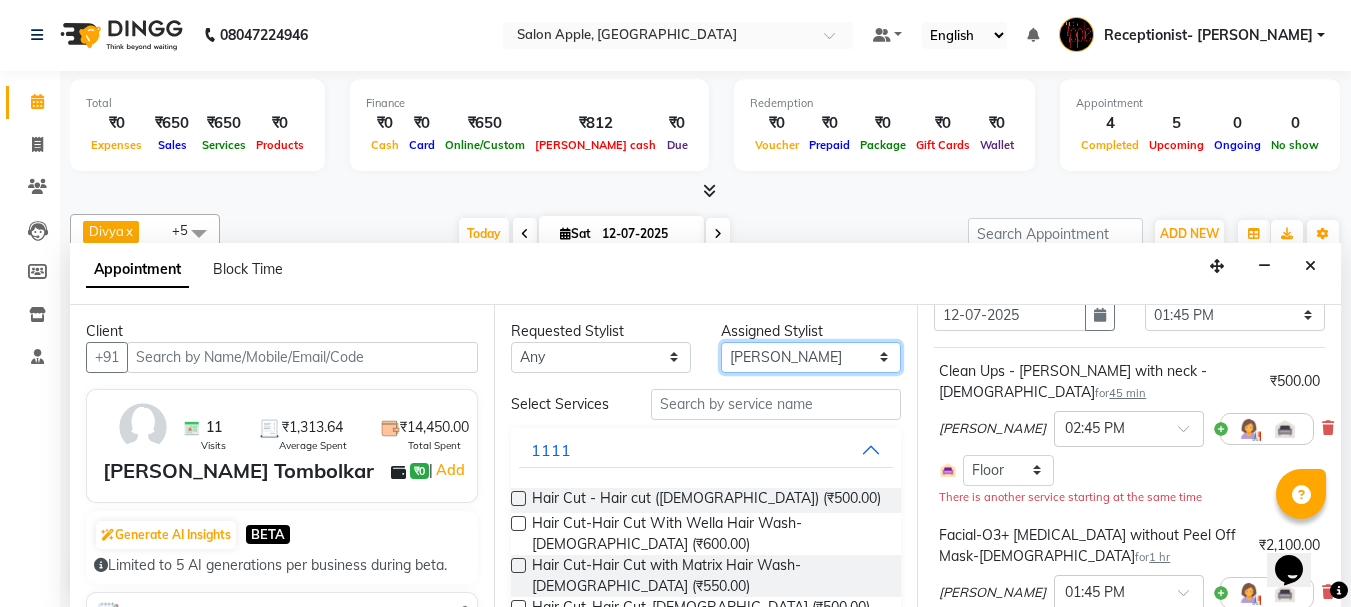 select on "46911" 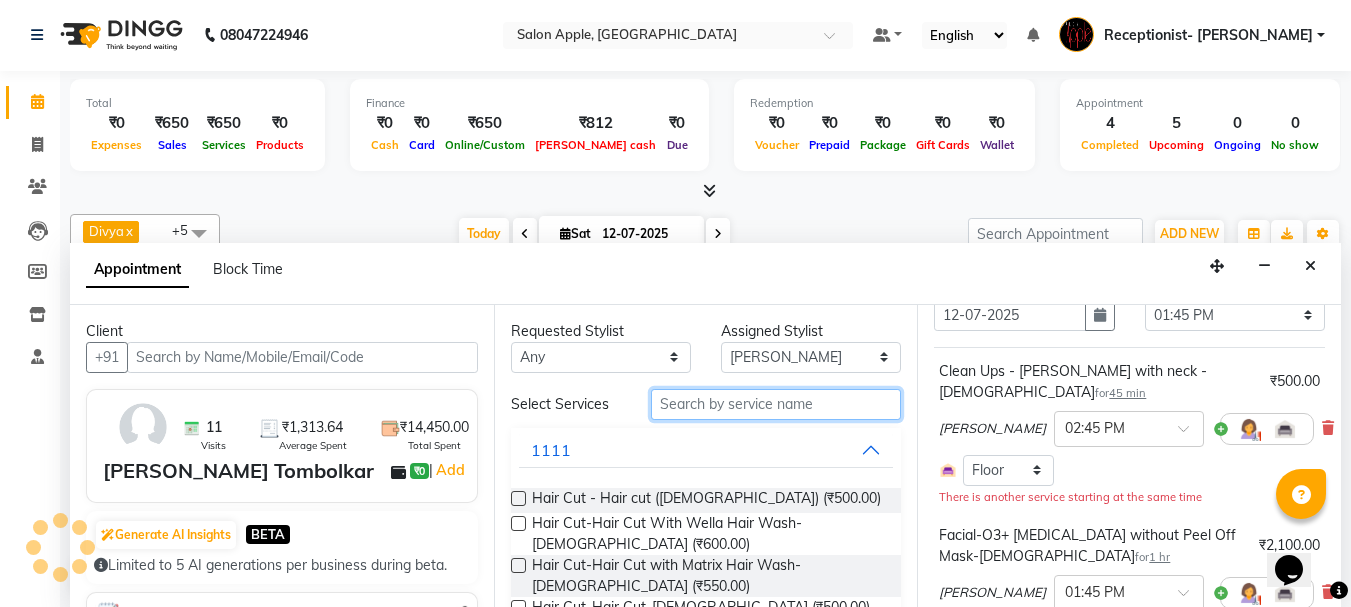 click at bounding box center [776, 404] 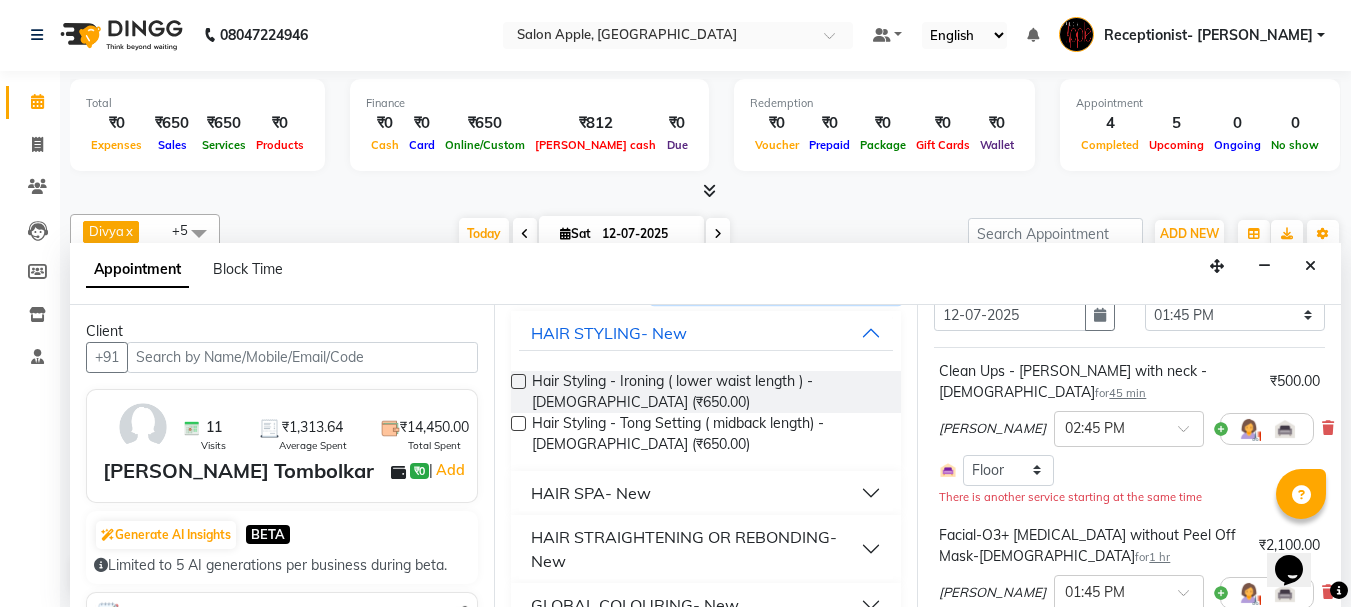 scroll, scrollTop: 0, scrollLeft: 0, axis: both 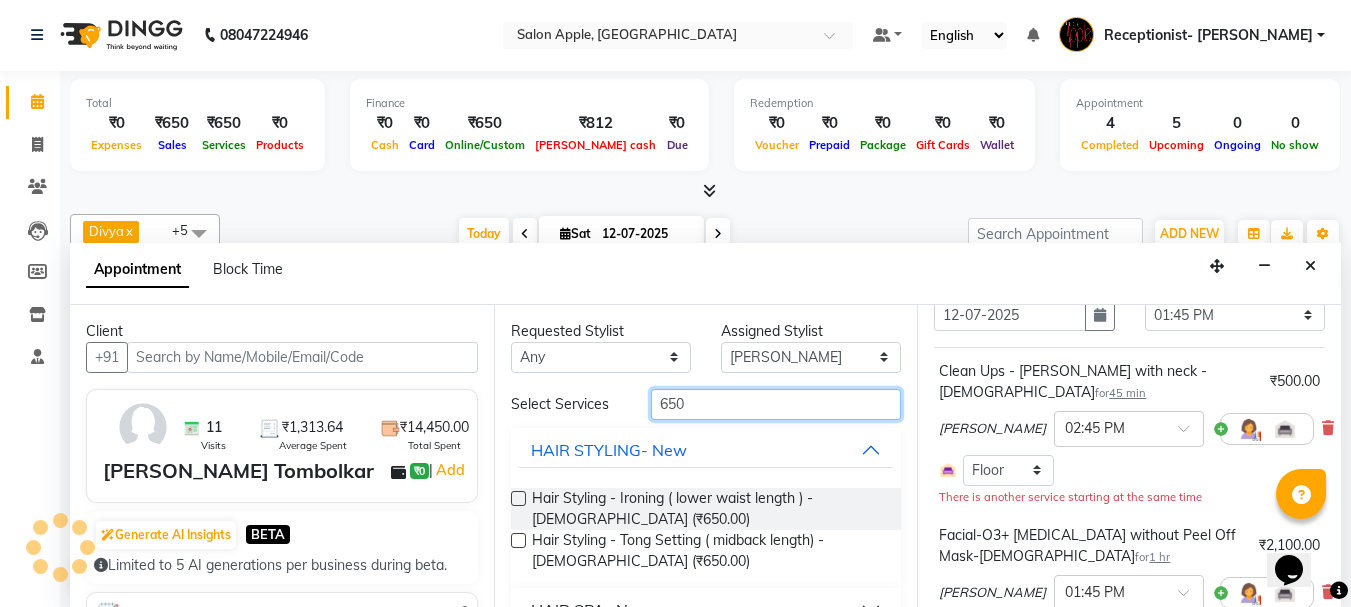drag, startPoint x: 682, startPoint y: 391, endPoint x: 647, endPoint y: 410, distance: 39.824615 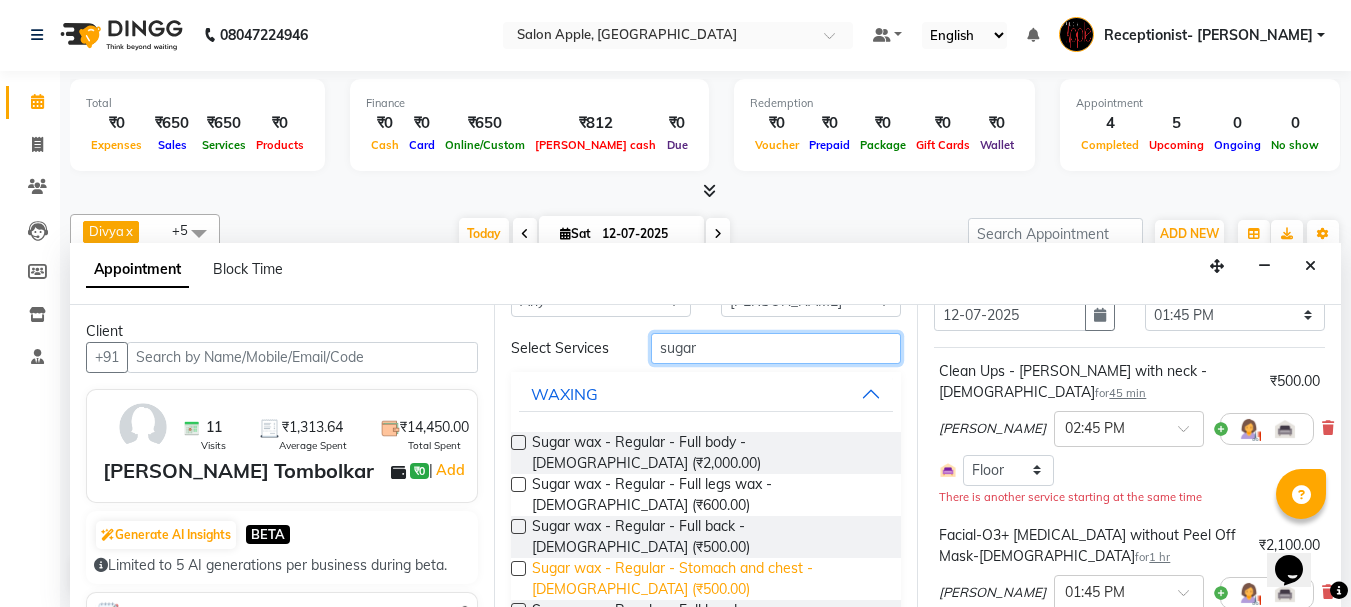 scroll, scrollTop: 100, scrollLeft: 0, axis: vertical 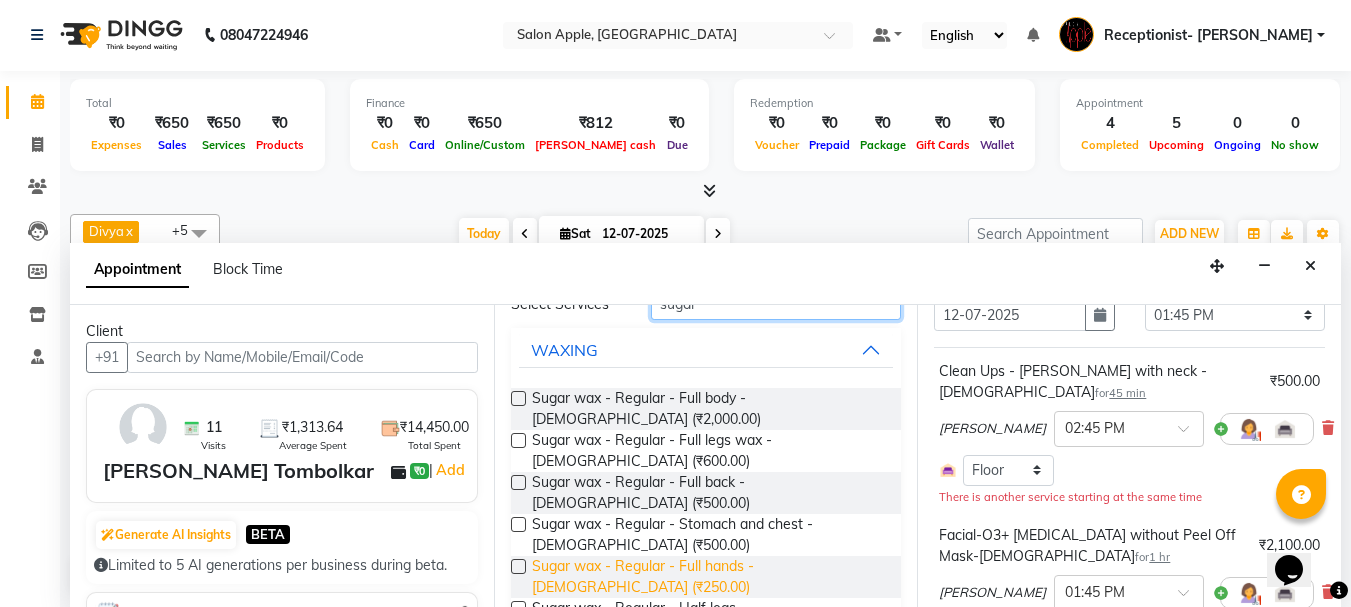 type on "sugar" 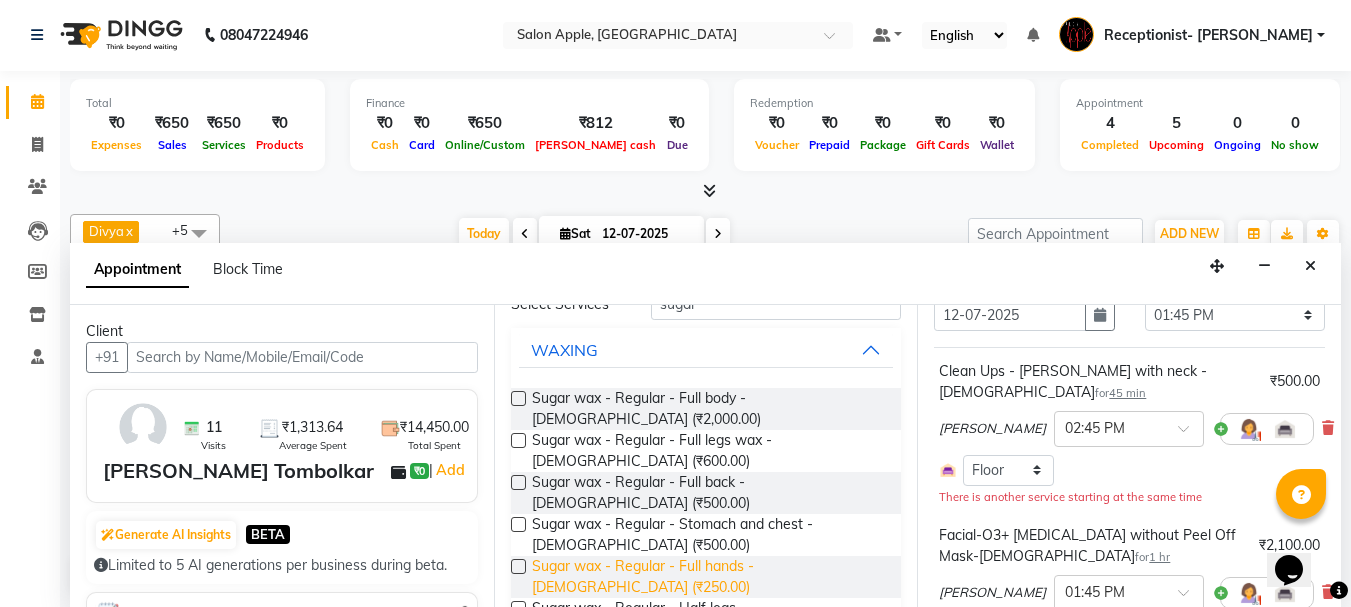 click on "Sugar wax - Regular - Full hands - Female (₹250.00)" at bounding box center [709, 577] 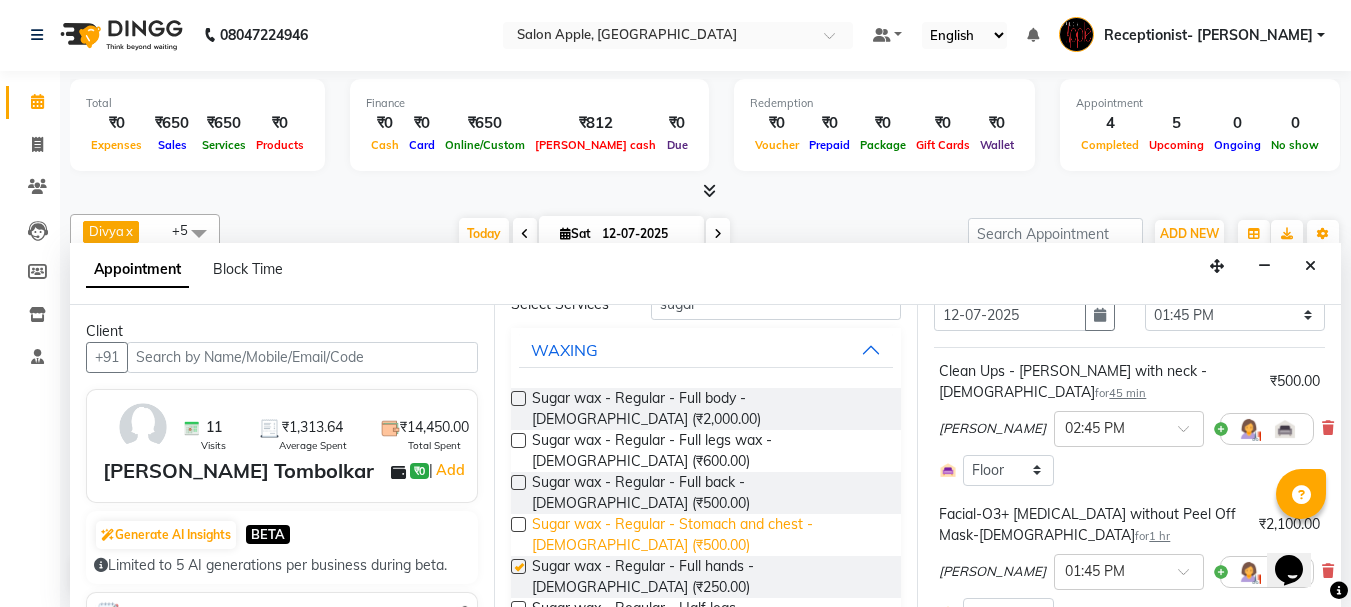 checkbox on "false" 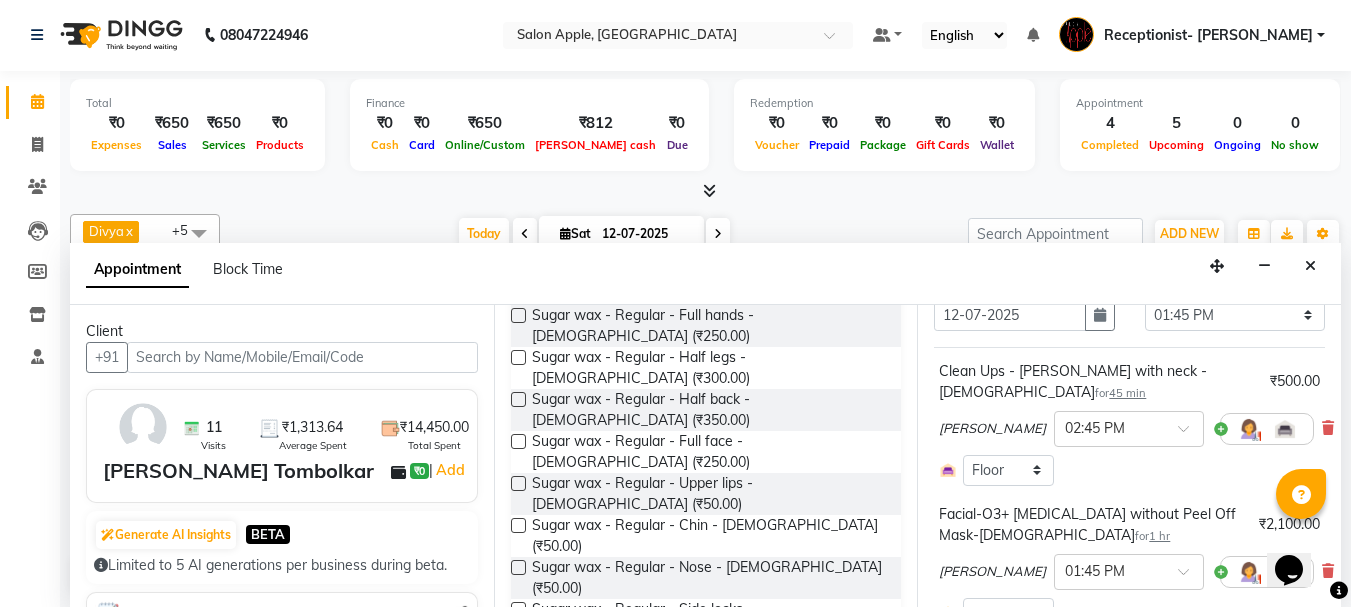 scroll, scrollTop: 400, scrollLeft: 0, axis: vertical 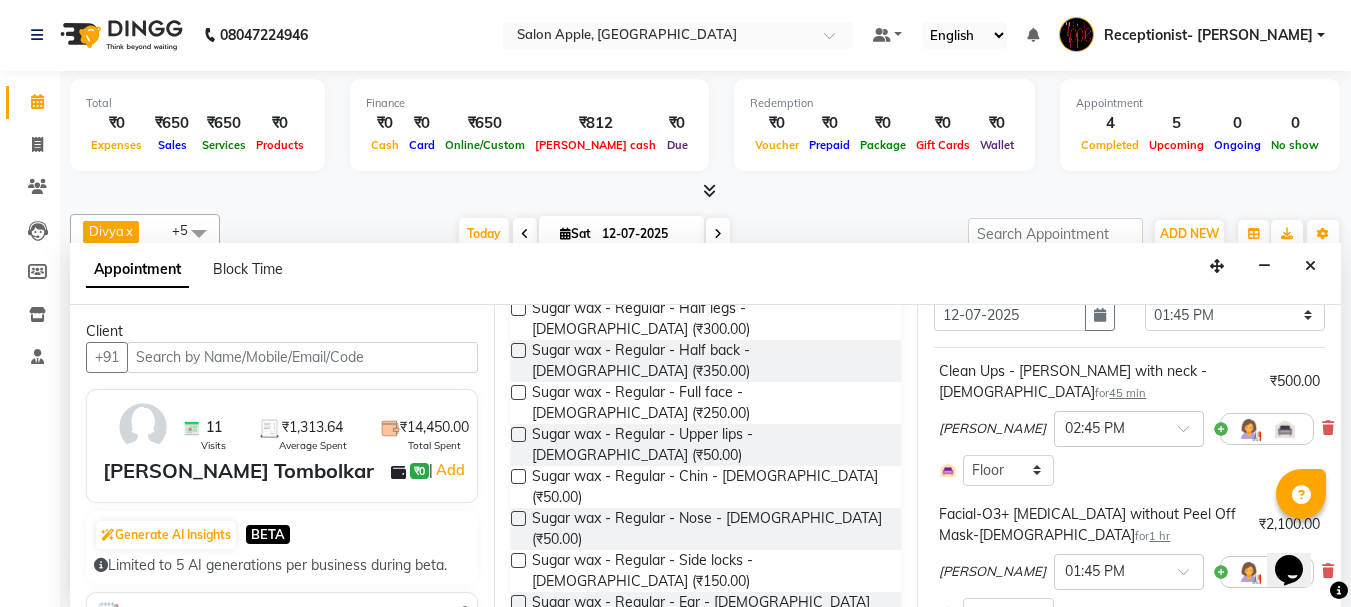 click on "Sugar wax - Regular - Under arms - Female (₹150.00)" at bounding box center [709, 655] 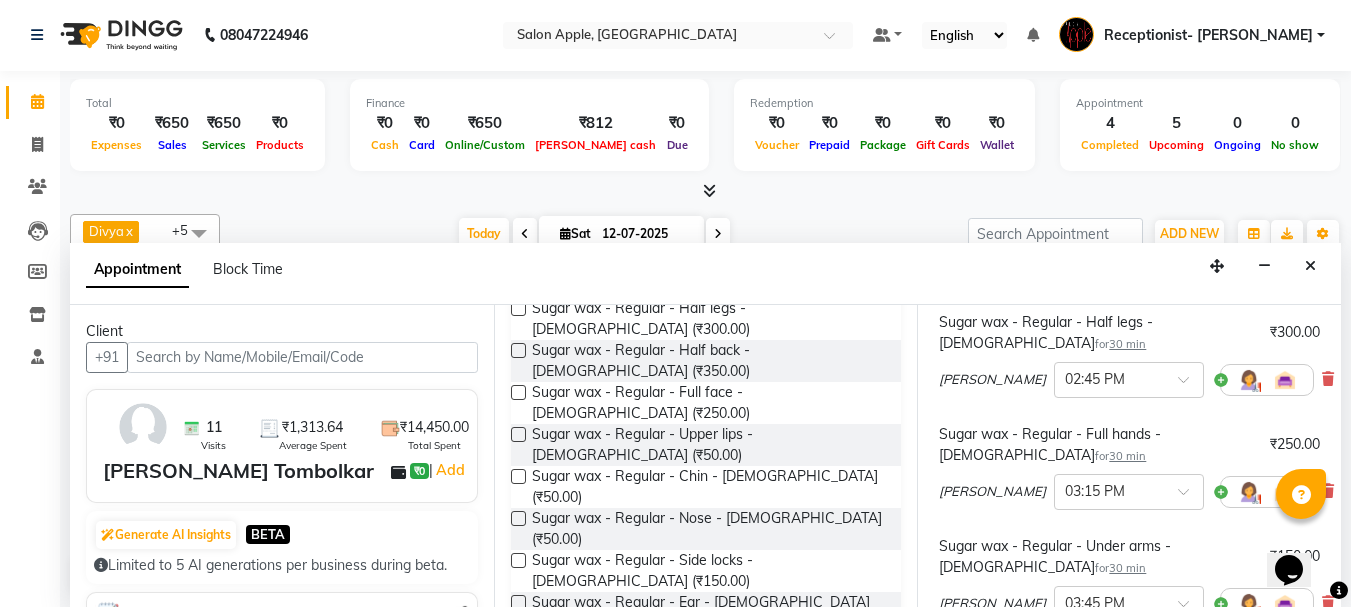 scroll, scrollTop: 400, scrollLeft: 0, axis: vertical 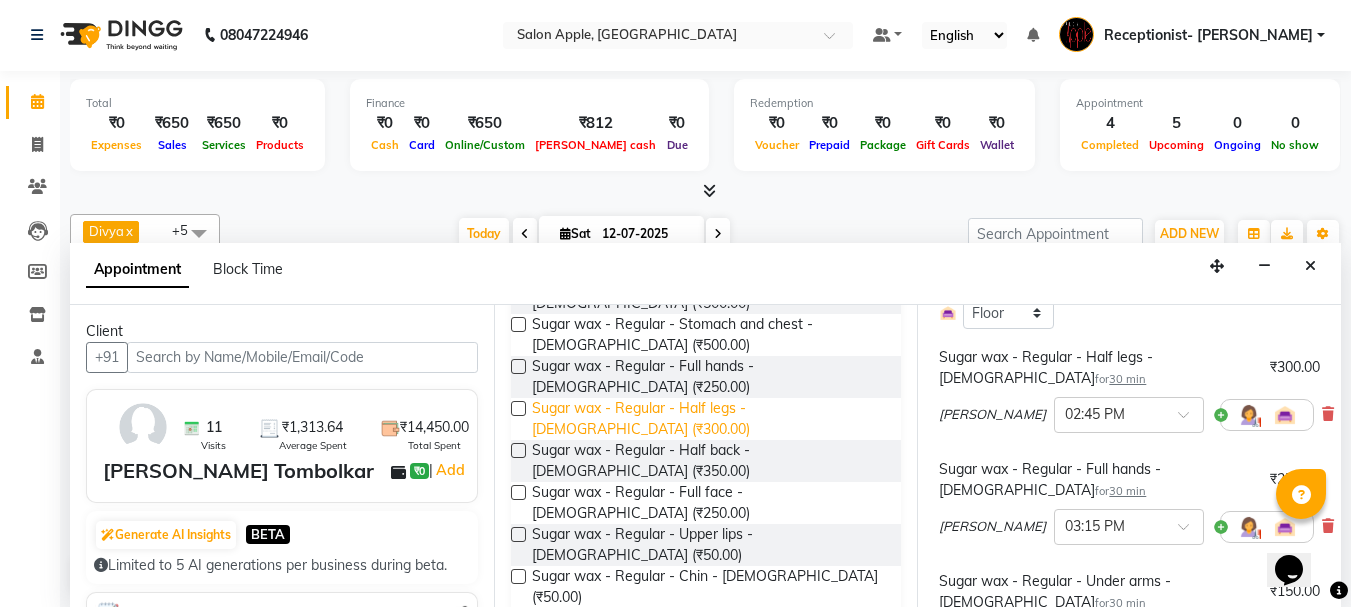 click on "Sugar wax - Regular - Half legs - Female (₹300.00)" at bounding box center (709, 419) 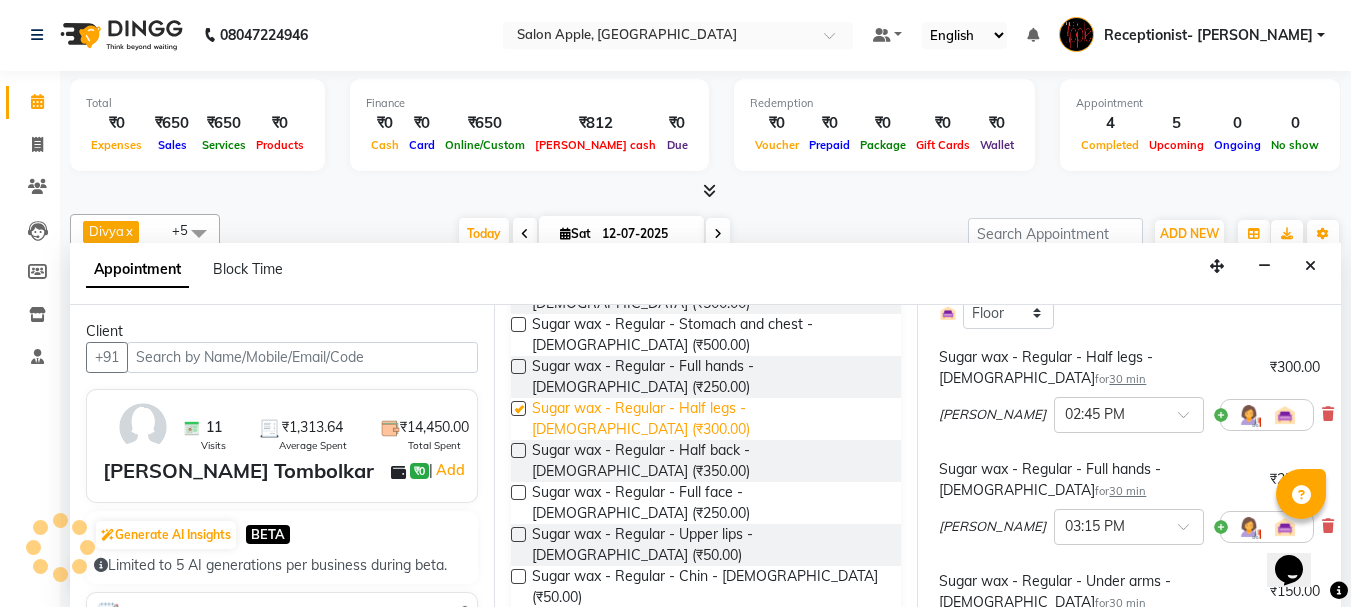 checkbox on "false" 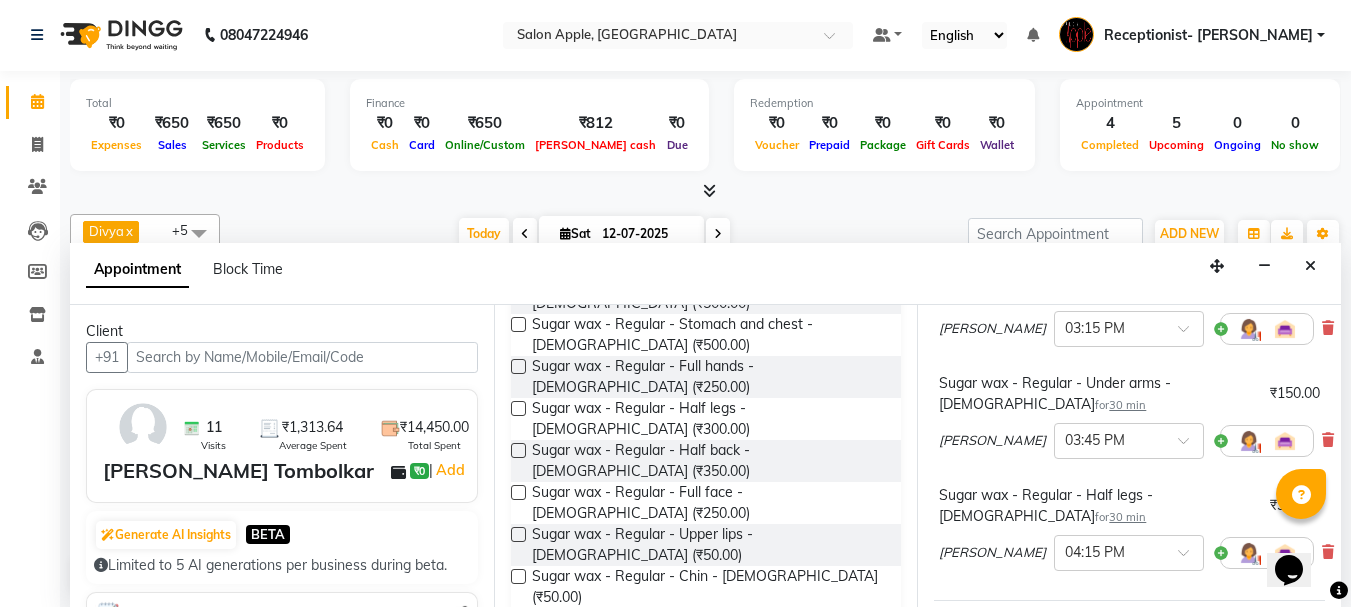 scroll, scrollTop: 600, scrollLeft: 0, axis: vertical 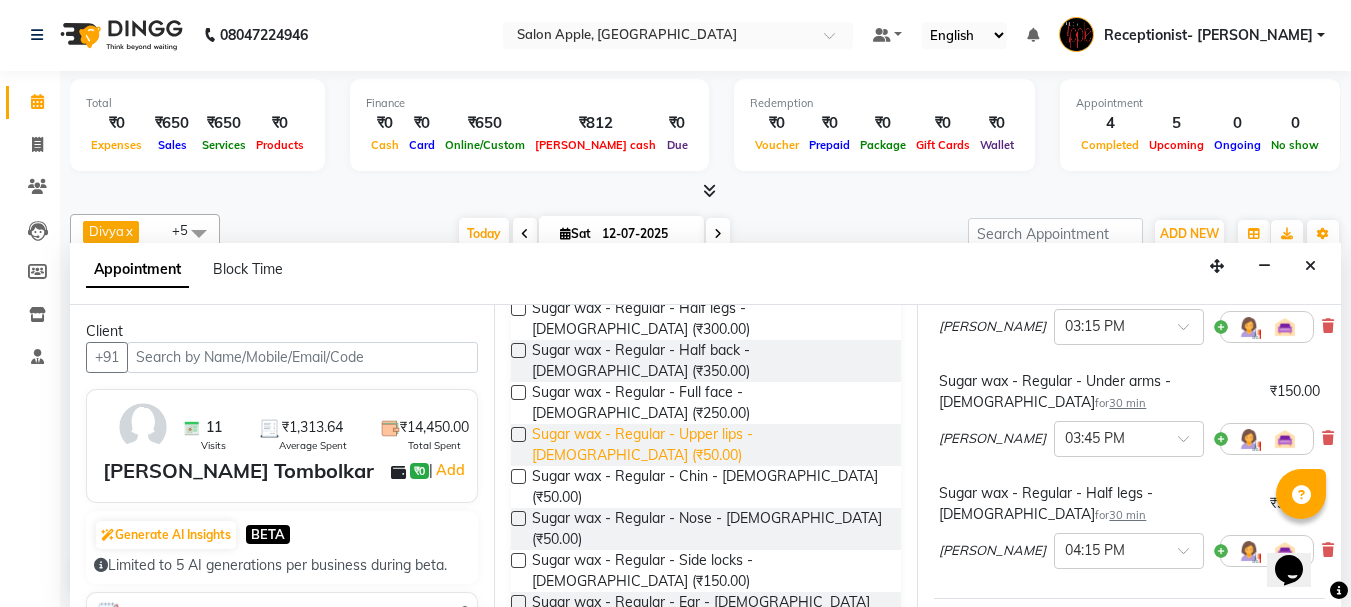 click on "Sugar wax - Regular - Upper lips - Female (₹50.00)" at bounding box center [709, 445] 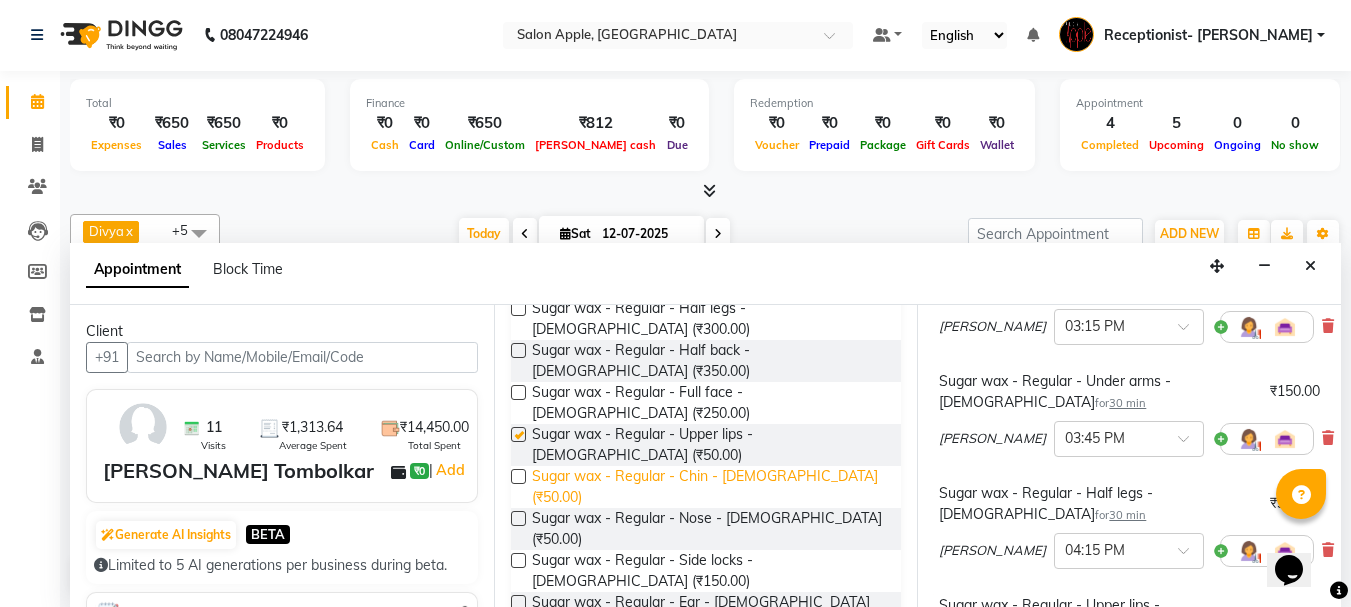 checkbox on "false" 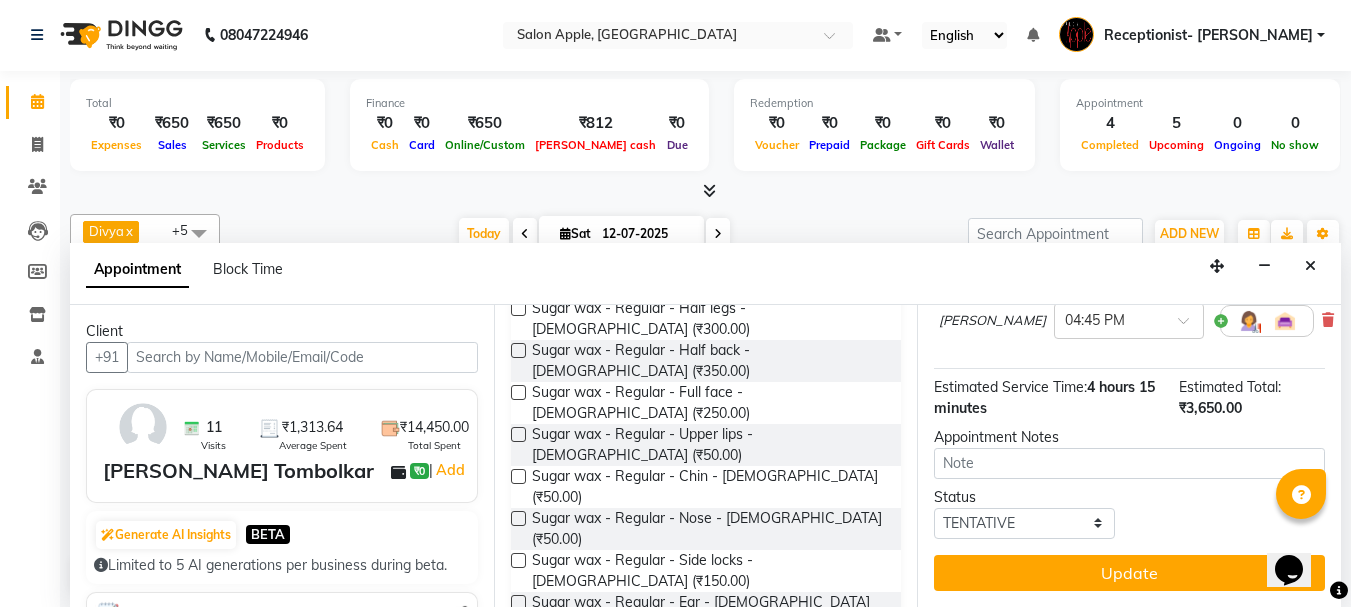 scroll, scrollTop: 956, scrollLeft: 0, axis: vertical 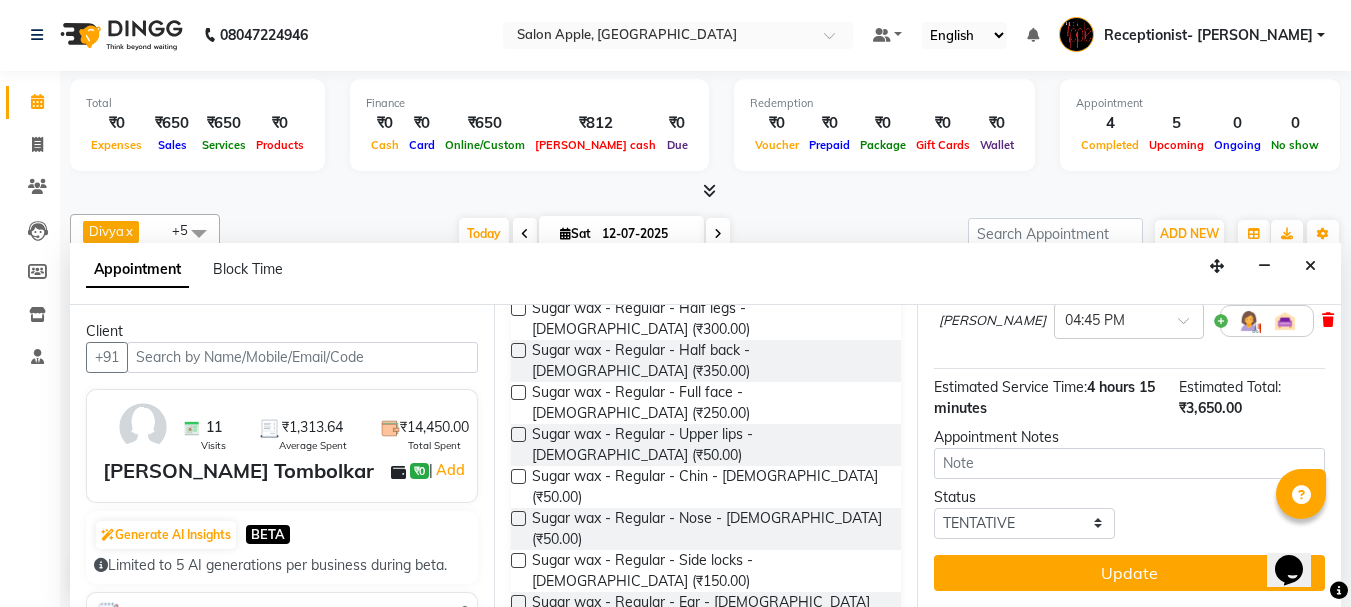 click at bounding box center [1328, 320] 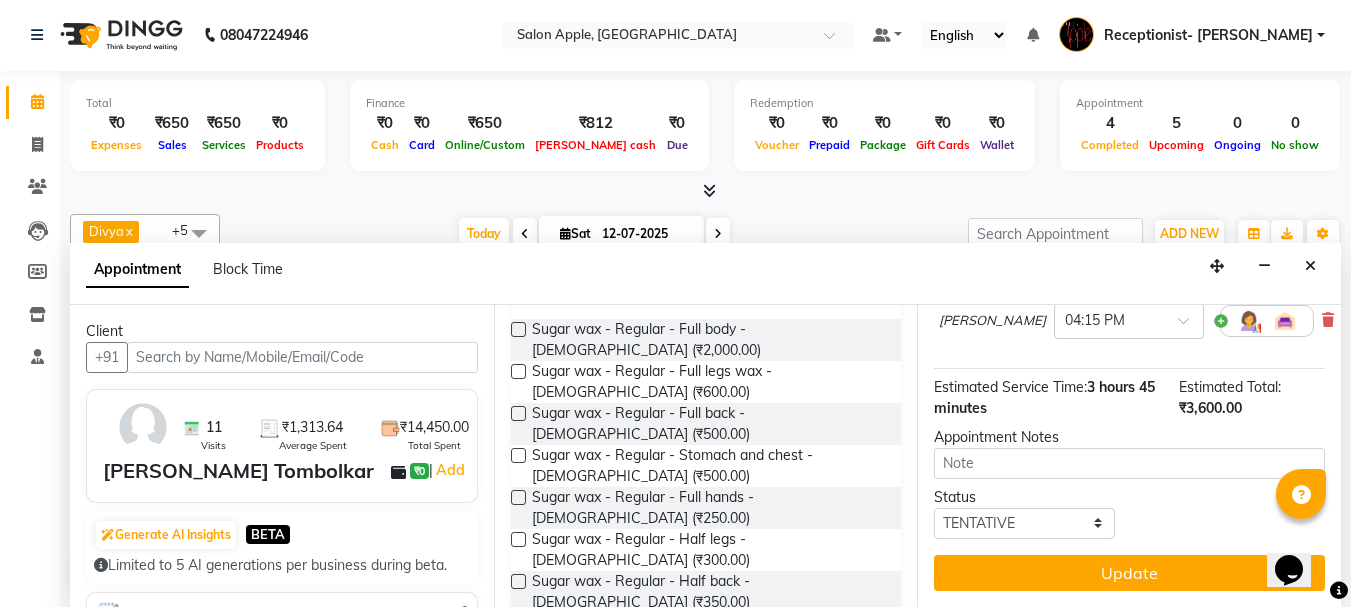scroll, scrollTop: 0, scrollLeft: 0, axis: both 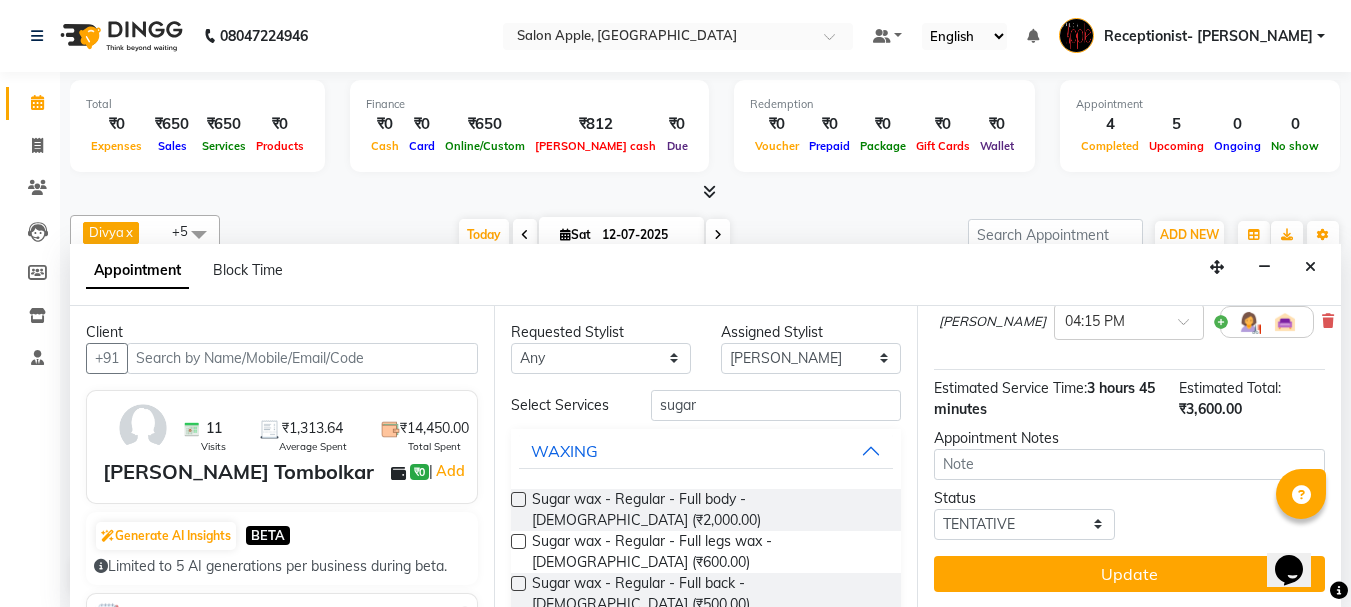 drag, startPoint x: 723, startPoint y: 388, endPoint x: 647, endPoint y: 406, distance: 78.10249 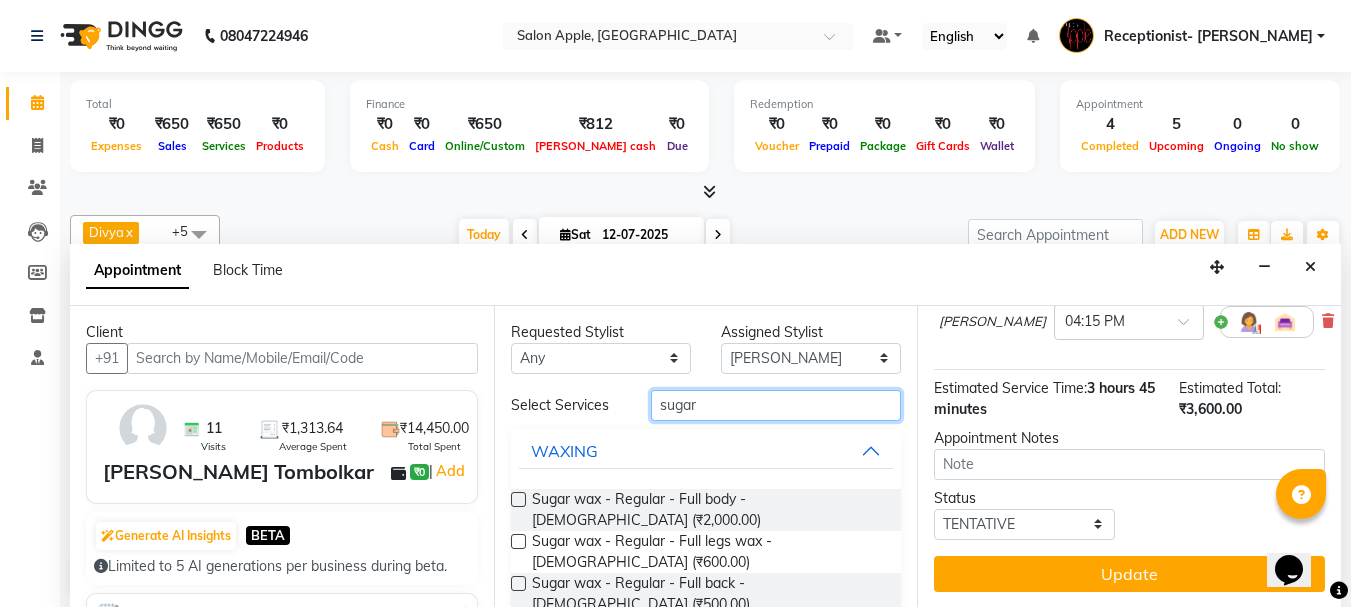drag, startPoint x: 709, startPoint y: 406, endPoint x: 663, endPoint y: 414, distance: 46.69047 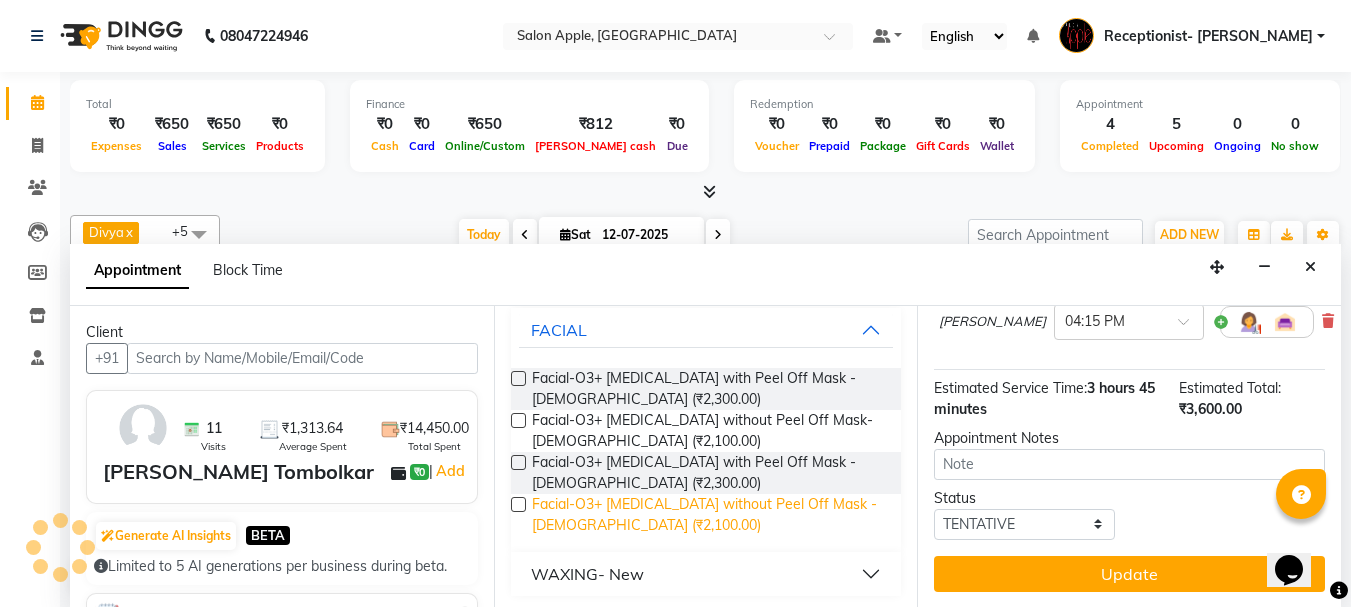 scroll, scrollTop: 125, scrollLeft: 0, axis: vertical 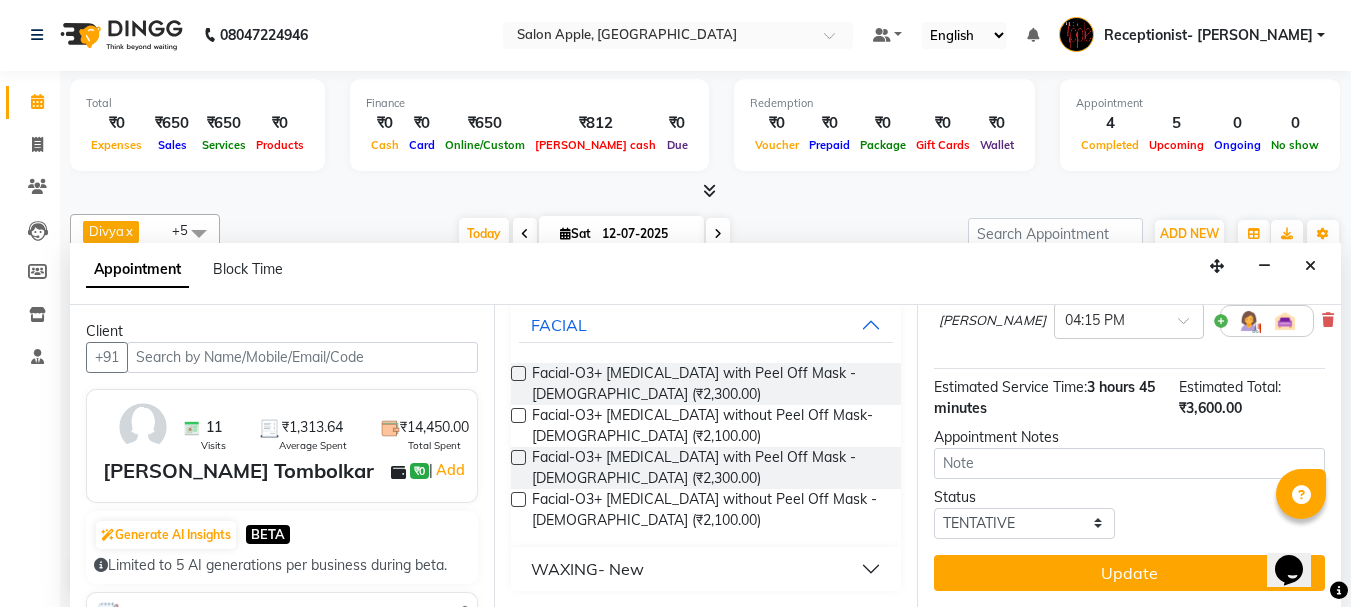 type on "3 g" 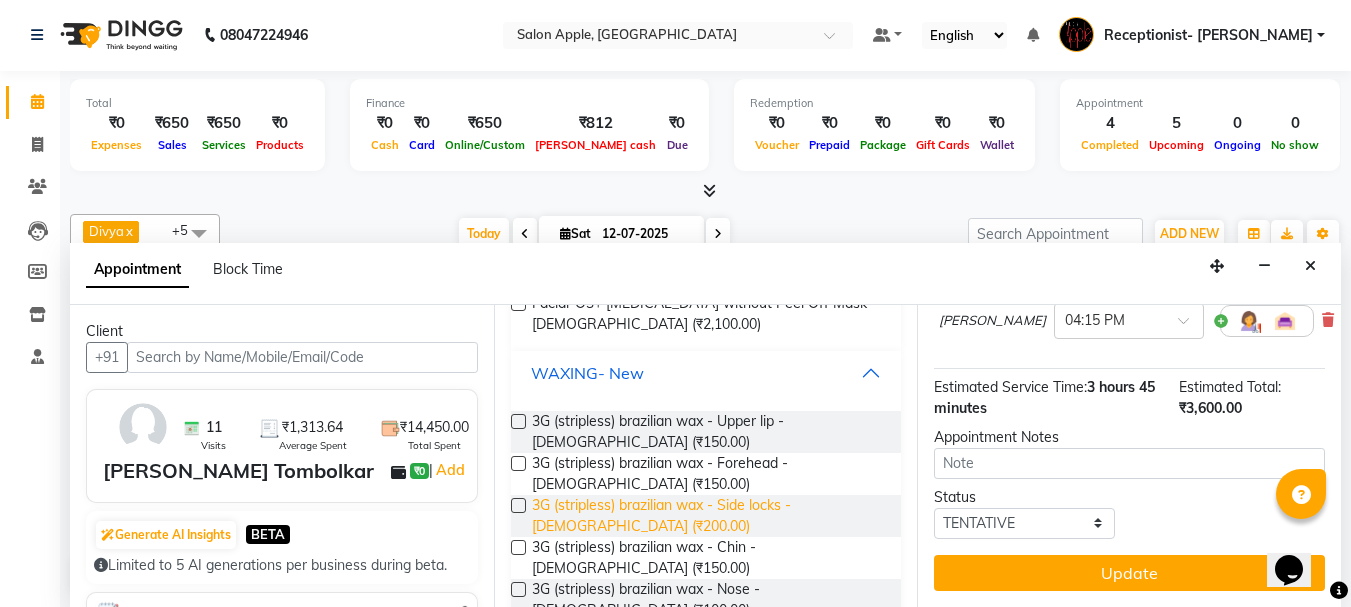 scroll, scrollTop: 325, scrollLeft: 0, axis: vertical 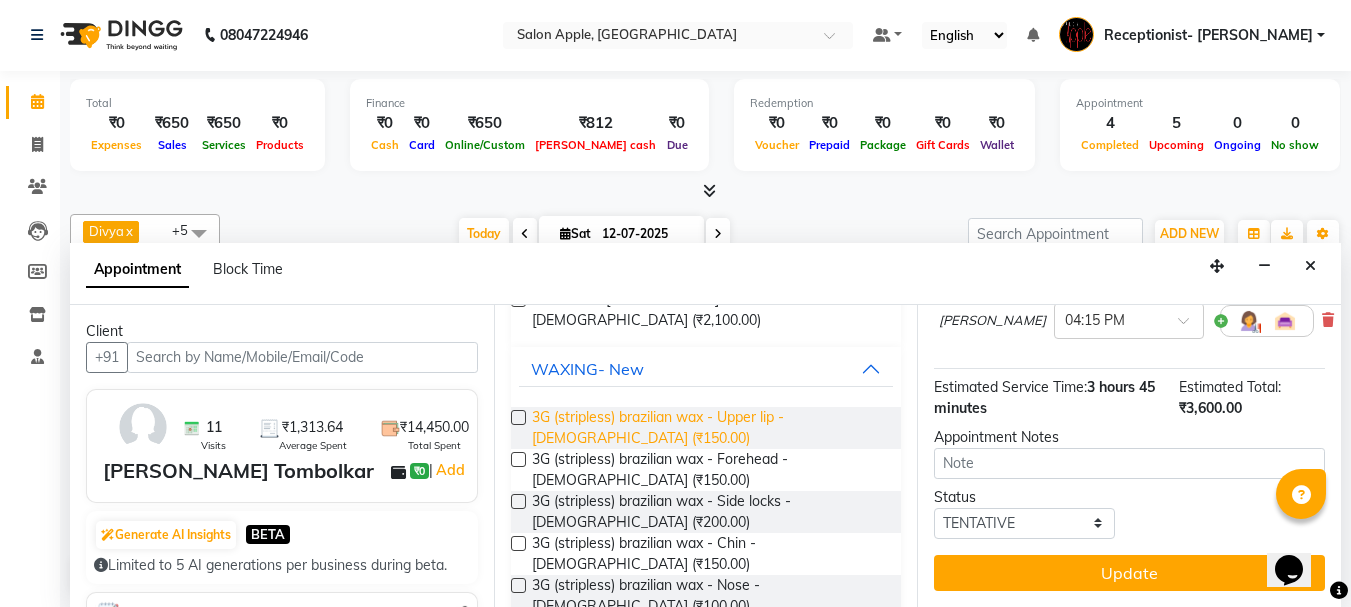 click on "3G (stripless) brazilian wax - Upper lip - Female (₹150.00)" at bounding box center (709, 428) 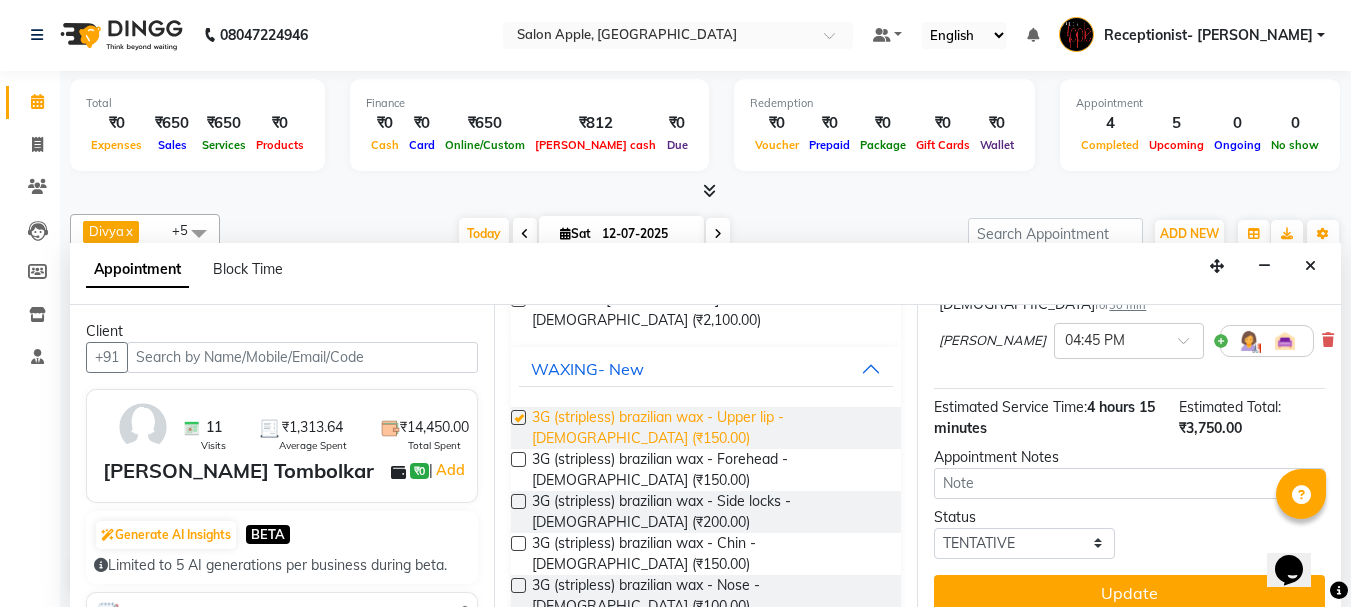 scroll, scrollTop: 956, scrollLeft: 0, axis: vertical 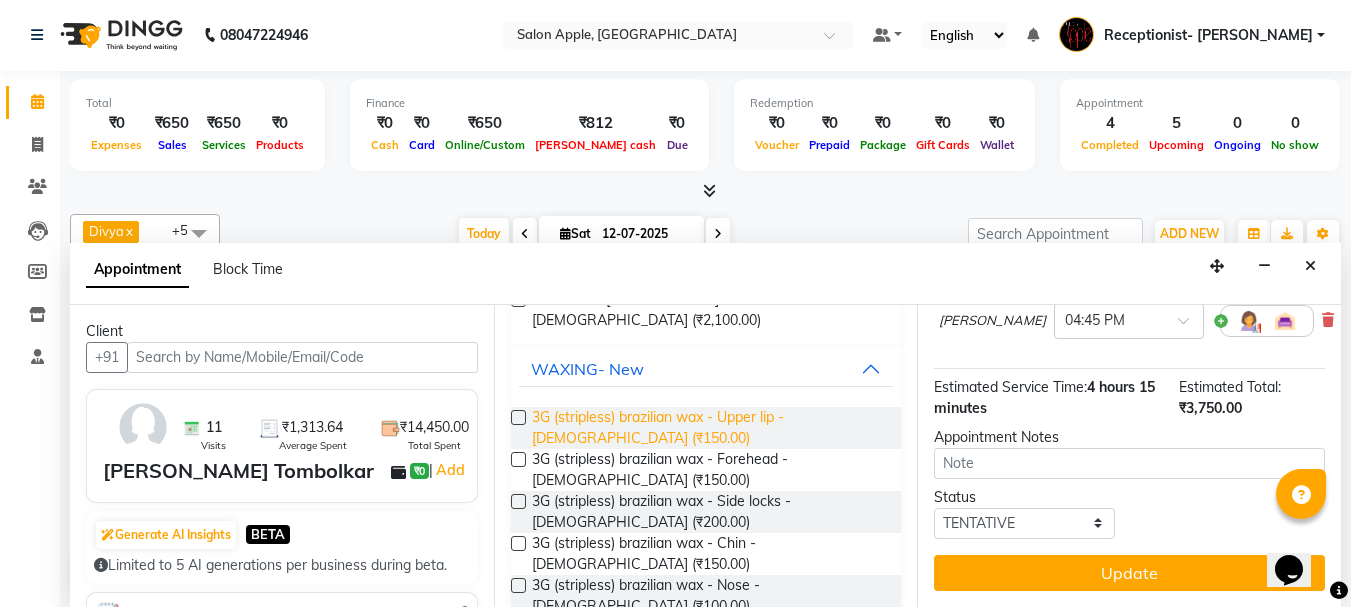checkbox on "false" 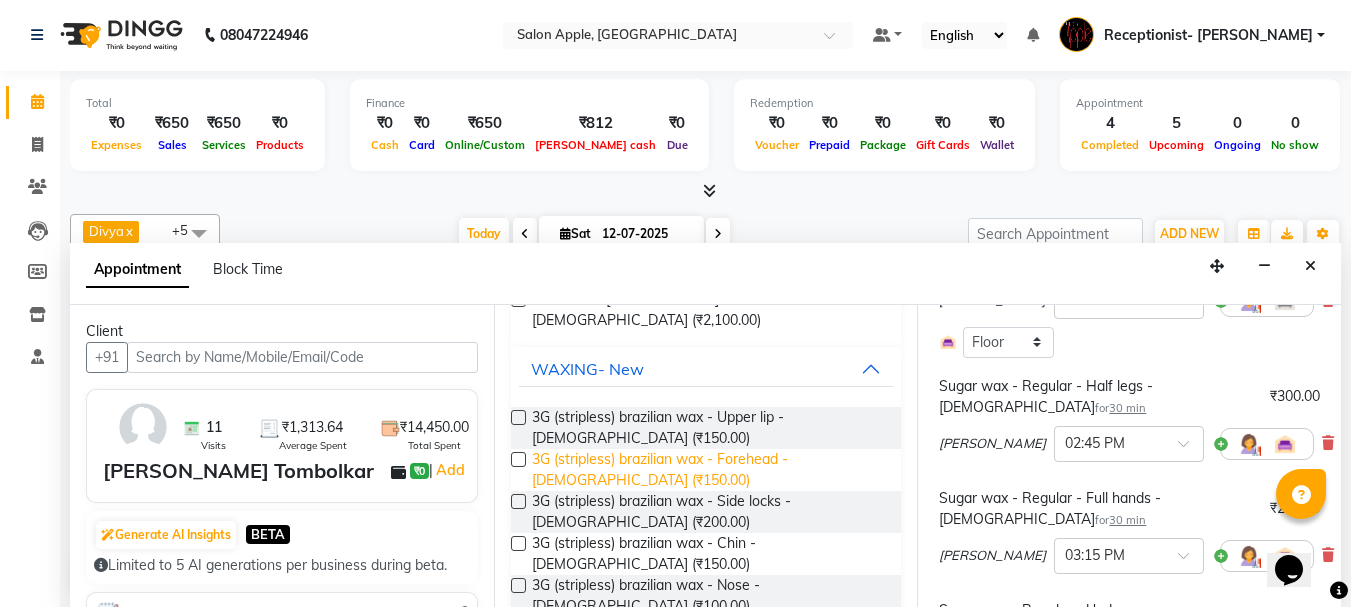 scroll, scrollTop: 156, scrollLeft: 0, axis: vertical 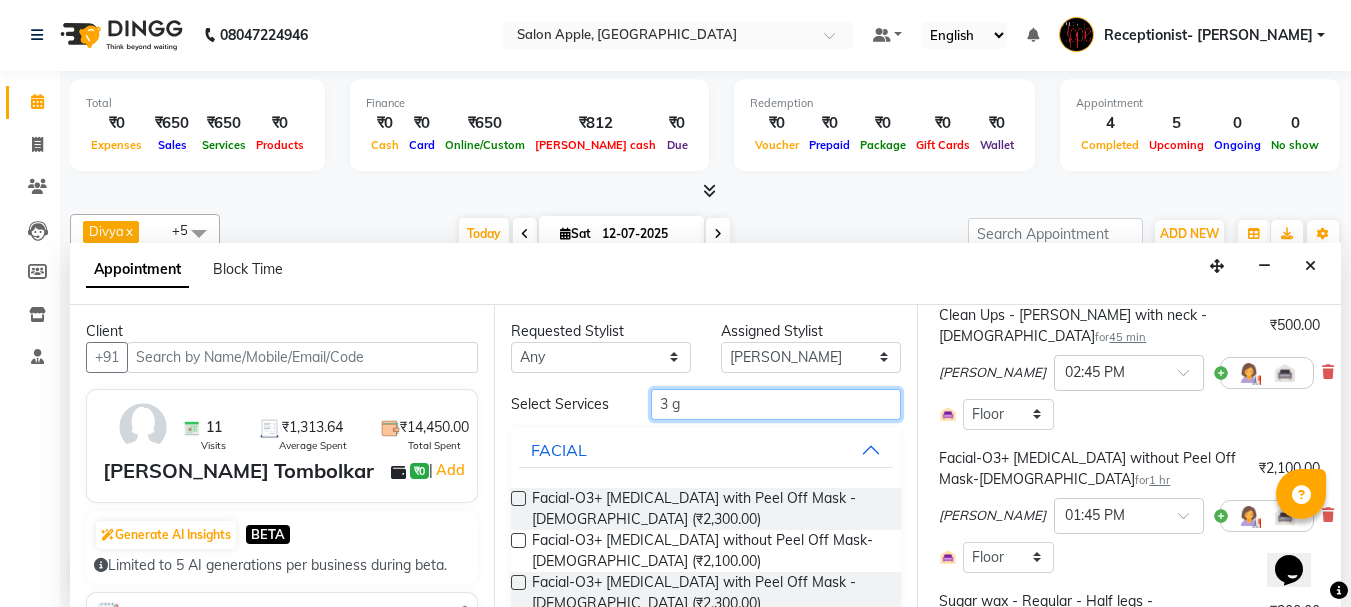 drag, startPoint x: 683, startPoint y: 404, endPoint x: 644, endPoint y: 400, distance: 39.20459 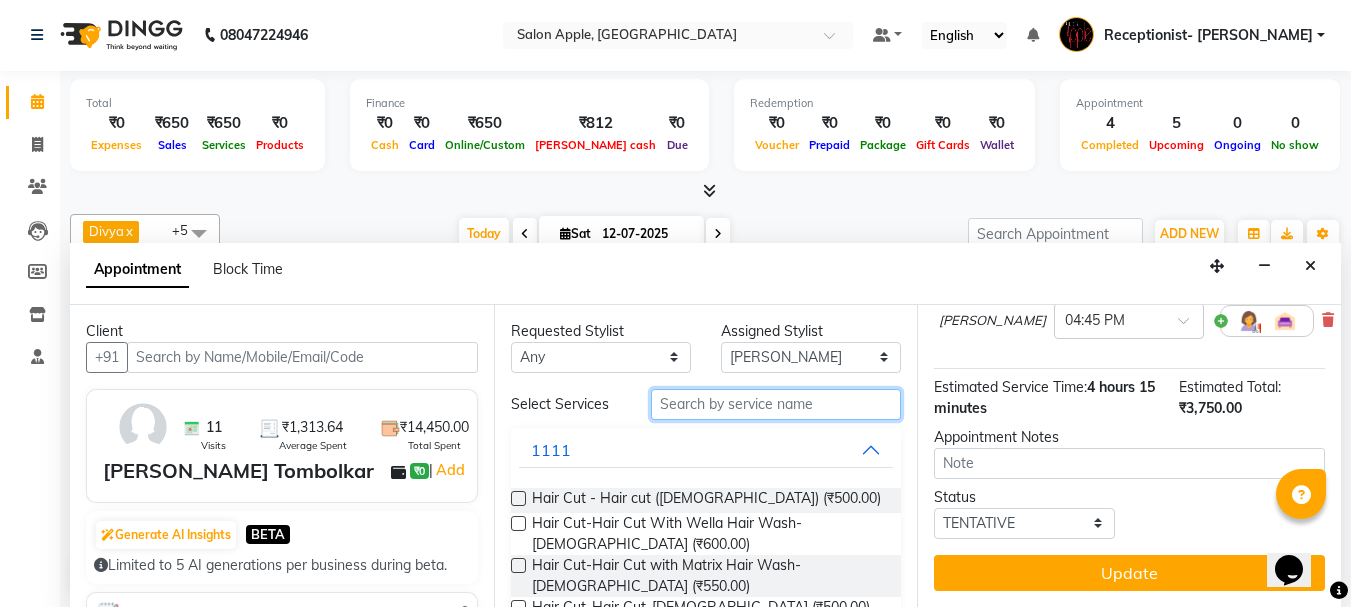scroll, scrollTop: 1056, scrollLeft: 0, axis: vertical 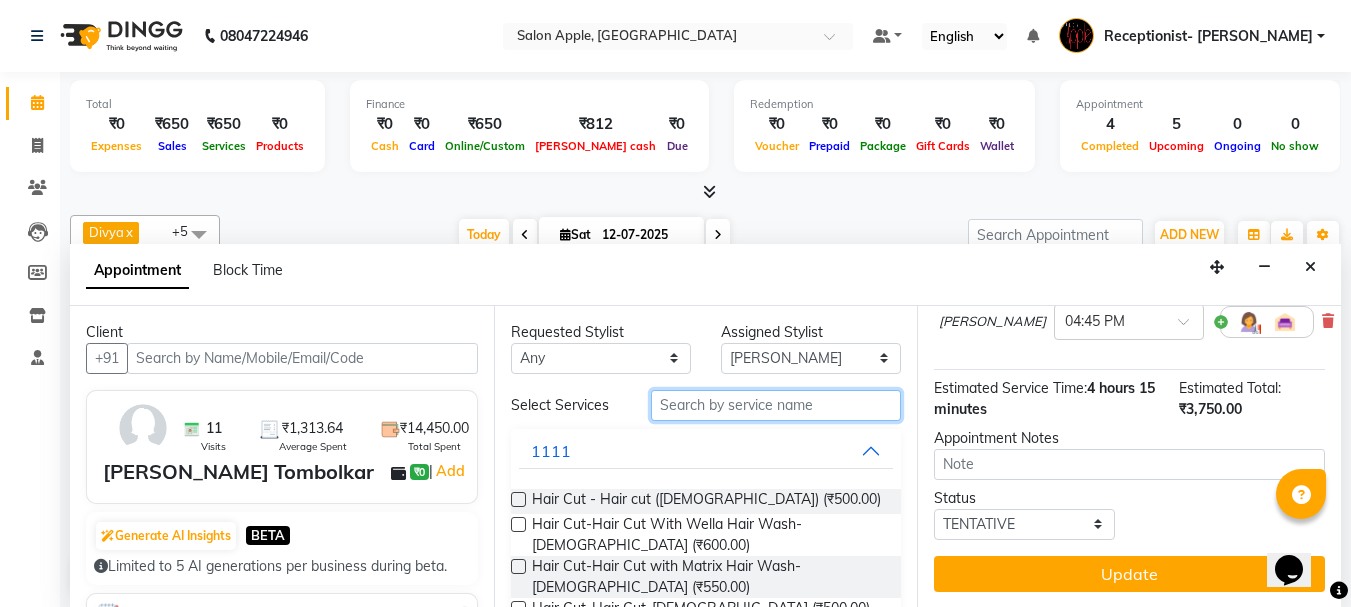 type 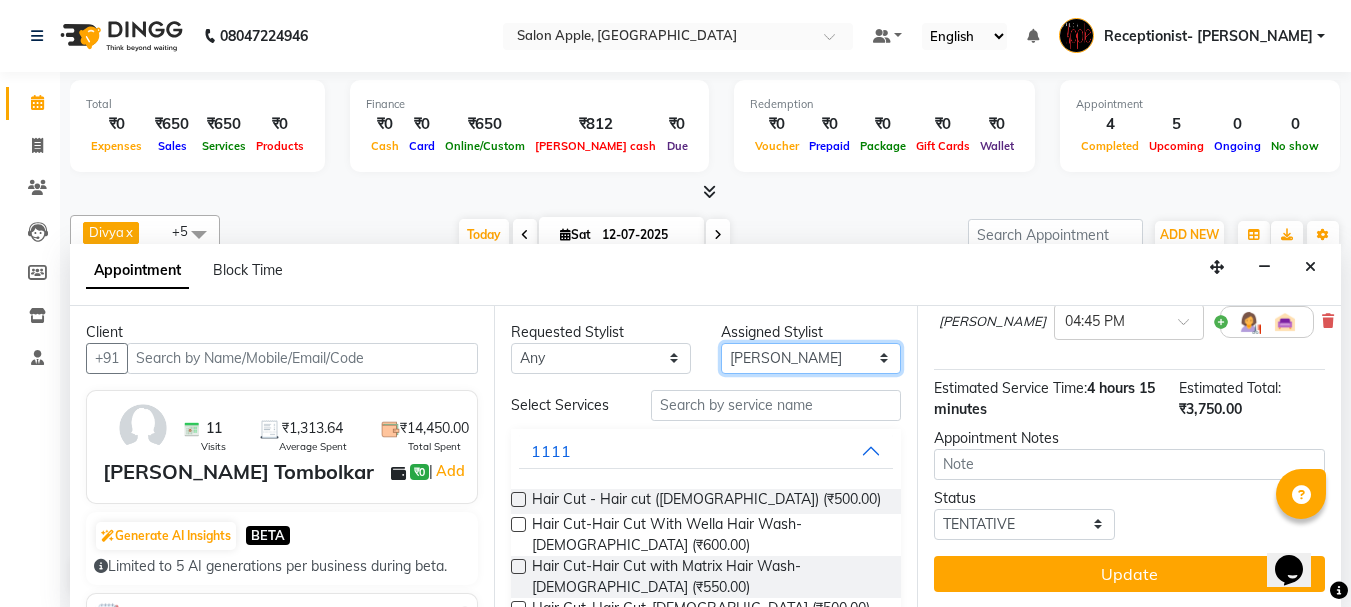 click on "Select Divya Rajesh rokade Pravin dhanaji Kale Sayali vinay Sawant Shweta gopal Mali Sonali (Owner) Training Department" at bounding box center (811, 358) 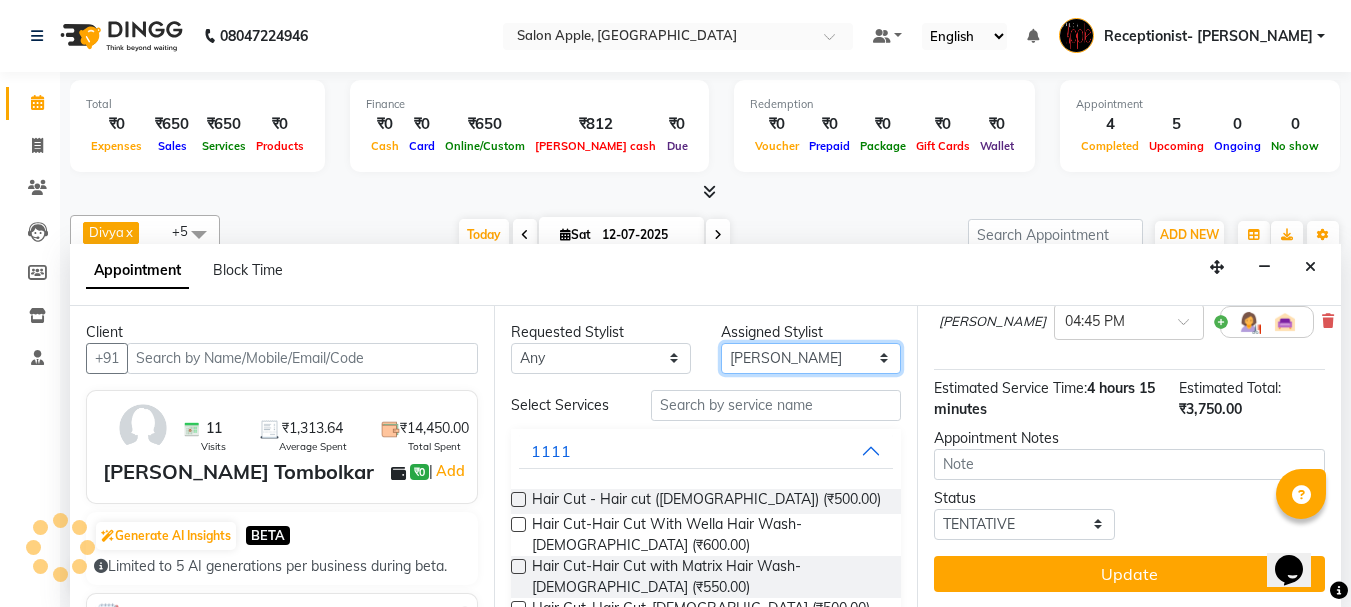 select on "62964" 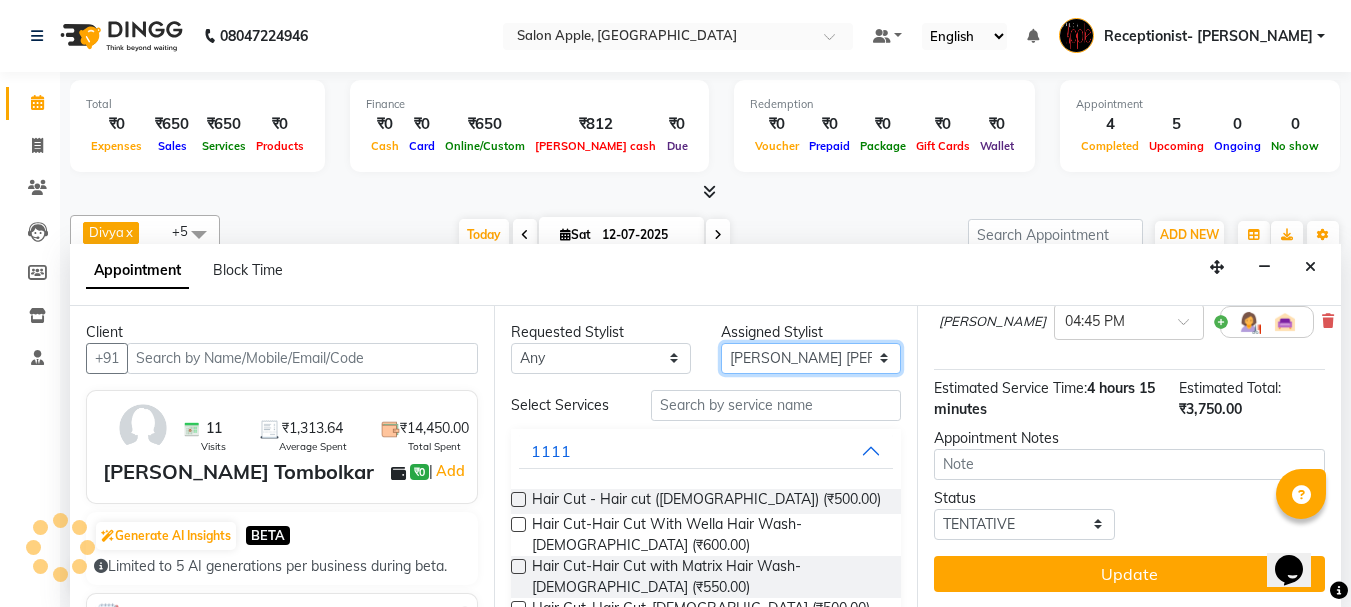 click on "Select Divya Rajesh rokade Pravin dhanaji Kale Sayali vinay Sawant Shweta gopal Mali Sonali (Owner) Training Department" at bounding box center [811, 358] 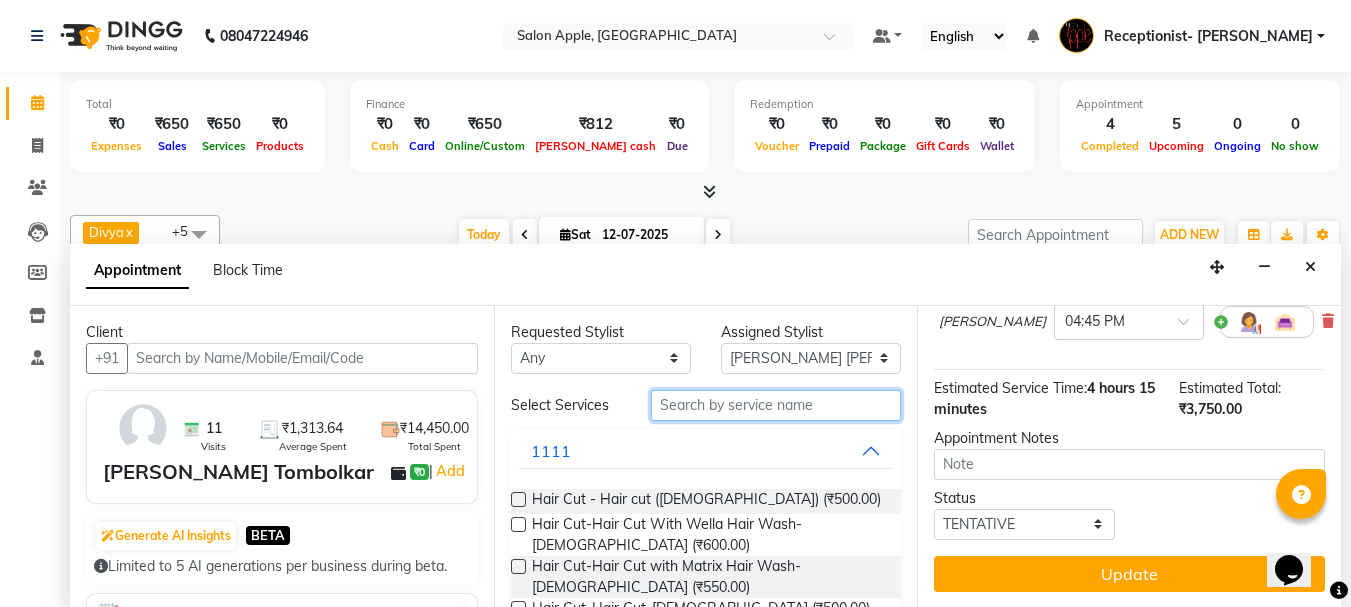 click at bounding box center (776, 405) 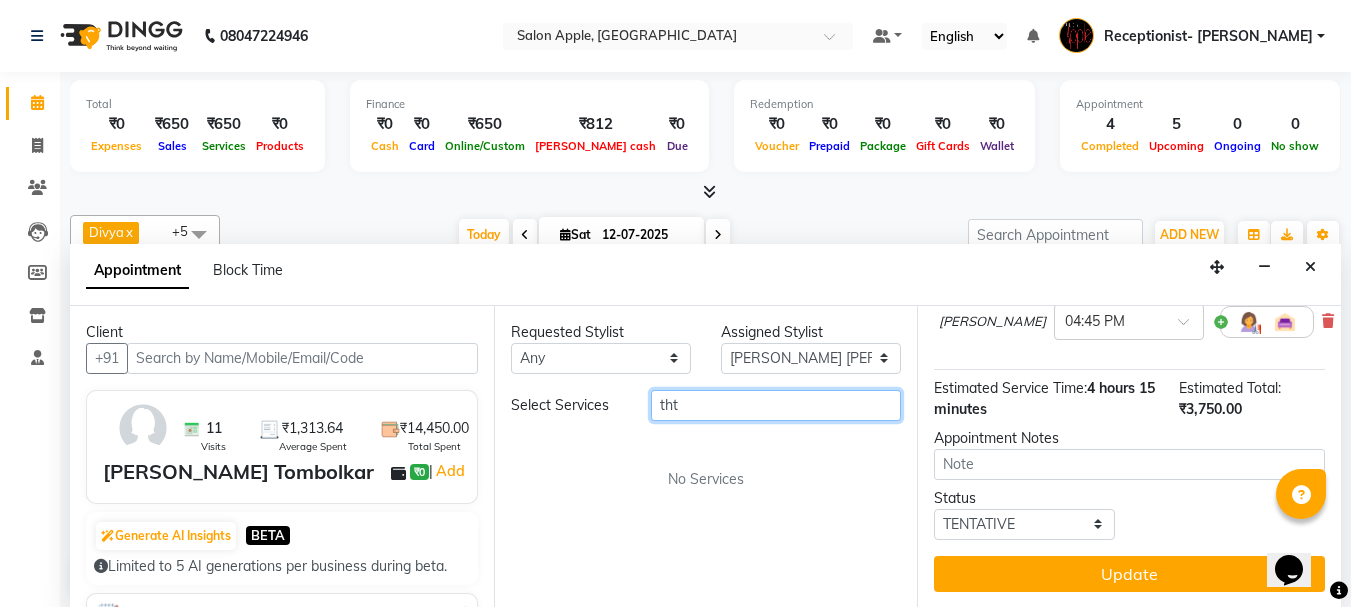 type on "tht" 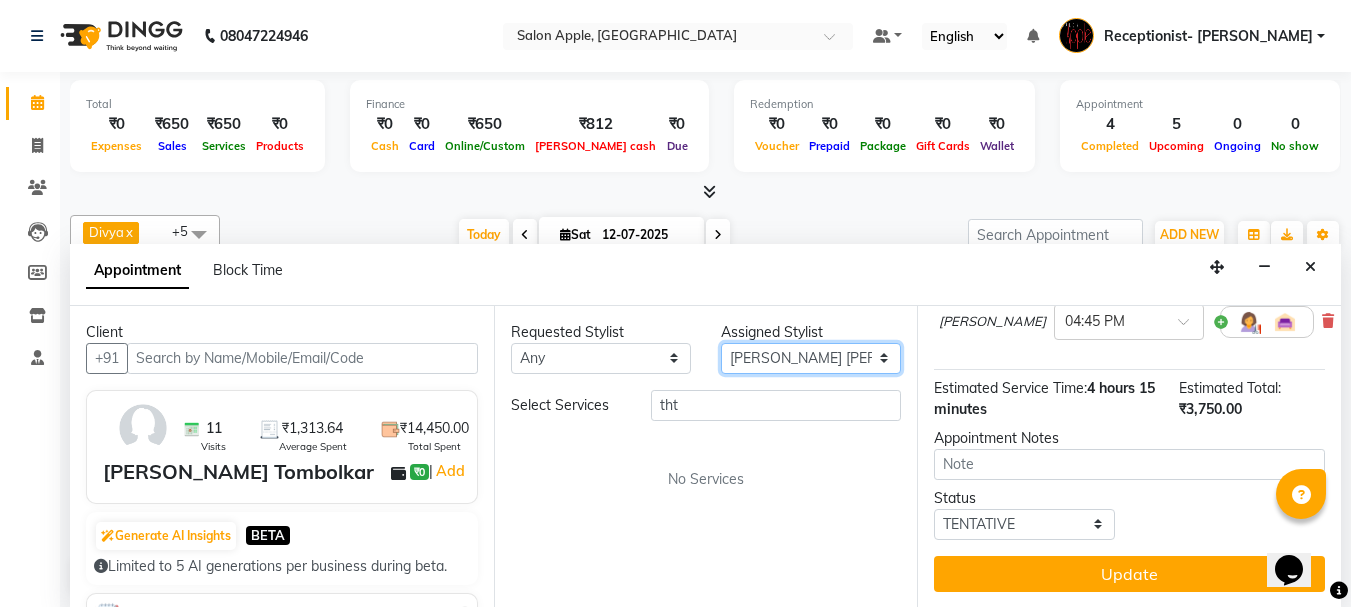 click on "Select Divya Rajesh rokade Pravin dhanaji Kale Sayali vinay Sawant Shweta gopal Mali Sonali (Owner) Training Department" at bounding box center (811, 358) 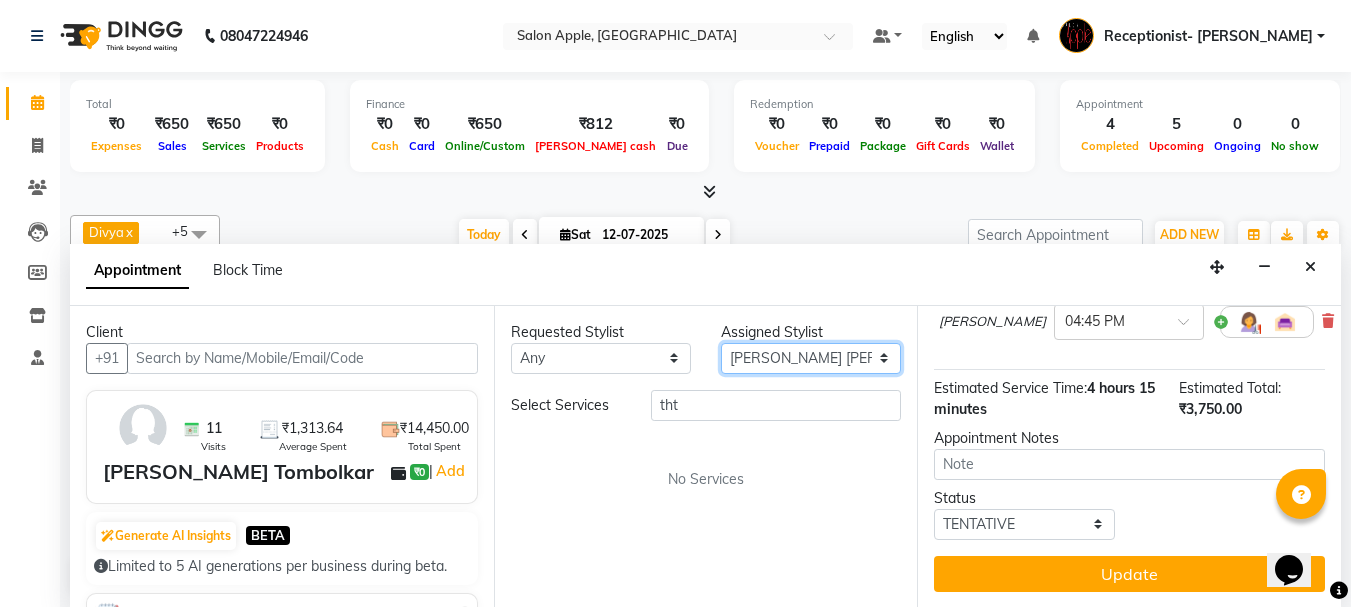 select on "50336" 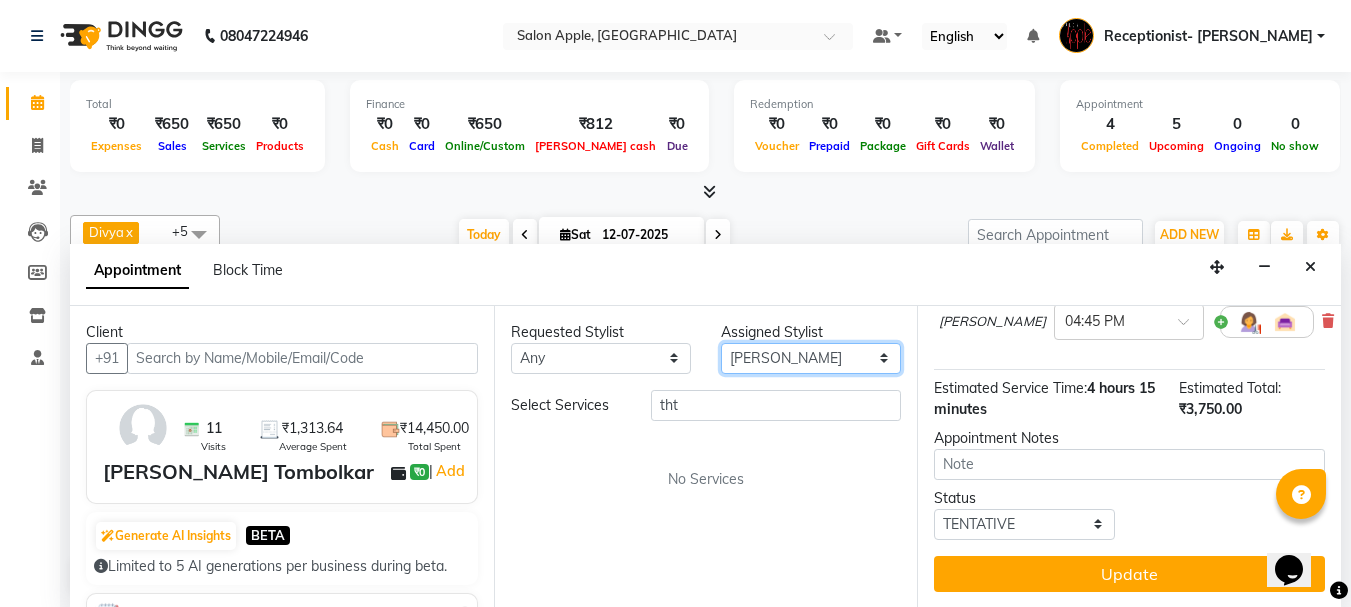 click on "Select Divya Rajesh rokade Pravin dhanaji Kale Sayali vinay Sawant Shweta gopal Mali Sonali (Owner) Training Department" at bounding box center (811, 358) 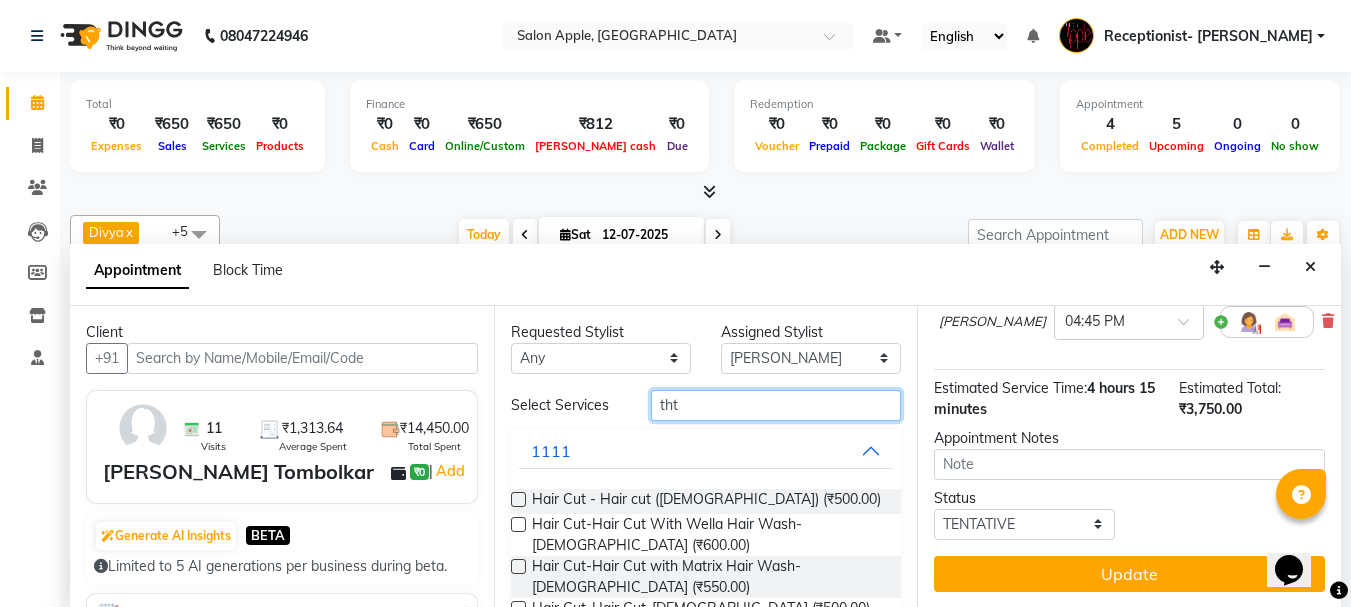click on "tht" at bounding box center [776, 405] 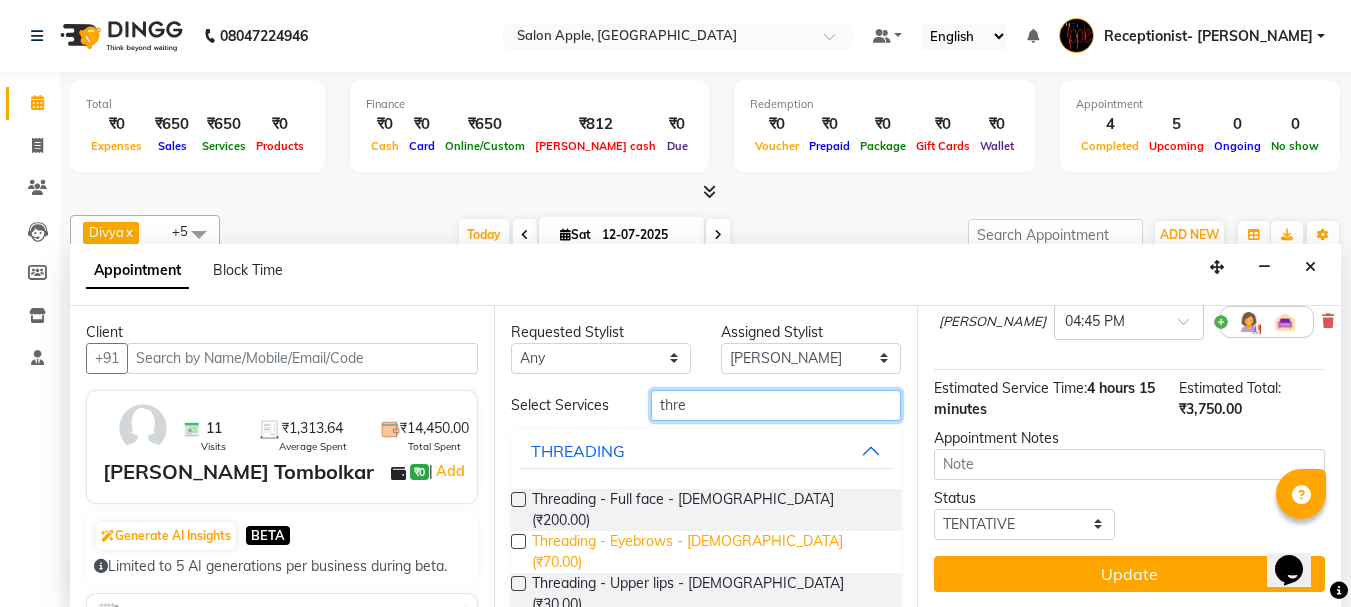 type on "thre" 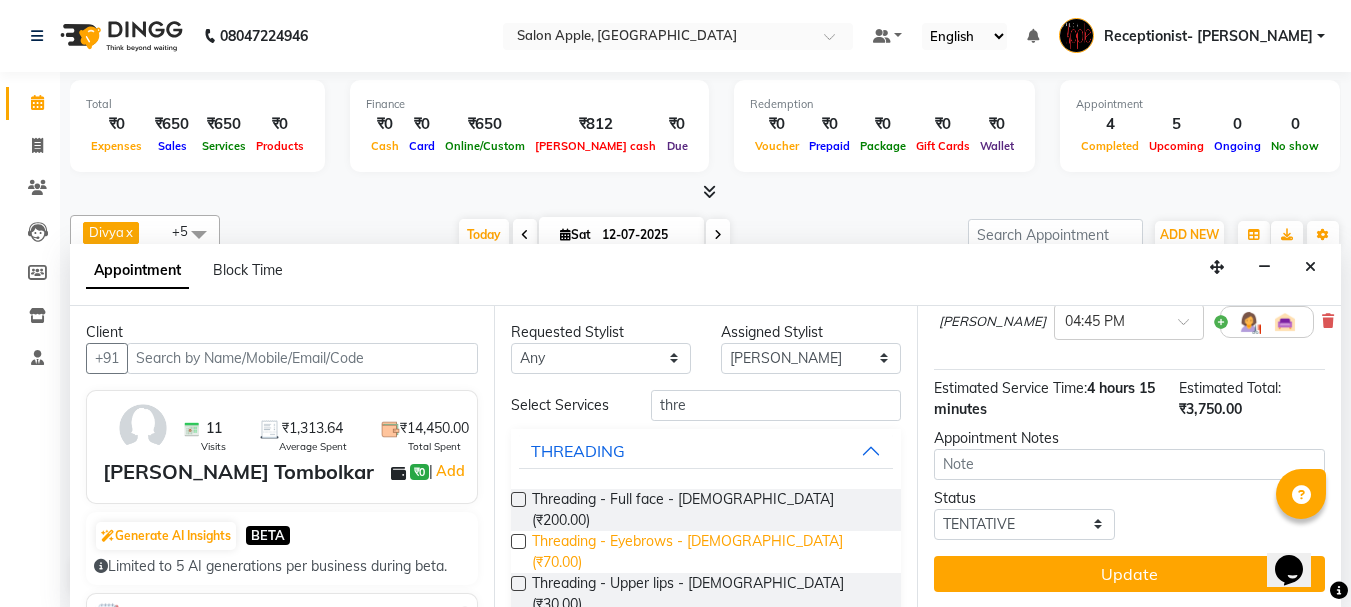 click on "Threading - Eyebrows - Female (₹70.00)" at bounding box center [709, 552] 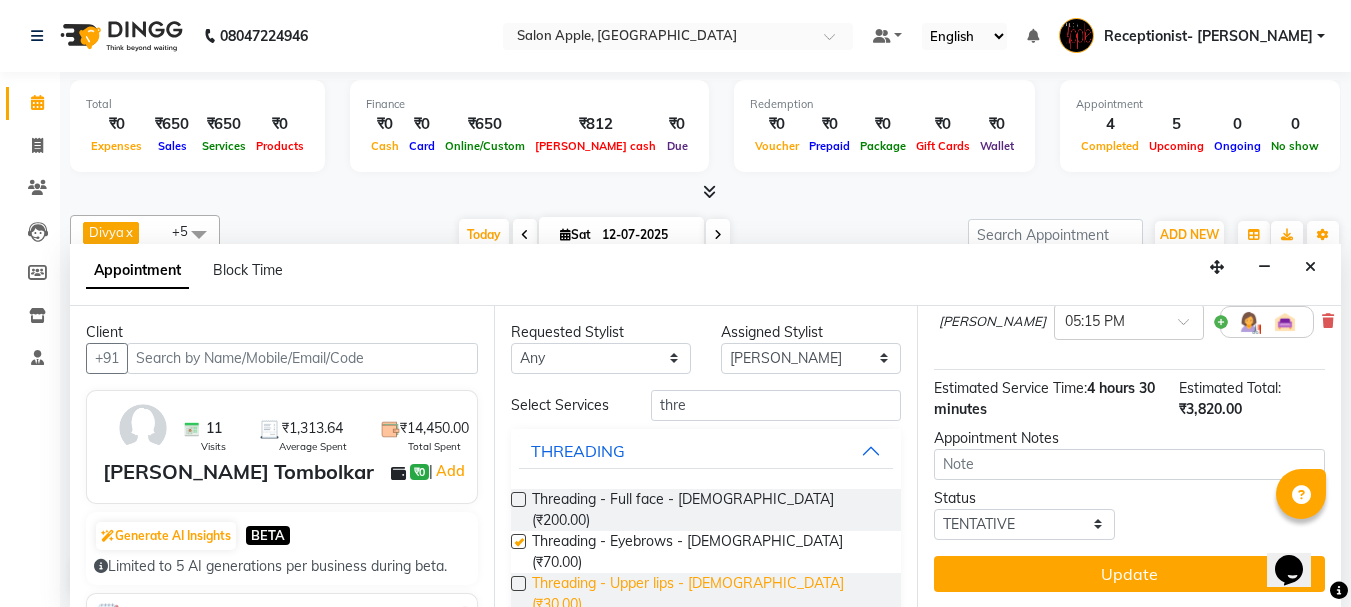 checkbox on "false" 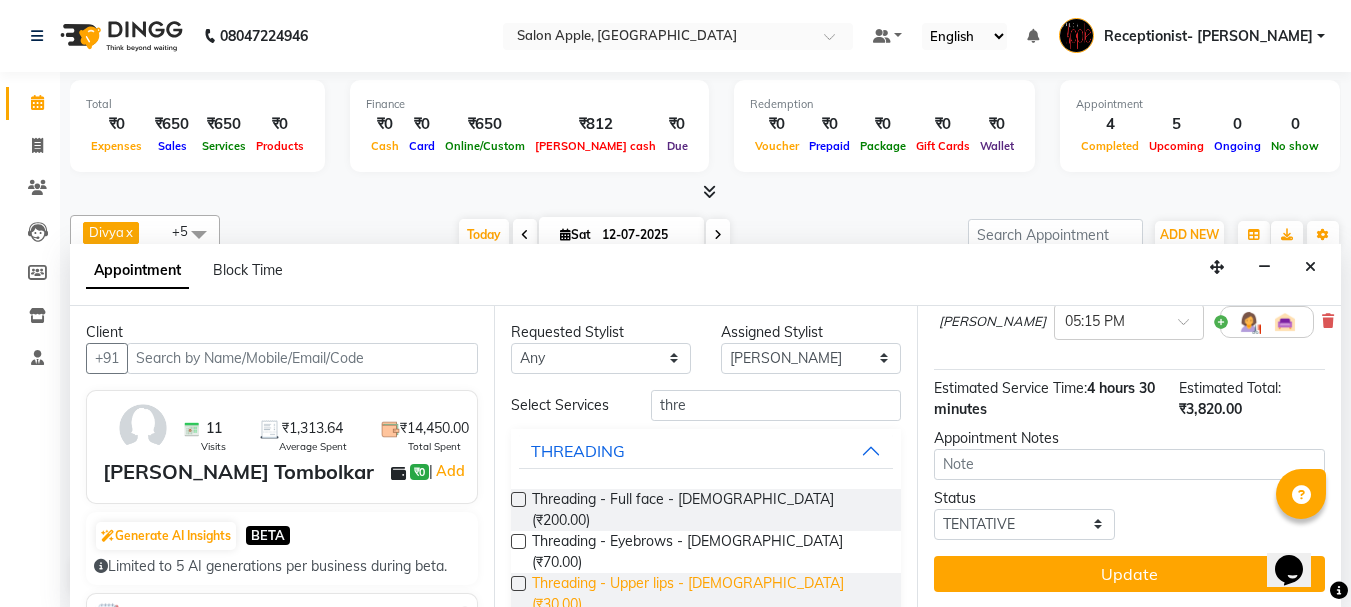 click on "Threading - Upper lips - Female (₹30.00)" at bounding box center [709, 594] 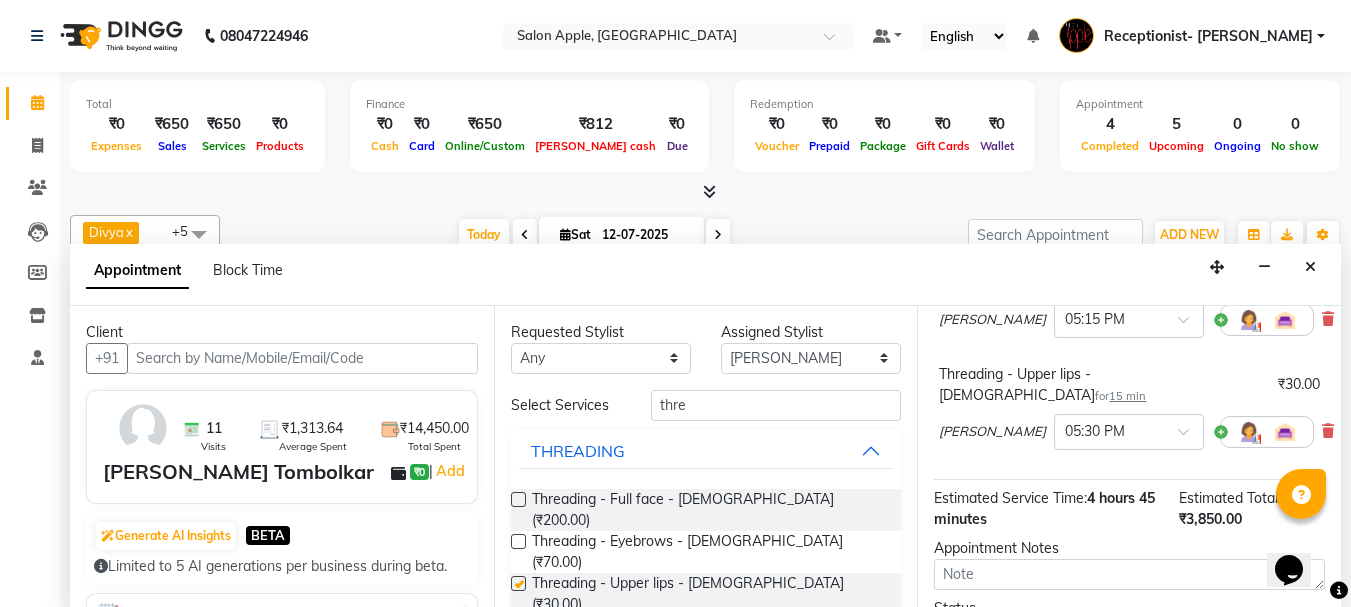 checkbox on "false" 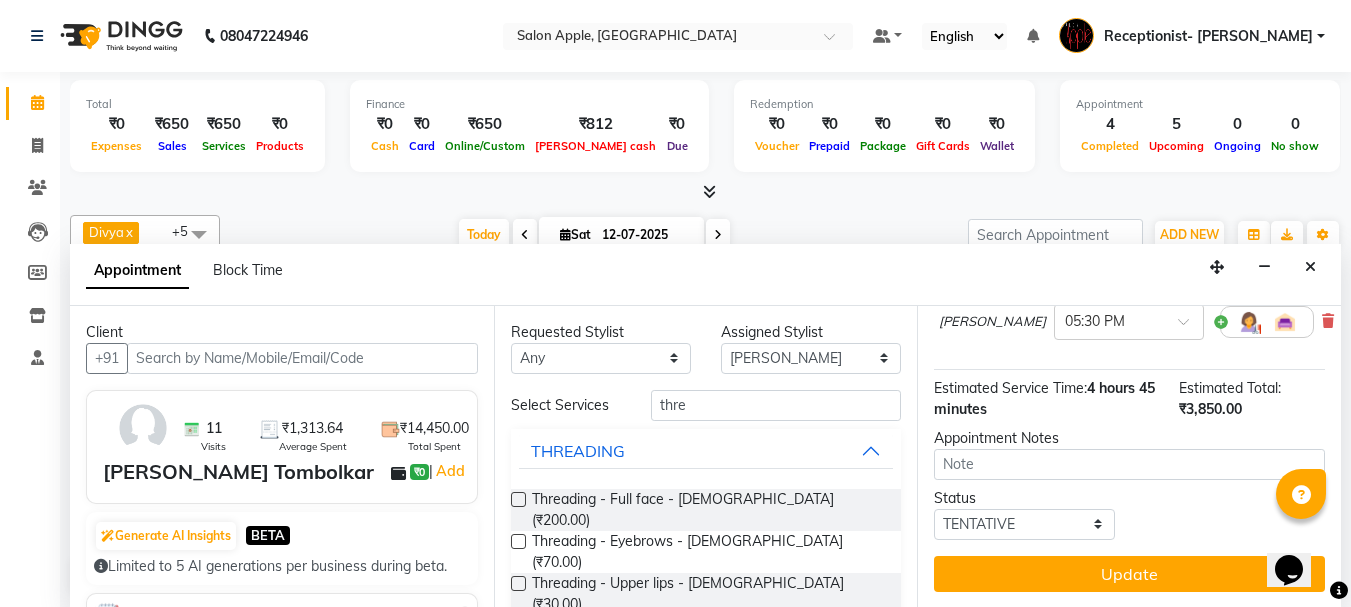 scroll, scrollTop: 1244, scrollLeft: 0, axis: vertical 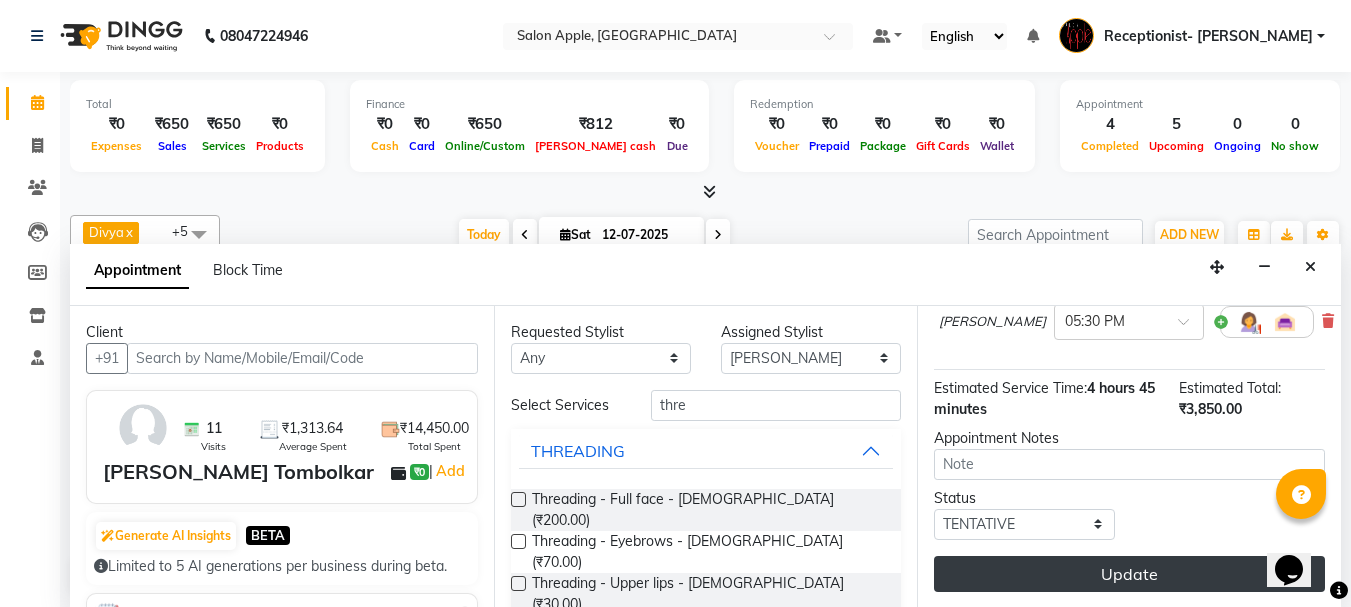 click on "Update" at bounding box center [1129, 574] 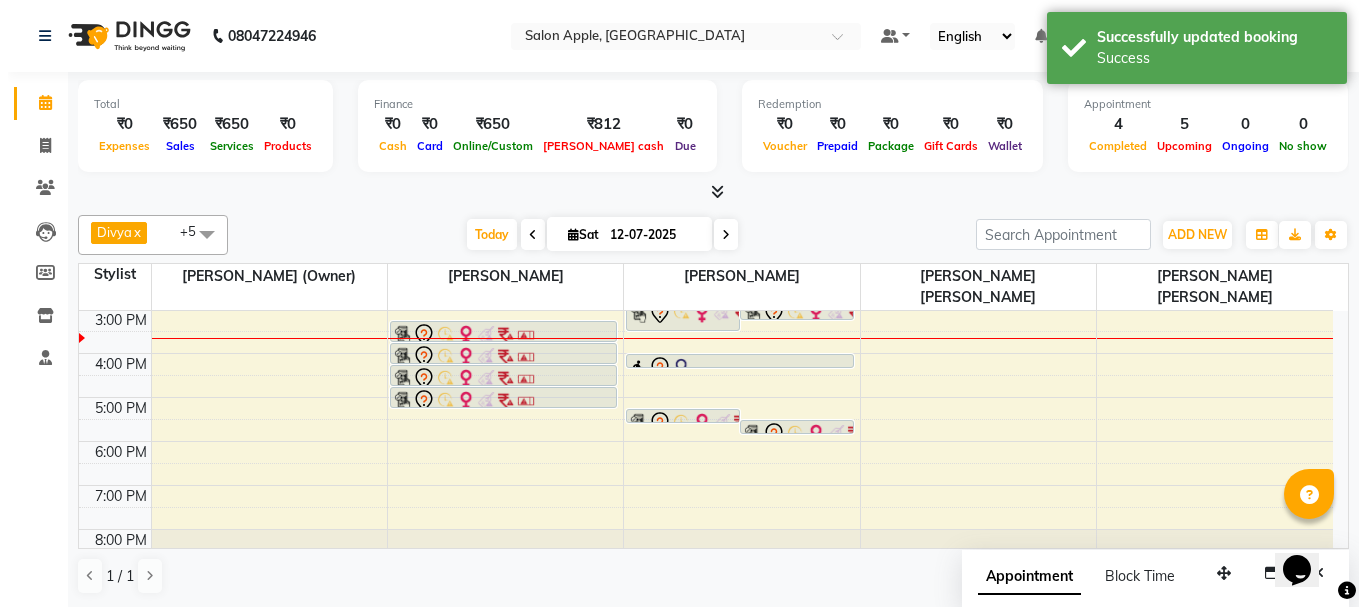 scroll, scrollTop: 209, scrollLeft: 0, axis: vertical 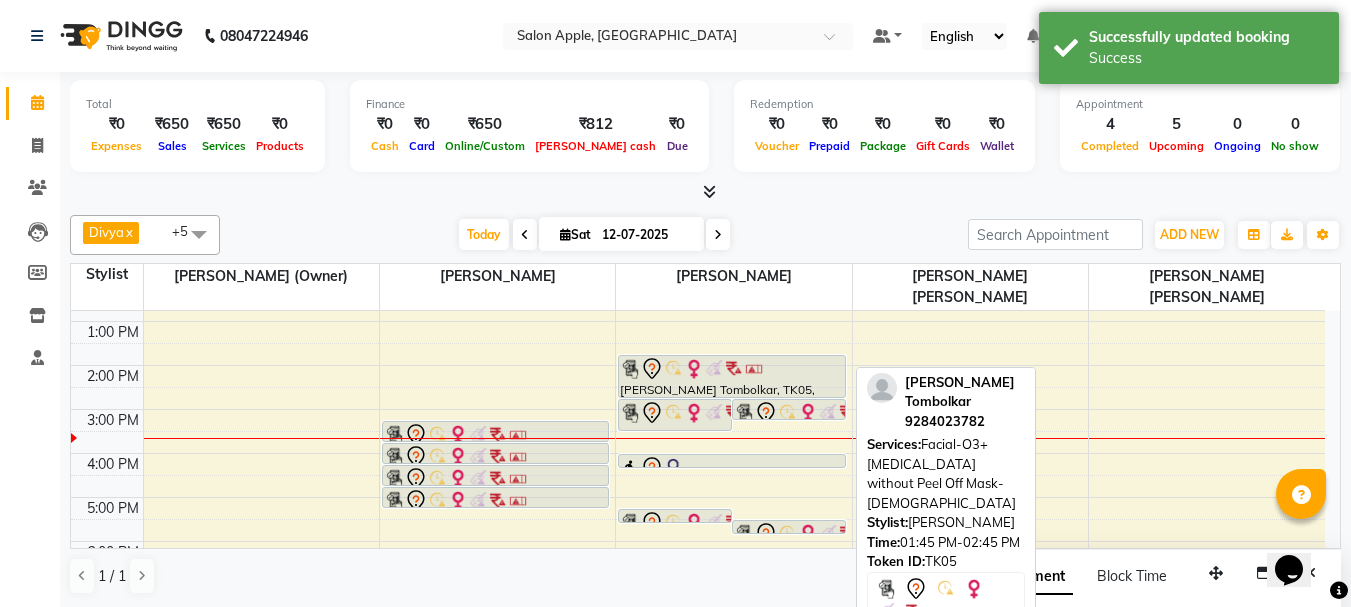 click on "[PERSON_NAME] Tombolkar, TK05, 01:45 PM-02:45 PM, Facial-O3+ Whitening without Peel Off Mask-[DEMOGRAPHIC_DATA]" at bounding box center (732, 376) 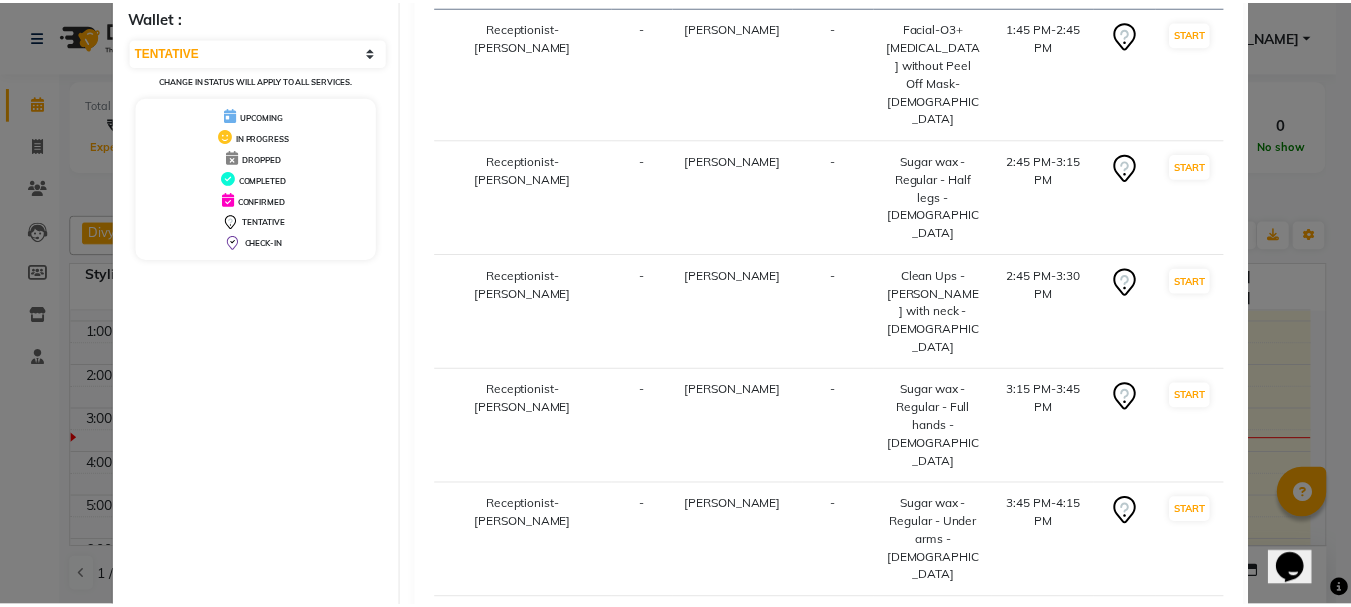 scroll, scrollTop: 471, scrollLeft: 0, axis: vertical 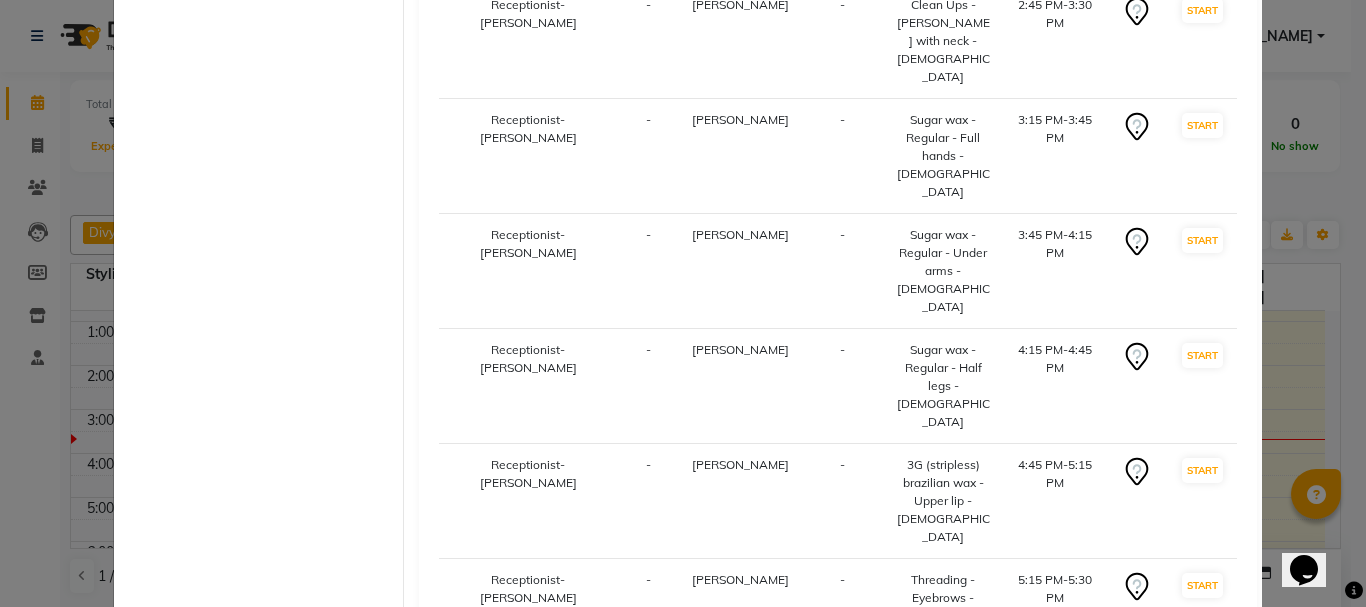 drag, startPoint x: 744, startPoint y: 543, endPoint x: 733, endPoint y: 538, distance: 12.083046 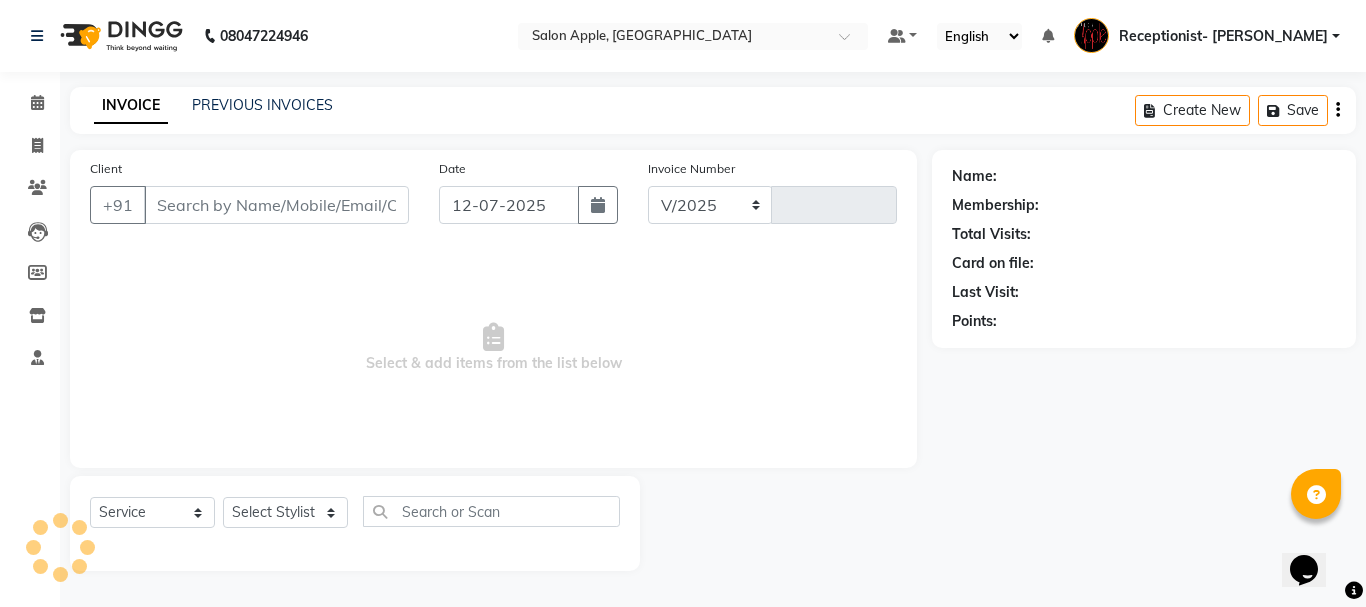 select on "645" 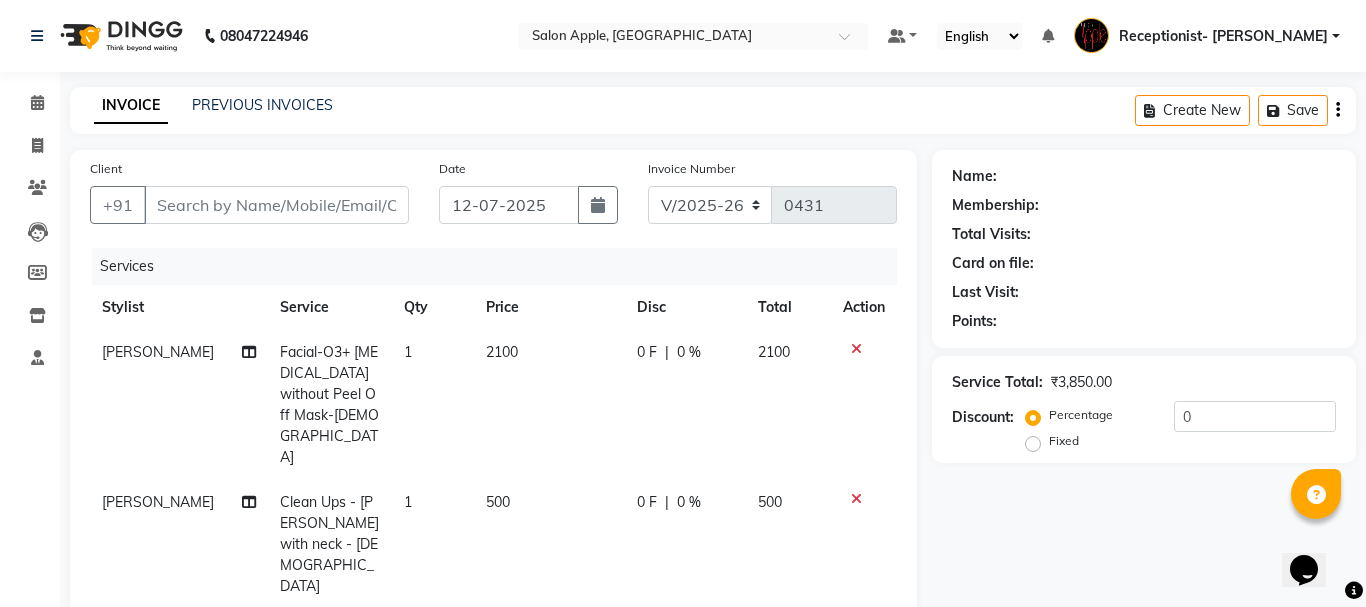 type on "9284023782" 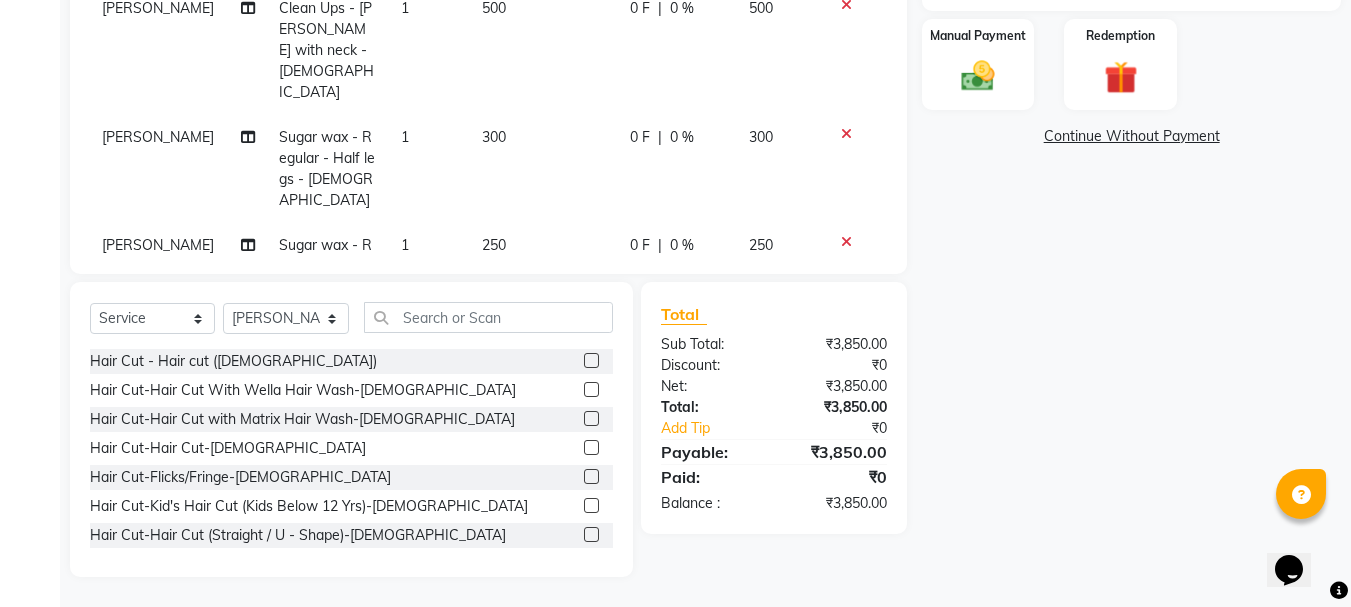 scroll, scrollTop: 94, scrollLeft: 0, axis: vertical 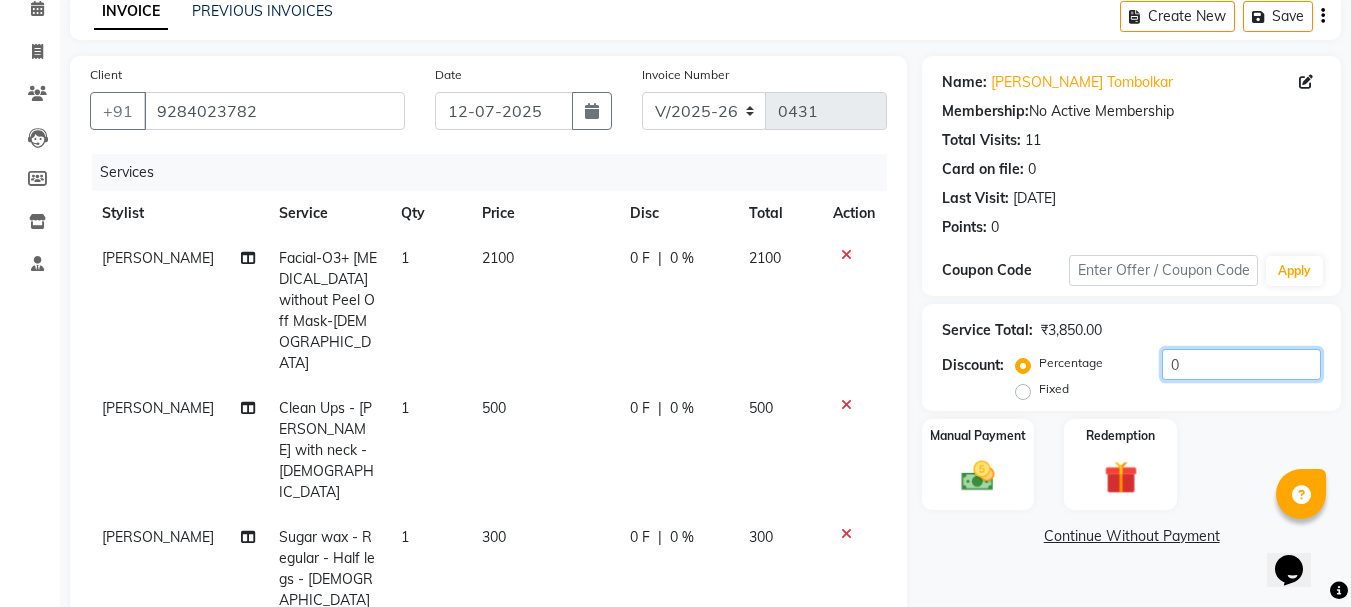 drag, startPoint x: 1201, startPoint y: 356, endPoint x: 1165, endPoint y: 369, distance: 38.27532 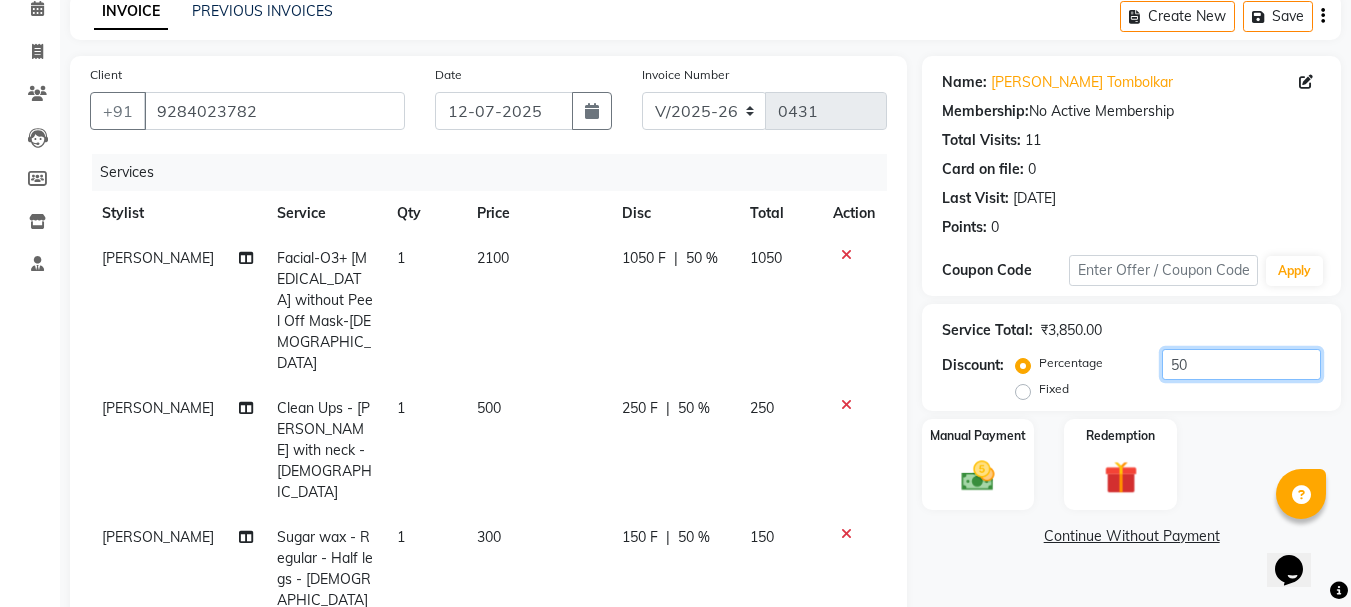 scroll, scrollTop: 494, scrollLeft: 0, axis: vertical 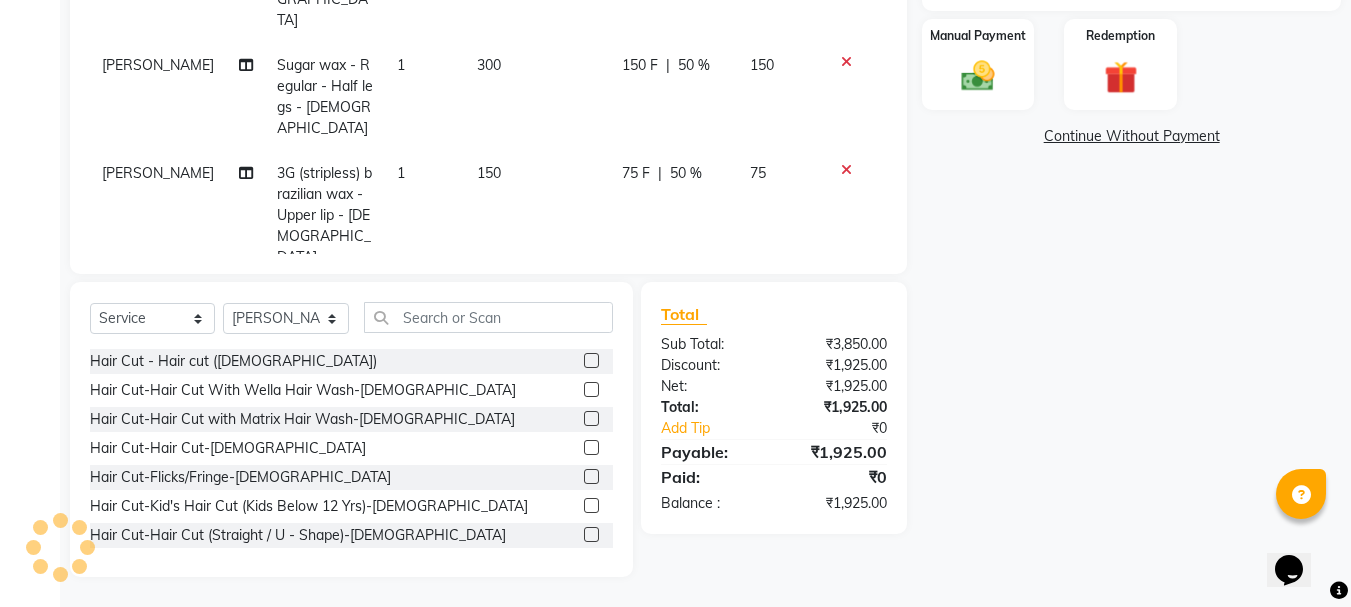 type on "50" 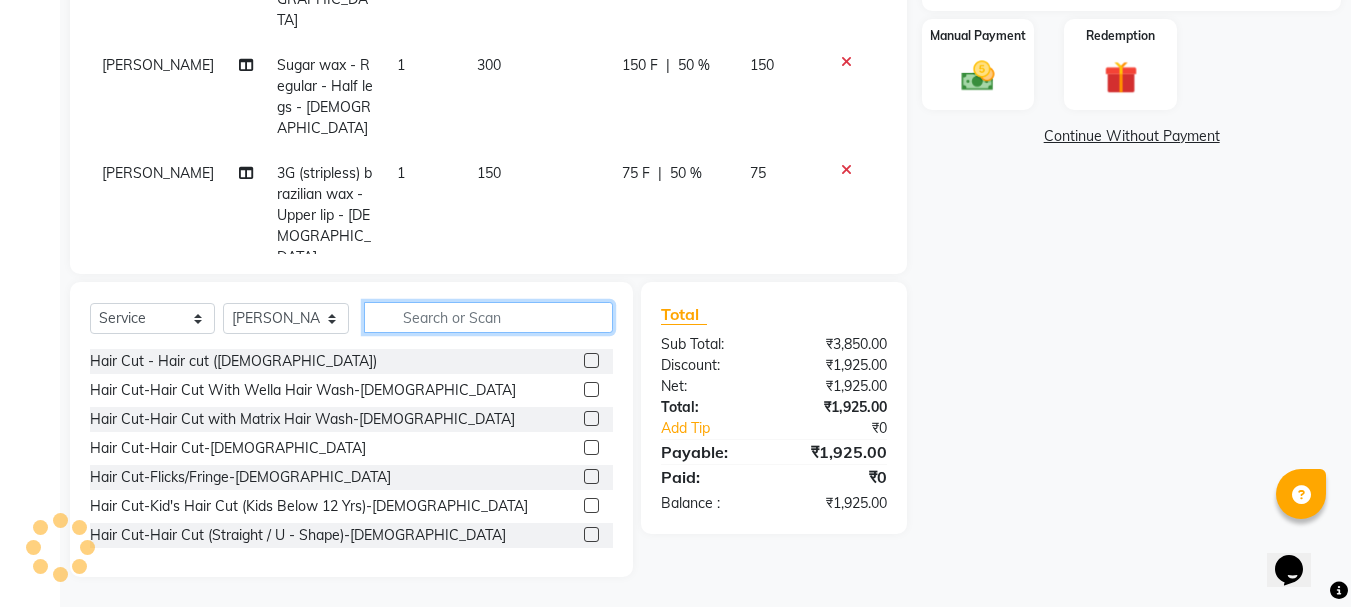 click 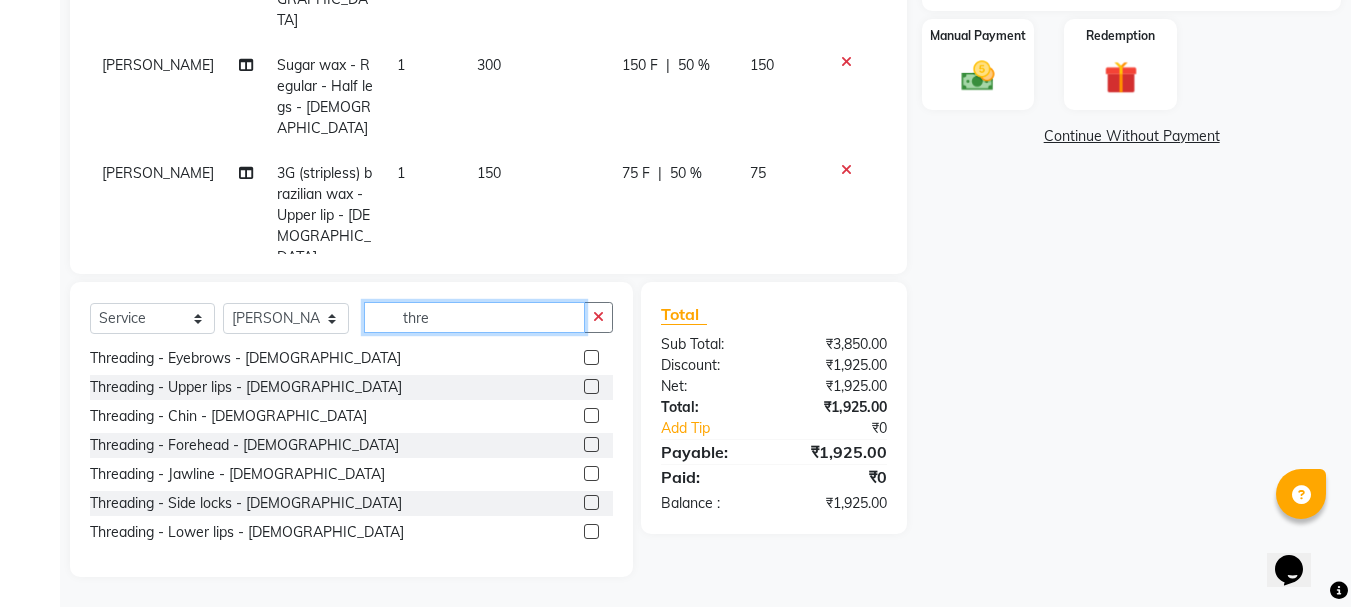 scroll, scrollTop: 61, scrollLeft: 0, axis: vertical 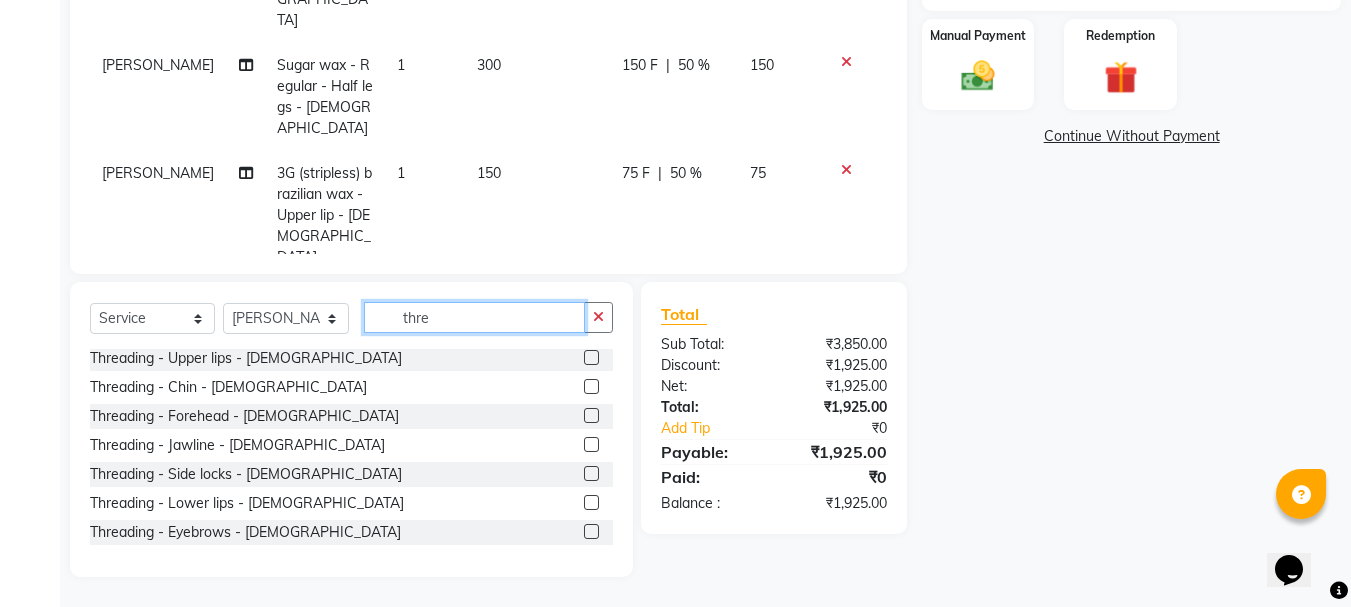 type on "thre" 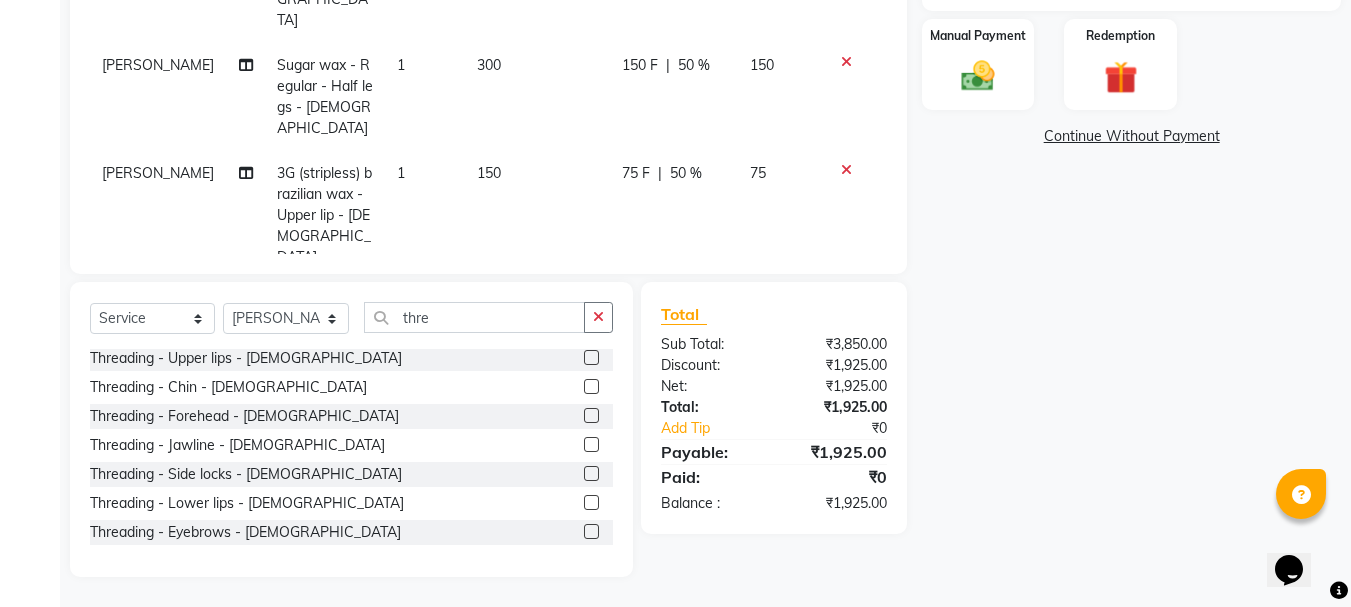 click 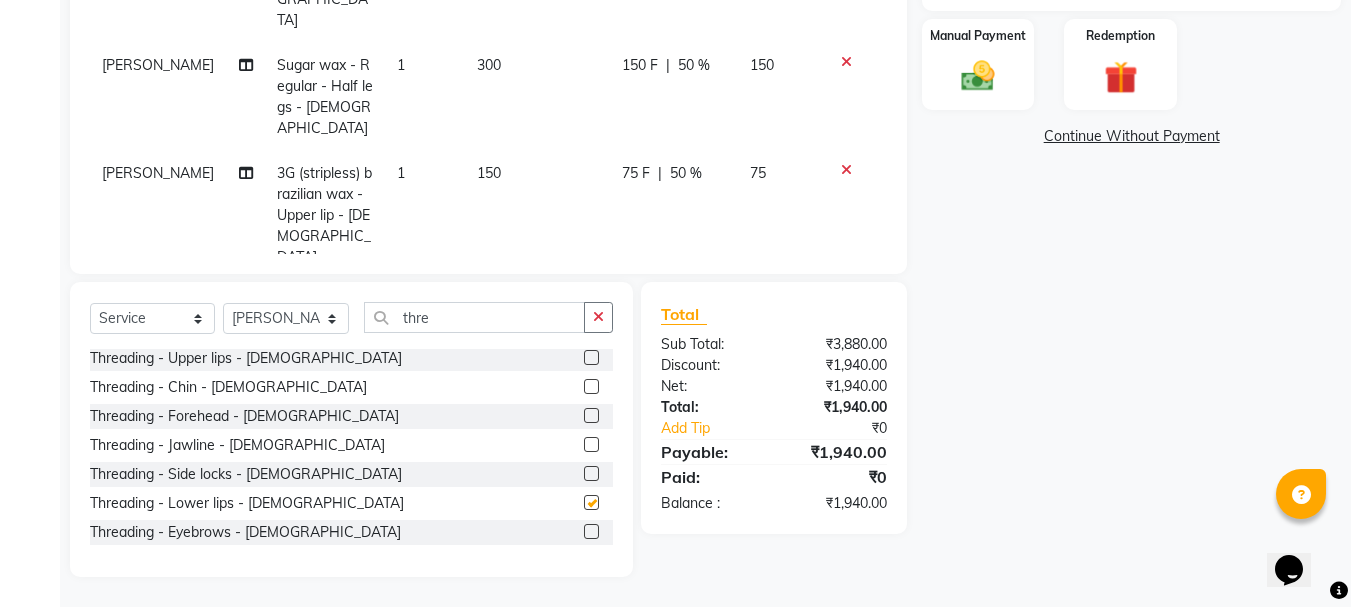 checkbox on "false" 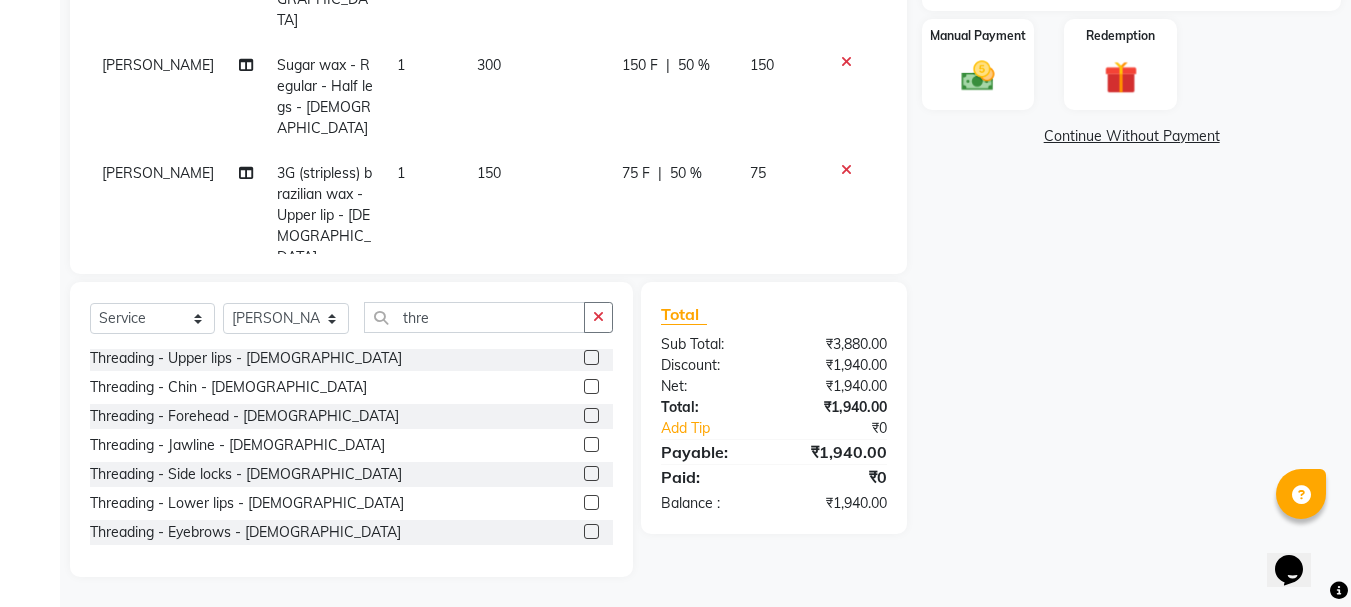 click 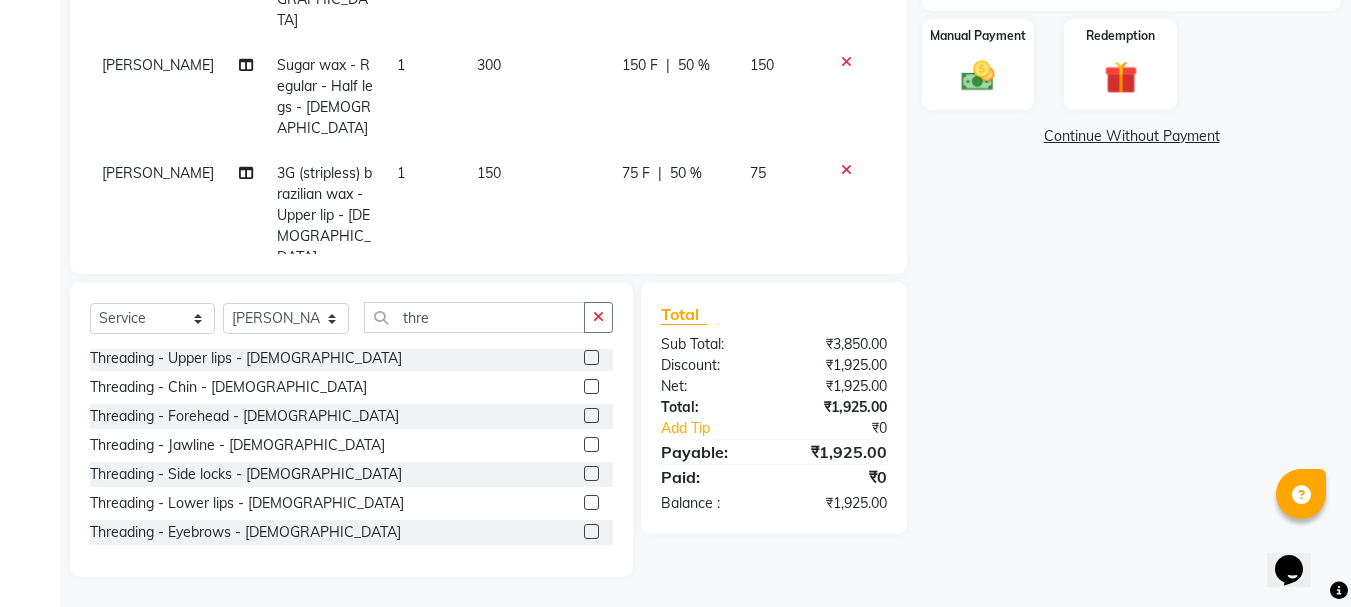 scroll, scrollTop: 0, scrollLeft: 0, axis: both 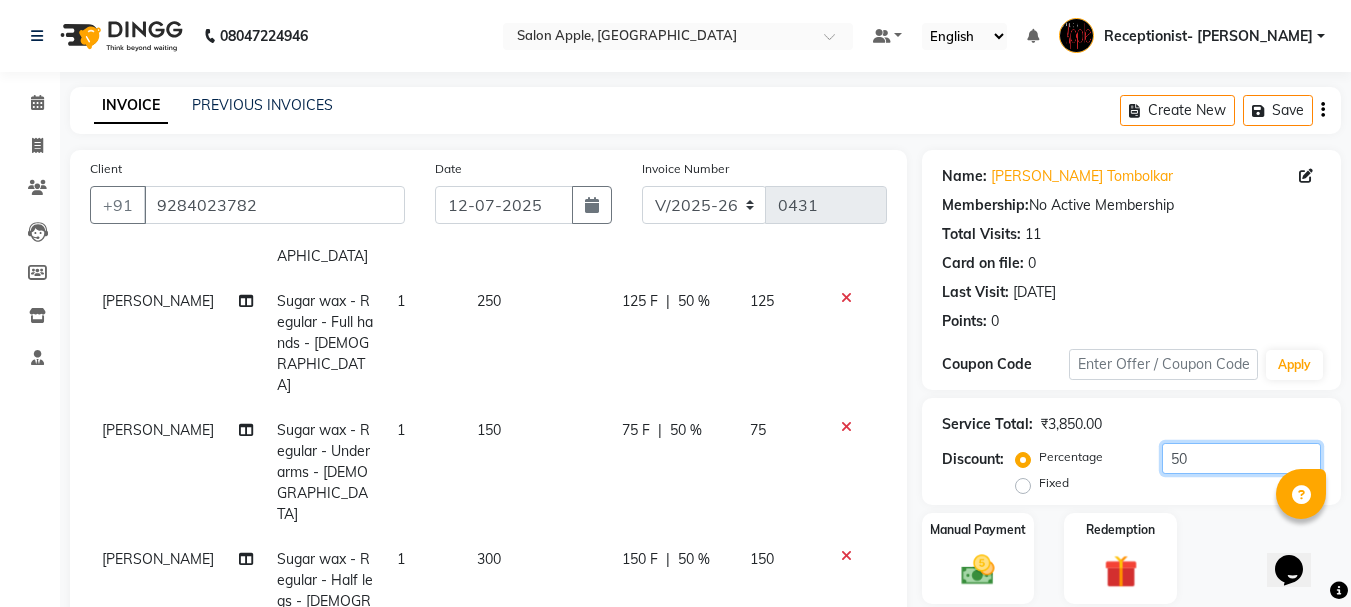 drag, startPoint x: 1211, startPoint y: 458, endPoint x: 1174, endPoint y: 465, distance: 37.65634 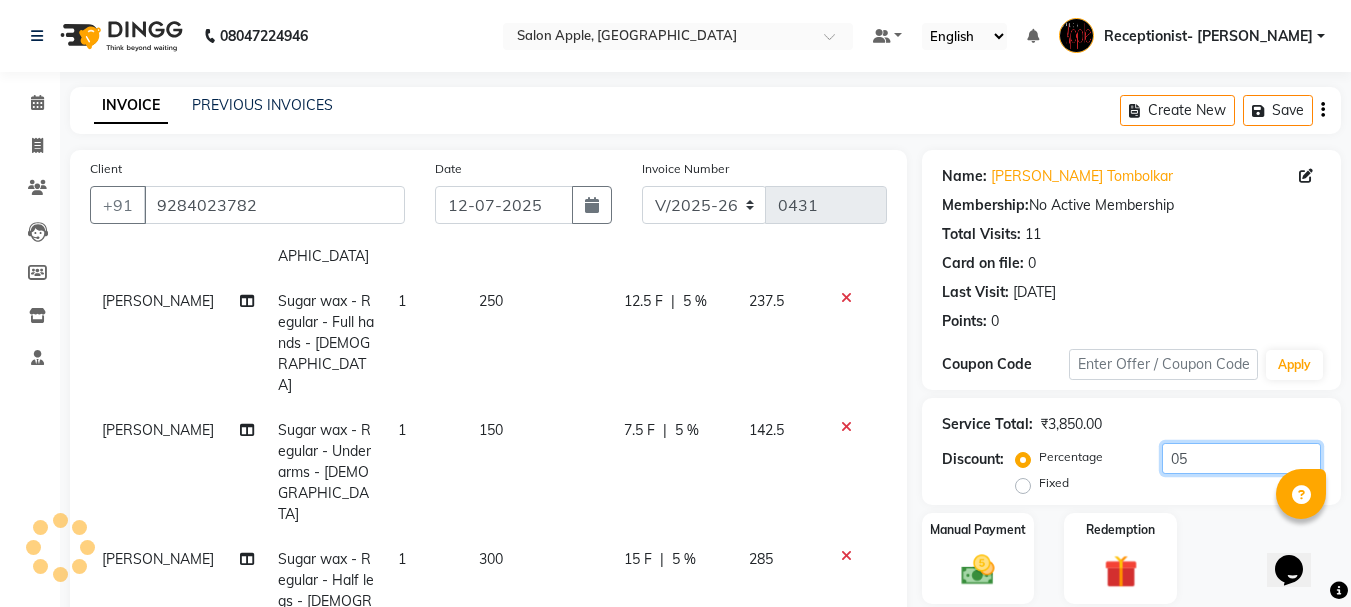 click on "05" 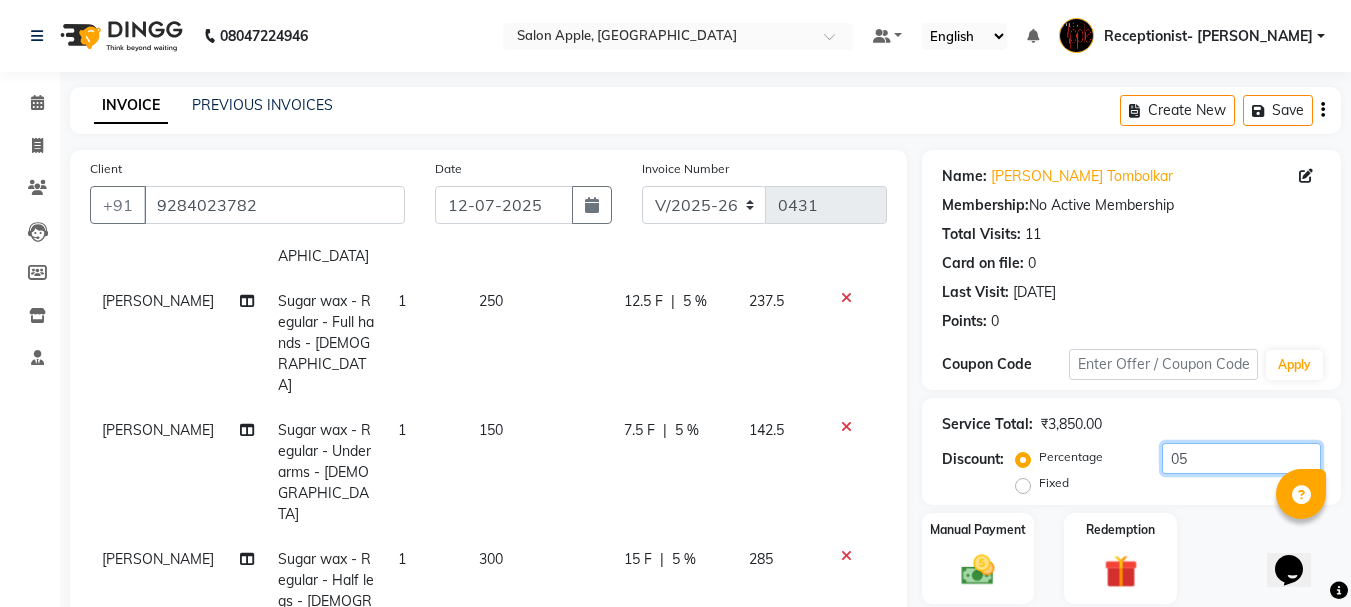 drag, startPoint x: 1188, startPoint y: 458, endPoint x: 1151, endPoint y: 461, distance: 37.12142 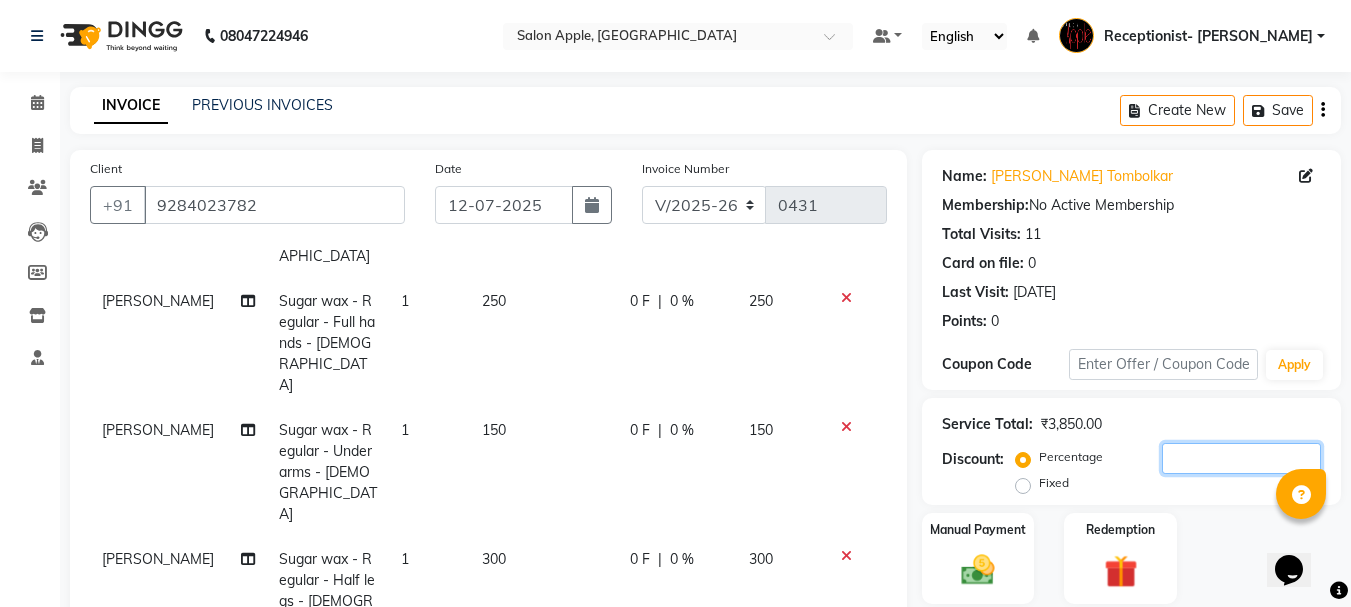 scroll, scrollTop: 494, scrollLeft: 0, axis: vertical 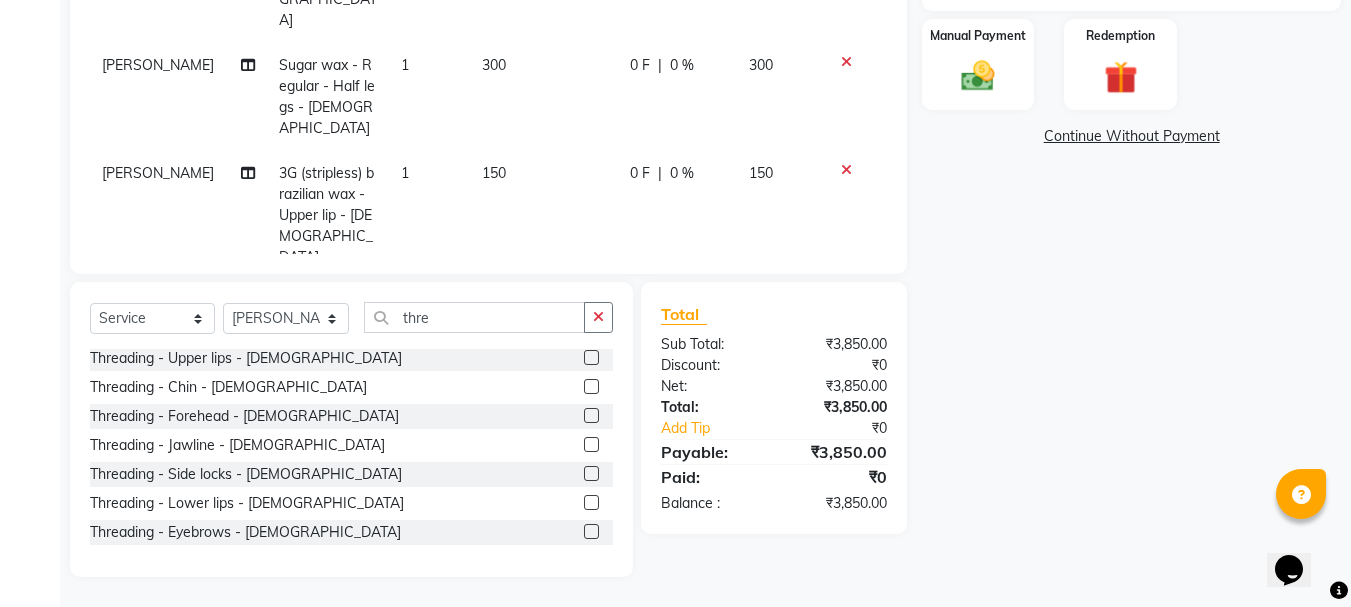 type 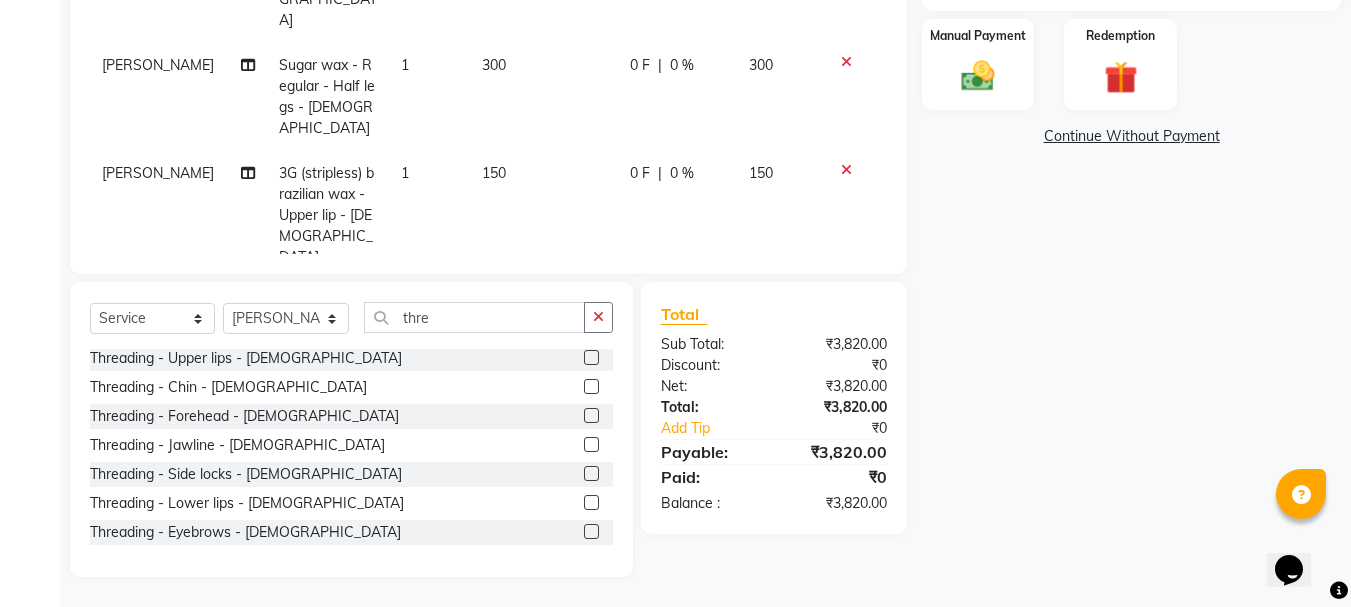 scroll, scrollTop: 351, scrollLeft: 0, axis: vertical 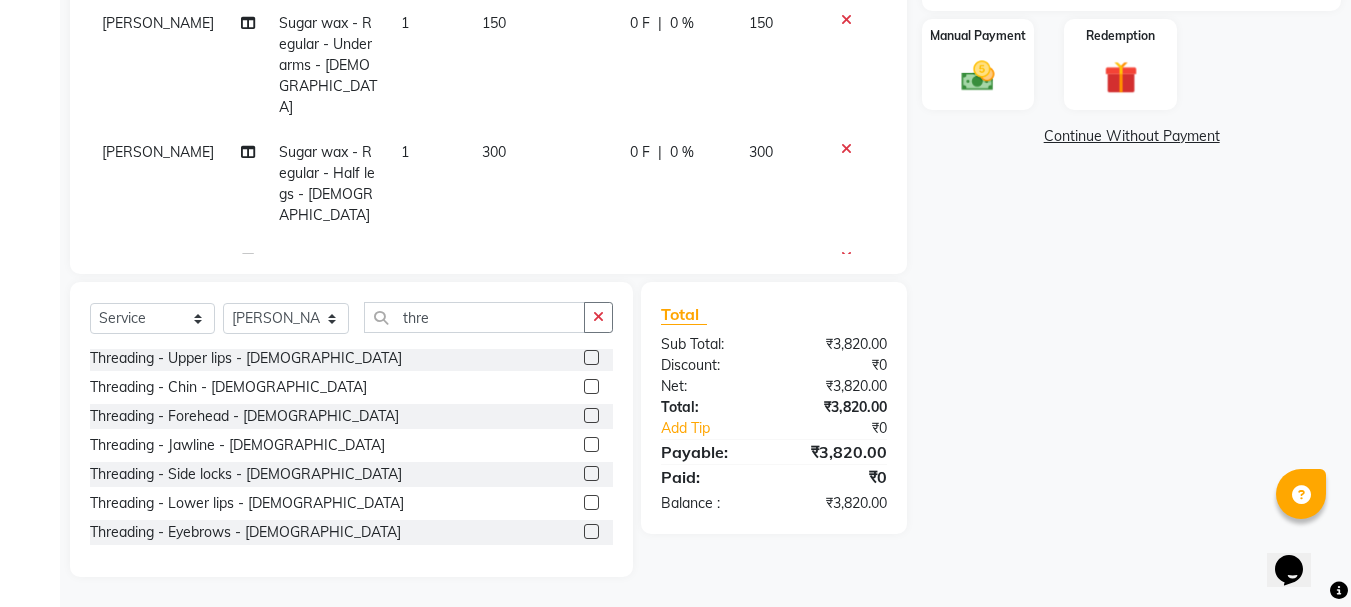 click 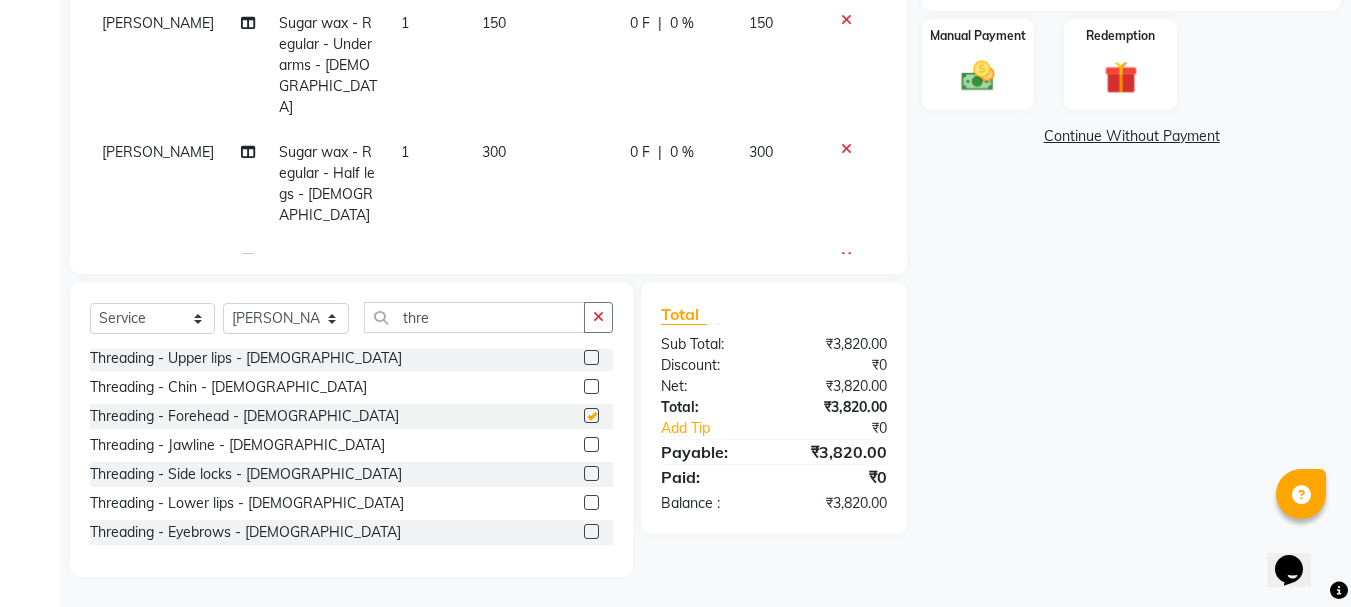scroll, scrollTop: 438, scrollLeft: 0, axis: vertical 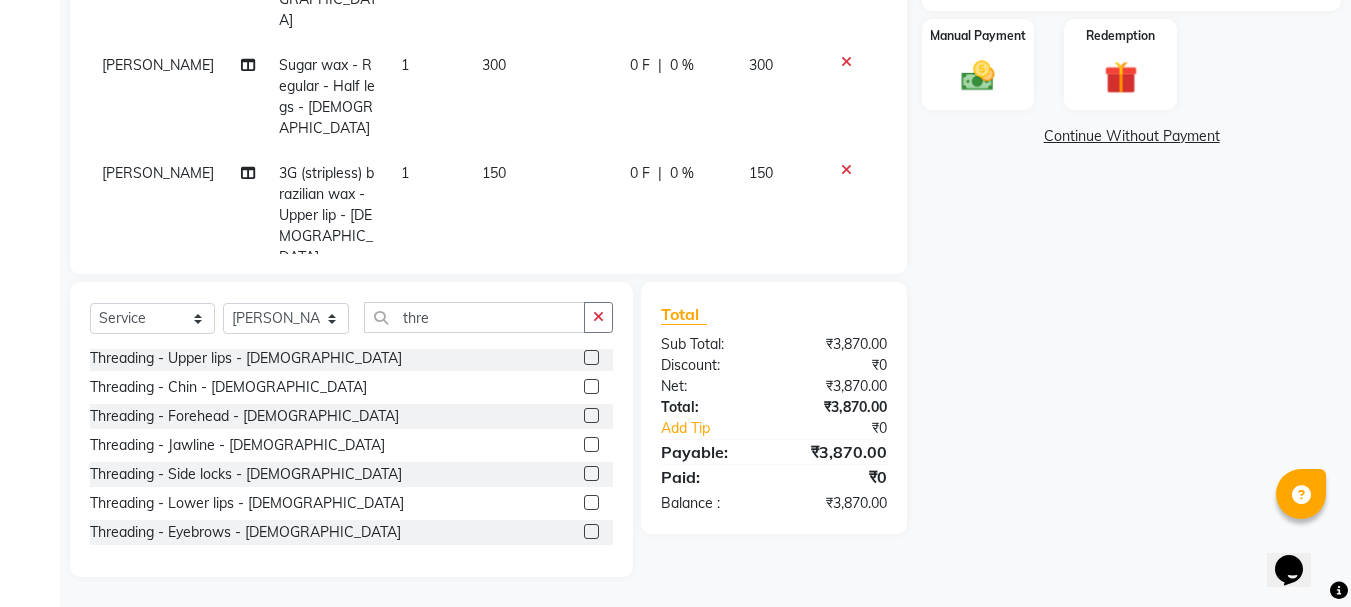 checkbox on "false" 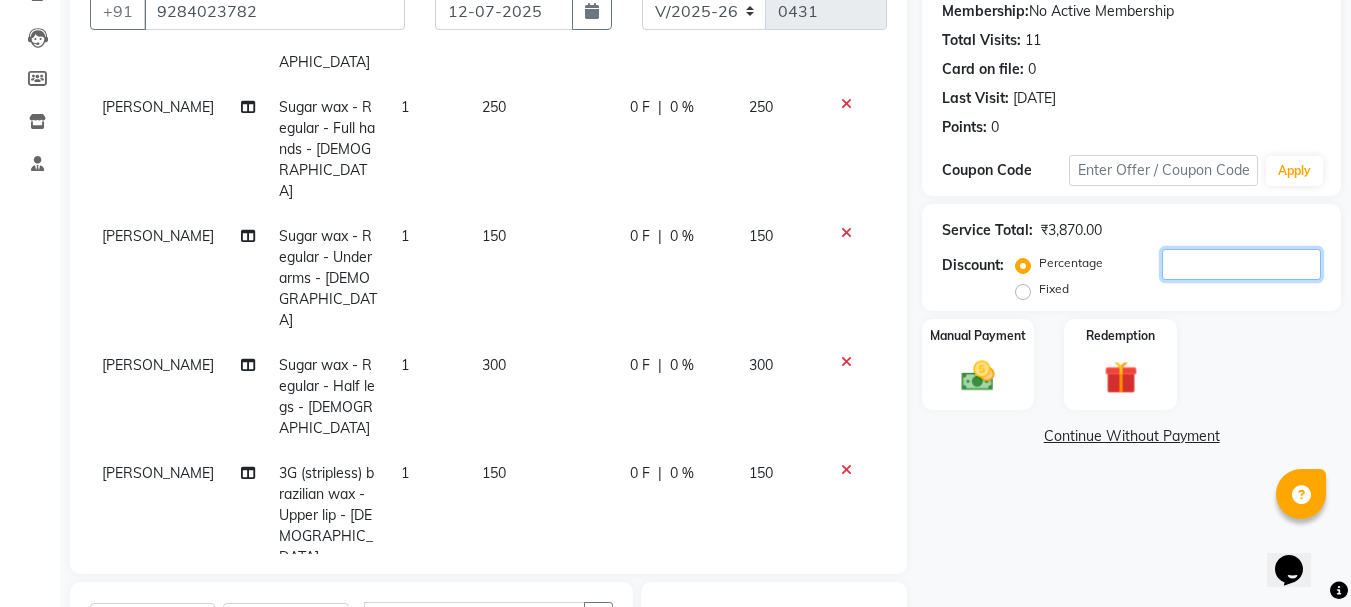 click 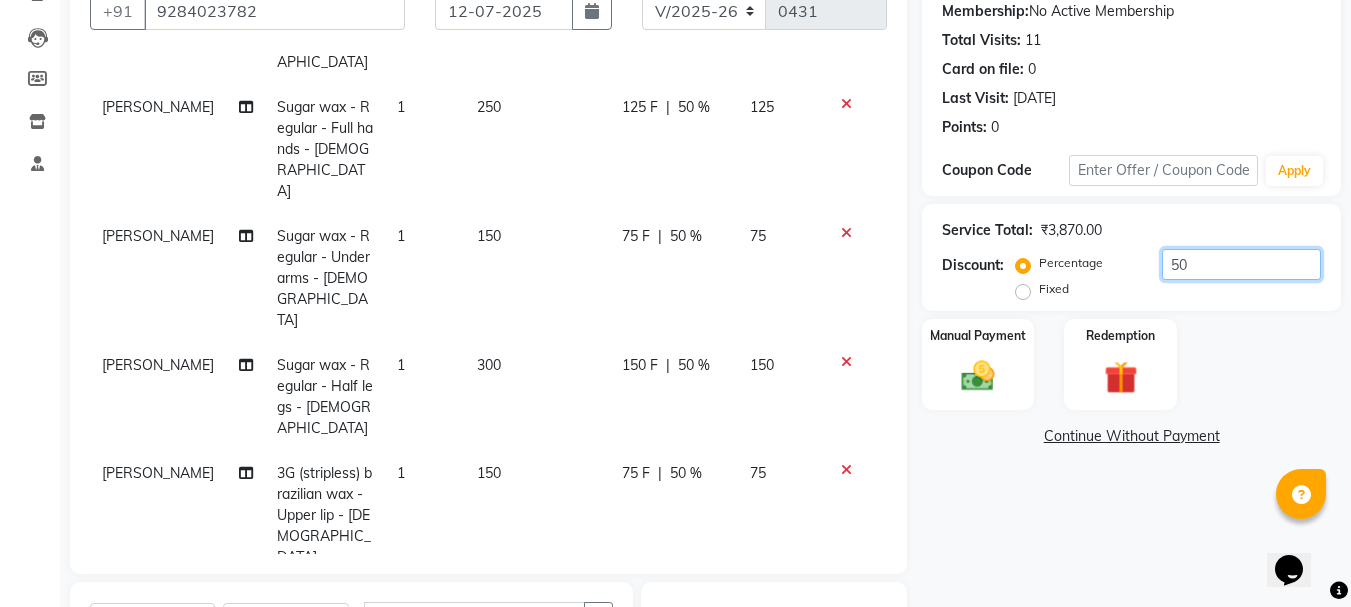 scroll, scrollTop: 294, scrollLeft: 0, axis: vertical 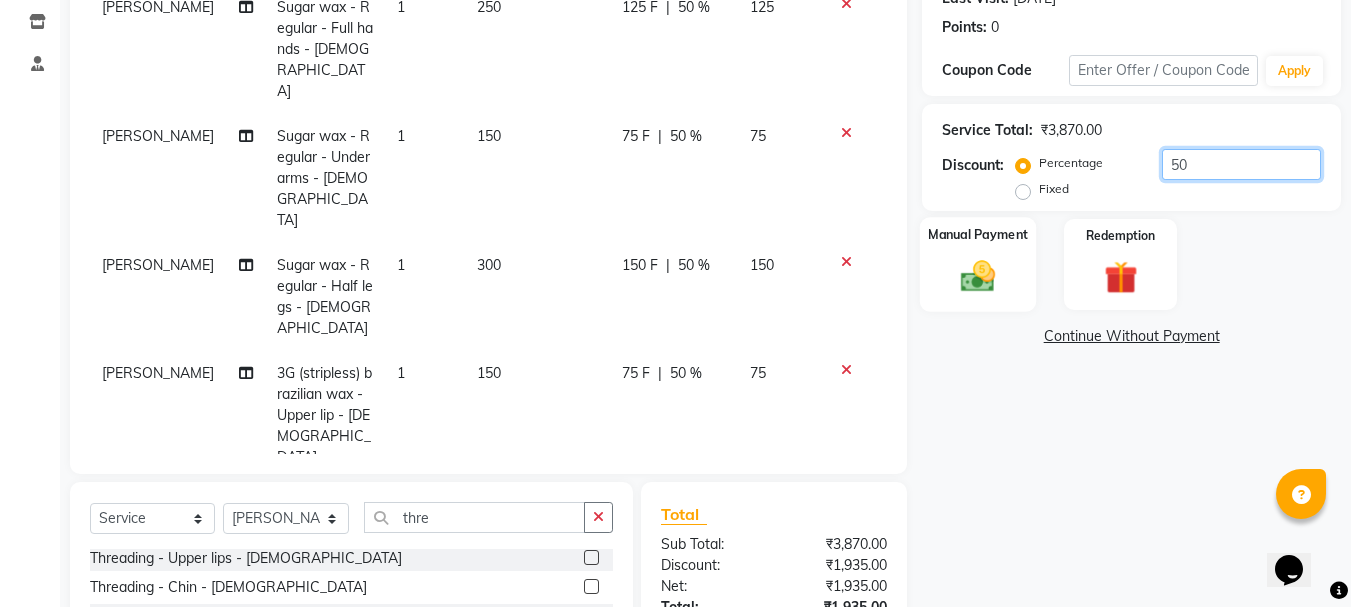 type on "50" 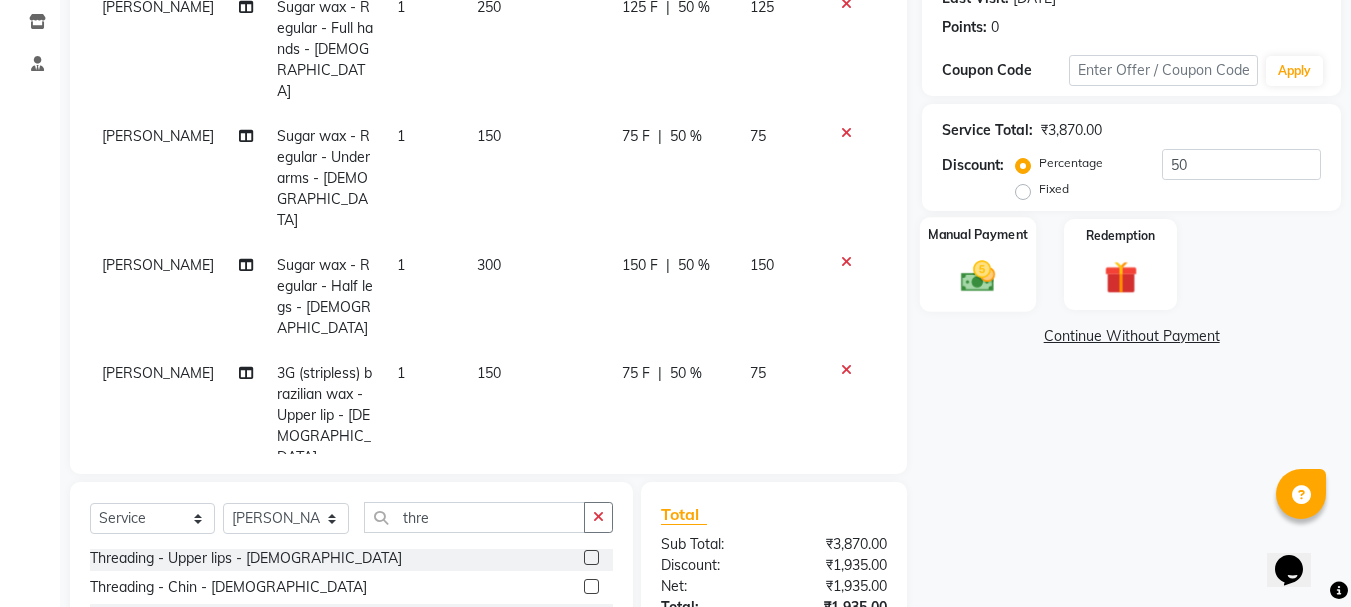 click 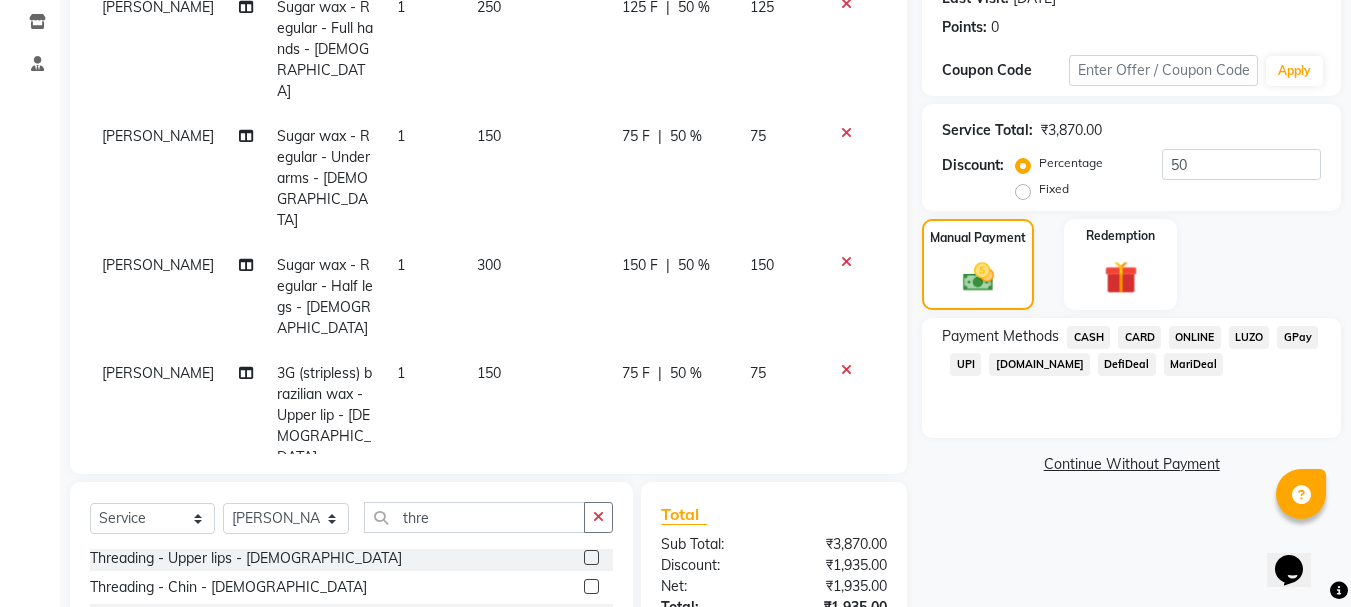 scroll, scrollTop: 494, scrollLeft: 0, axis: vertical 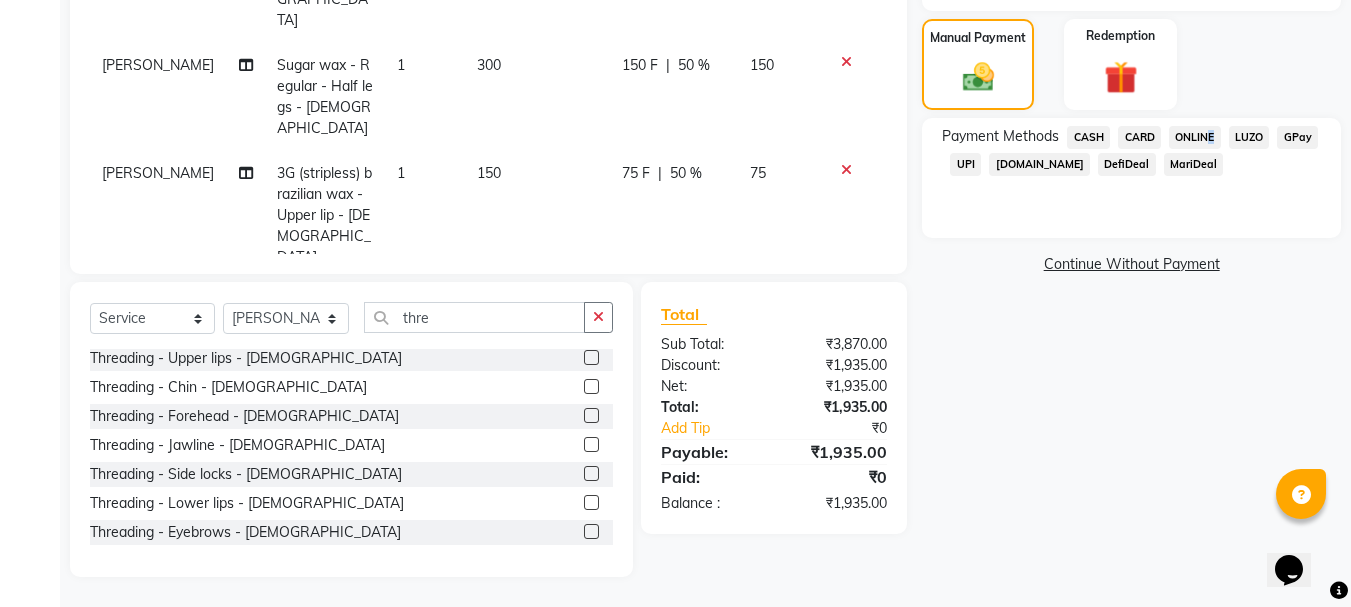click on "ONLINE" 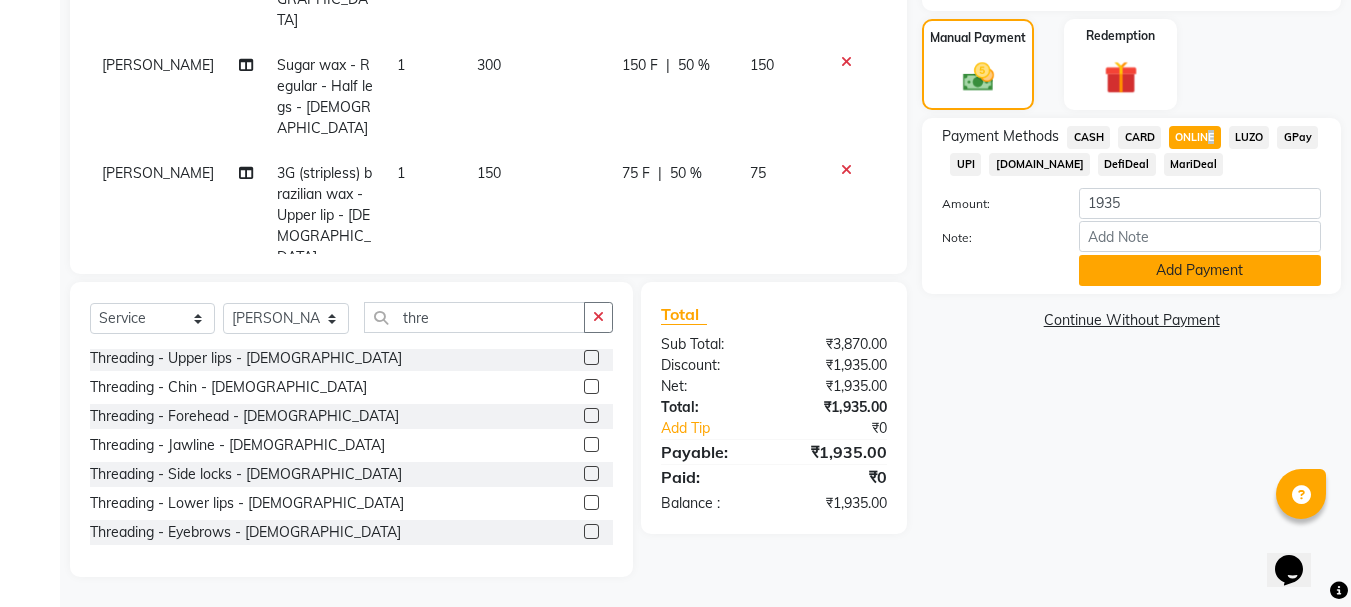 click on "Add Payment" 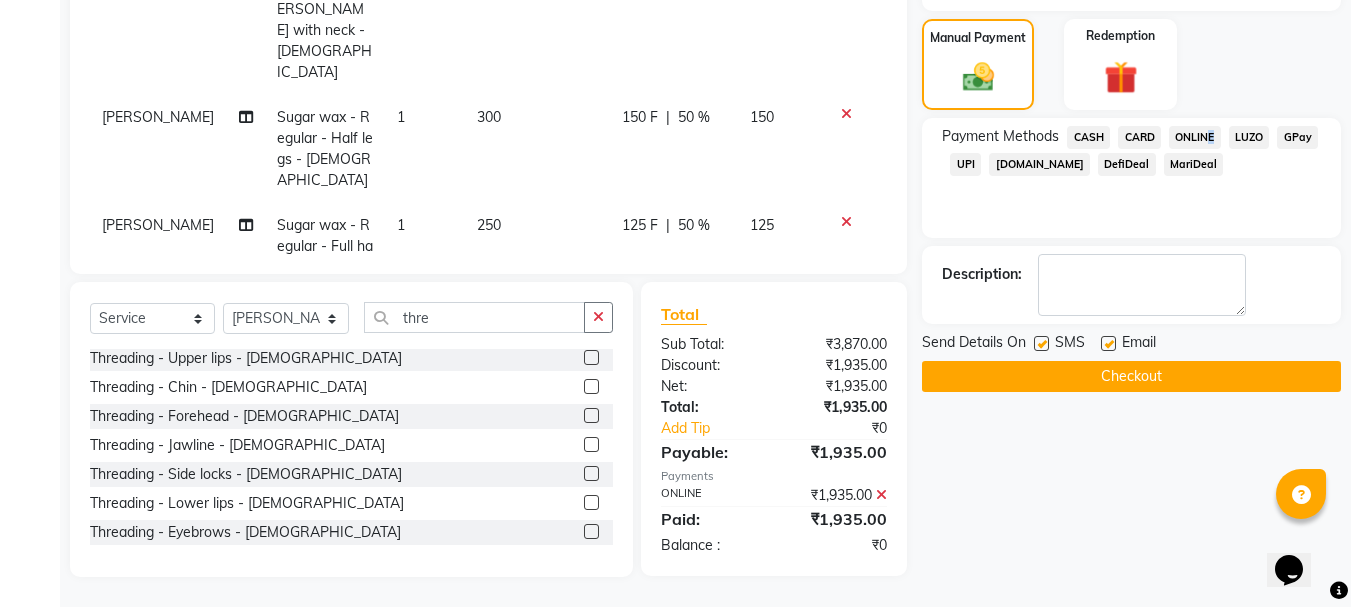 scroll, scrollTop: 0, scrollLeft: 0, axis: both 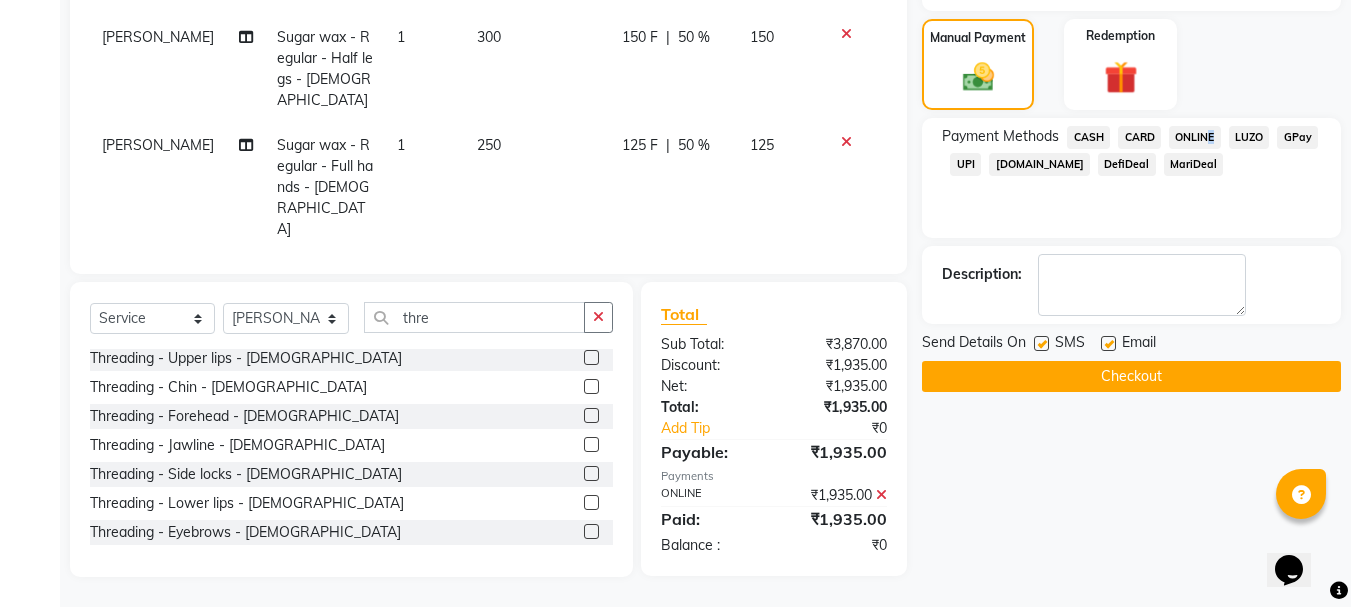 click on "Checkout" 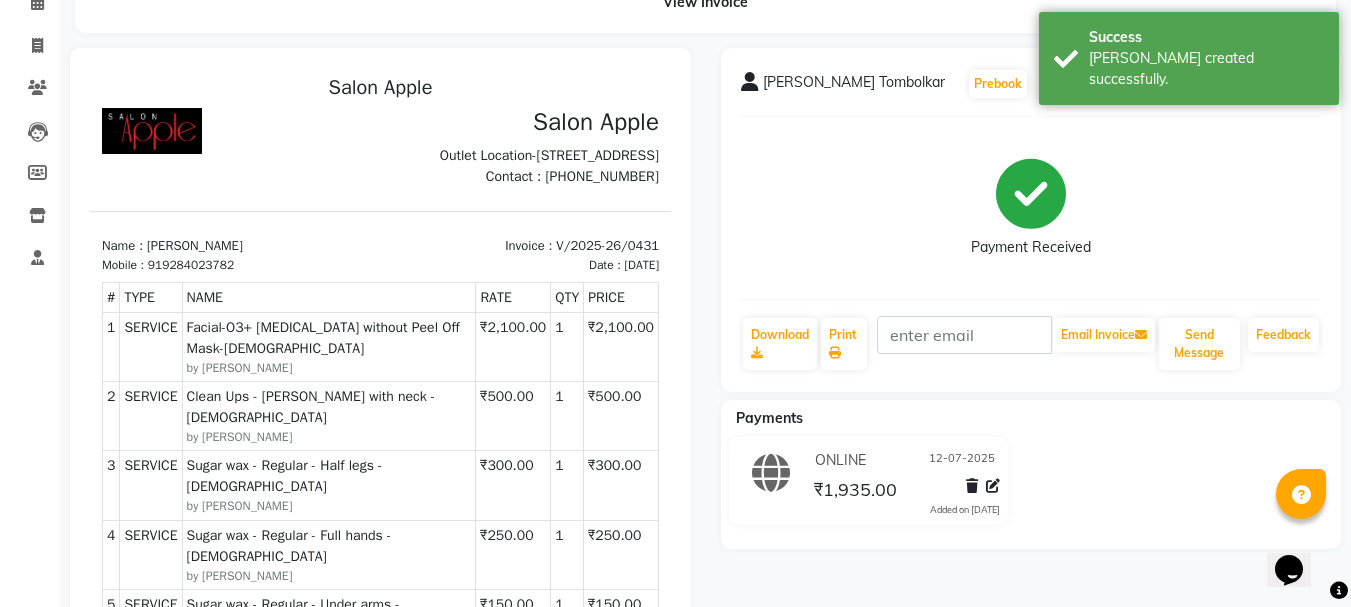scroll, scrollTop: 0, scrollLeft: 0, axis: both 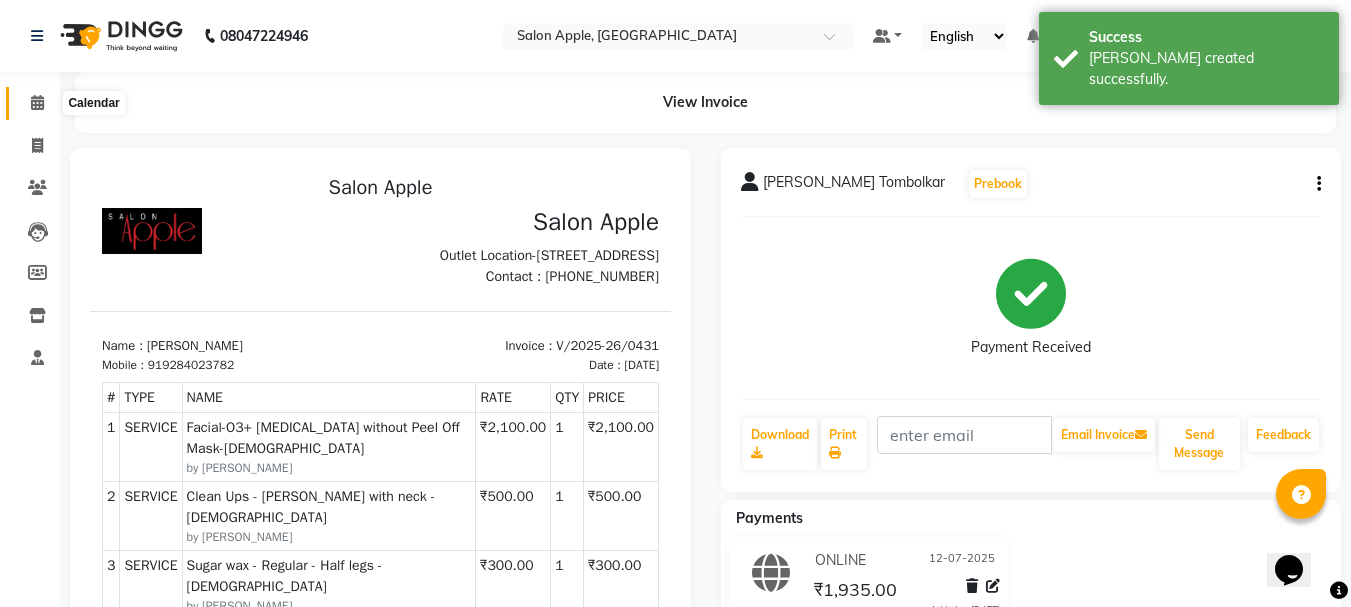 click 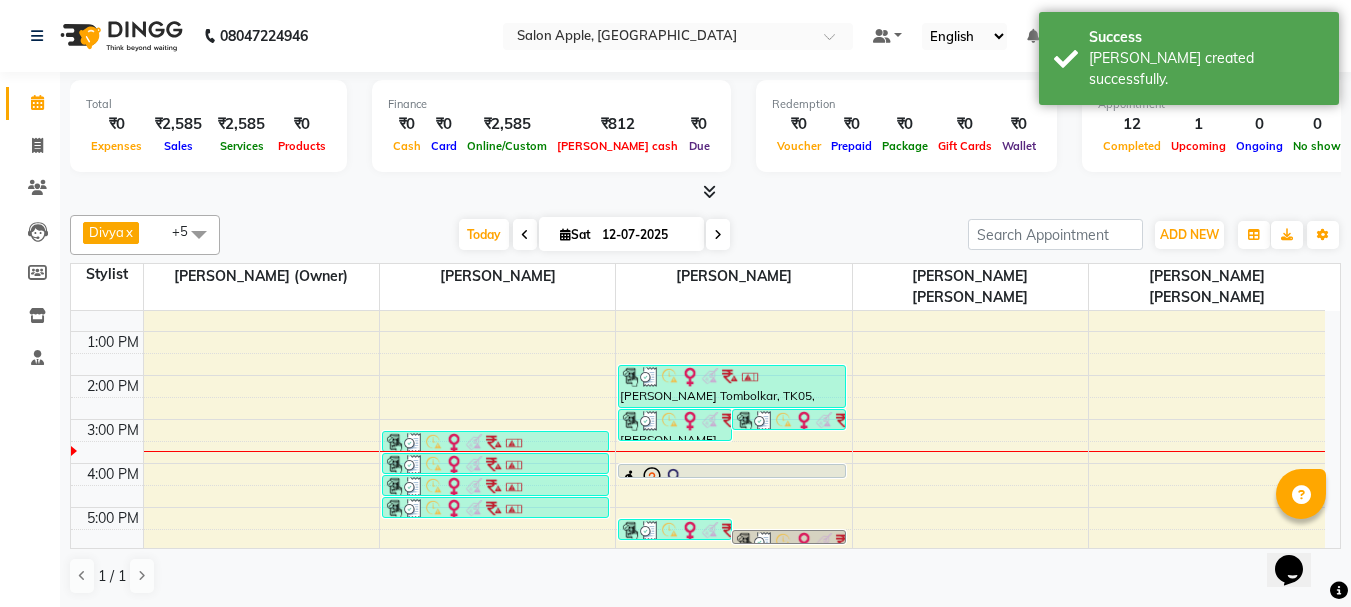 scroll, scrollTop: 200, scrollLeft: 0, axis: vertical 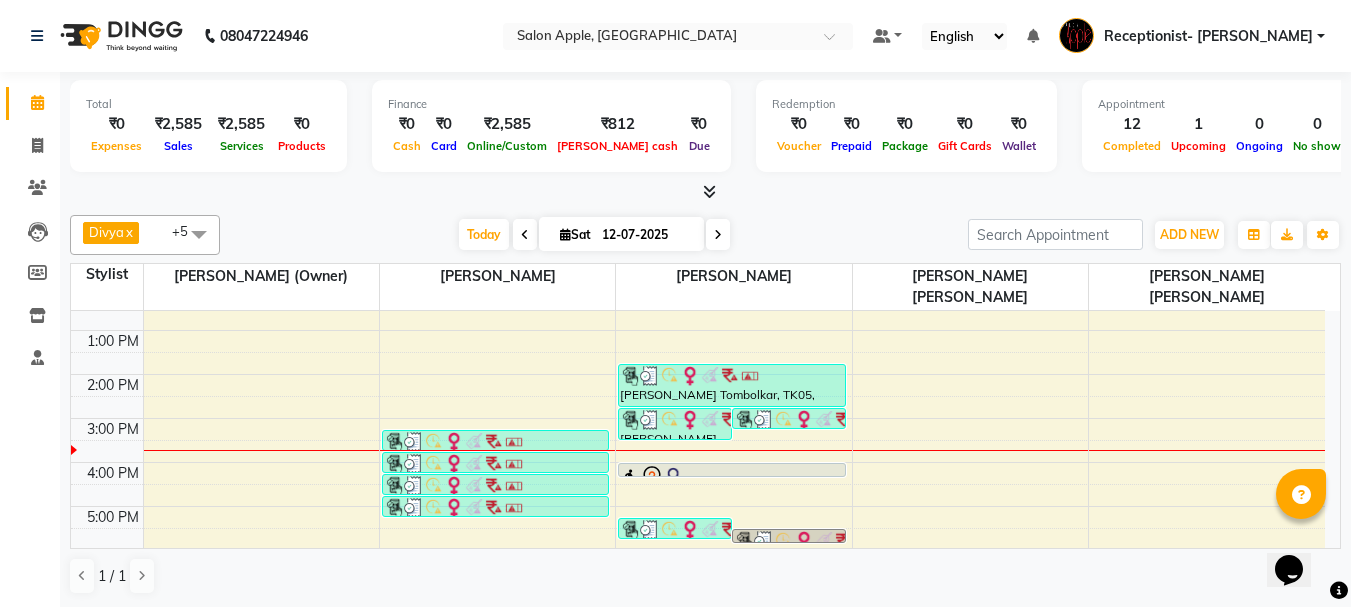 click on "8:00 AM 9:00 AM 10:00 AM 11:00 AM 12:00 PM 1:00 PM 2:00 PM 3:00 PM 4:00 PM 5:00 PM 6:00 PM 7:00 PM 8:00 PM     Apurva Tombolkar, TK05, 03:15 PM-03:45 PM, Sugar wax - Regular - Full hands - Female     Apurva Tombolkar, TK05, 03:45 PM-04:15 PM, Sugar wax - Regular - Under arms - Female     Apurva Tombolkar, TK05, 04:15 PM-04:45 PM, Sugar wax - Regular - Half legs - Female     Apurva Tombolkar, TK05, 04:45 PM-05:15 PM, 3G (stripless) brazilian wax - Upper lip - Female     SHILPA NISAL, TK03, 11:30 AM-12:00 PM, Sugar wax - Regular - Full hands - Female     Madhura Bhosale Salon, TK02, 11:45 AM-12:15 PM, Hair Wash - Wella - Female     Apurva Tombolkar, TK05, 02:45 PM-03:30 PM, Clean Ups - De-tan with neck - Female     Apurva Tombolkar, TK05, 02:45 PM-03:15 PM, Sugar wax - Regular - Half legs - Female         Apurva Tombolkar, TK05, 05:30 PM-05:45 PM, Threading - Upper lips - Female     Apurva Tombolkar, TK05, 01:45 PM-02:45 PM, Facial-O3+ Whitening without Peel Off Mask-Female" at bounding box center (698, 396) 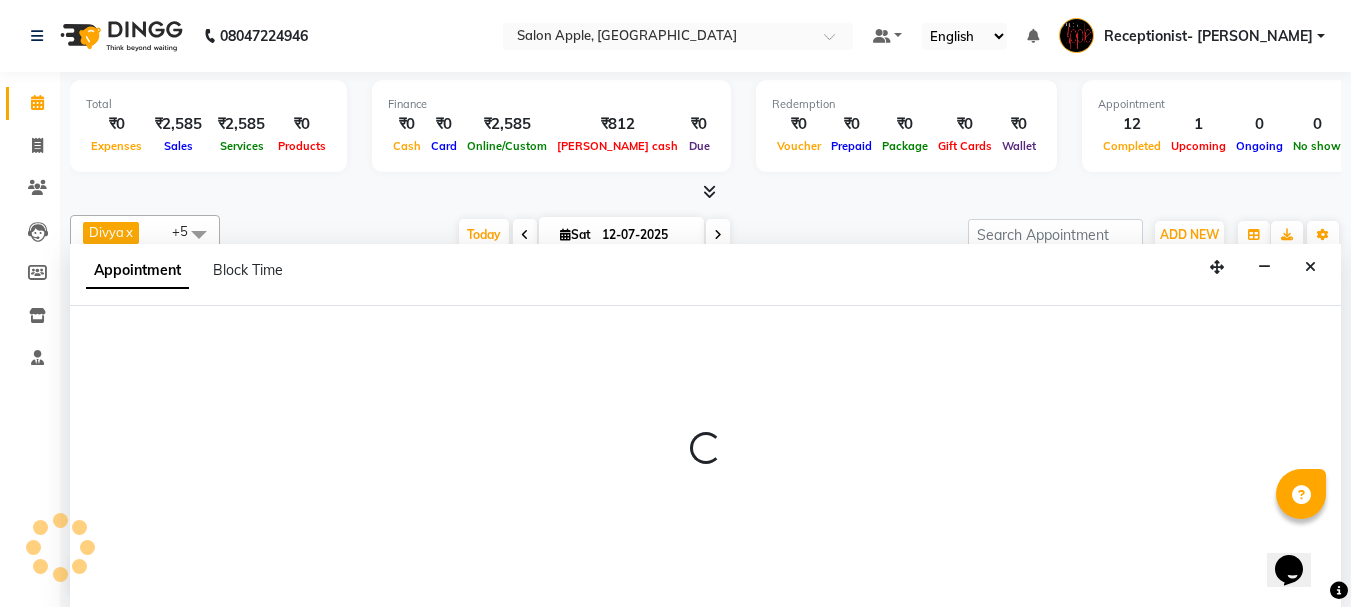 scroll, scrollTop: 1, scrollLeft: 0, axis: vertical 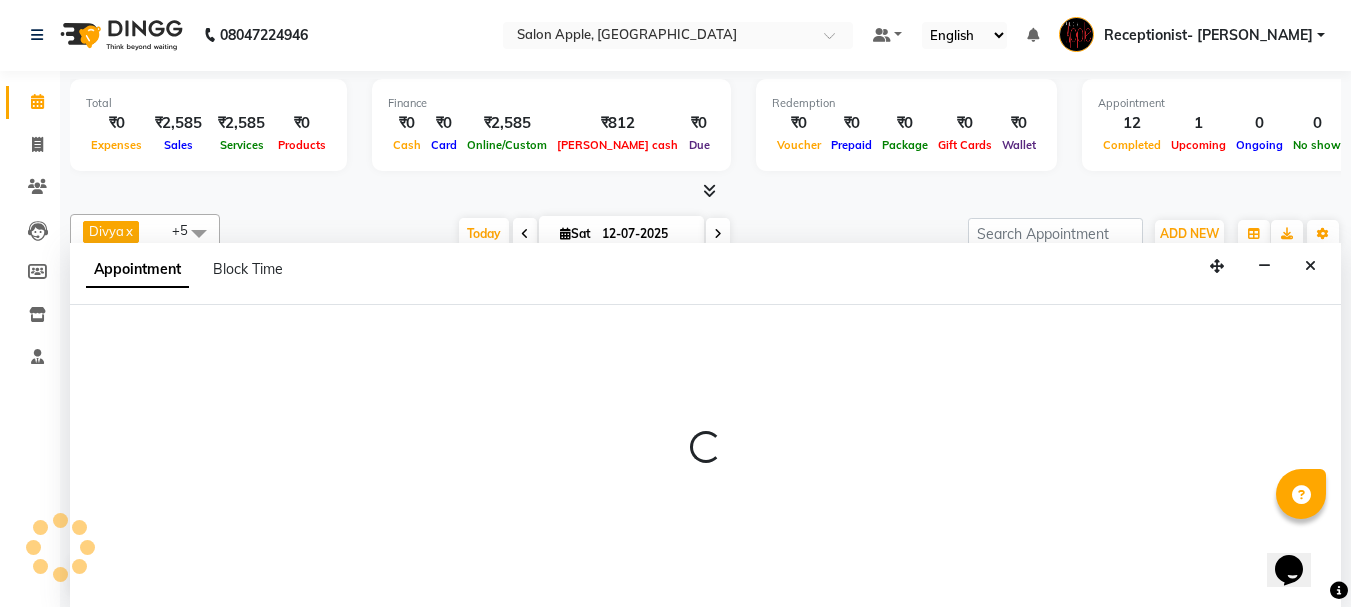 select on "62964" 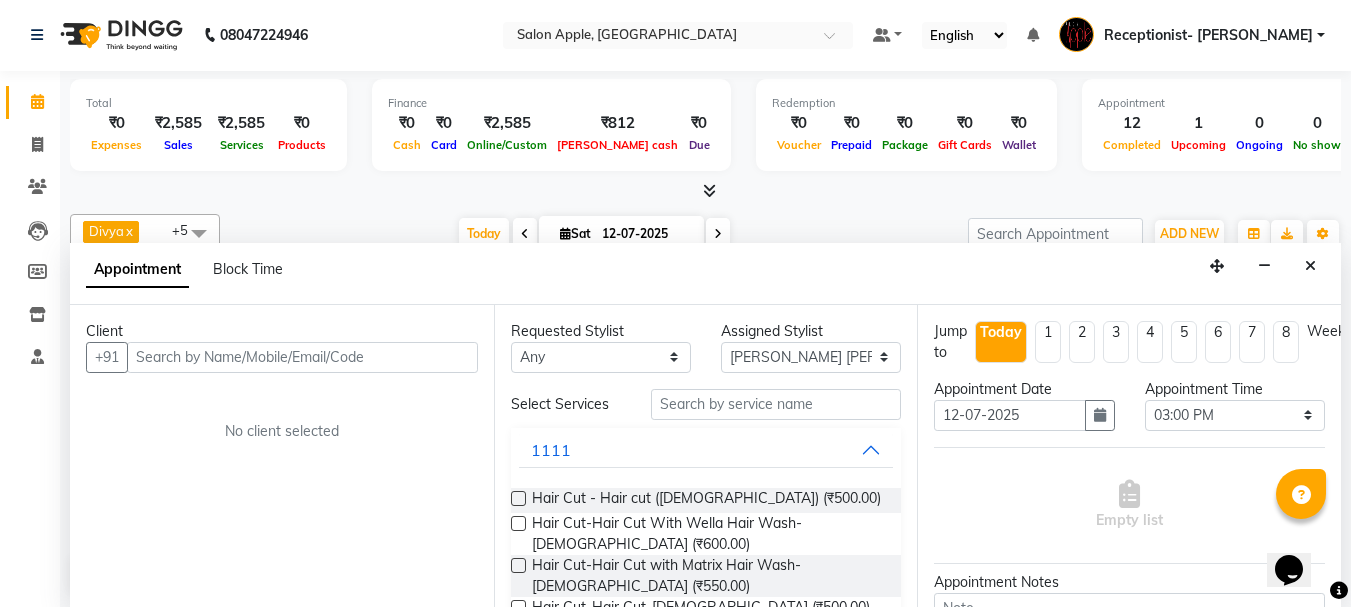 click at bounding box center [302, 357] 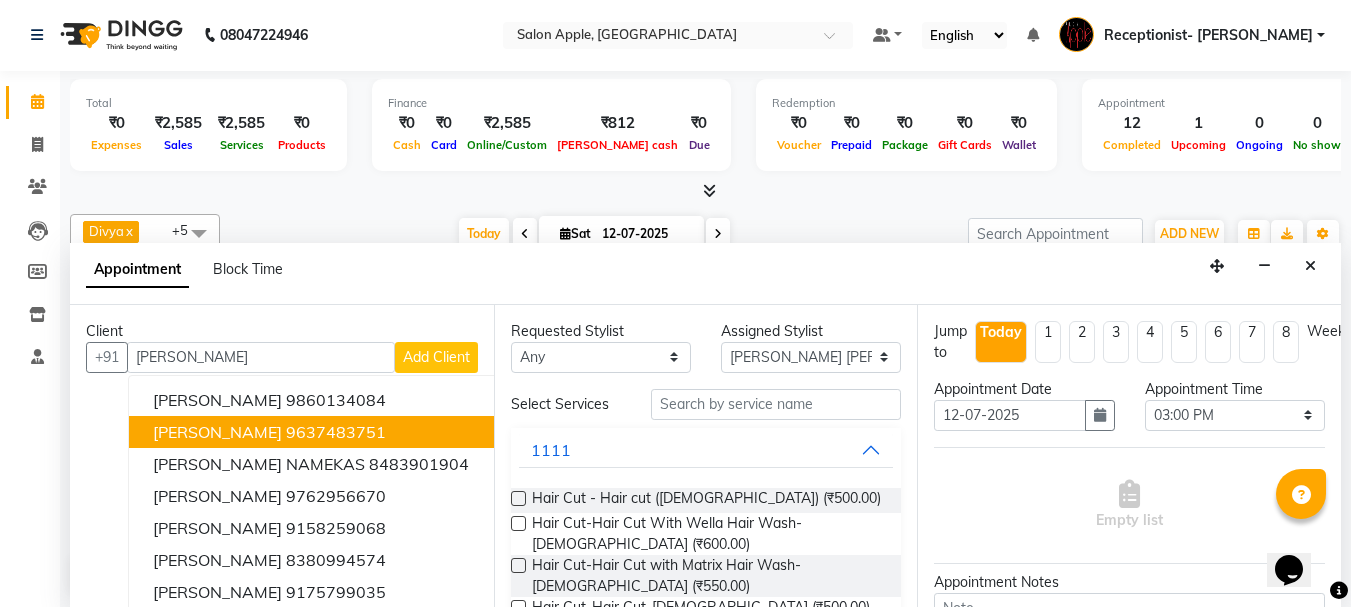 drag, startPoint x: 324, startPoint y: 444, endPoint x: 325, endPoint y: 434, distance: 10.049875 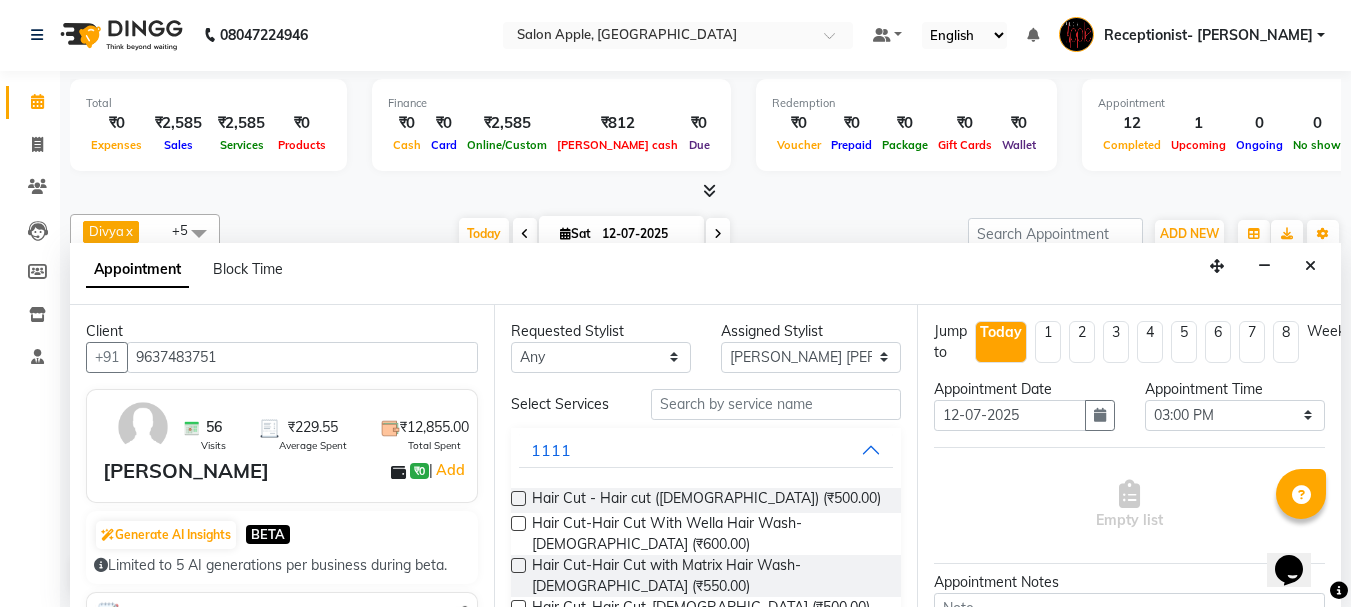 type on "9637483751" 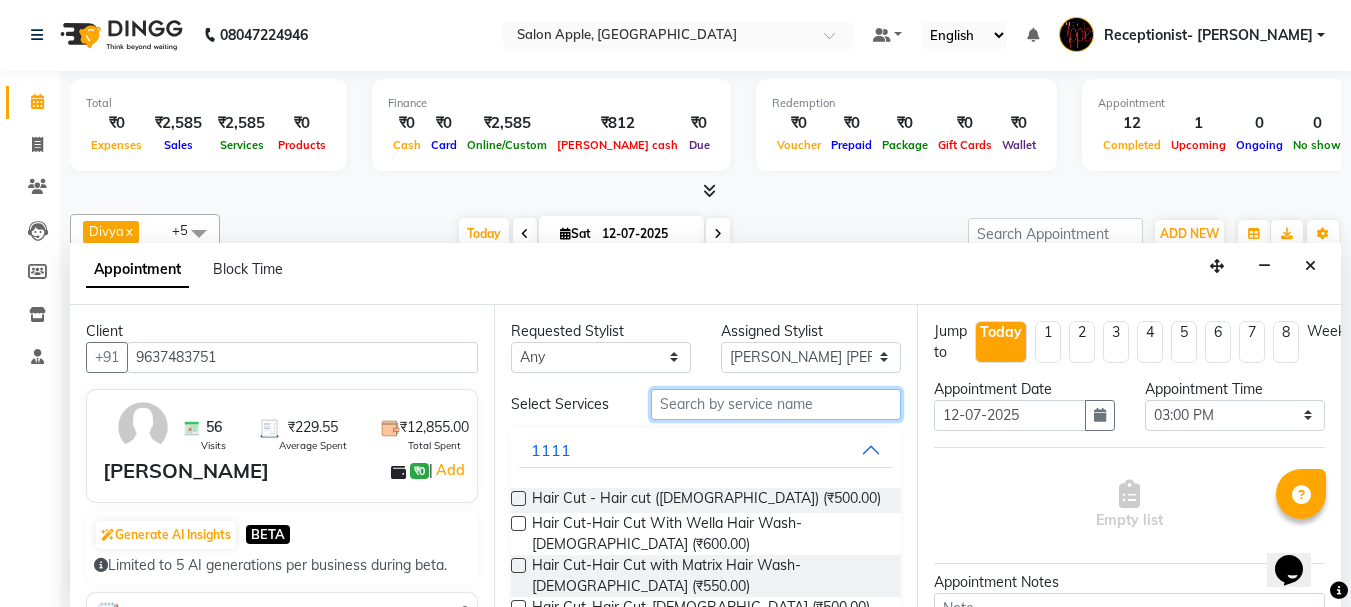 click at bounding box center [776, 404] 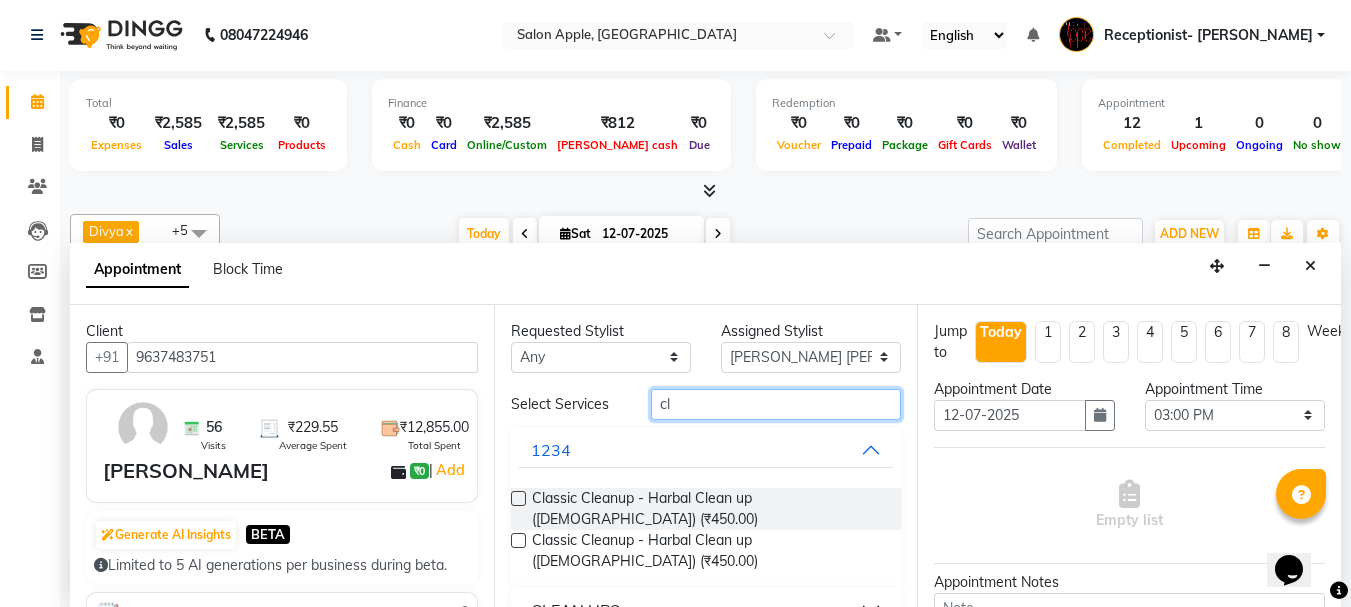 type on "c" 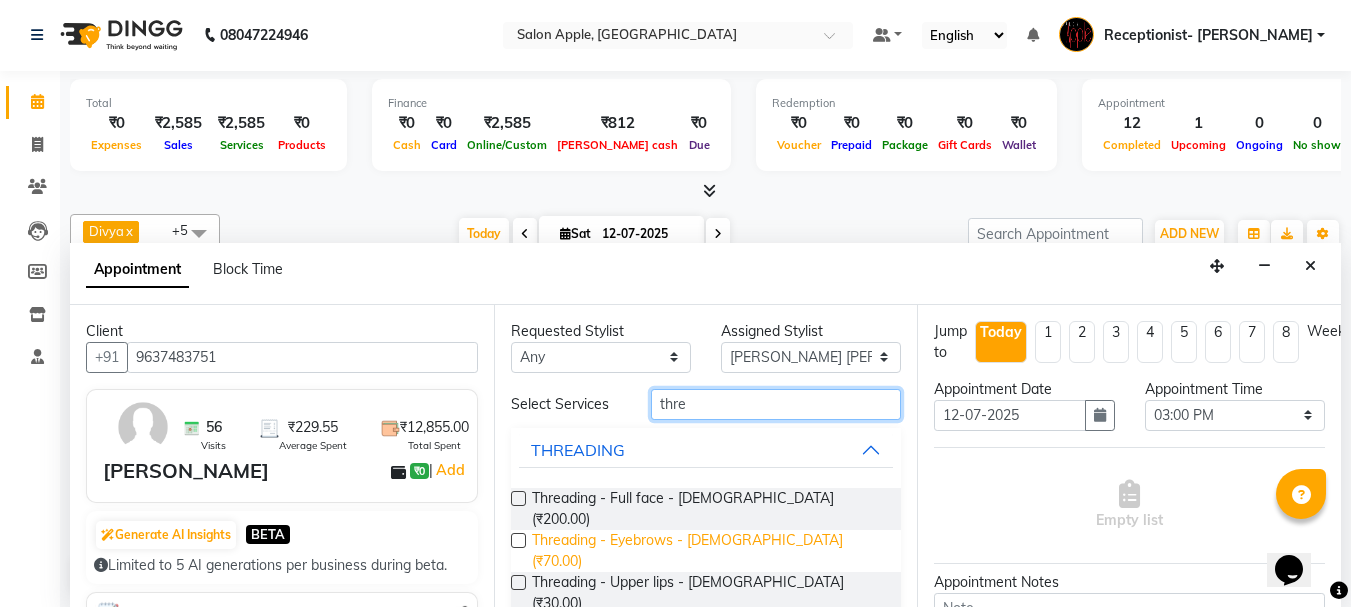 scroll, scrollTop: 100, scrollLeft: 0, axis: vertical 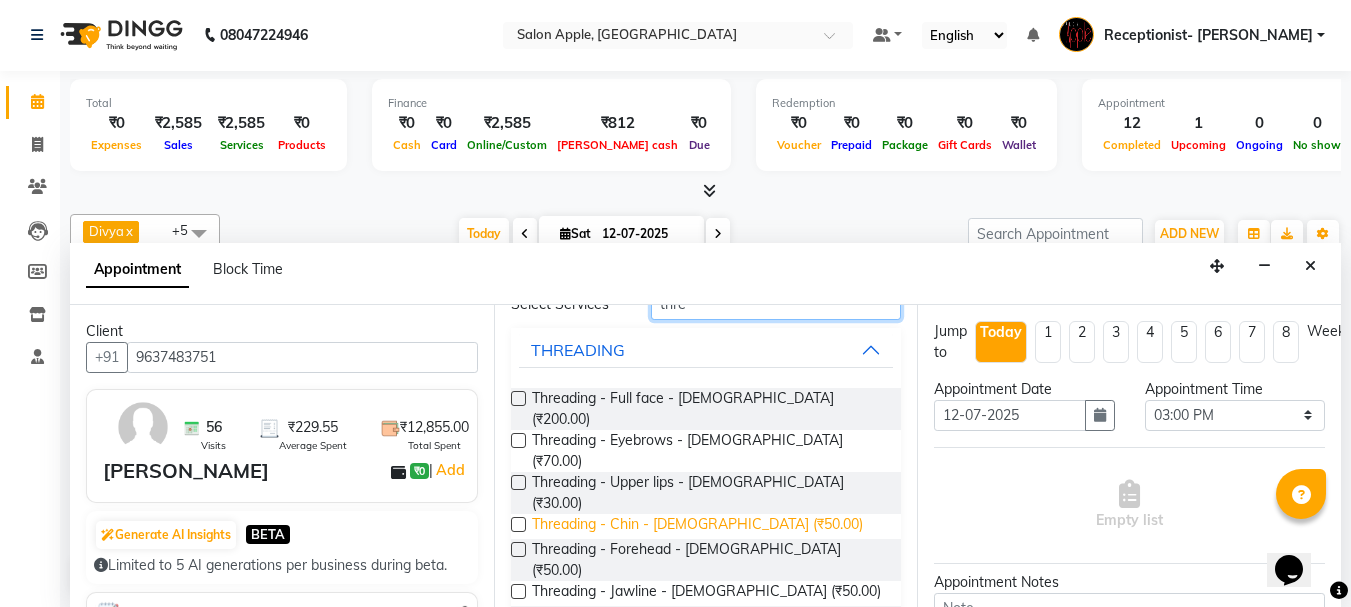 type on "thre" 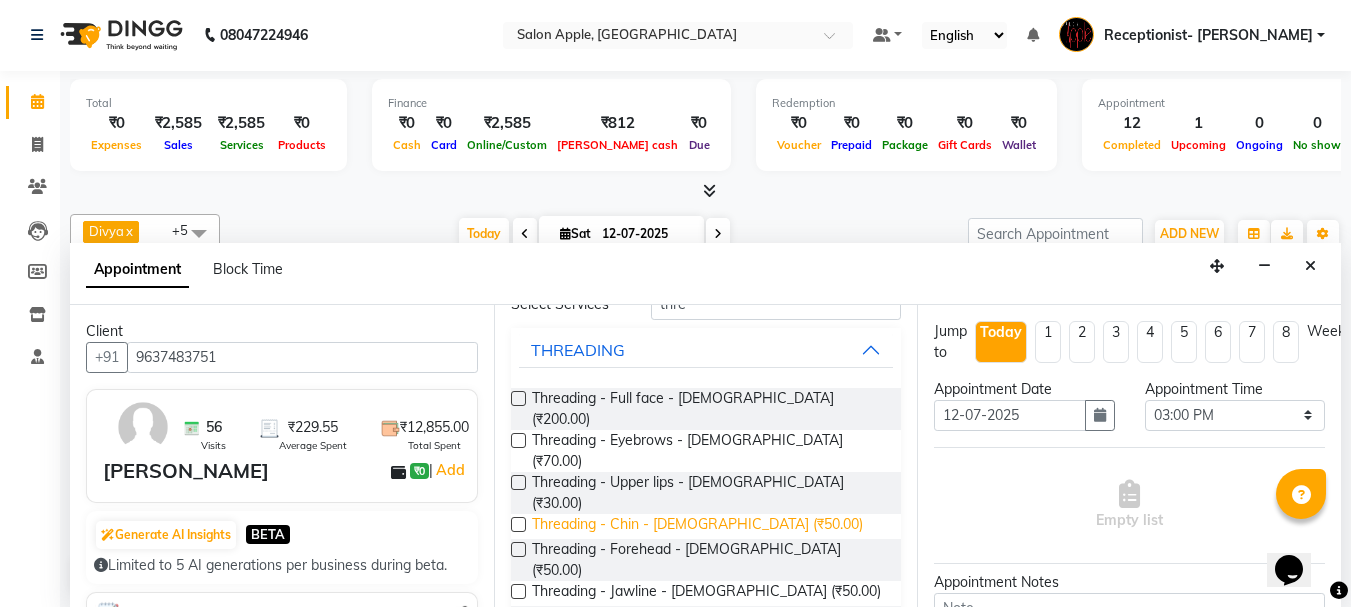 click on "Threading - Chin - Female (₹50.00)" at bounding box center (697, 526) 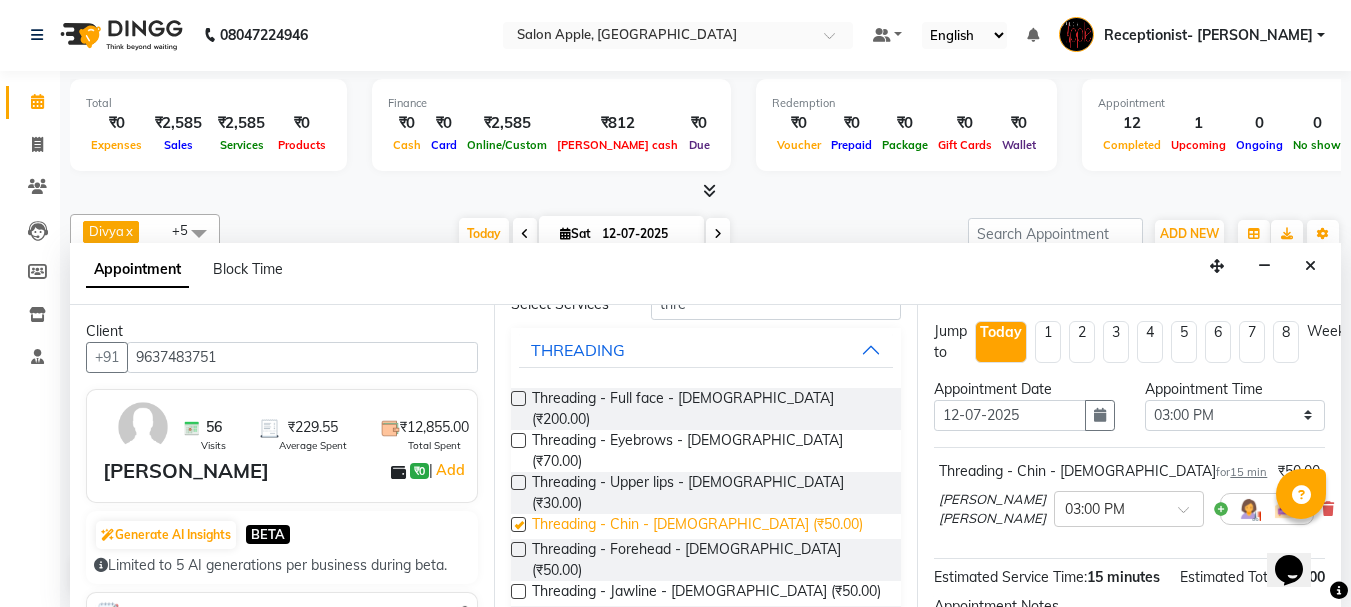 checkbox on "false" 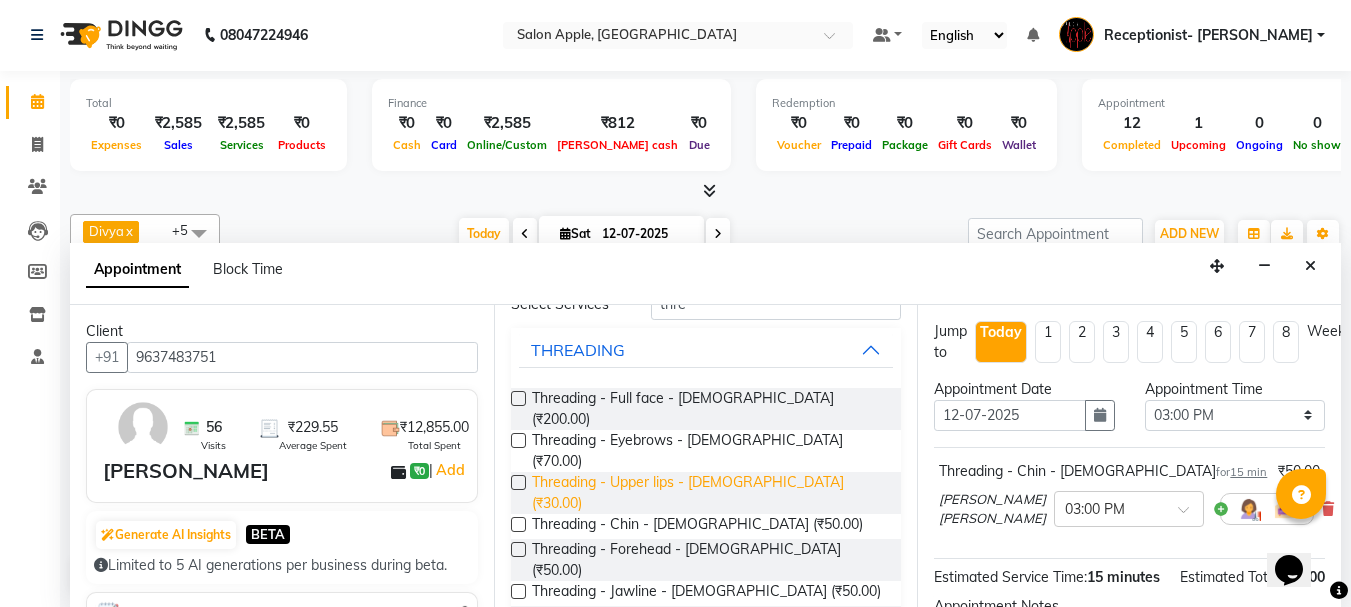 click on "Threading - Upper lips - Female (₹30.00)" at bounding box center (709, 493) 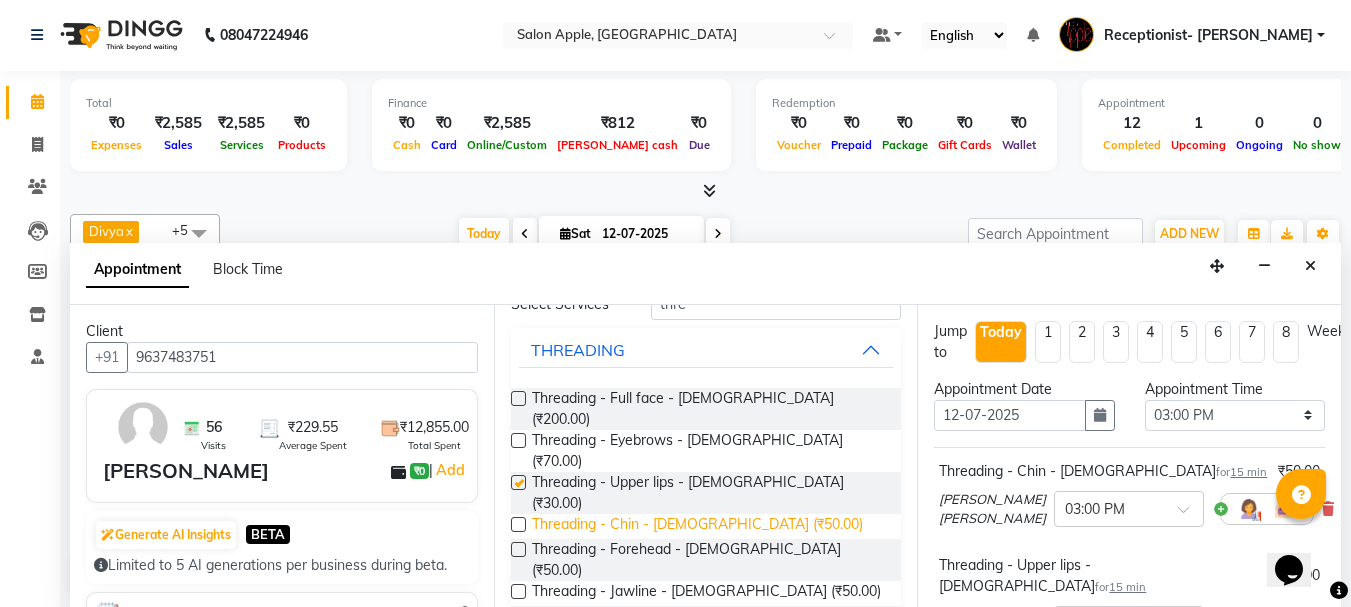checkbox on "false" 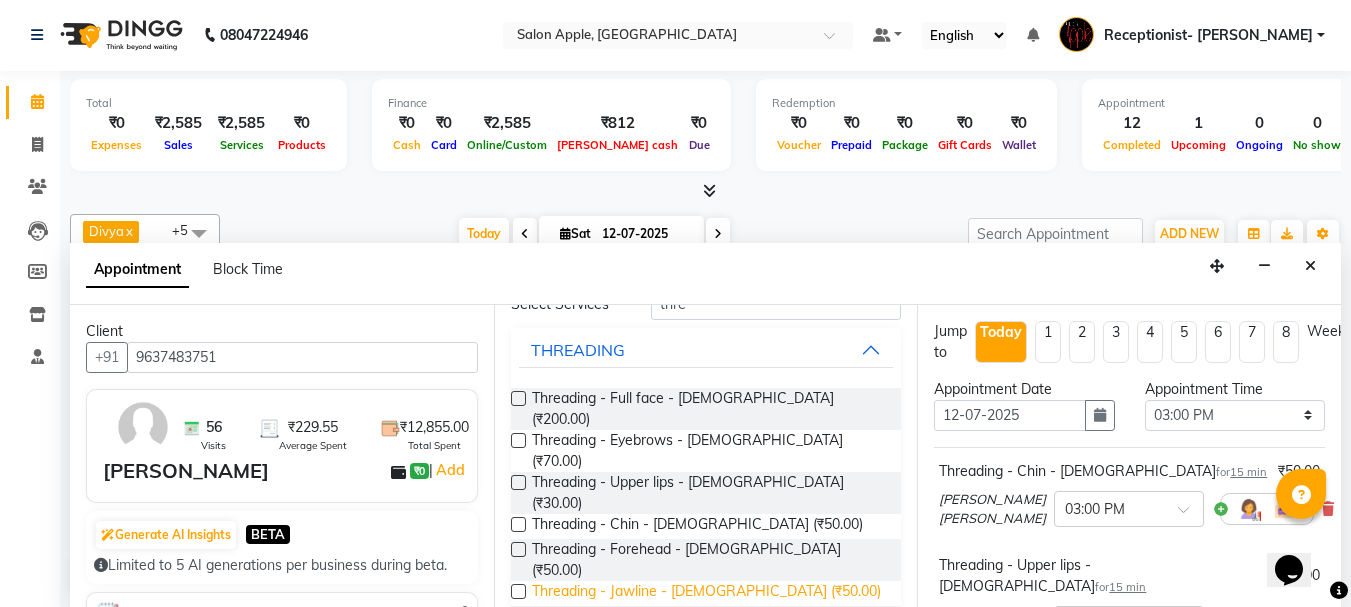 click on "Threading - Jawline - Female (₹50.00)" at bounding box center (706, 593) 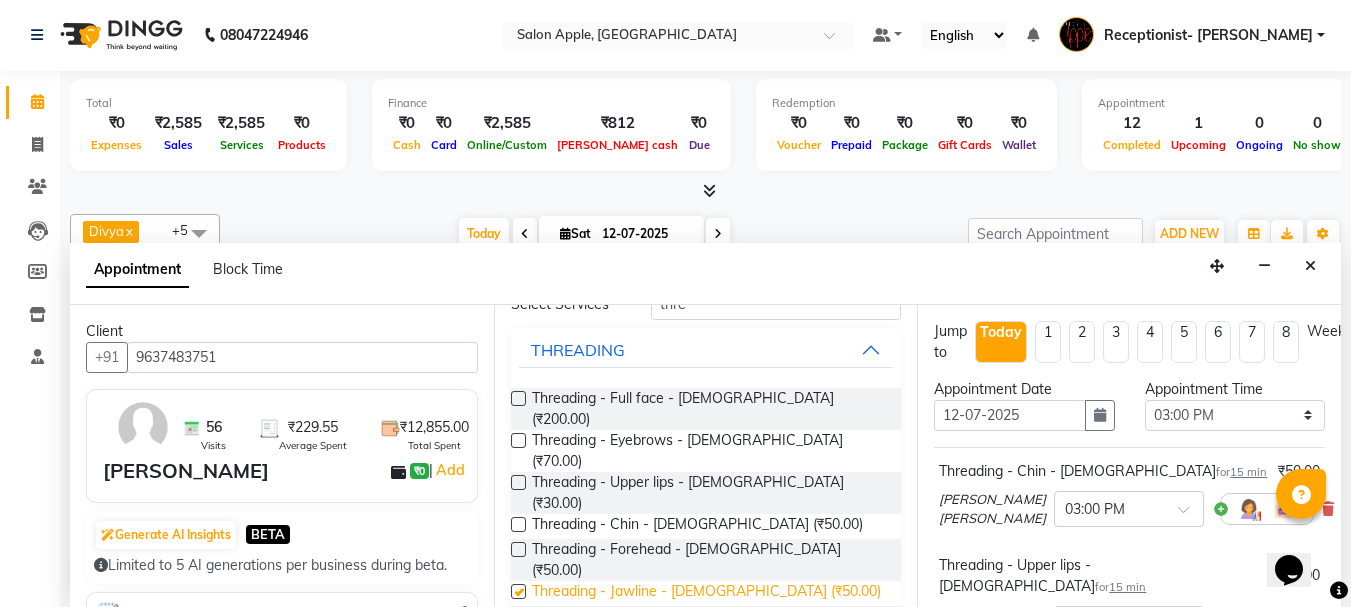 checkbox on "false" 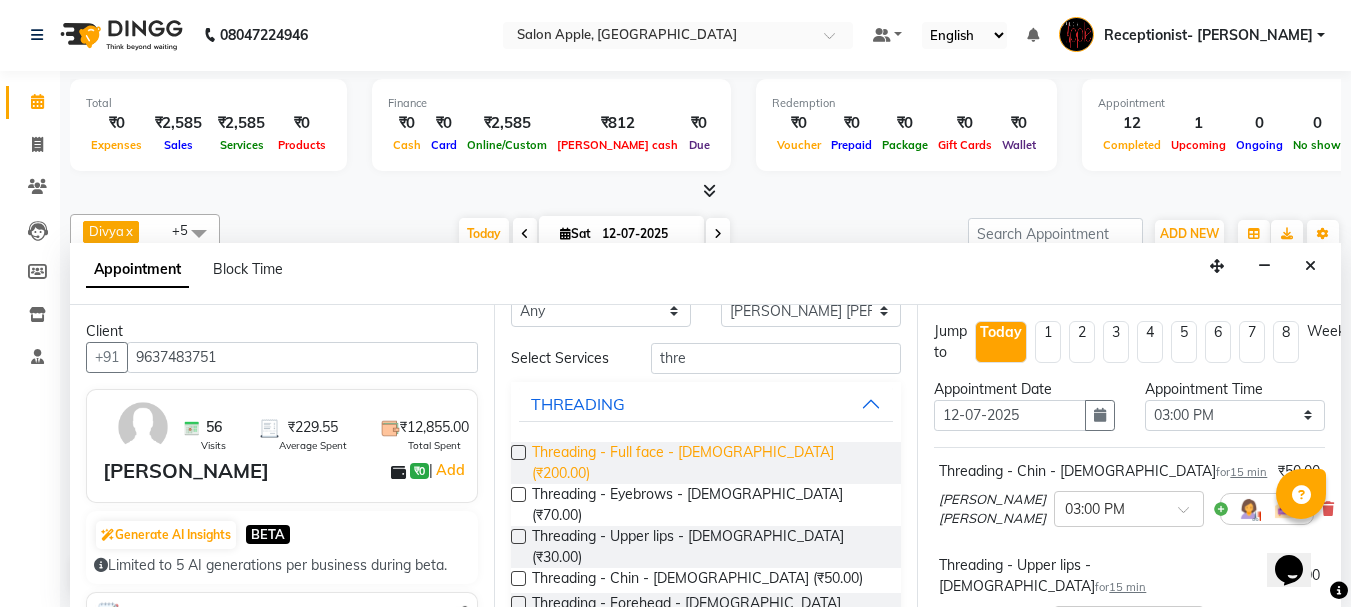 scroll, scrollTop: 0, scrollLeft: 0, axis: both 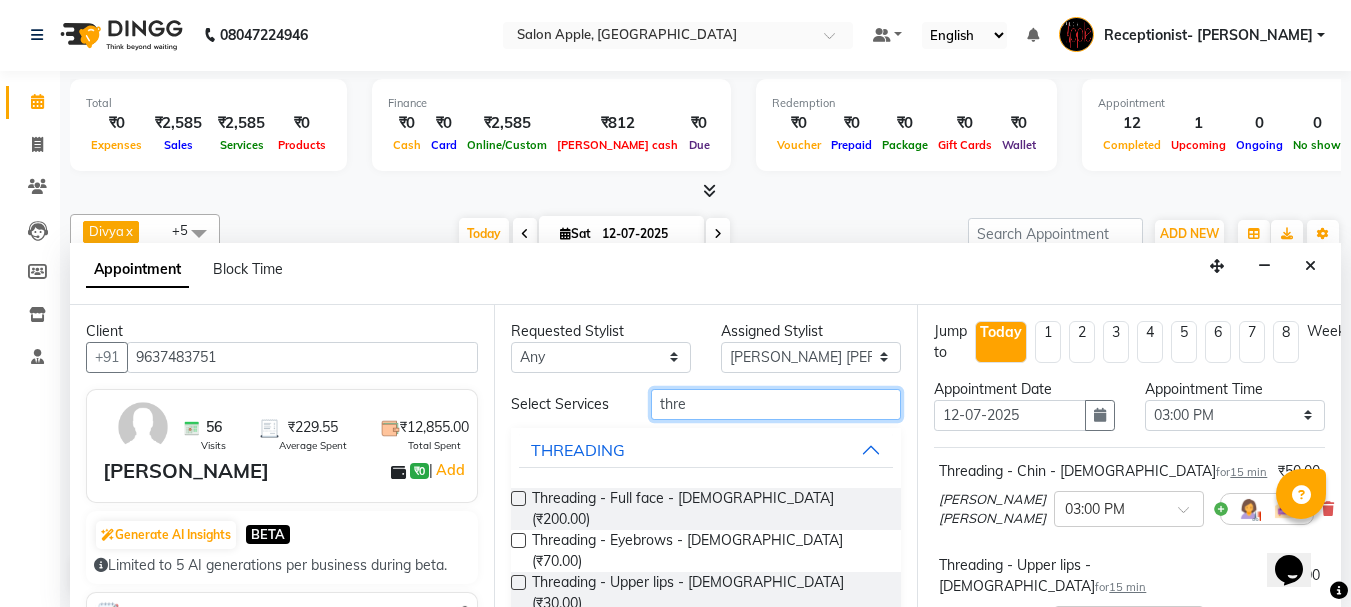 drag, startPoint x: 762, startPoint y: 410, endPoint x: 780, endPoint y: 349, distance: 63.600315 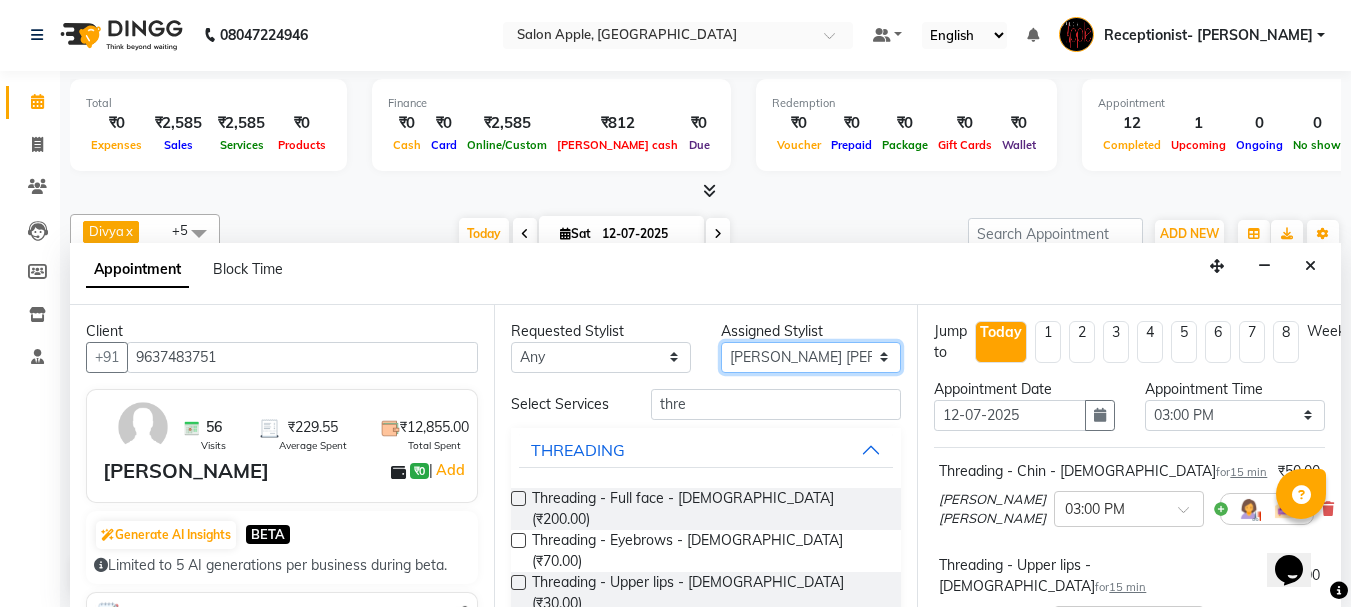 click on "Select Divya Rajesh rokade Pravin dhanaji Kale Sayali vinay Sawant Shweta gopal Mali Sonali (Owner) Training Department" at bounding box center (811, 357) 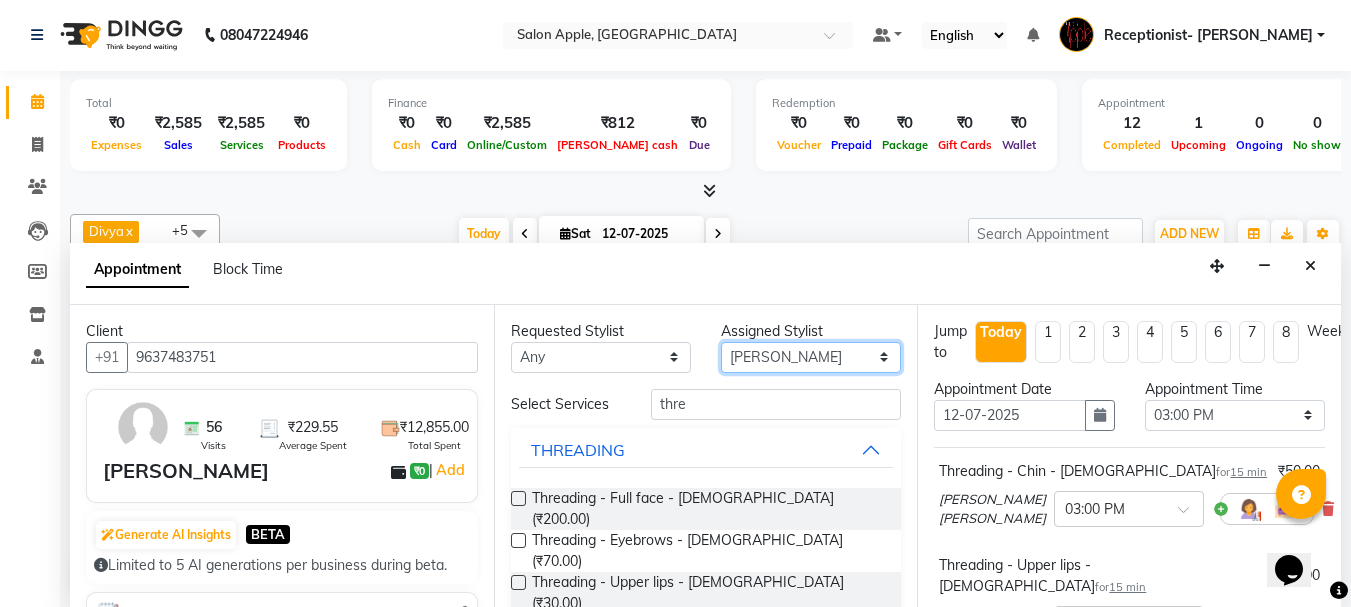 click on "Select Divya Rajesh rokade Pravin dhanaji Kale Sayali vinay Sawant Shweta gopal Mali Sonali (Owner) Training Department" at bounding box center [811, 357] 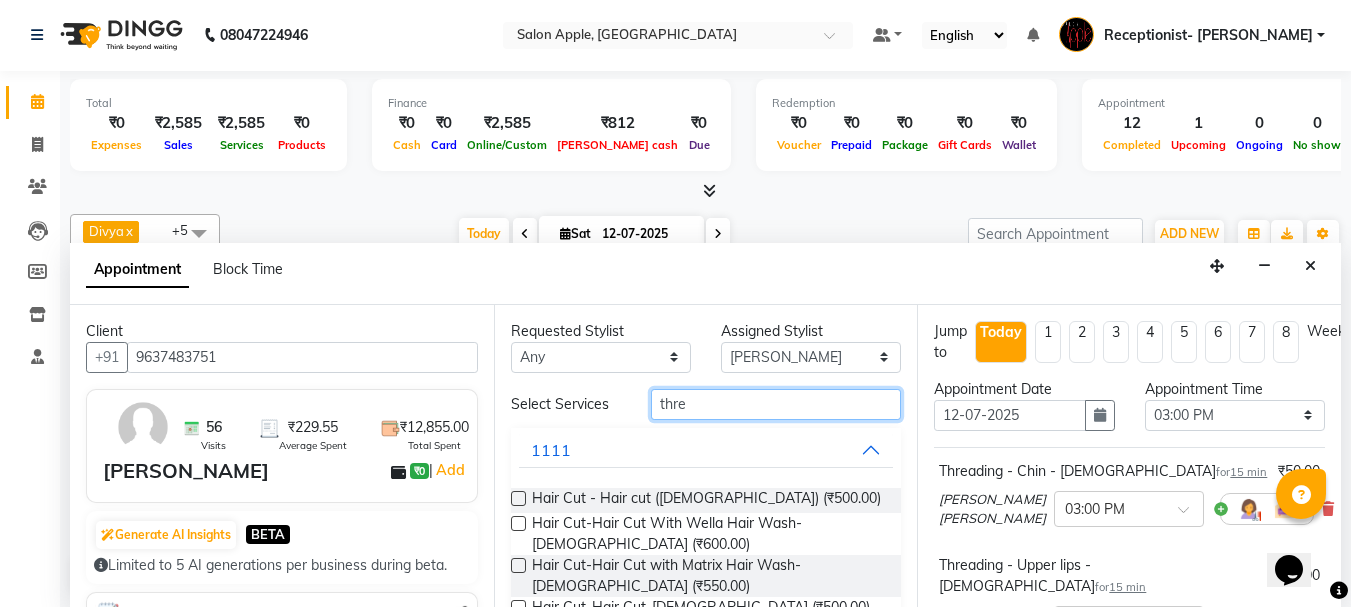 drag, startPoint x: 717, startPoint y: 407, endPoint x: 628, endPoint y: 407, distance: 89 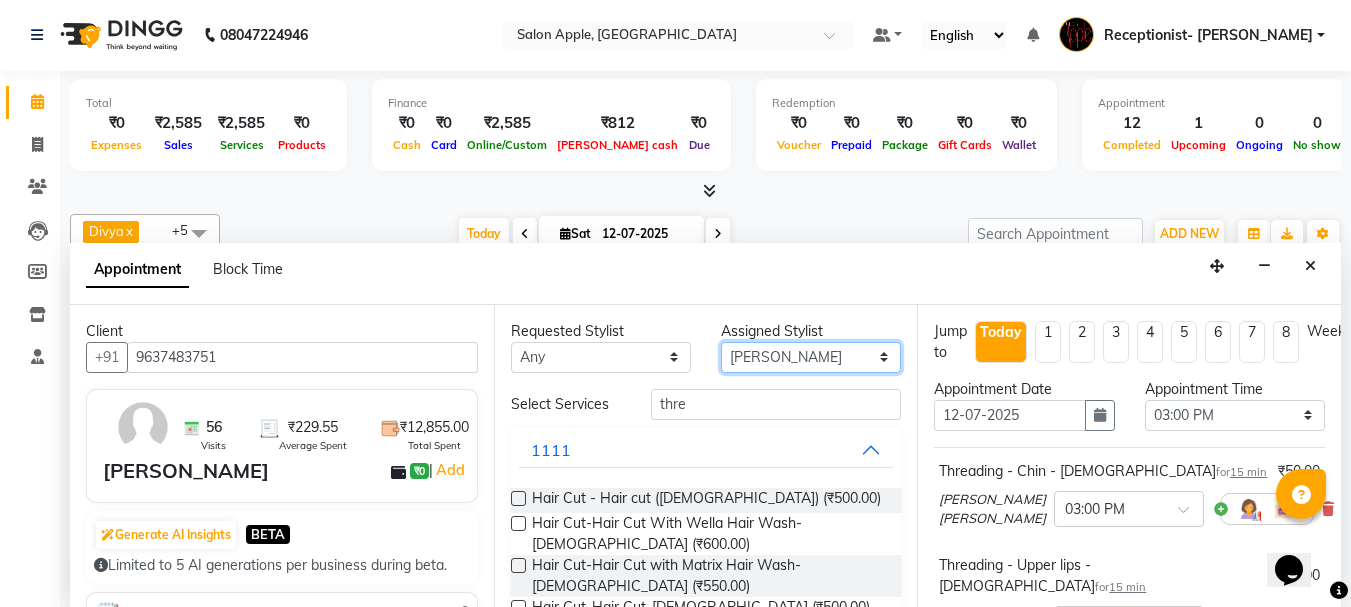 click on "Select Divya Rajesh rokade Pravin dhanaji Kale Sayali vinay Sawant Shweta gopal Mali Sonali (Owner) Training Department" at bounding box center [811, 357] 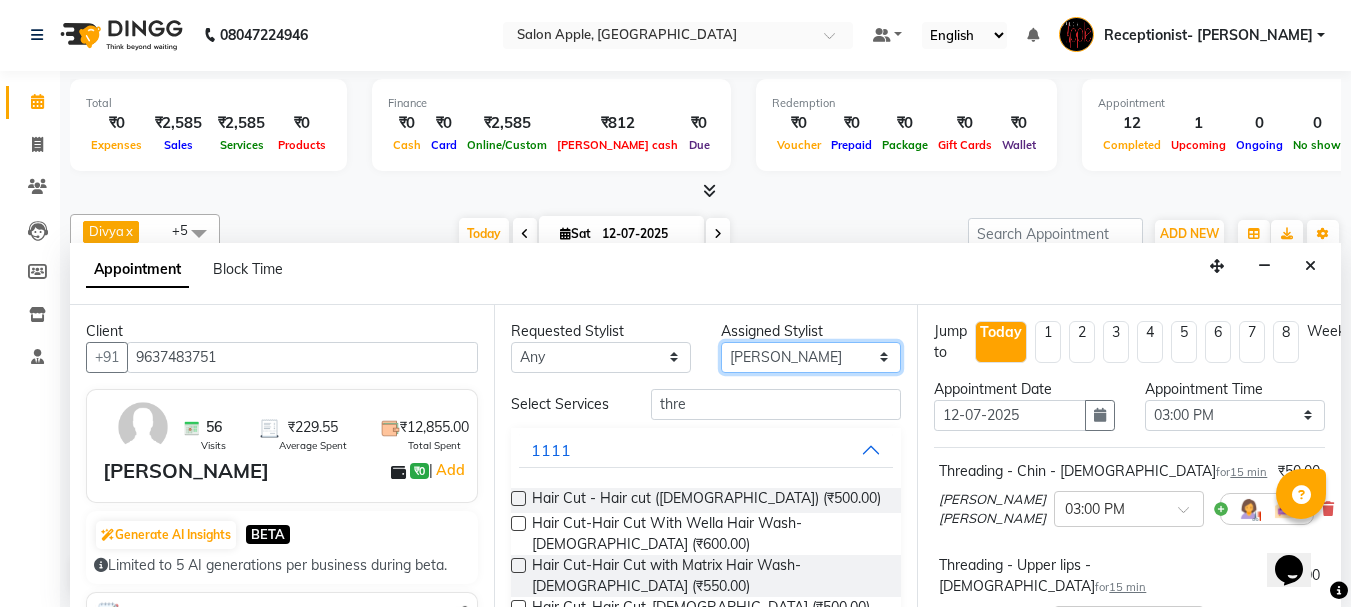 select on "50336" 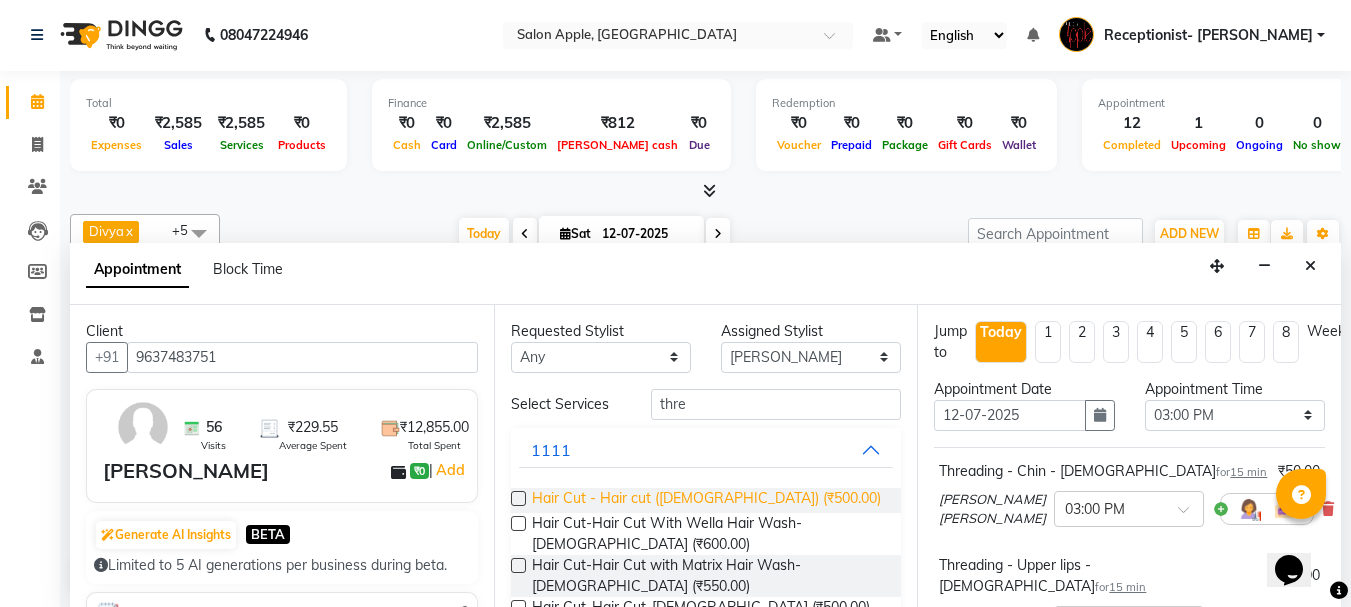 drag, startPoint x: 727, startPoint y: 504, endPoint x: 739, endPoint y: 496, distance: 14.422205 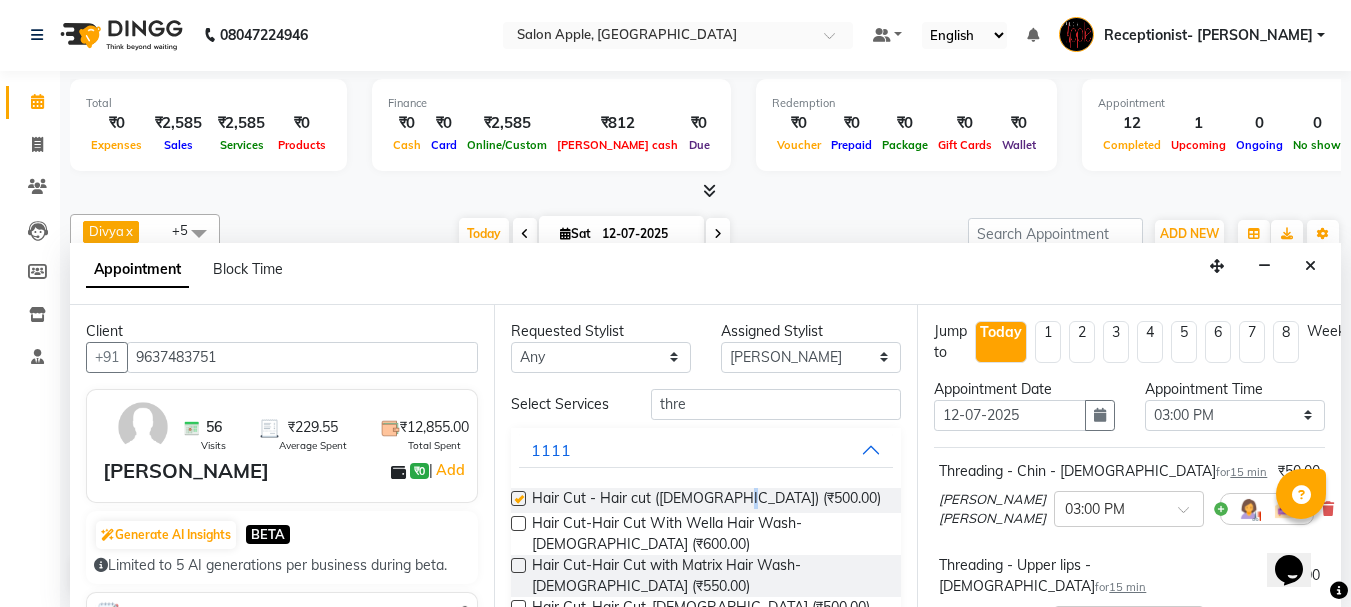 checkbox on "false" 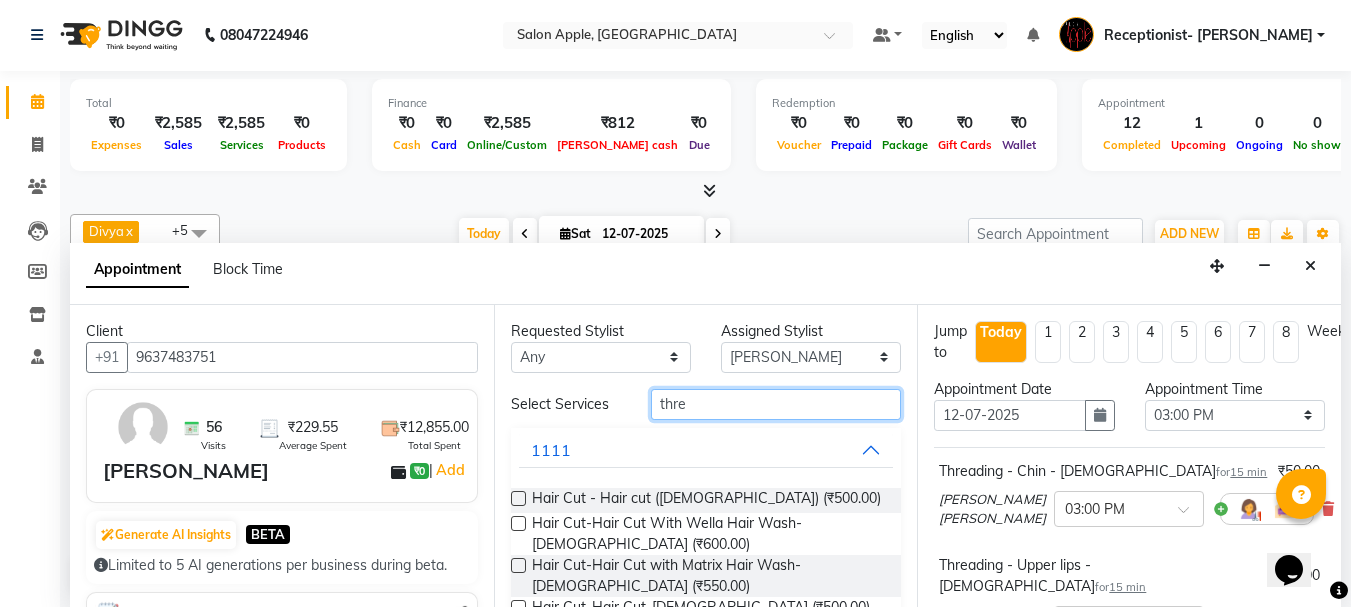 click on "thre" at bounding box center [776, 404] 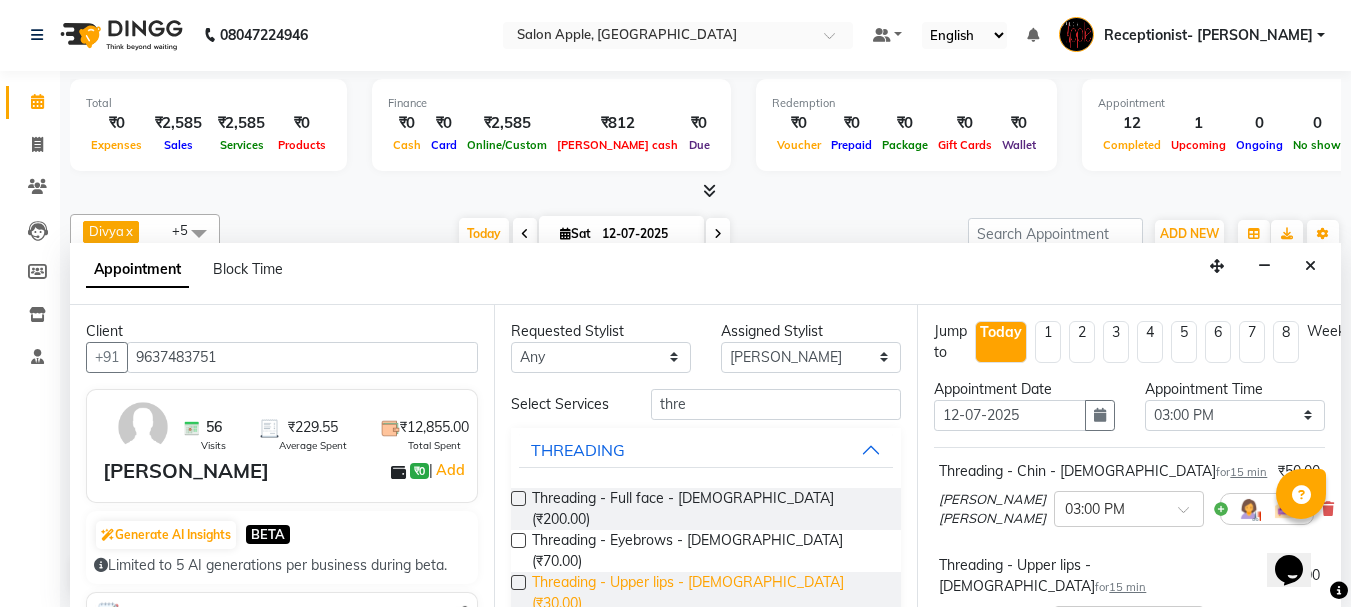 drag, startPoint x: 720, startPoint y: 545, endPoint x: 708, endPoint y: 547, distance: 12.165525 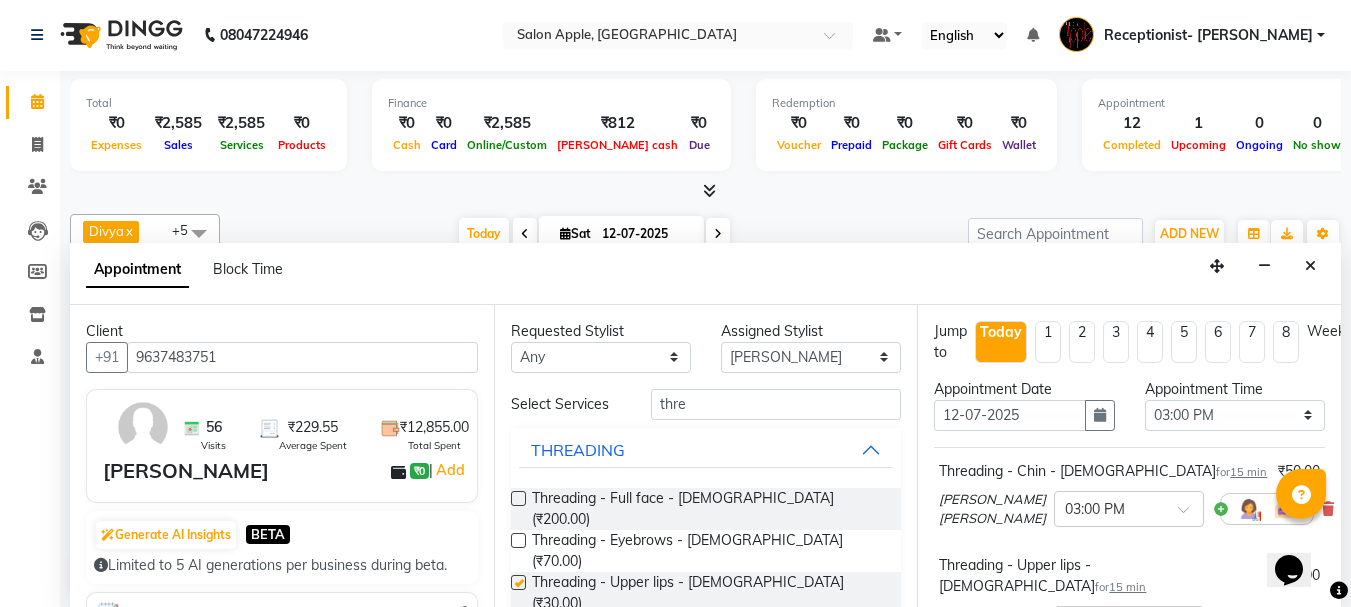 checkbox on "false" 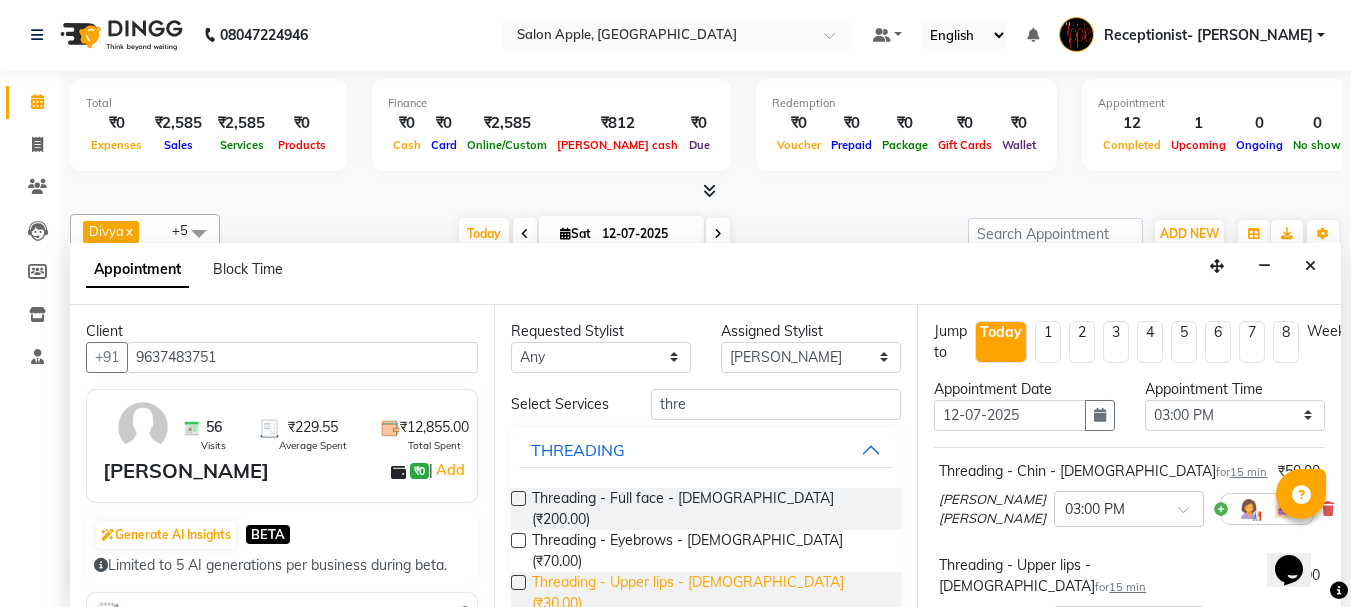 drag, startPoint x: 703, startPoint y: 567, endPoint x: 711, endPoint y: 543, distance: 25.298222 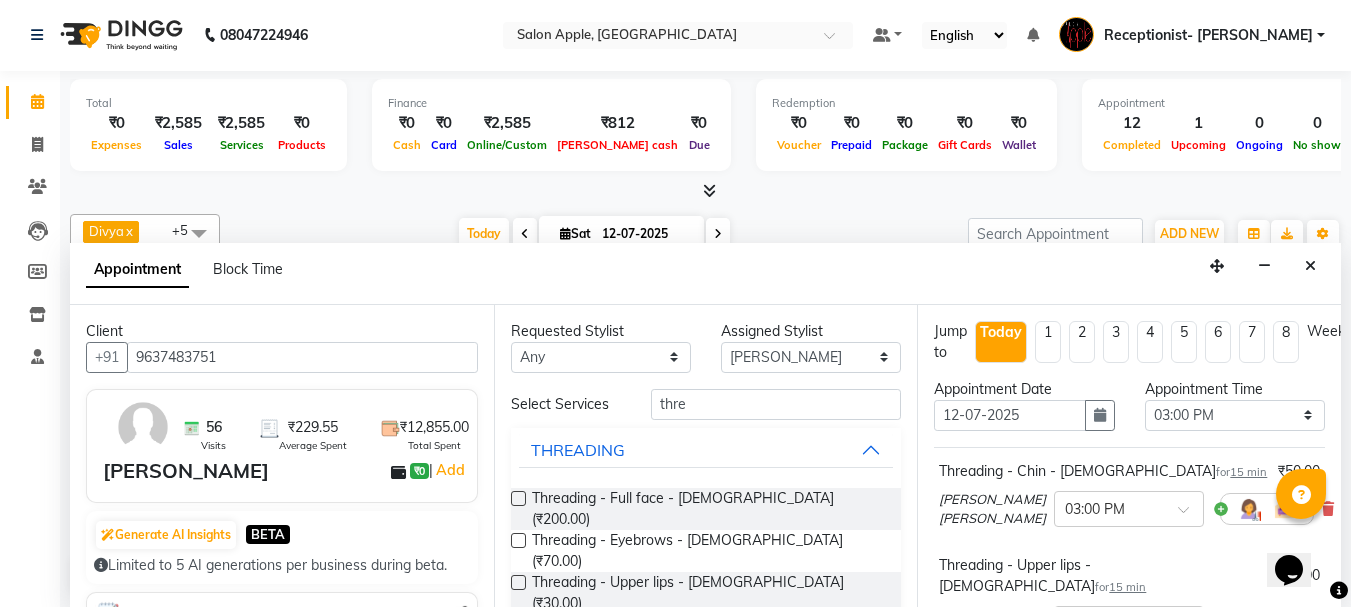 checkbox on "false" 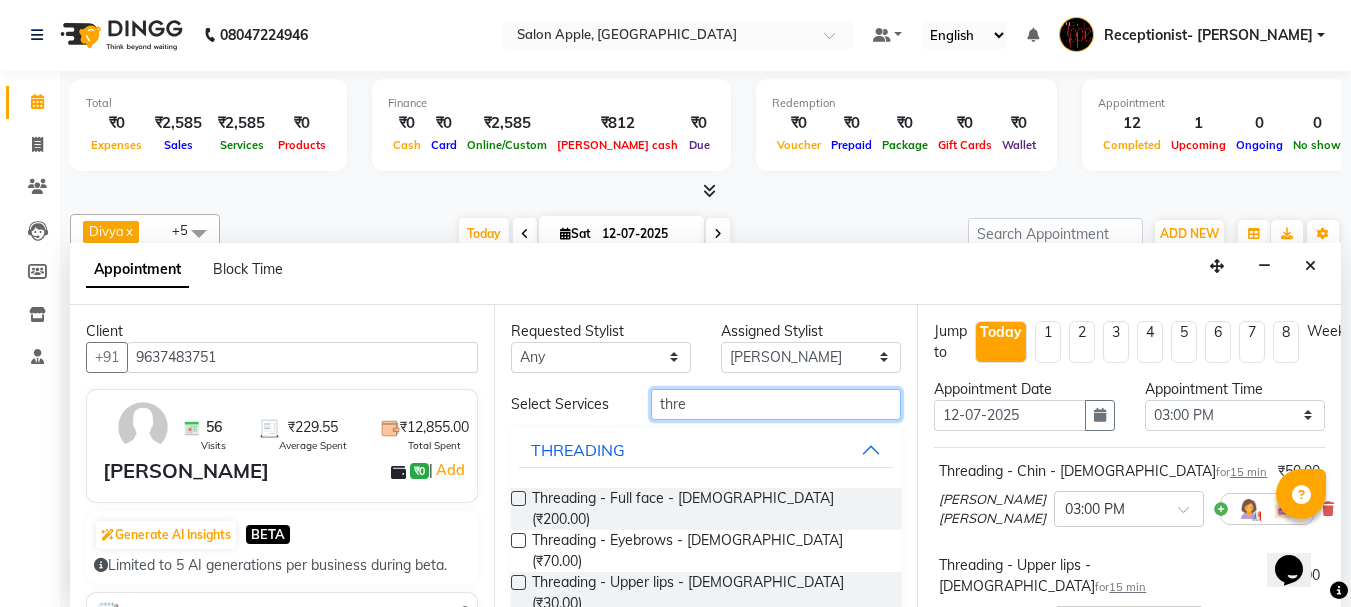 drag, startPoint x: 712, startPoint y: 402, endPoint x: 589, endPoint y: 402, distance: 123 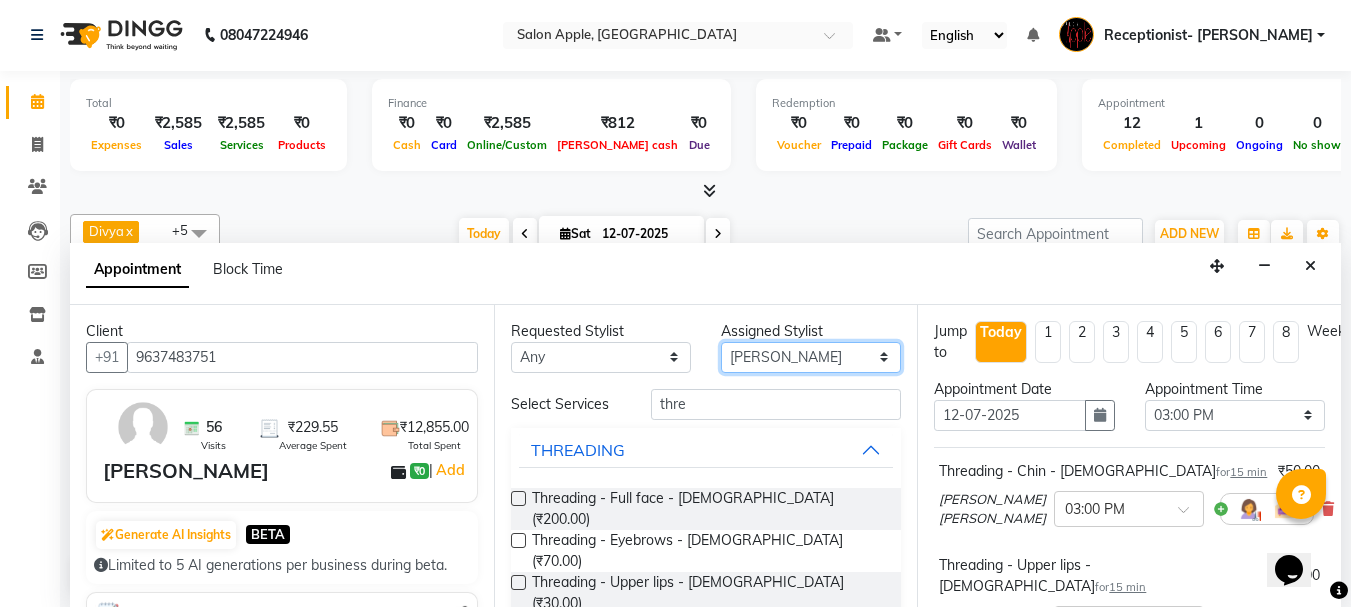 click on "Select Divya Rajesh rokade Pravin dhanaji Kale Sayali vinay Sawant Shweta gopal Mali Sonali (Owner) Training Department" at bounding box center [811, 357] 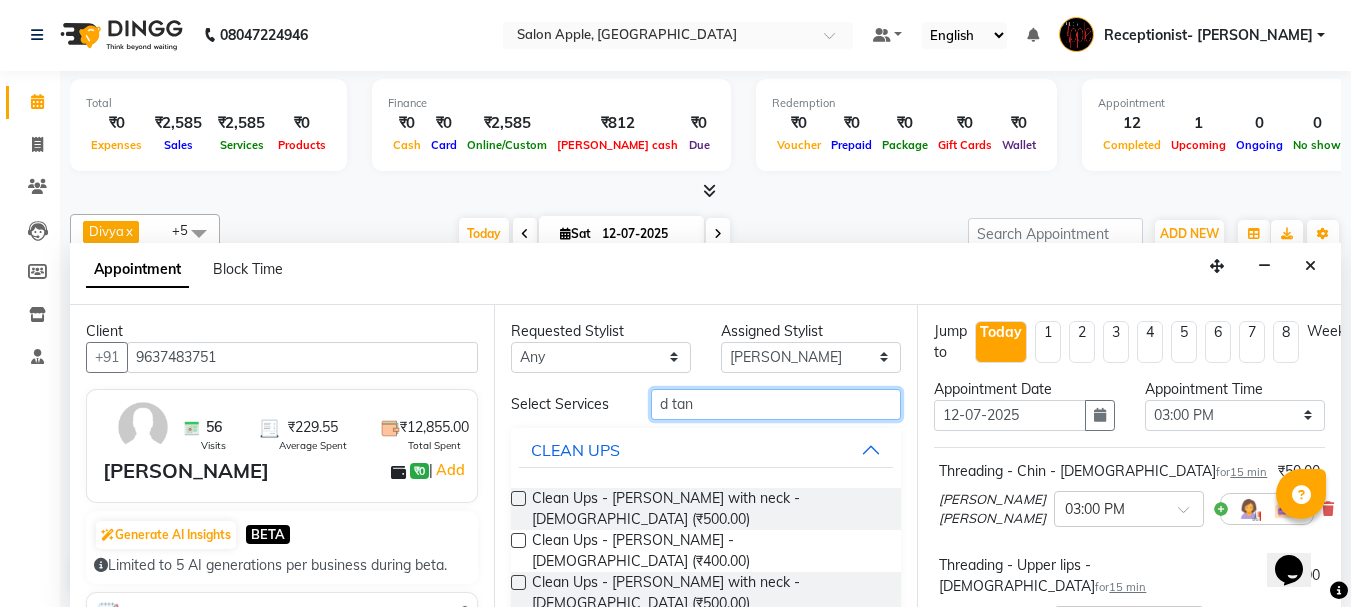 scroll, scrollTop: 13, scrollLeft: 0, axis: vertical 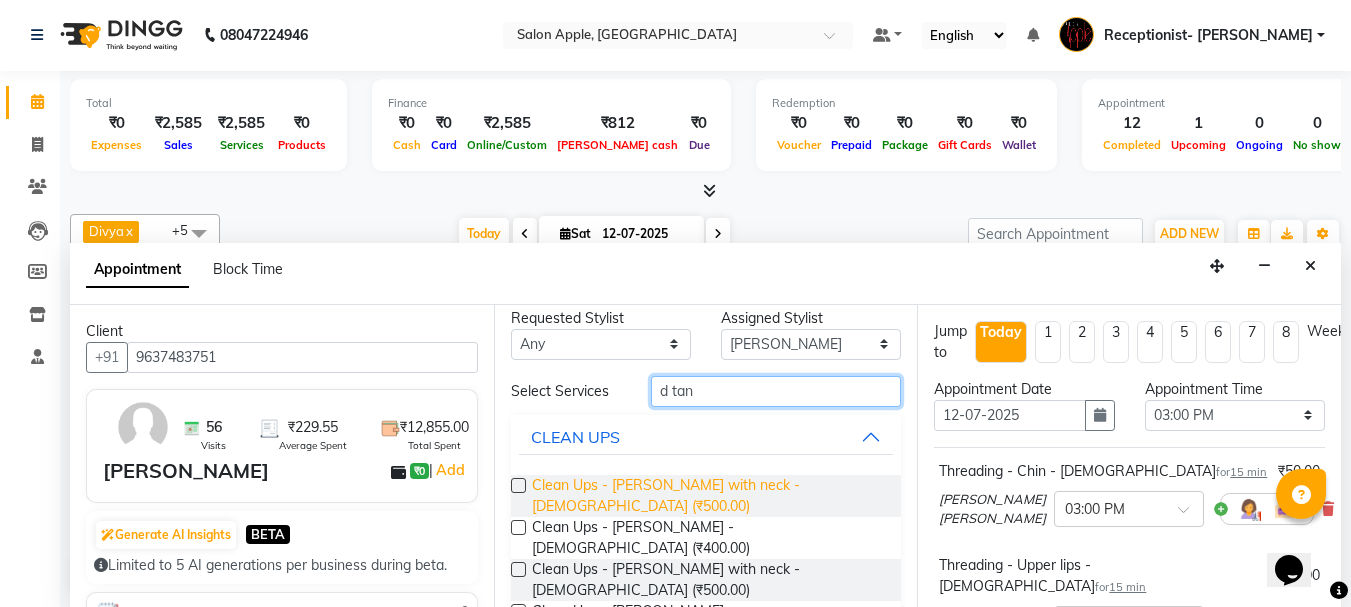 type on "d tan" 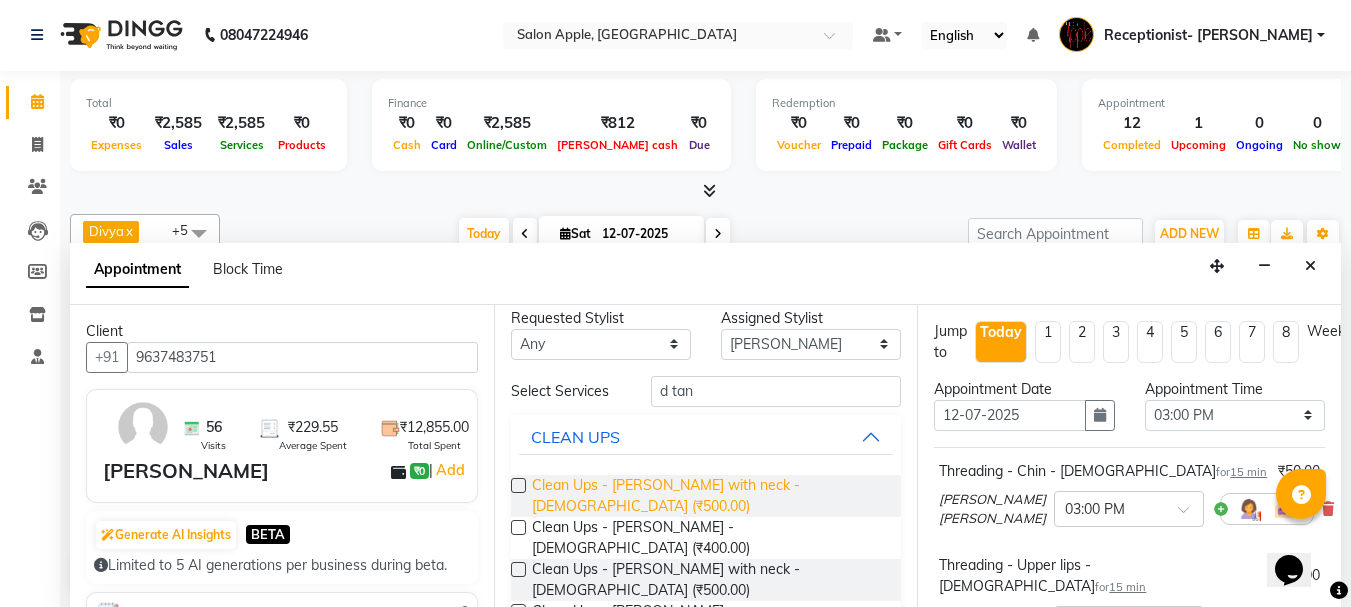 drag, startPoint x: 758, startPoint y: 483, endPoint x: 727, endPoint y: 471, distance: 33.24154 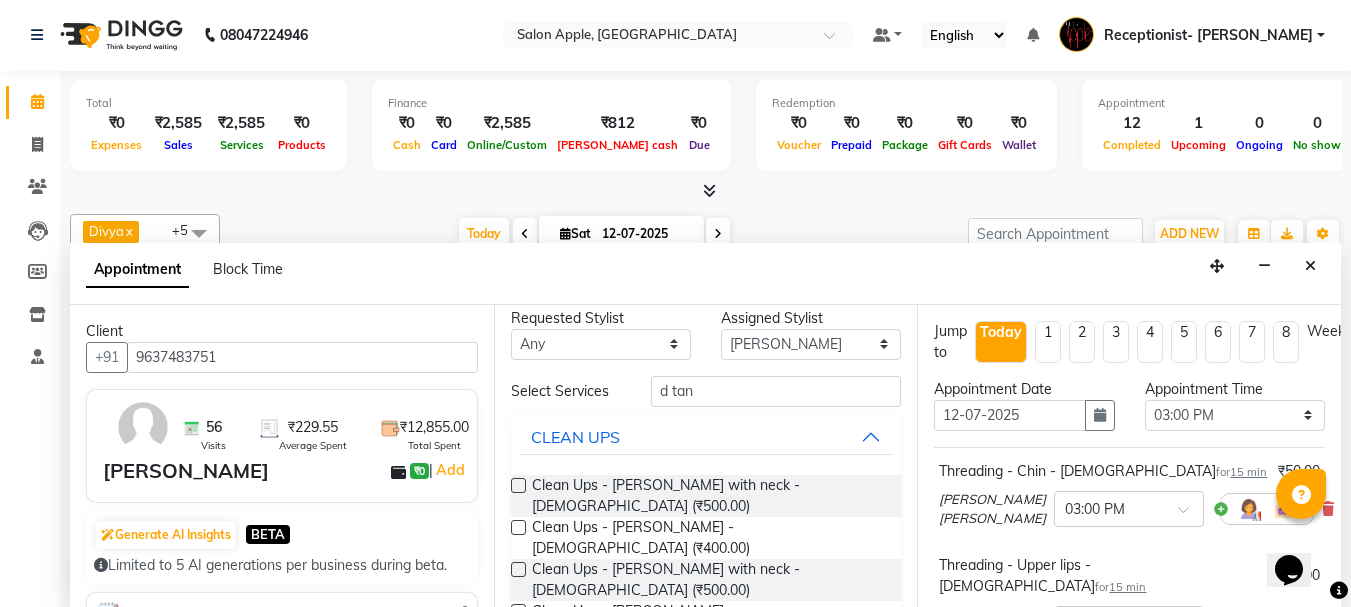 click on "Clean Ups - De-tan with neck - Female (₹500.00)" at bounding box center [709, 496] 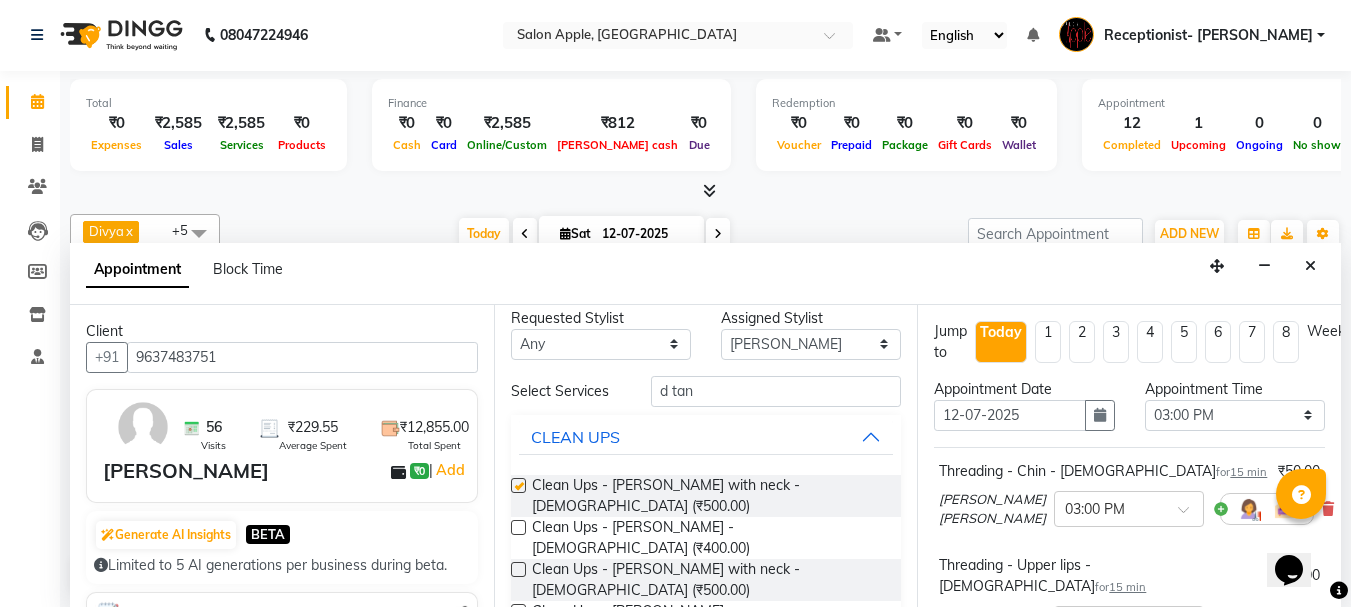 checkbox on "false" 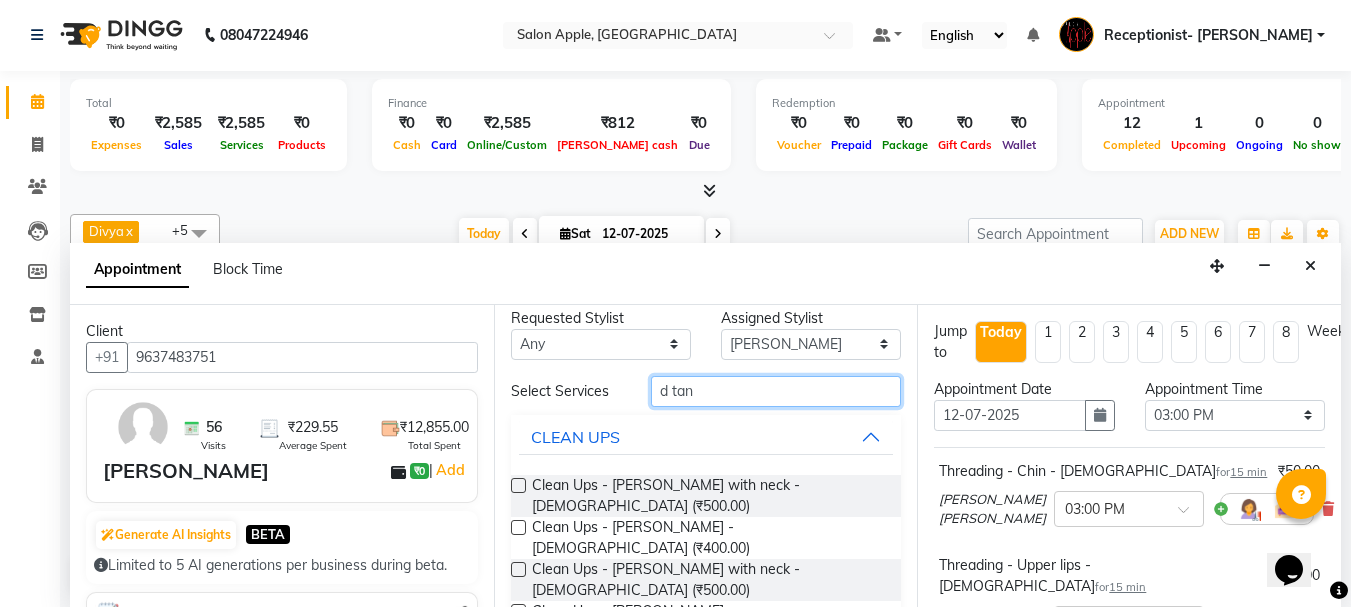 drag, startPoint x: 703, startPoint y: 390, endPoint x: 621, endPoint y: 394, distance: 82.0975 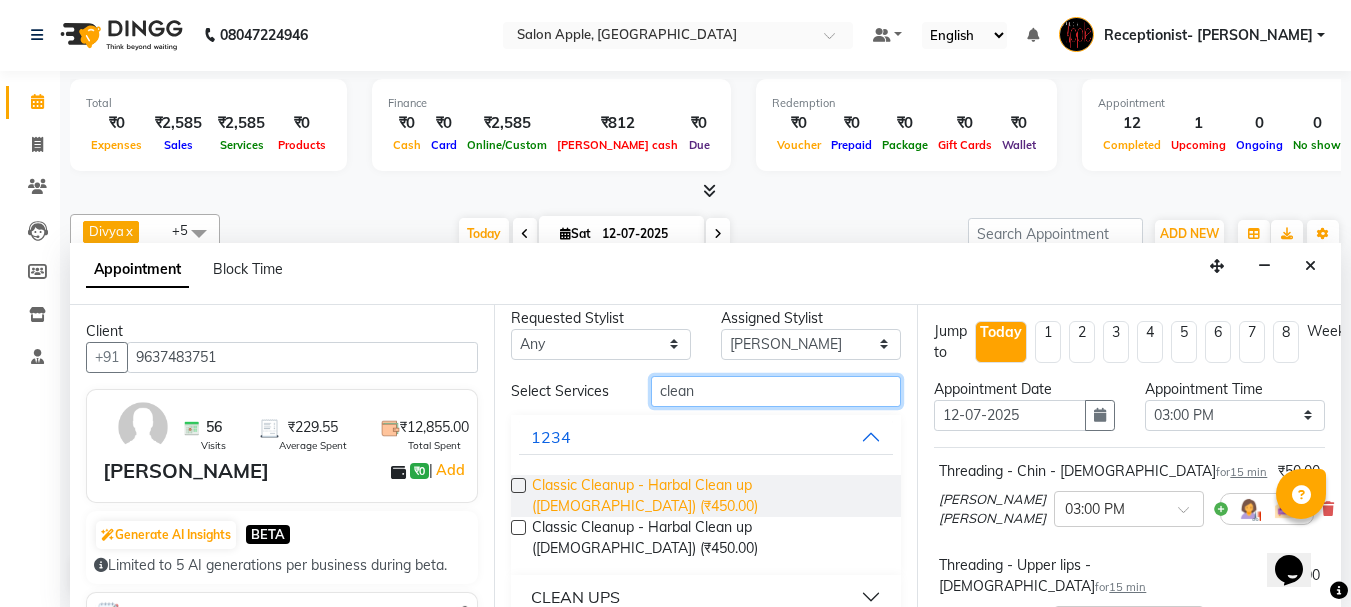scroll, scrollTop: 68, scrollLeft: 0, axis: vertical 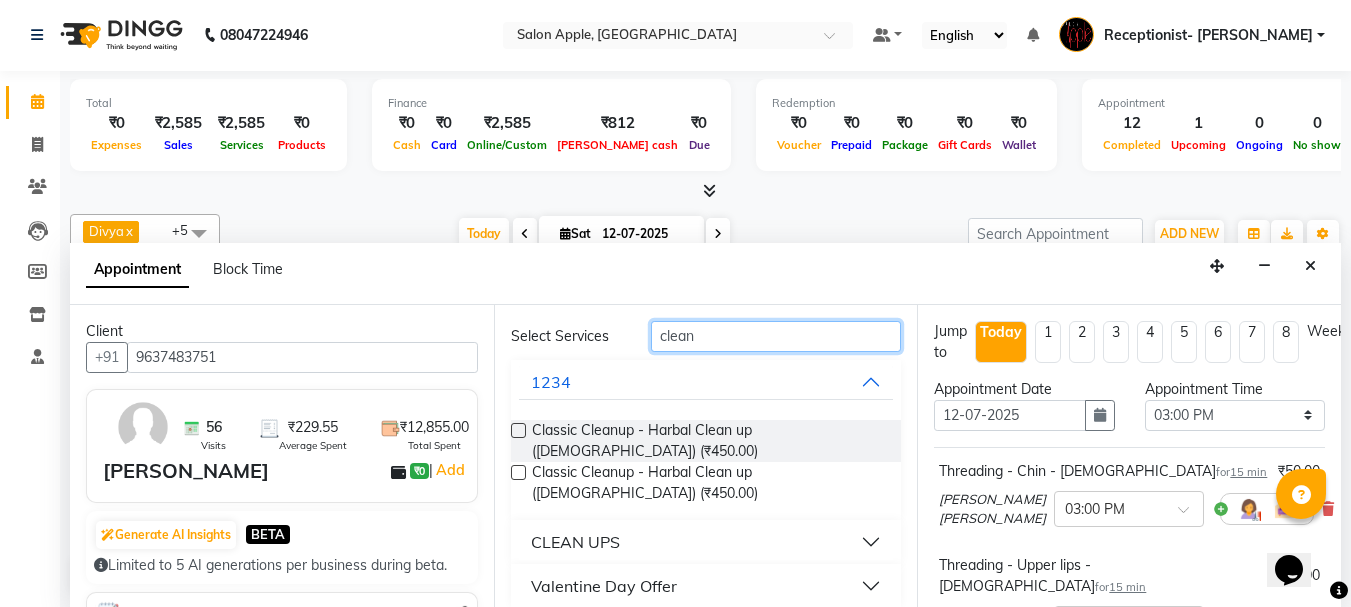 type on "clean" 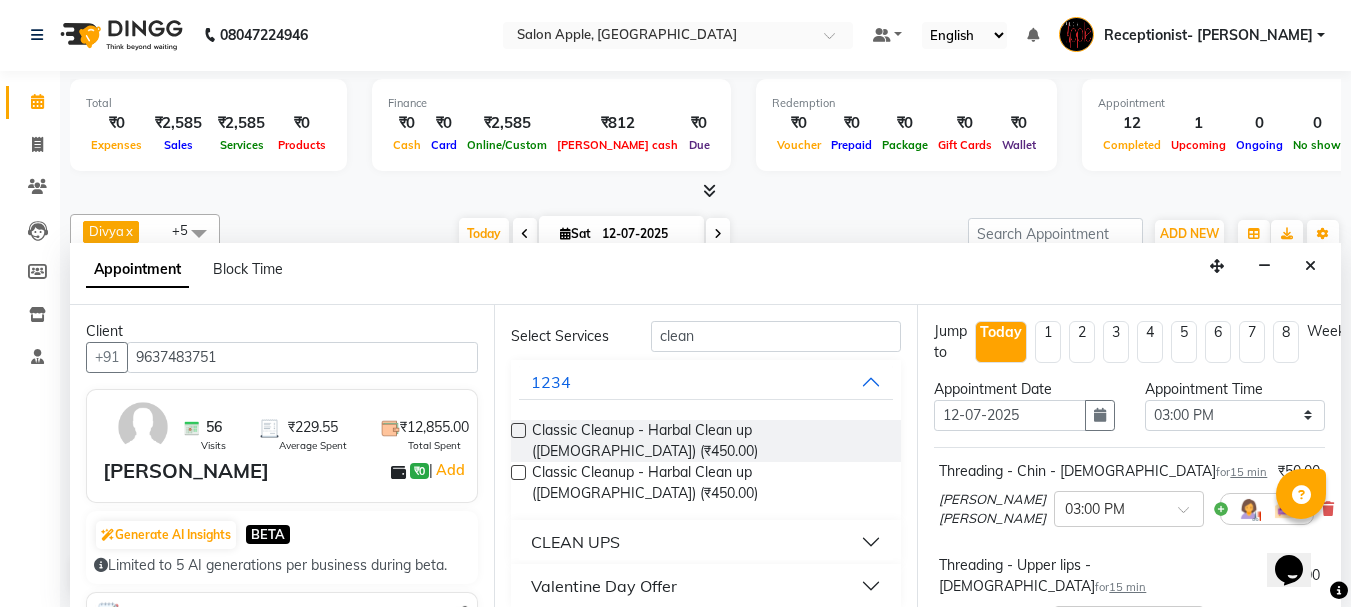 click on "CLEAN UPS" at bounding box center [706, 542] 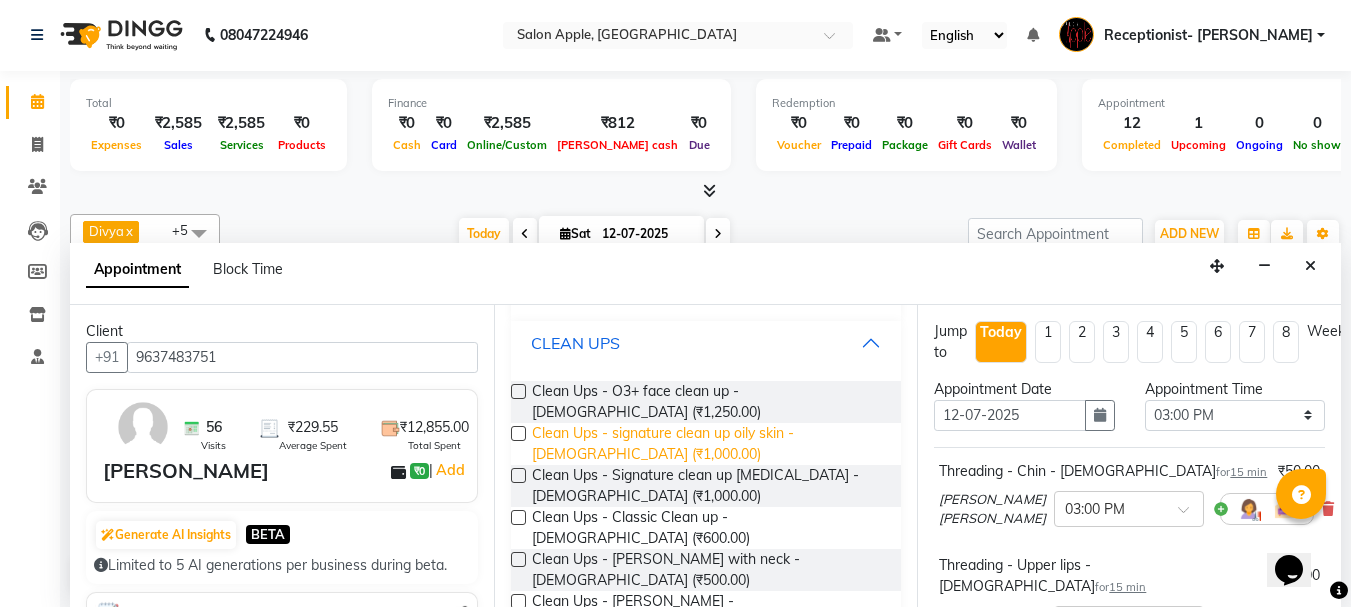 scroll, scrollTop: 268, scrollLeft: 0, axis: vertical 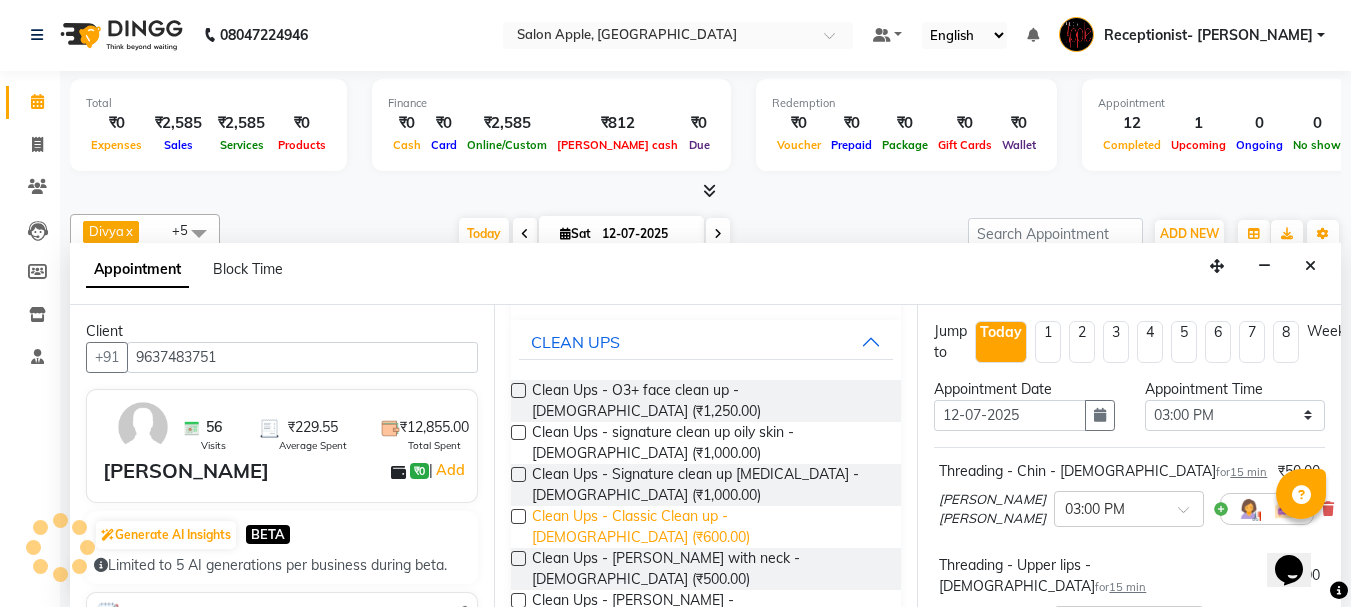 click on "Clean Ups - Classic Clean up - Female (₹600.00)" at bounding box center (709, 527) 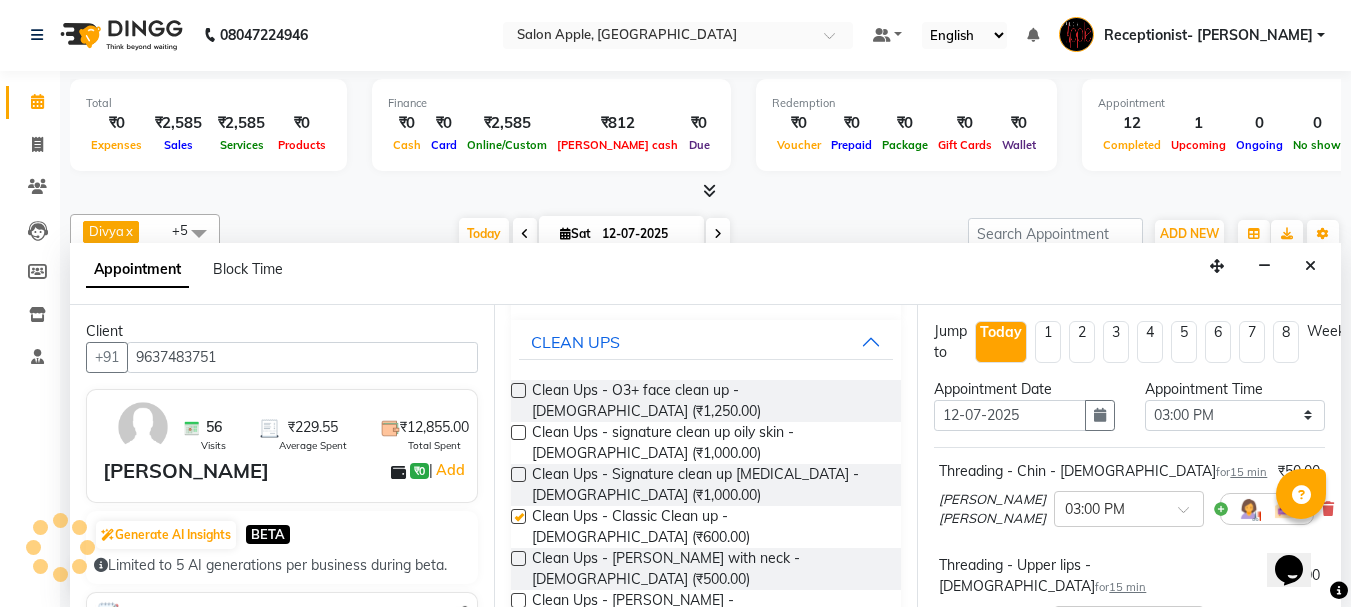 checkbox on "false" 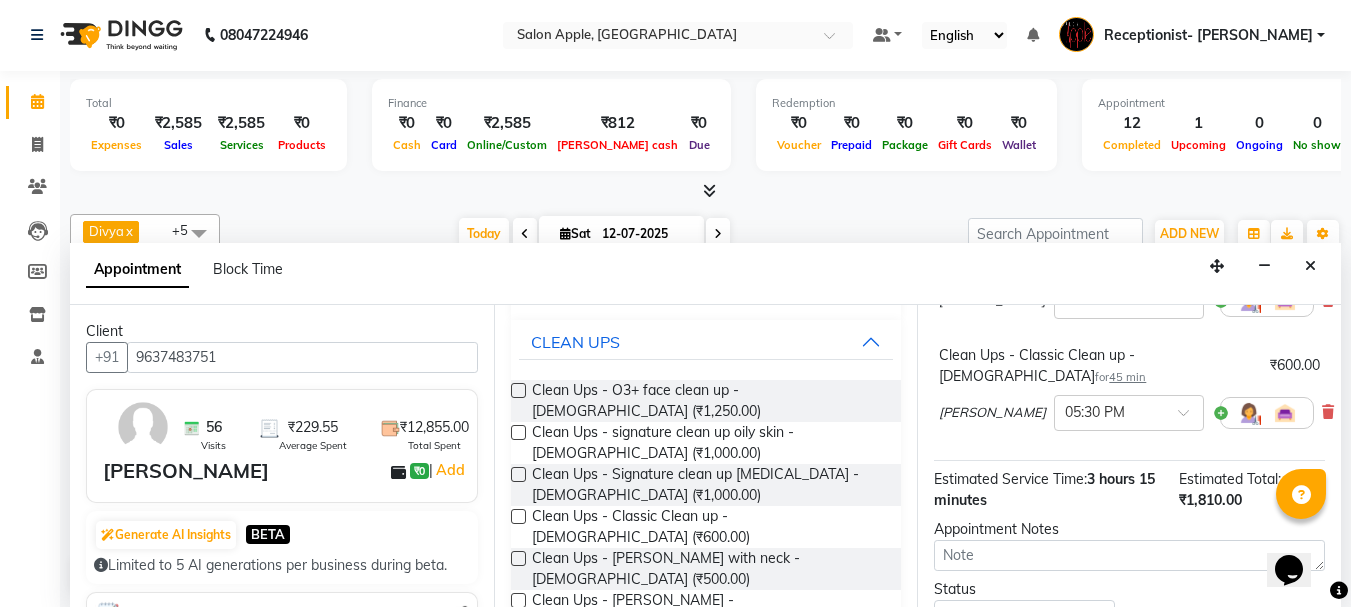 scroll, scrollTop: 981, scrollLeft: 0, axis: vertical 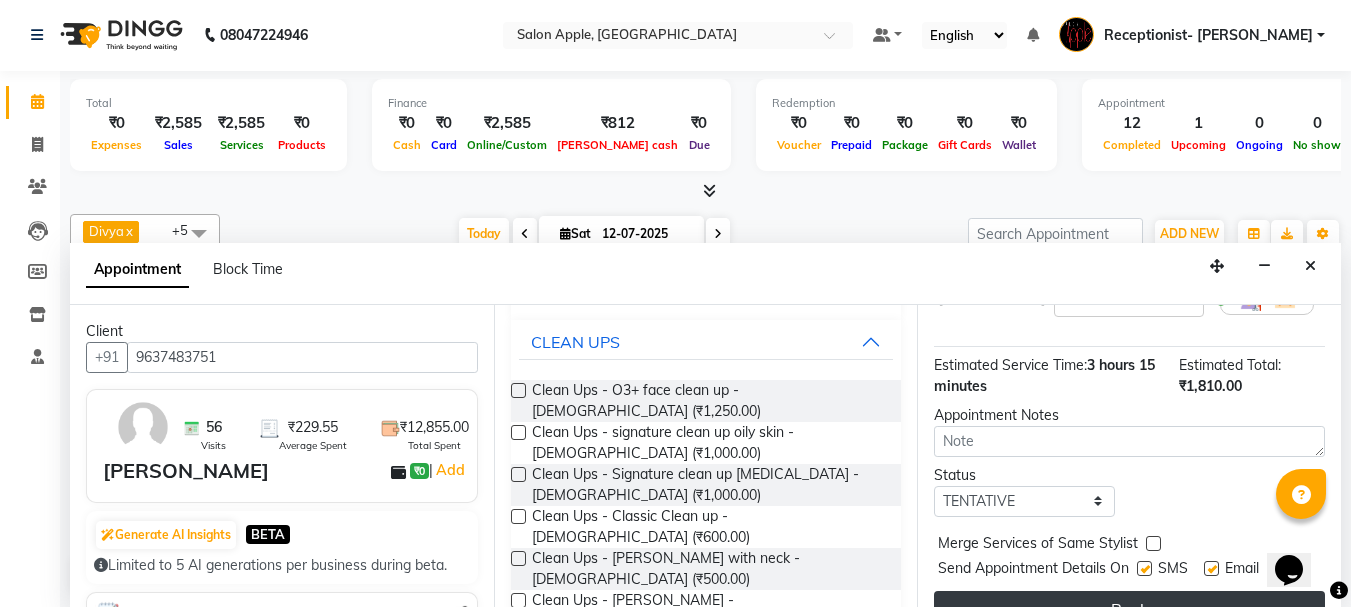 drag, startPoint x: 1127, startPoint y: 553, endPoint x: 1148, endPoint y: 526, distance: 34.20526 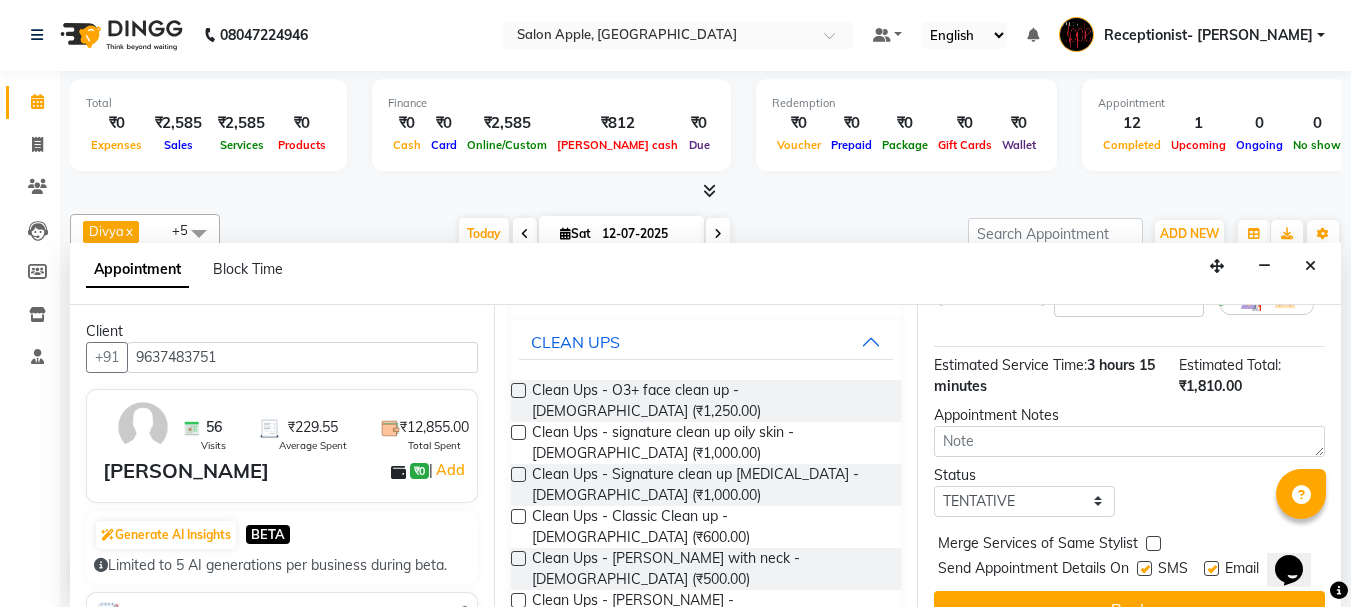 click on "Book" at bounding box center [1129, 609] 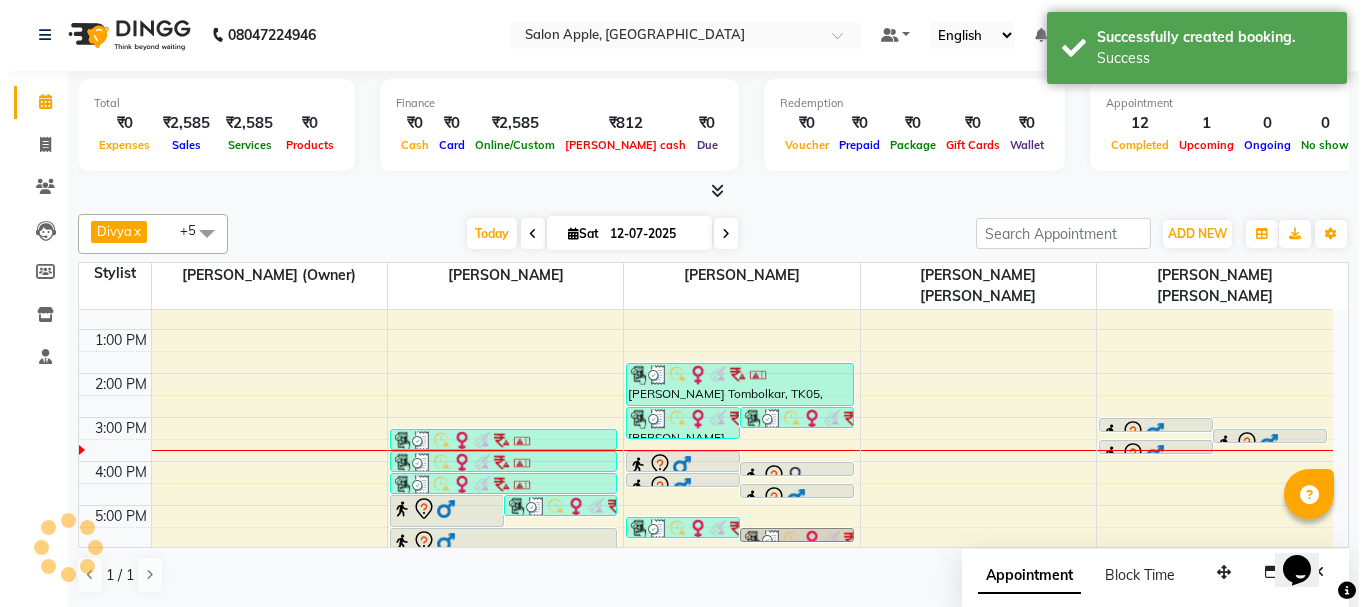 scroll, scrollTop: 0, scrollLeft: 0, axis: both 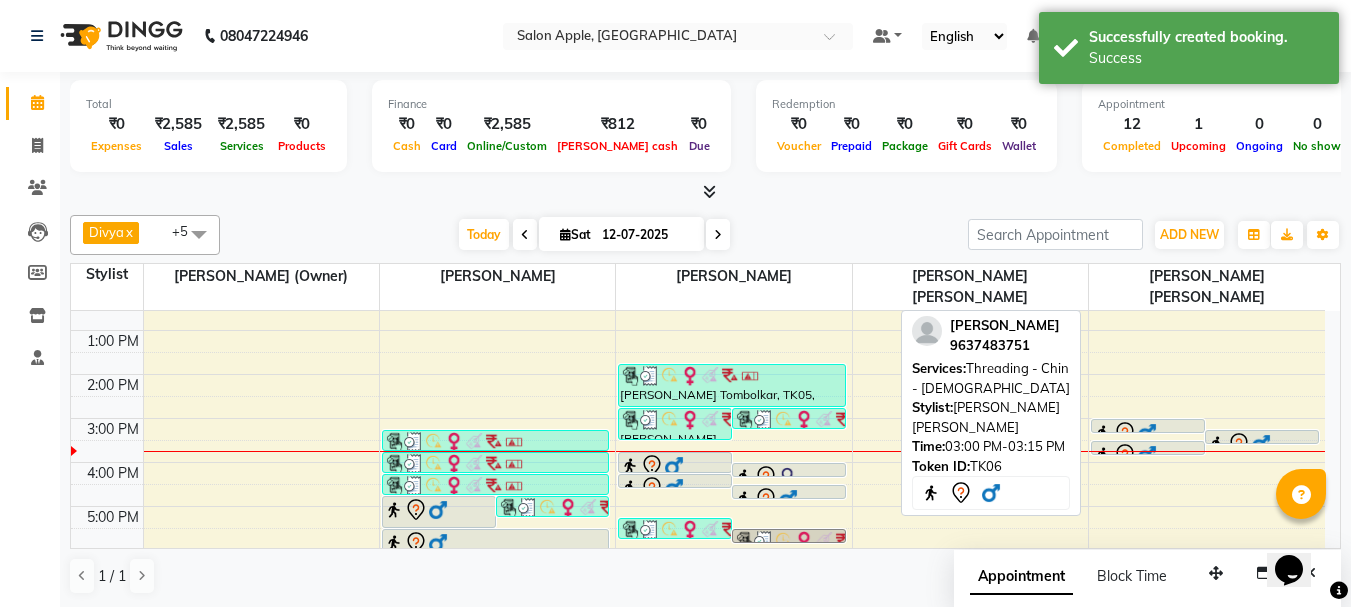 click 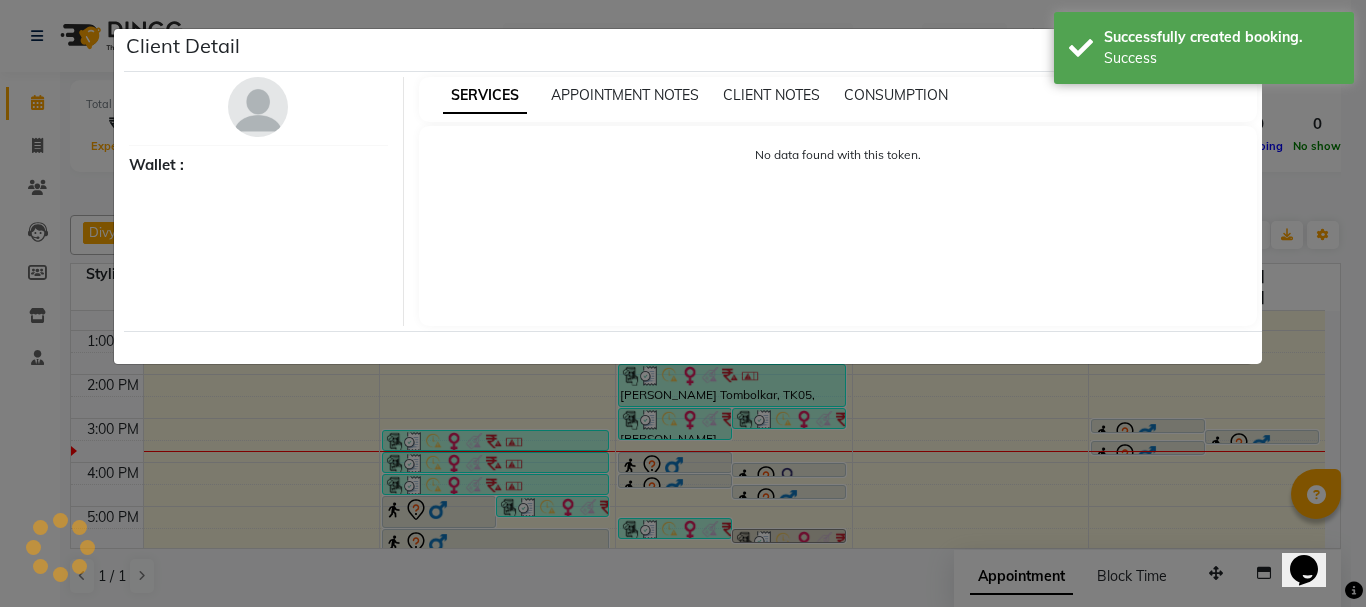 select on "7" 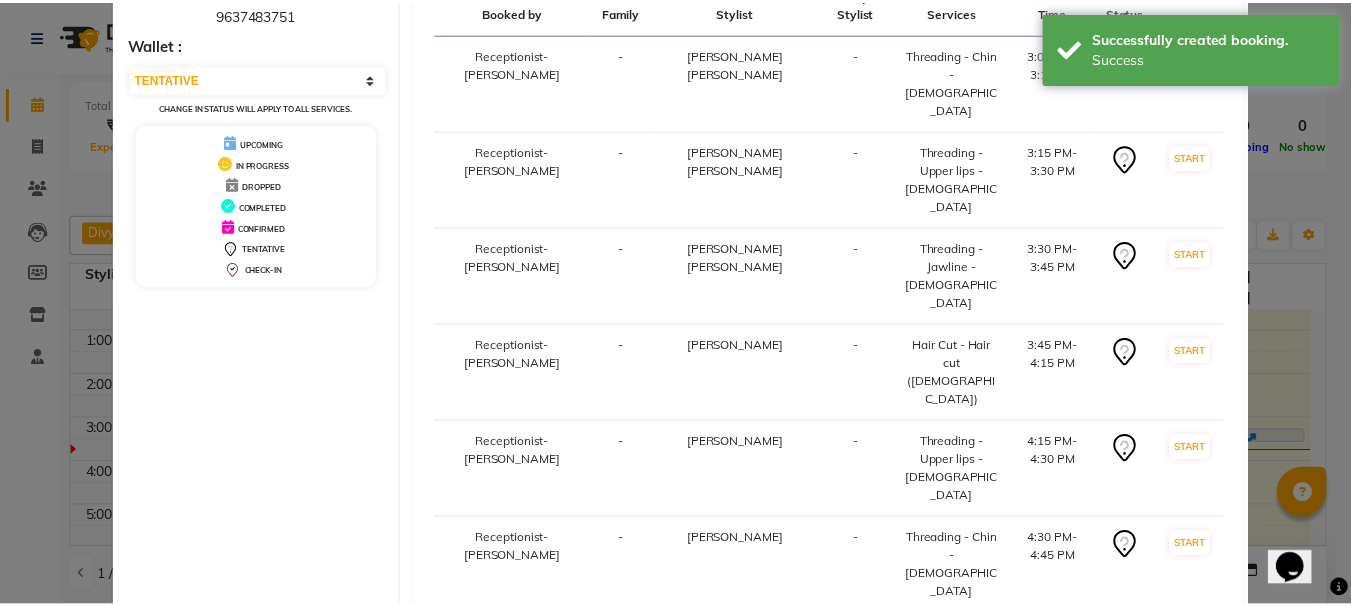 scroll, scrollTop: 284, scrollLeft: 0, axis: vertical 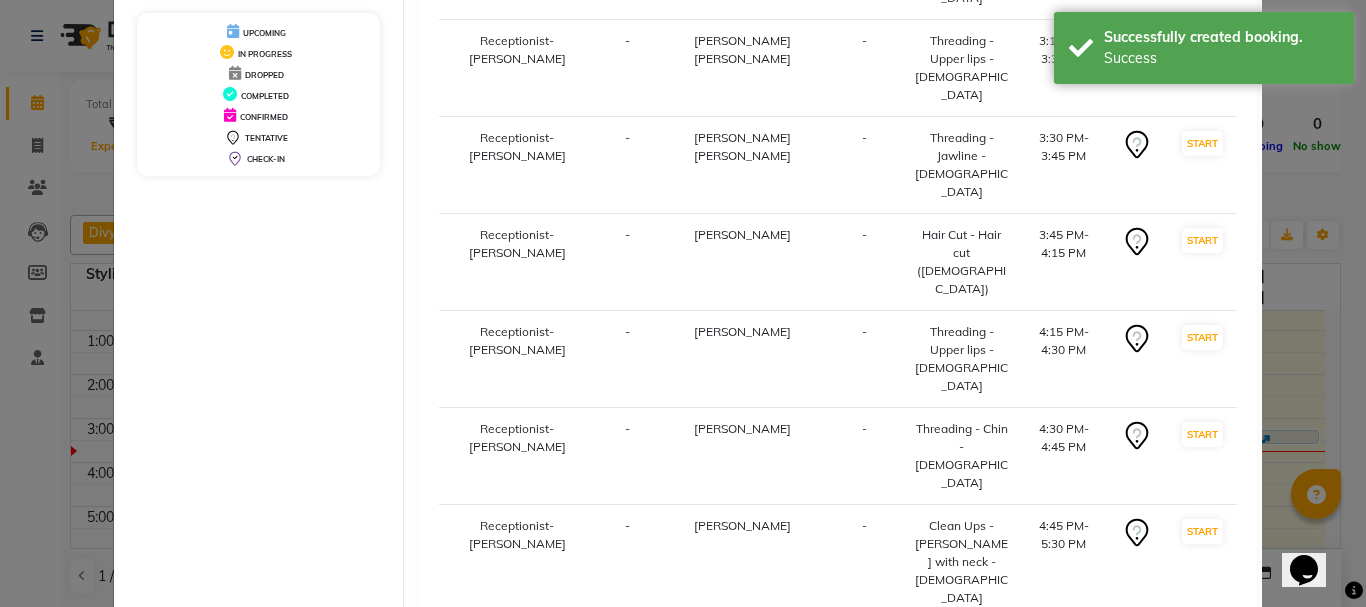 click on "Mark Done And Checkout" 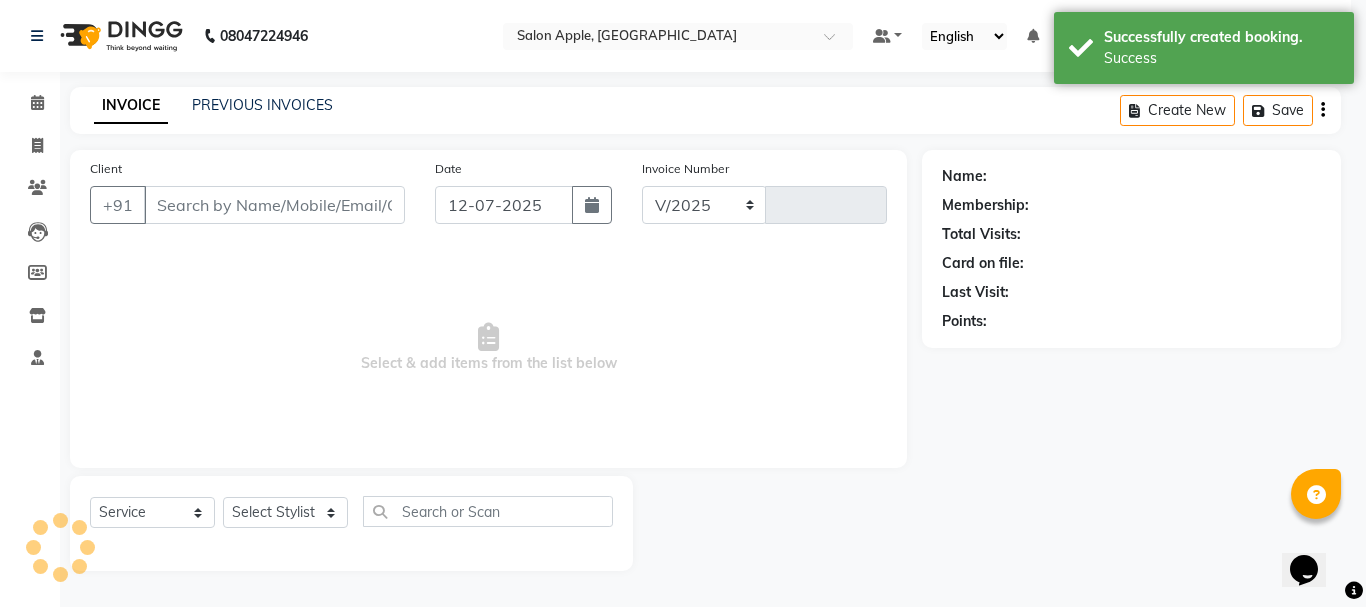 select on "645" 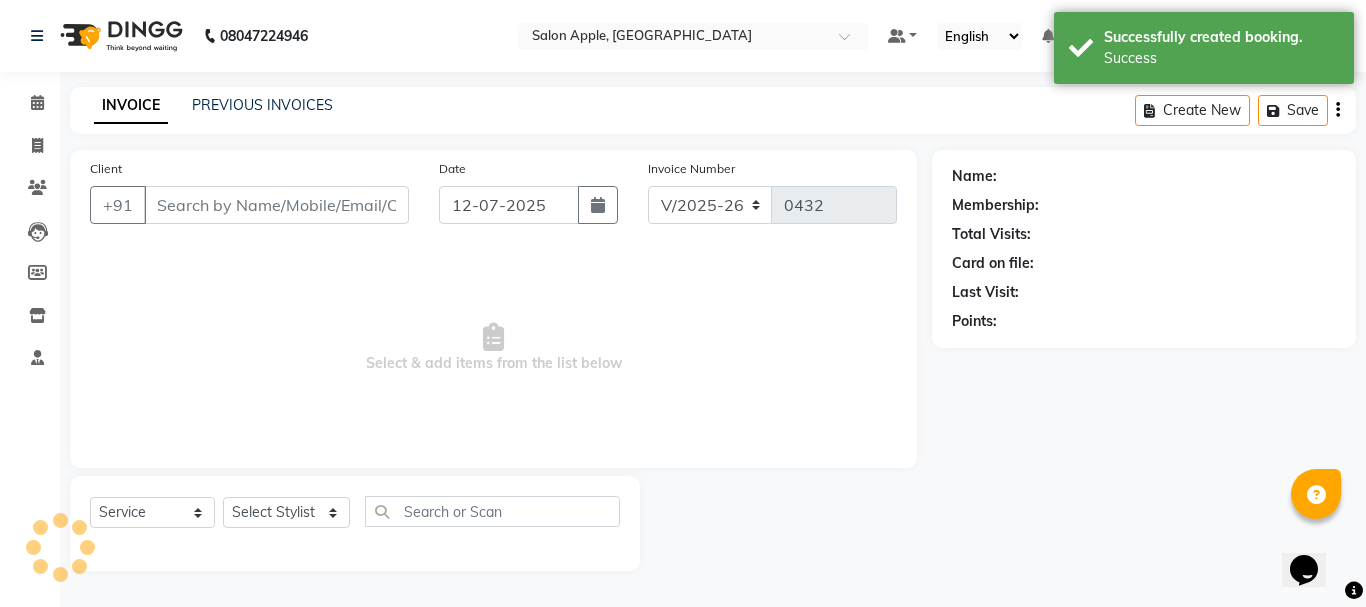 type on "9637483751" 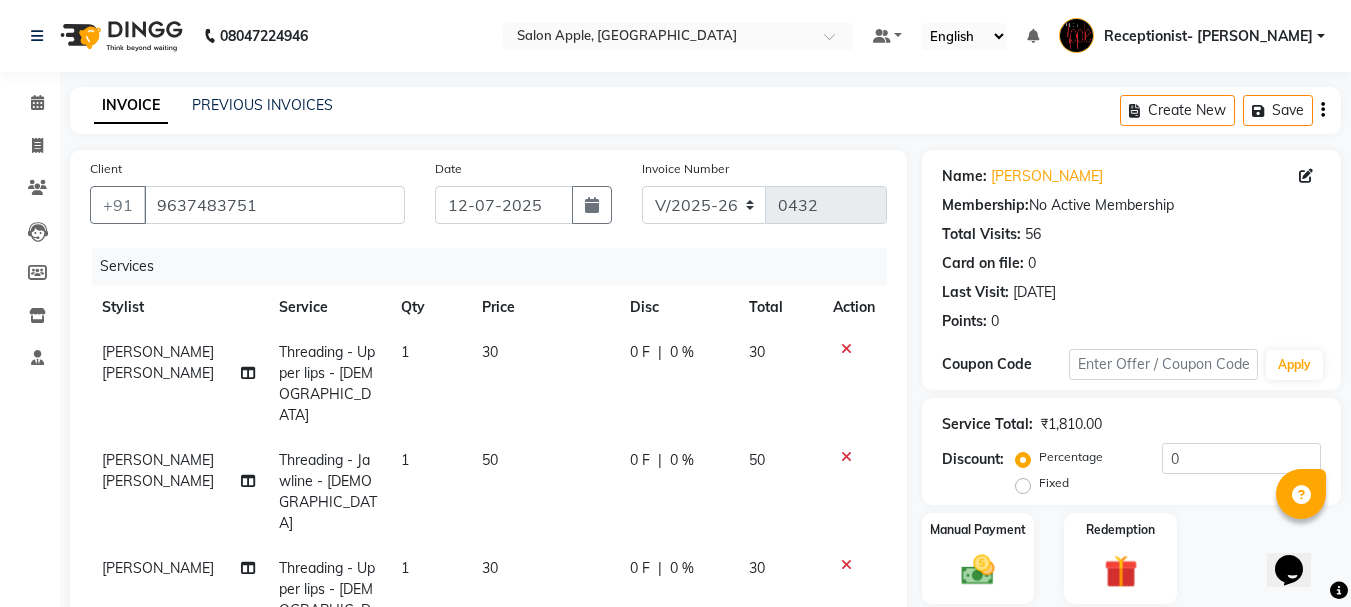 scroll, scrollTop: 300, scrollLeft: 0, axis: vertical 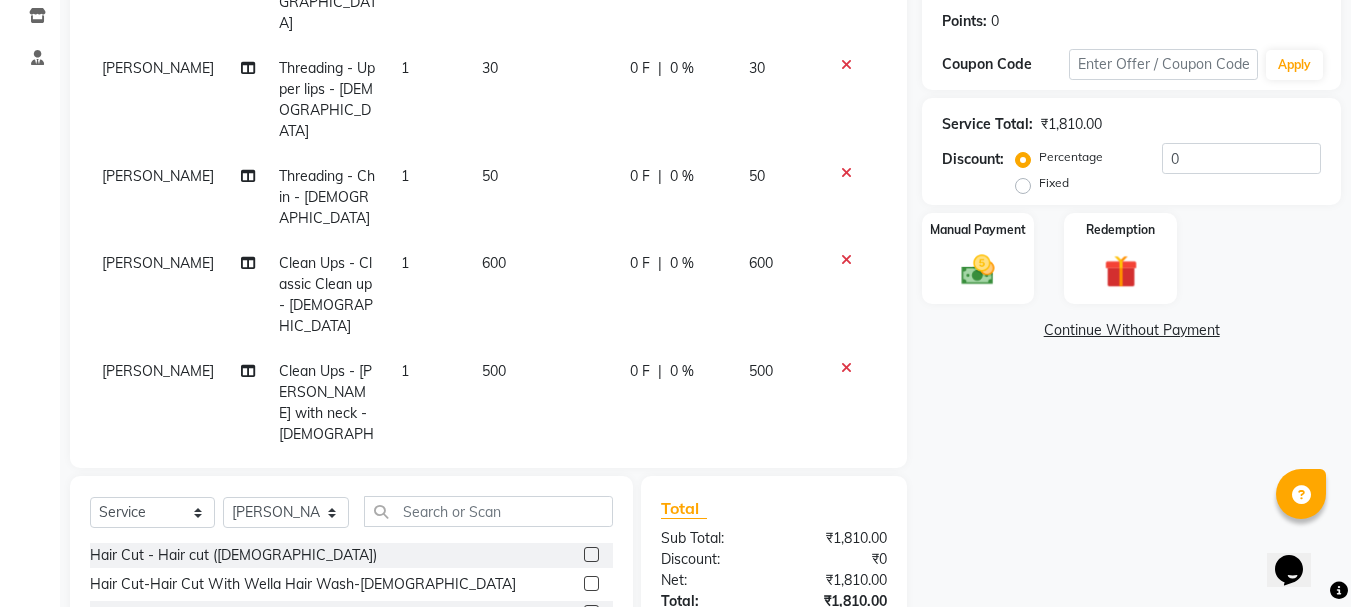 click 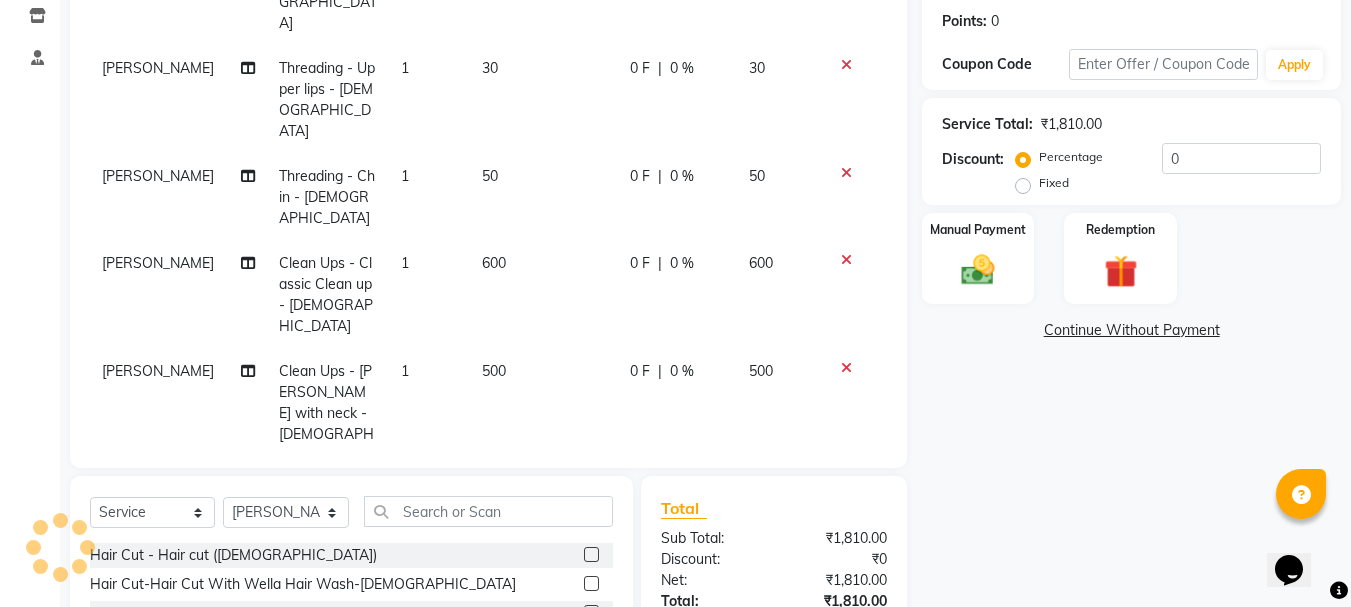 click 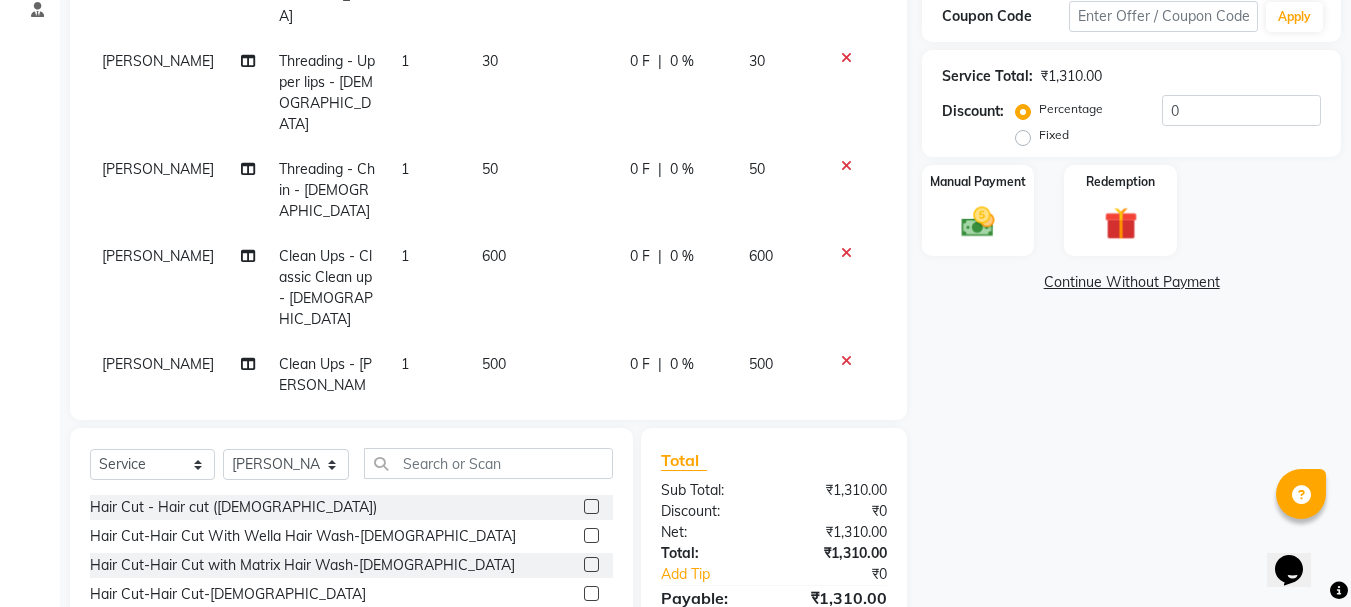 scroll, scrollTop: 194, scrollLeft: 0, axis: vertical 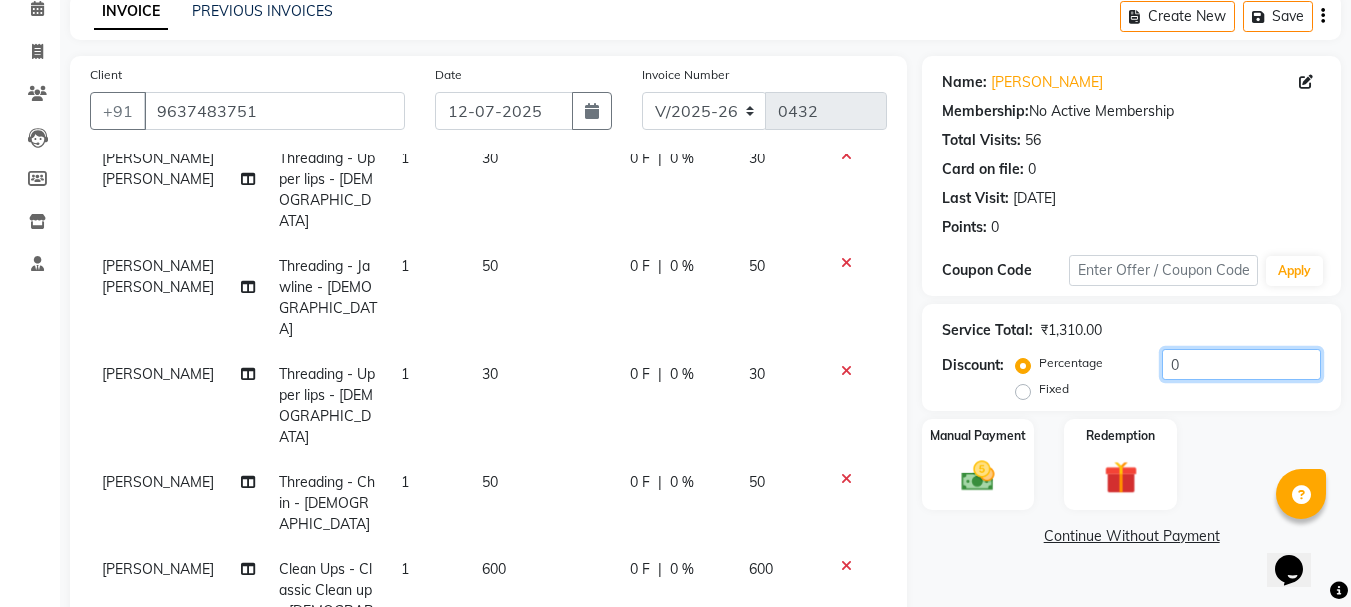 drag, startPoint x: 1252, startPoint y: 355, endPoint x: 1155, endPoint y: 360, distance: 97.128784 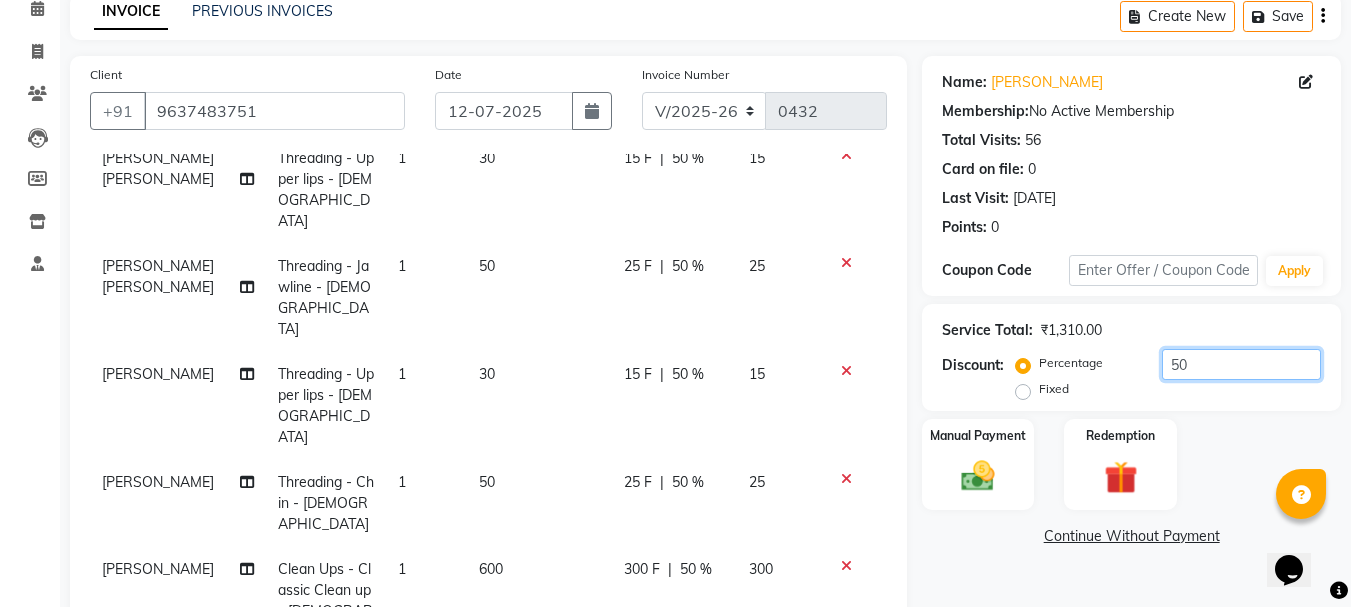scroll, scrollTop: 494, scrollLeft: 0, axis: vertical 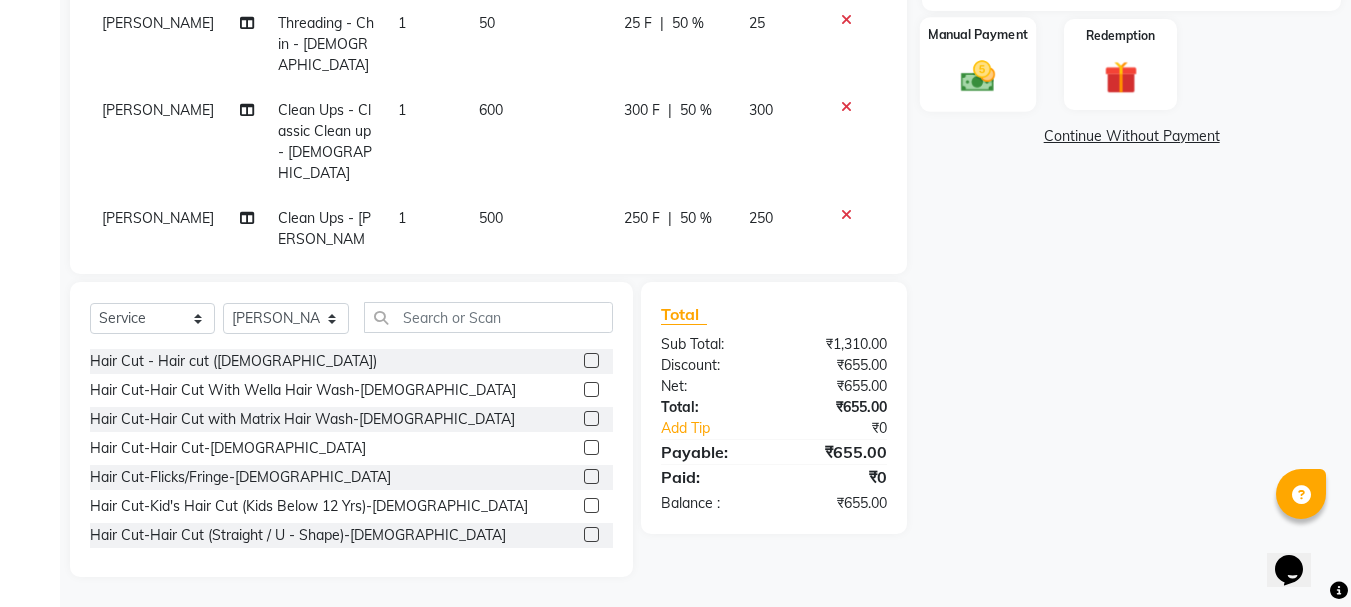 type on "50" 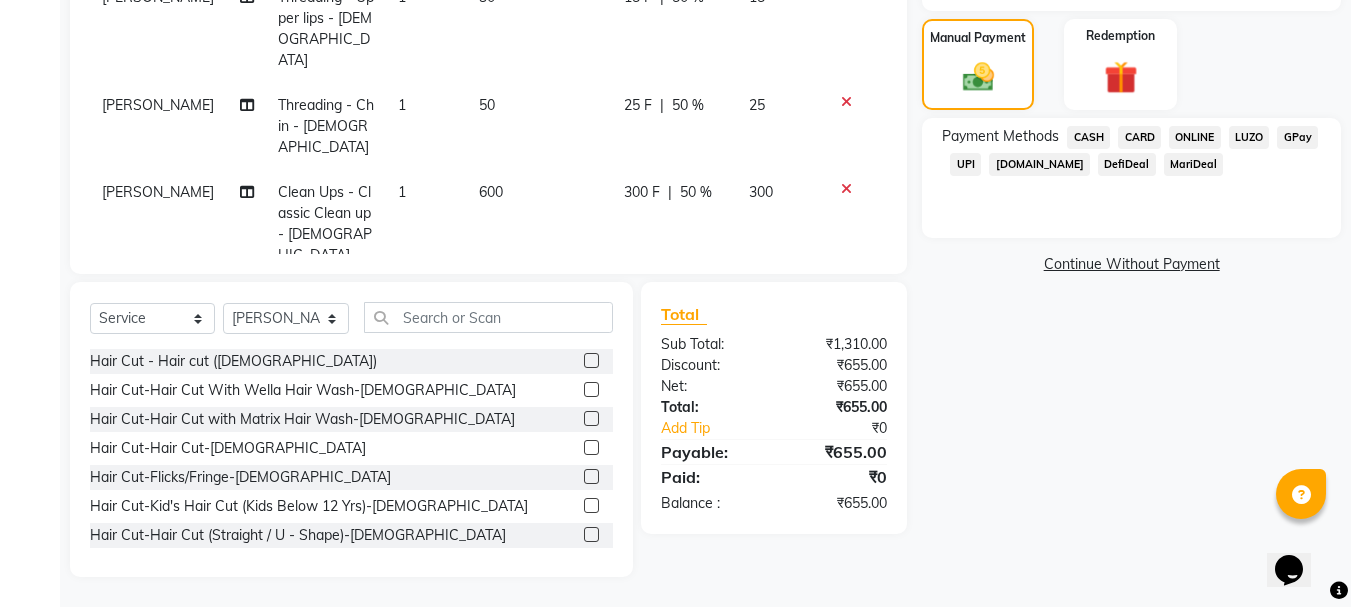 scroll, scrollTop: 0, scrollLeft: 0, axis: both 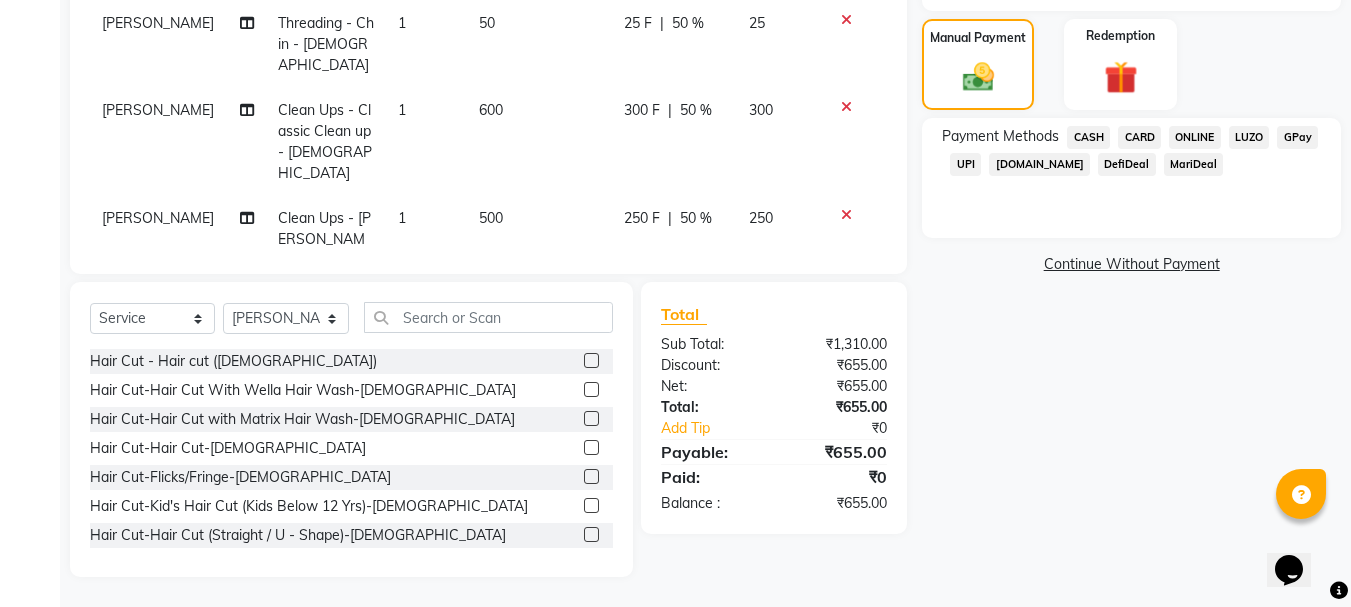 click on "ONLINE" 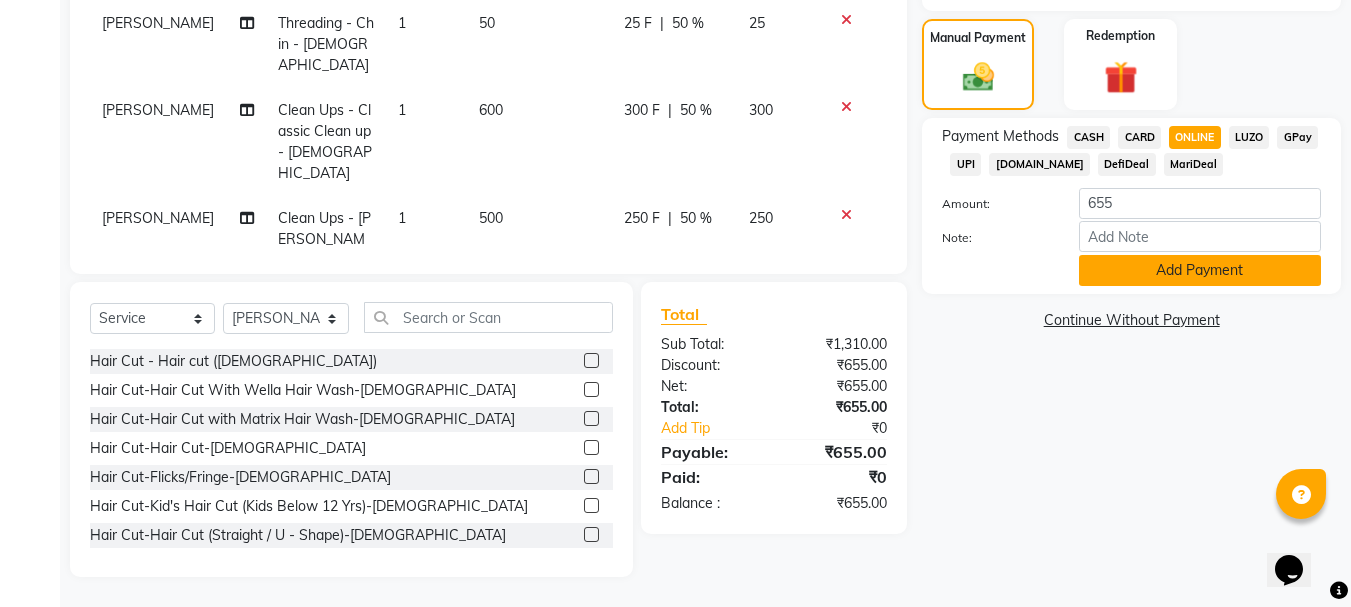 click on "Add Payment" 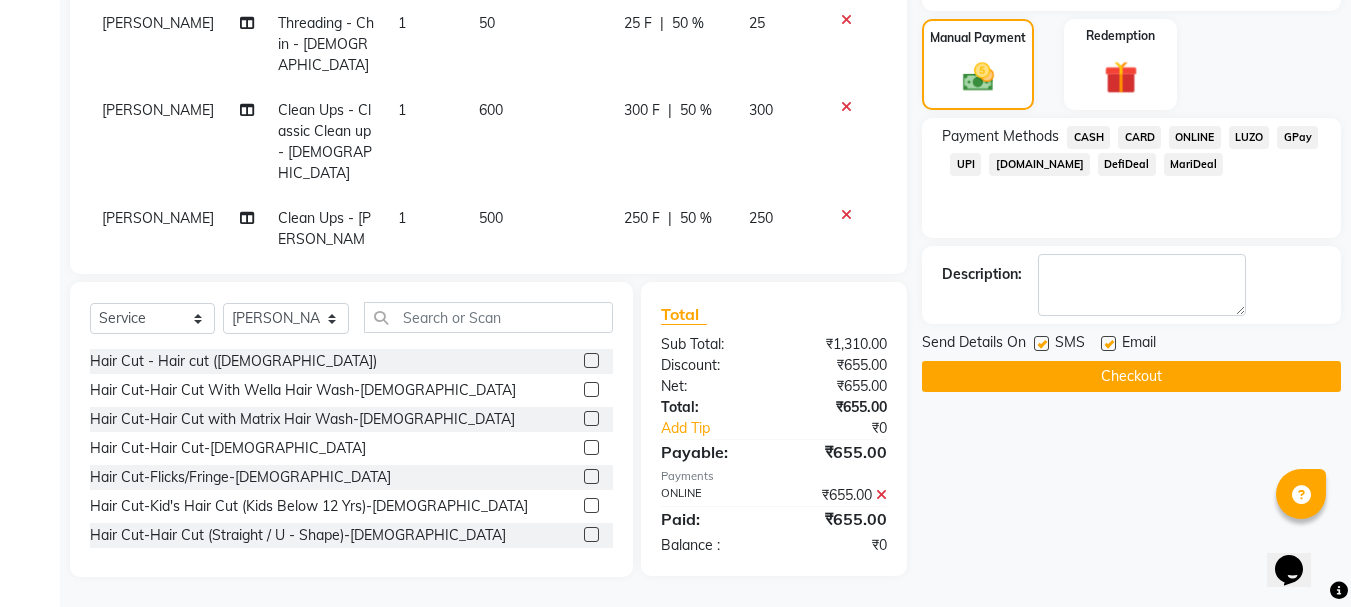 click on "Checkout" 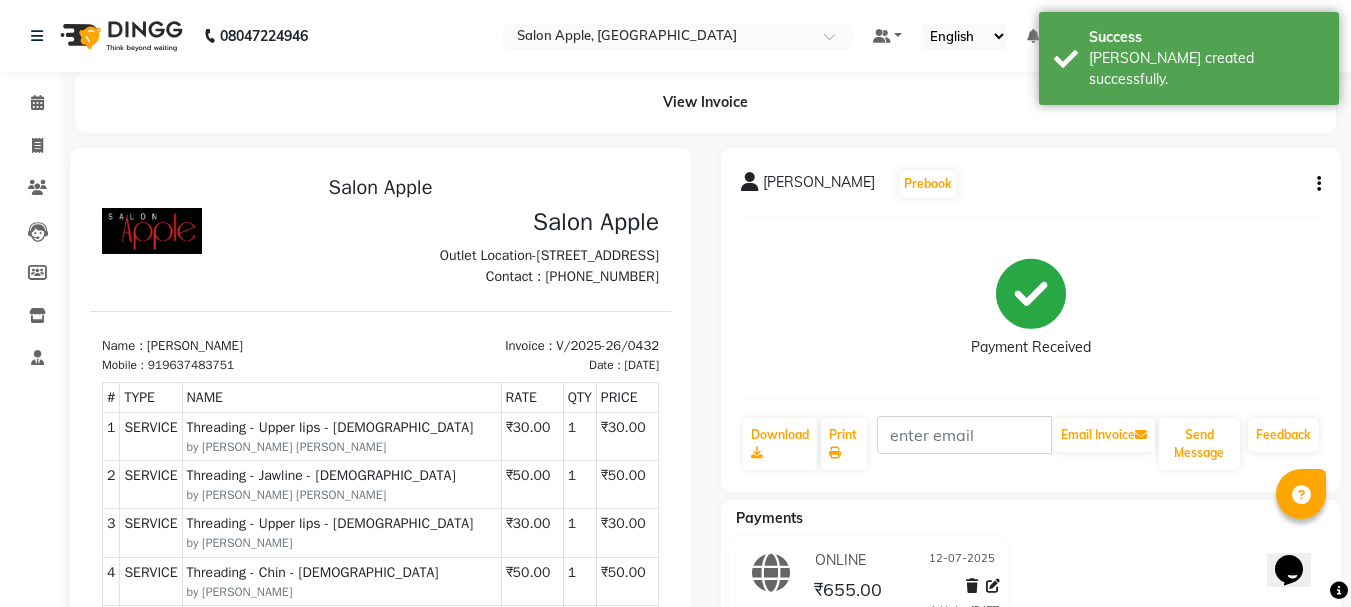 scroll, scrollTop: 0, scrollLeft: 0, axis: both 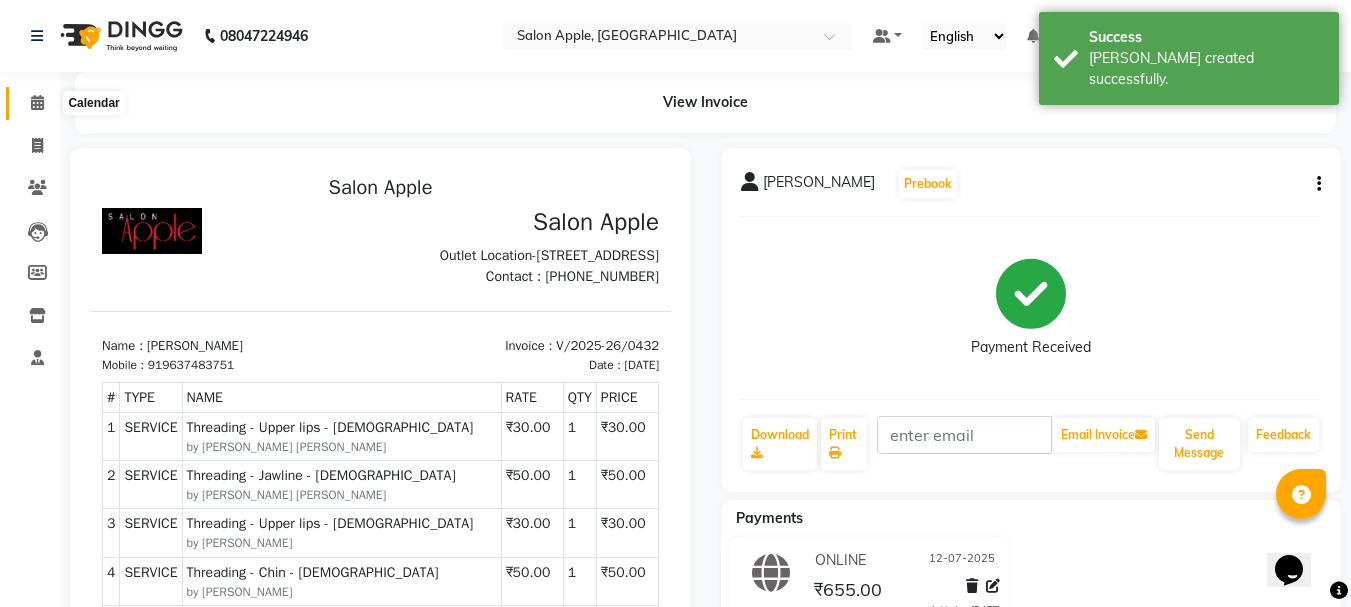 click 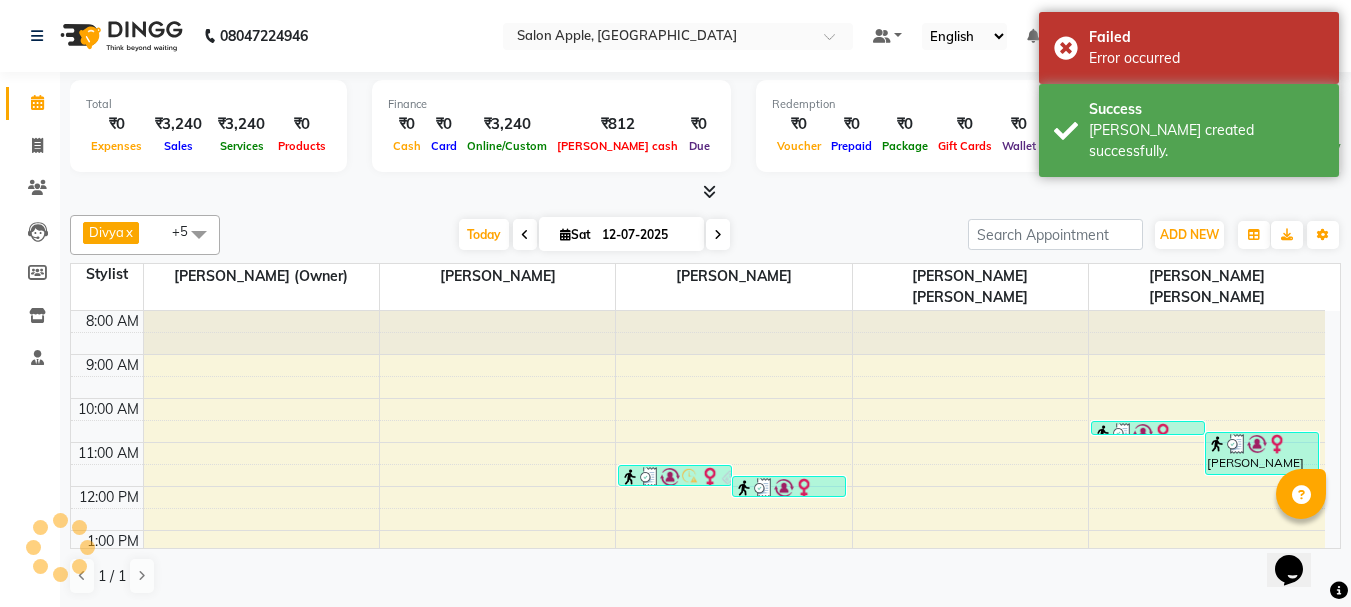 scroll, scrollTop: 0, scrollLeft: 0, axis: both 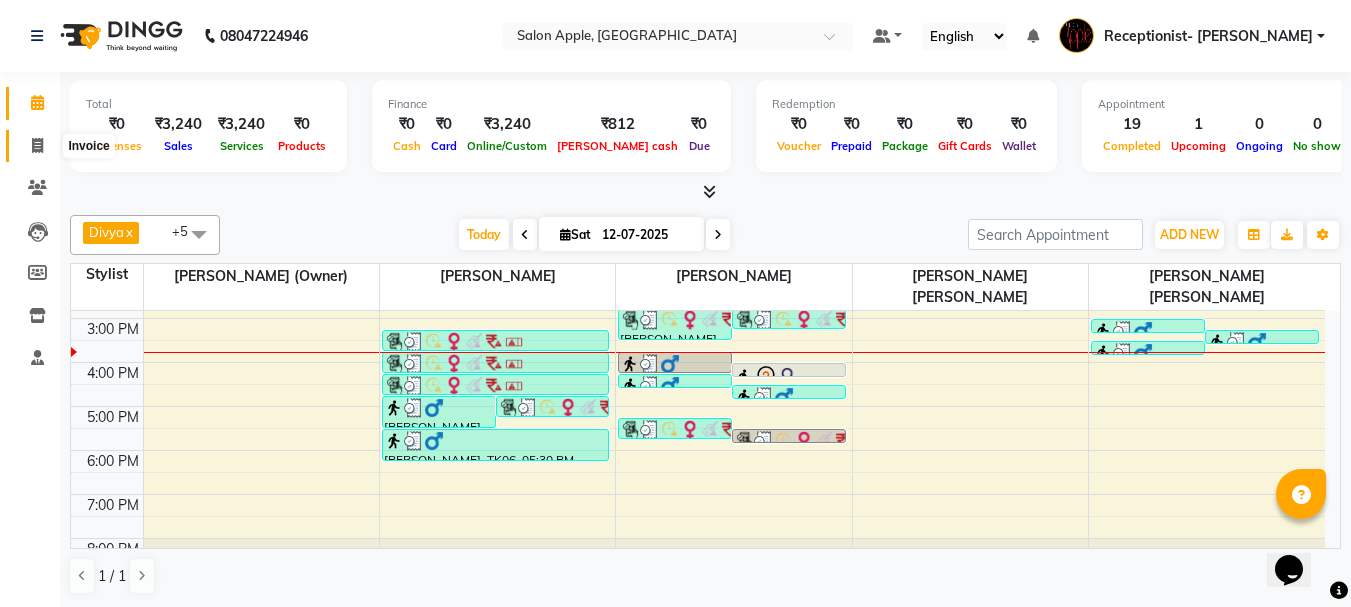 click 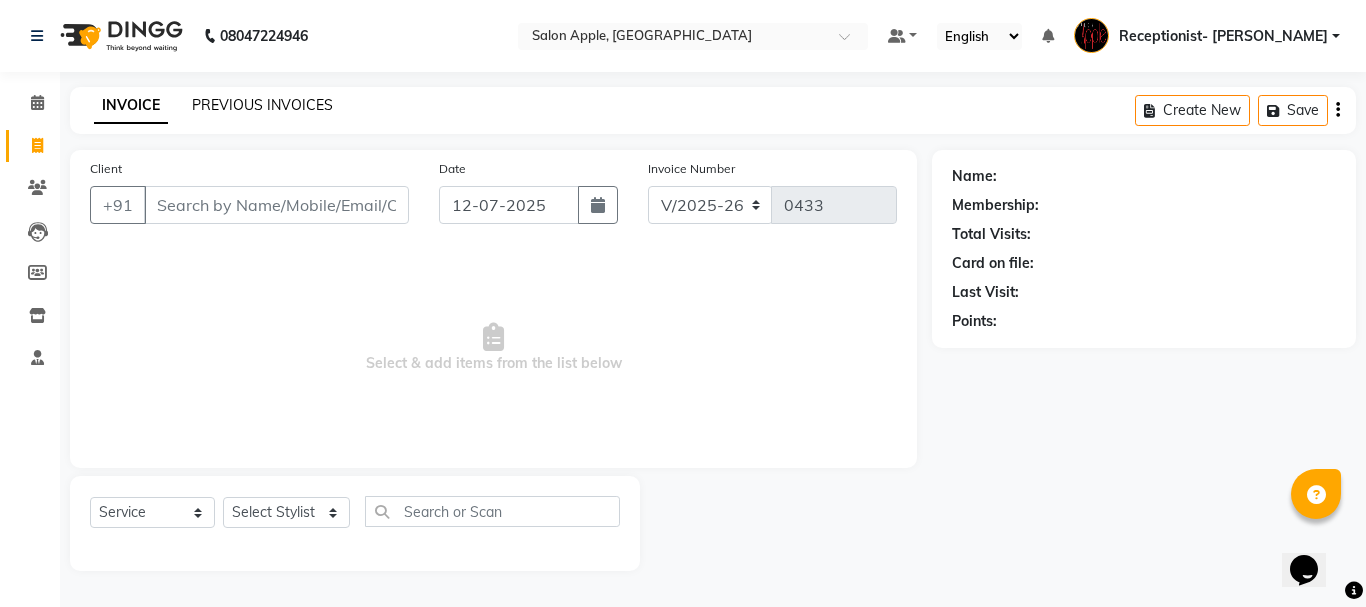 click on "PREVIOUS INVOICES" 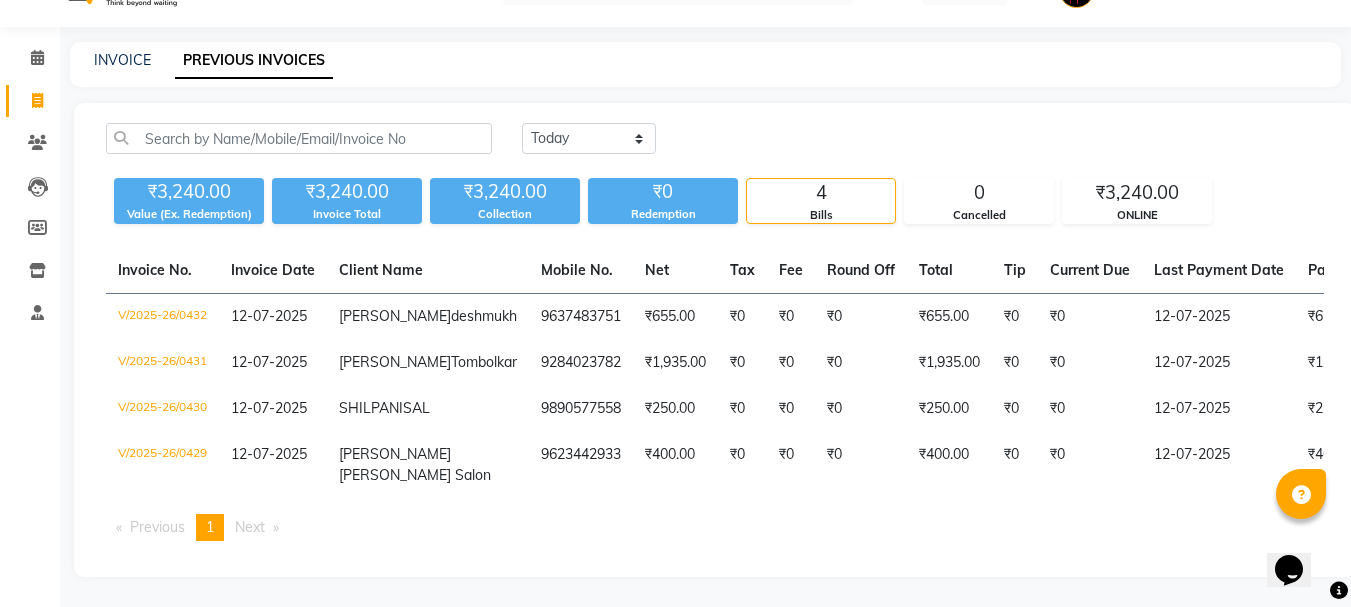 scroll, scrollTop: 0, scrollLeft: 0, axis: both 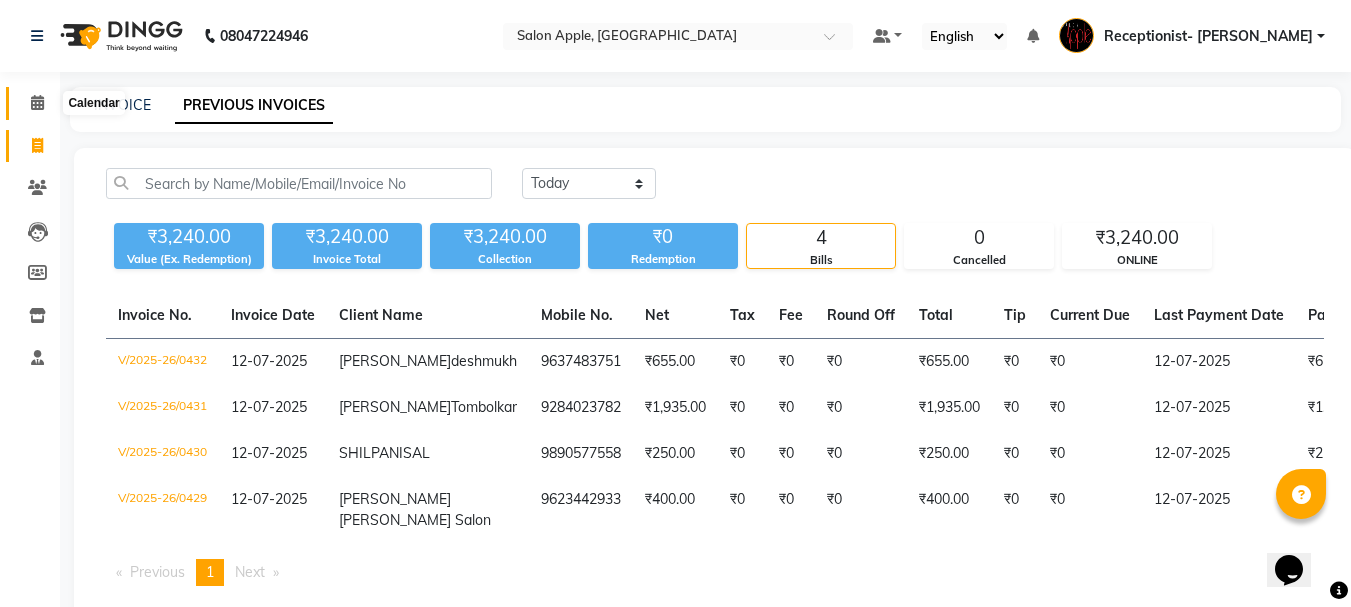 click 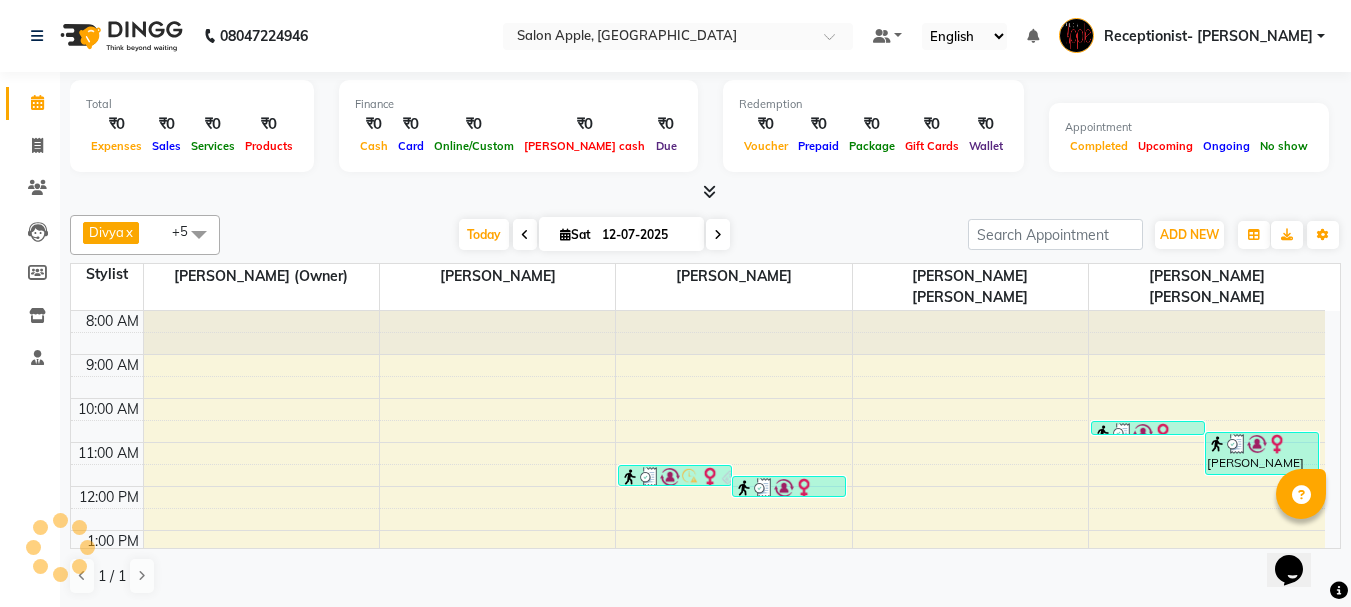 scroll, scrollTop: 0, scrollLeft: 0, axis: both 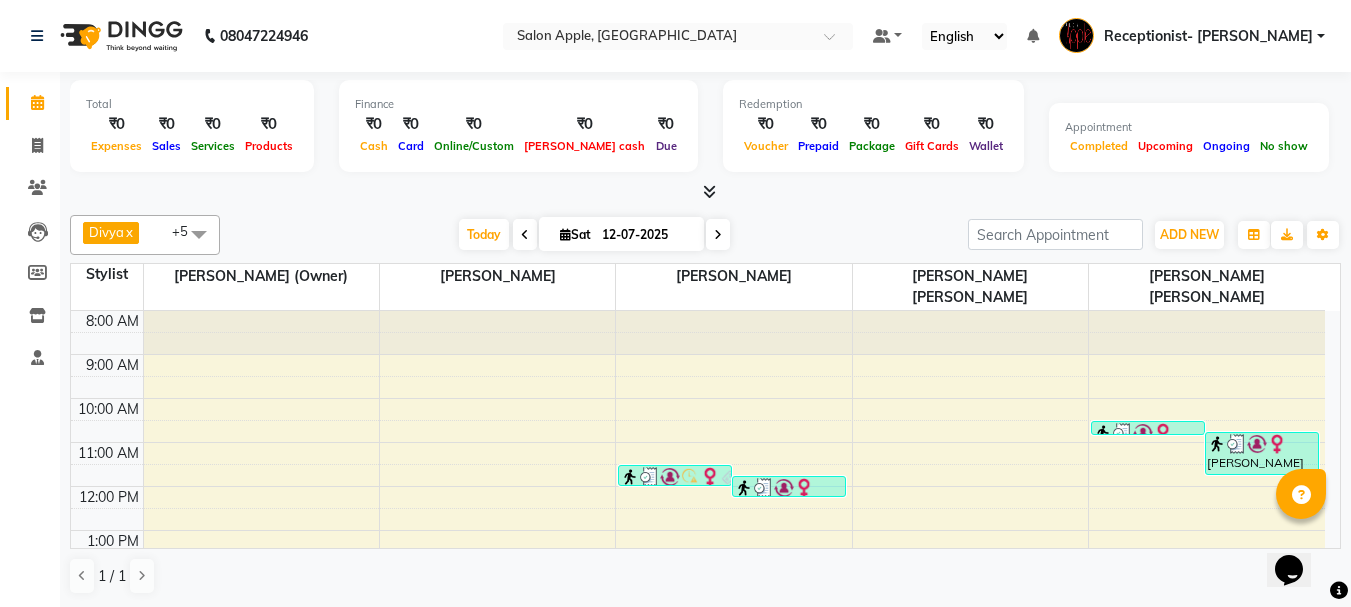 click at bounding box center [705, 192] 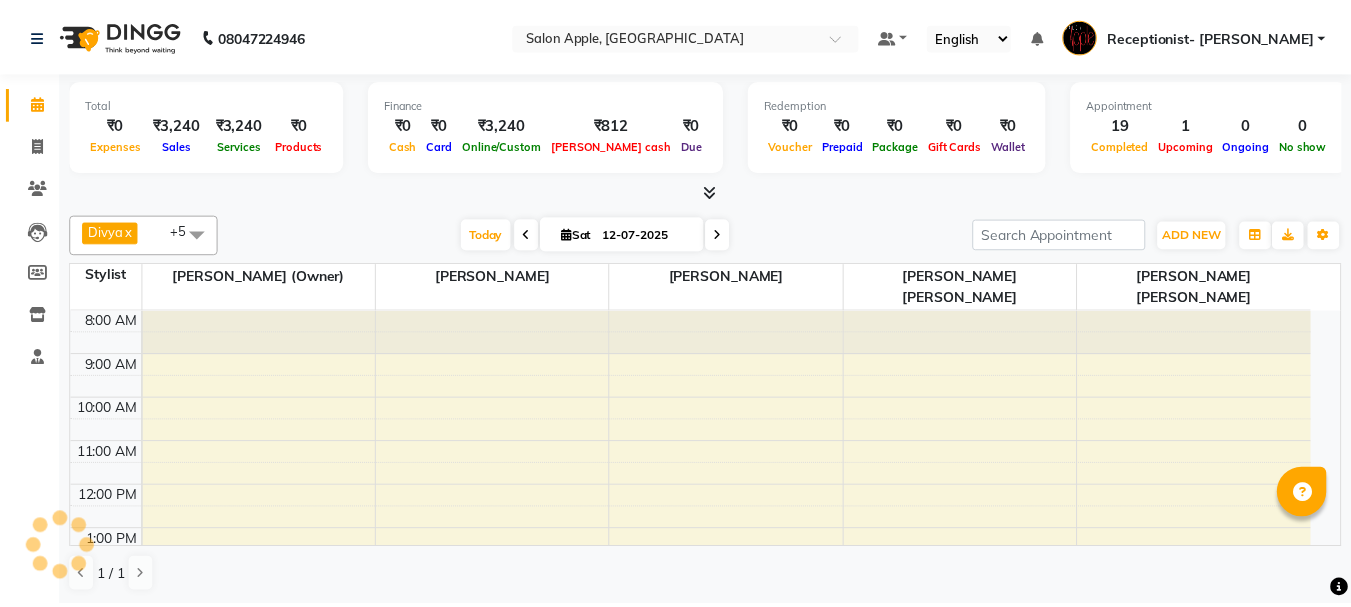 scroll, scrollTop: 0, scrollLeft: 0, axis: both 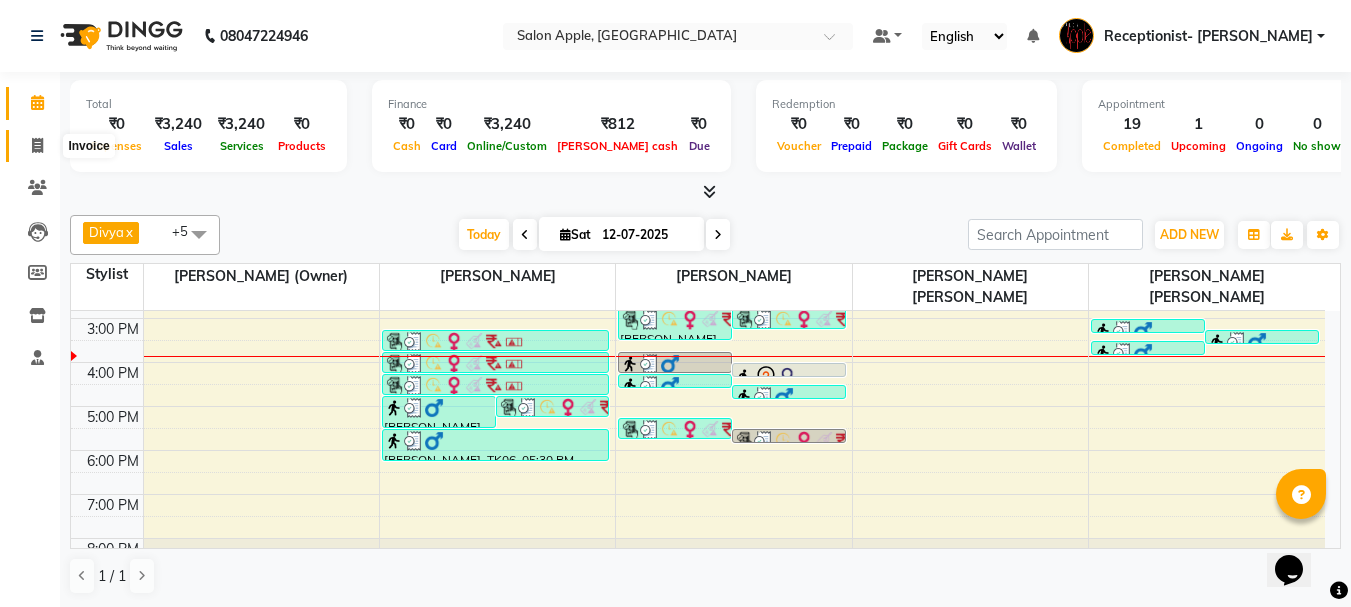 click 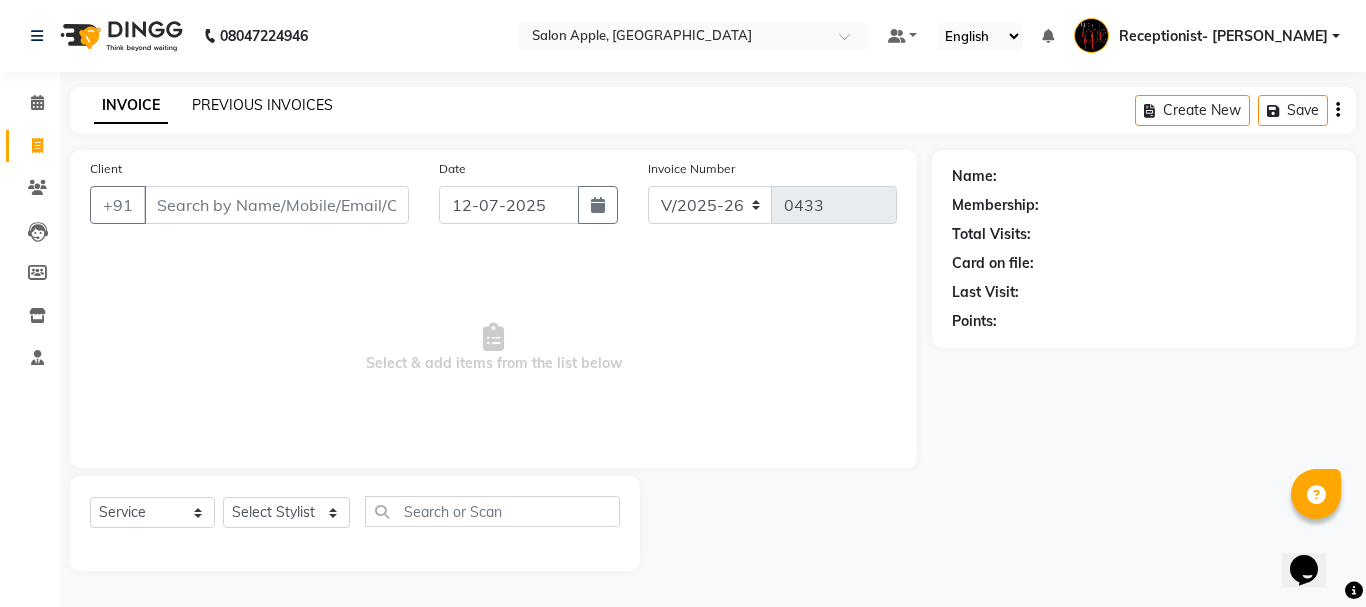 click on "PREVIOUS INVOICES" 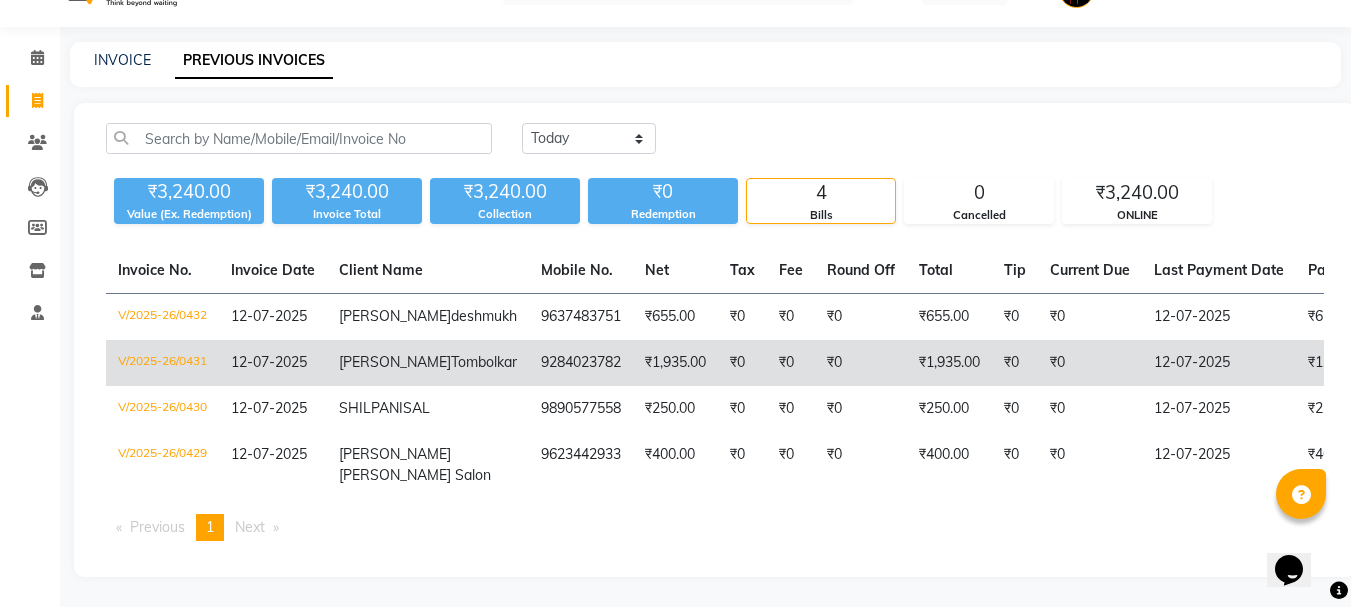 scroll, scrollTop: 141, scrollLeft: 0, axis: vertical 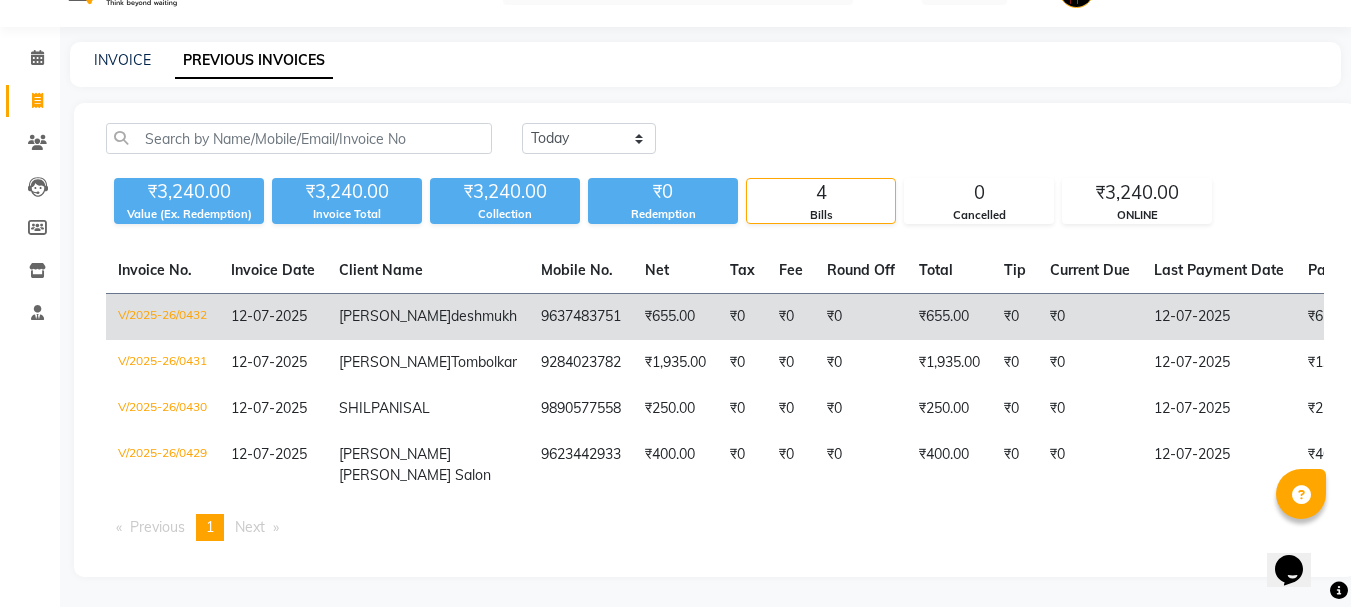click on "₹0" 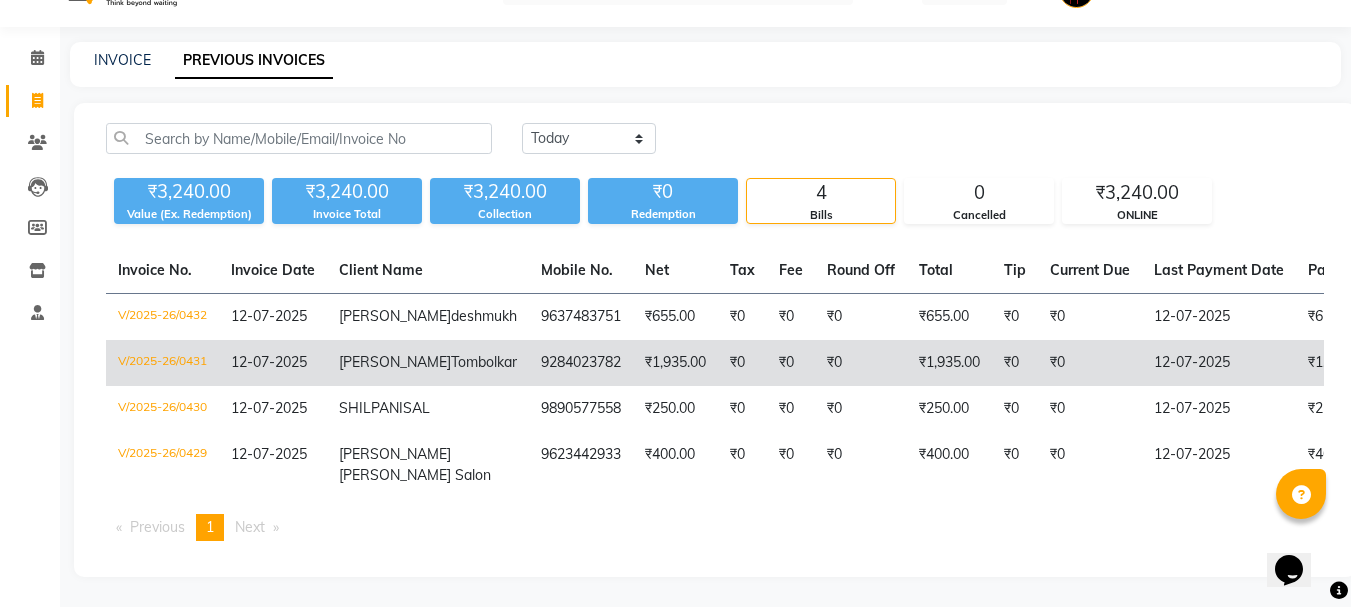 click on "Apurva  Tombolkar" 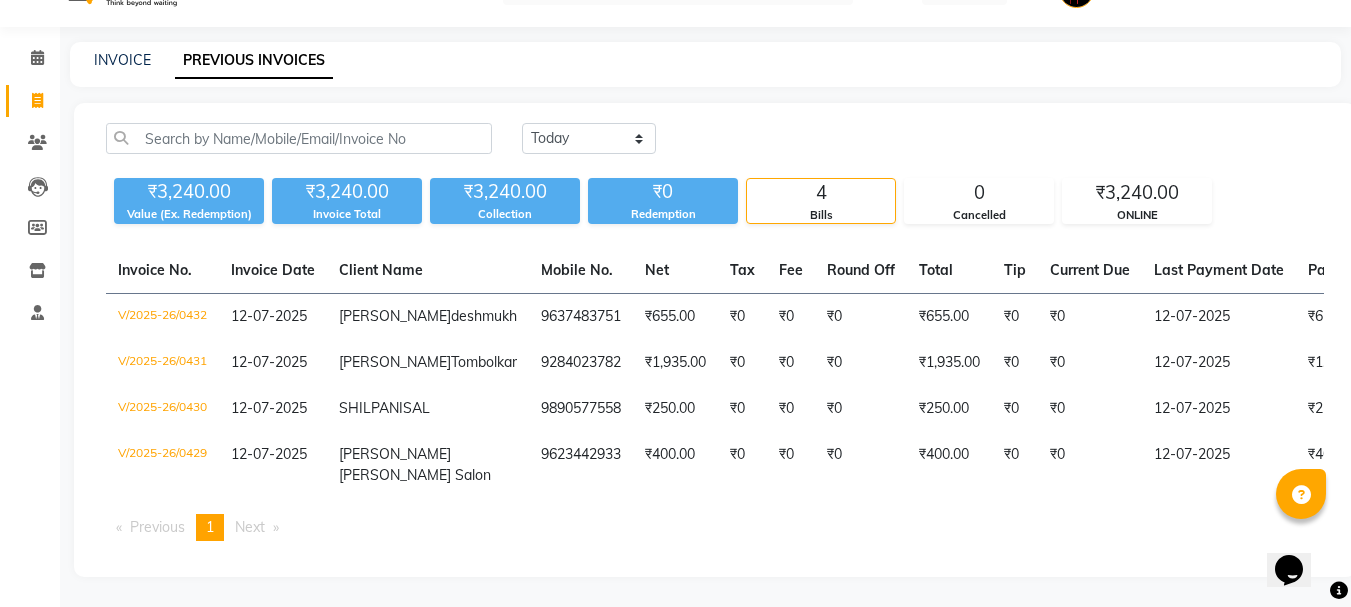 scroll, scrollTop: 0, scrollLeft: 0, axis: both 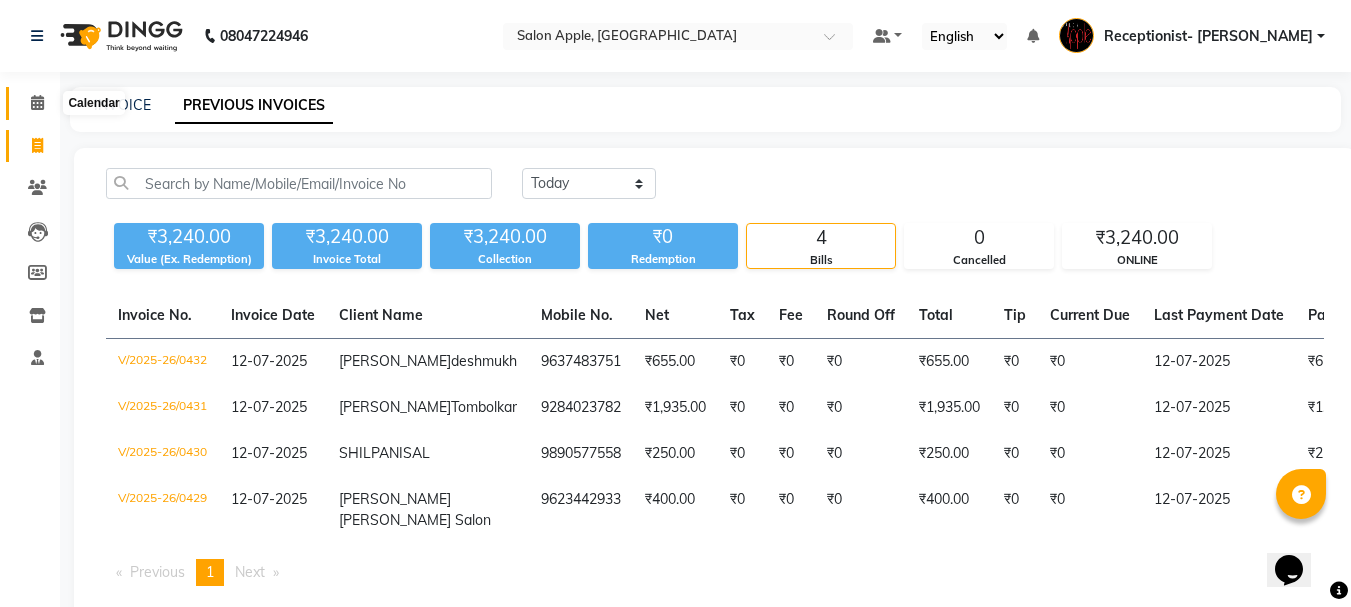 click 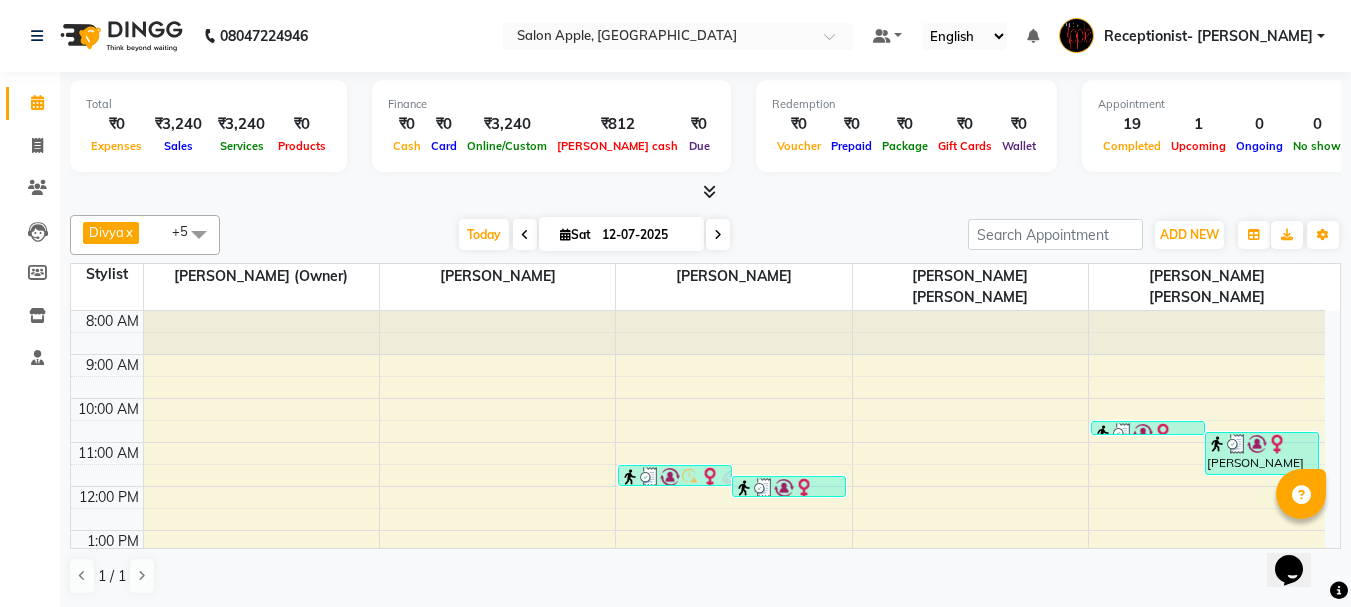 click at bounding box center [718, 235] 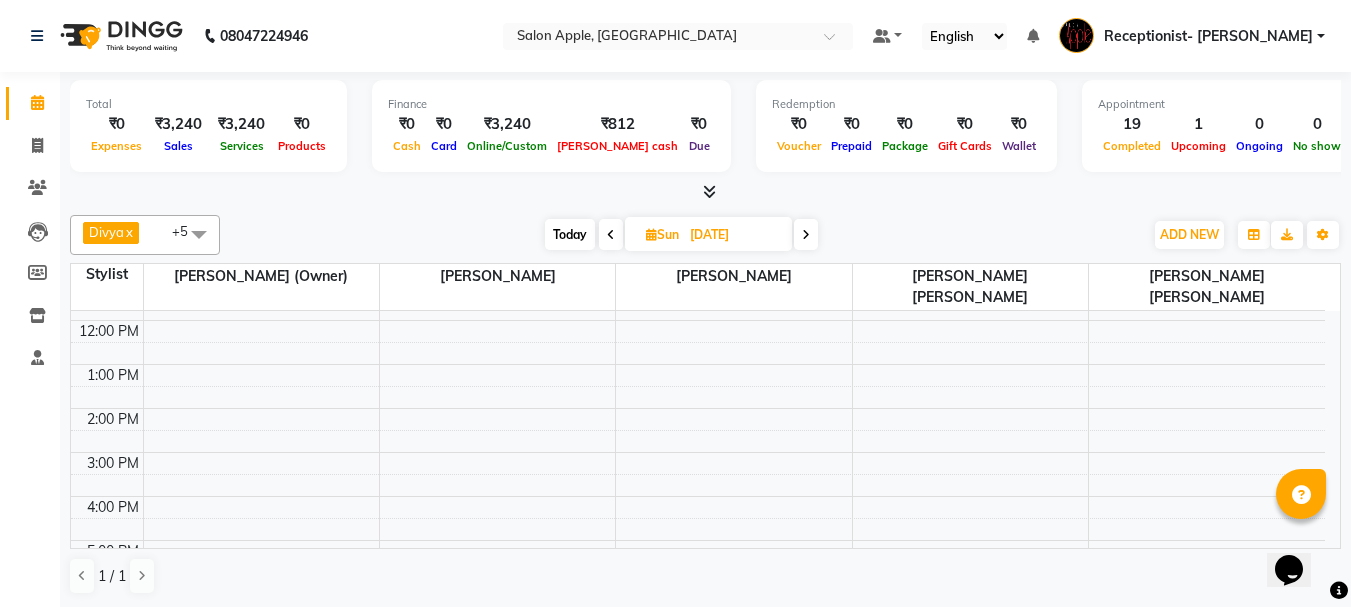 scroll, scrollTop: 313, scrollLeft: 0, axis: vertical 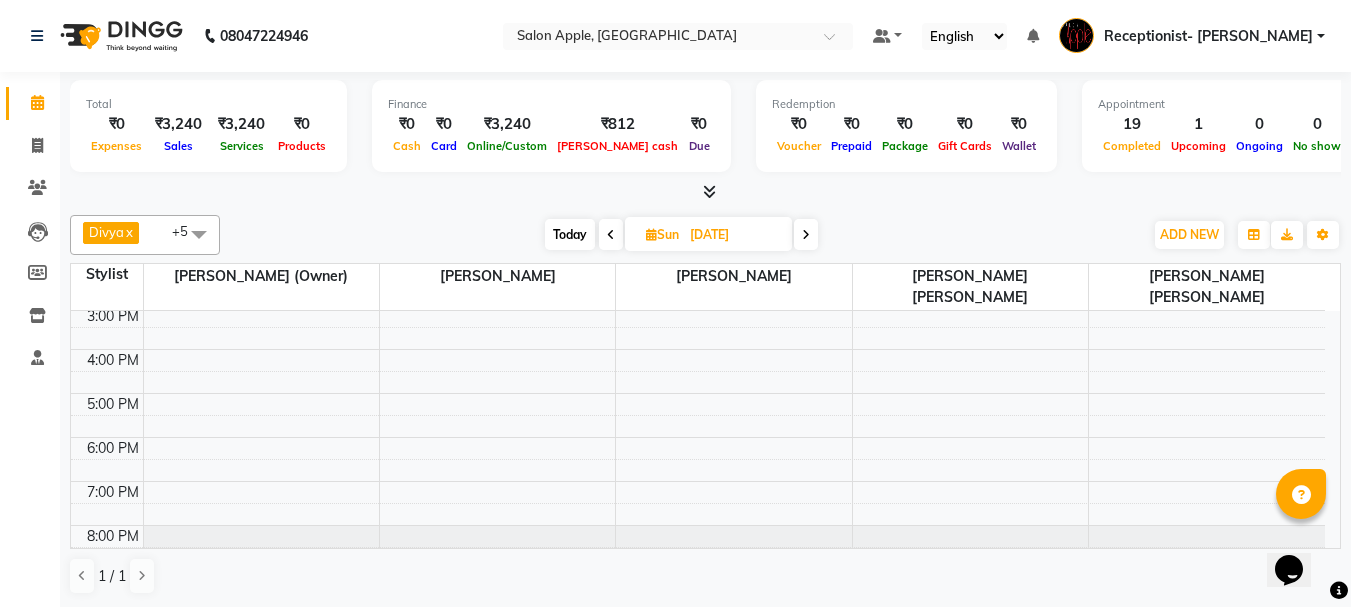 click on "Today" at bounding box center [570, 234] 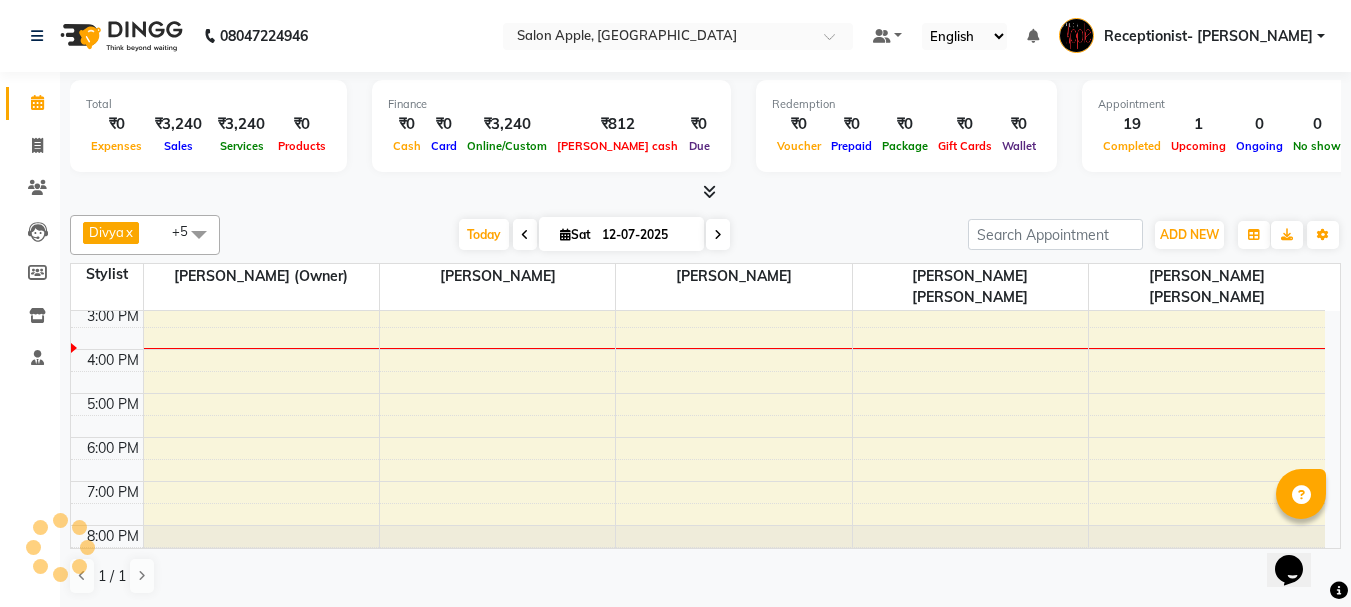 scroll, scrollTop: 309, scrollLeft: 0, axis: vertical 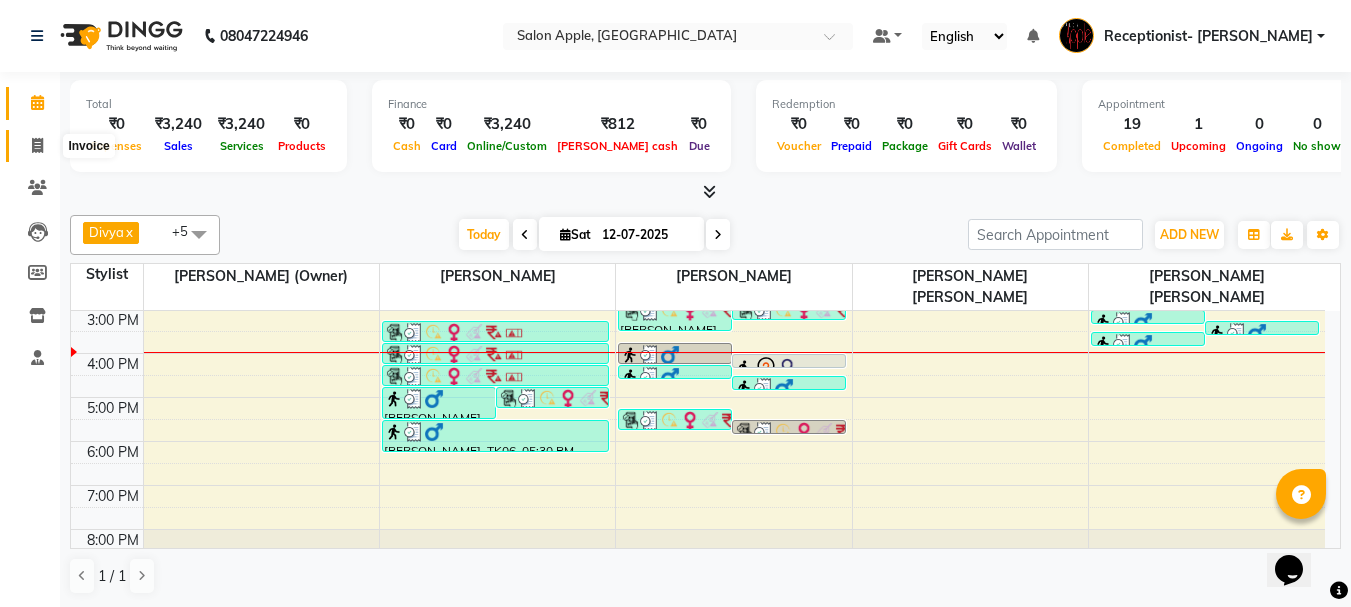 click 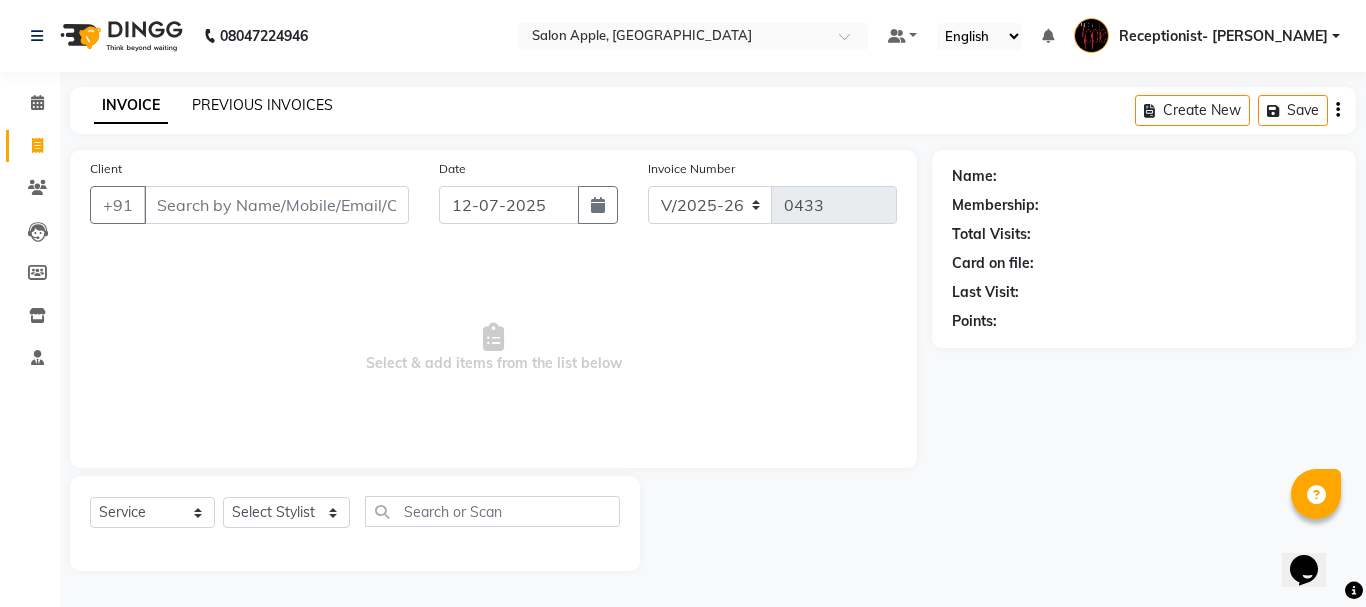 click on "PREVIOUS INVOICES" 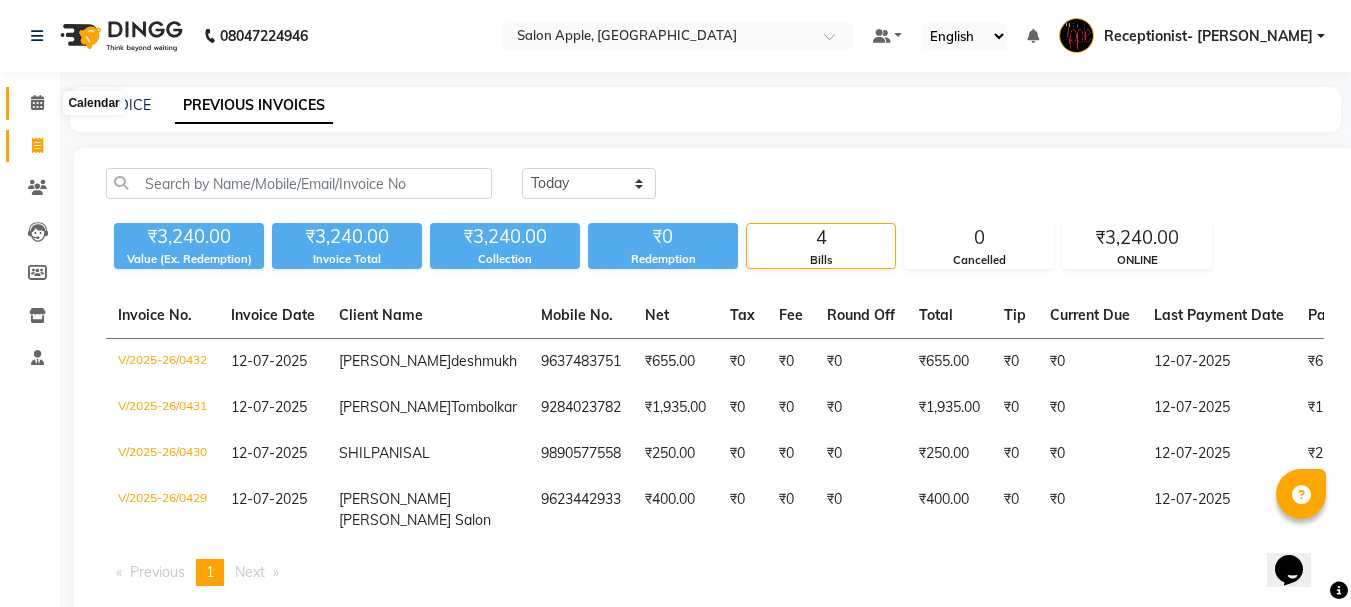 click 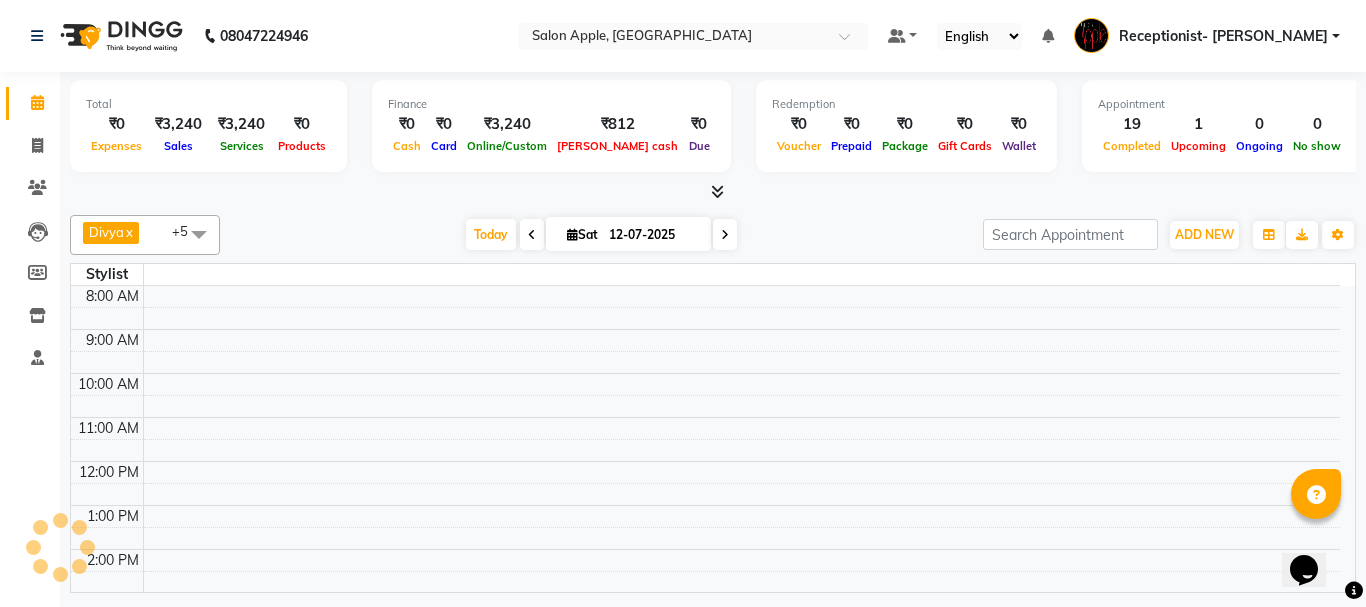click at bounding box center [725, 235] 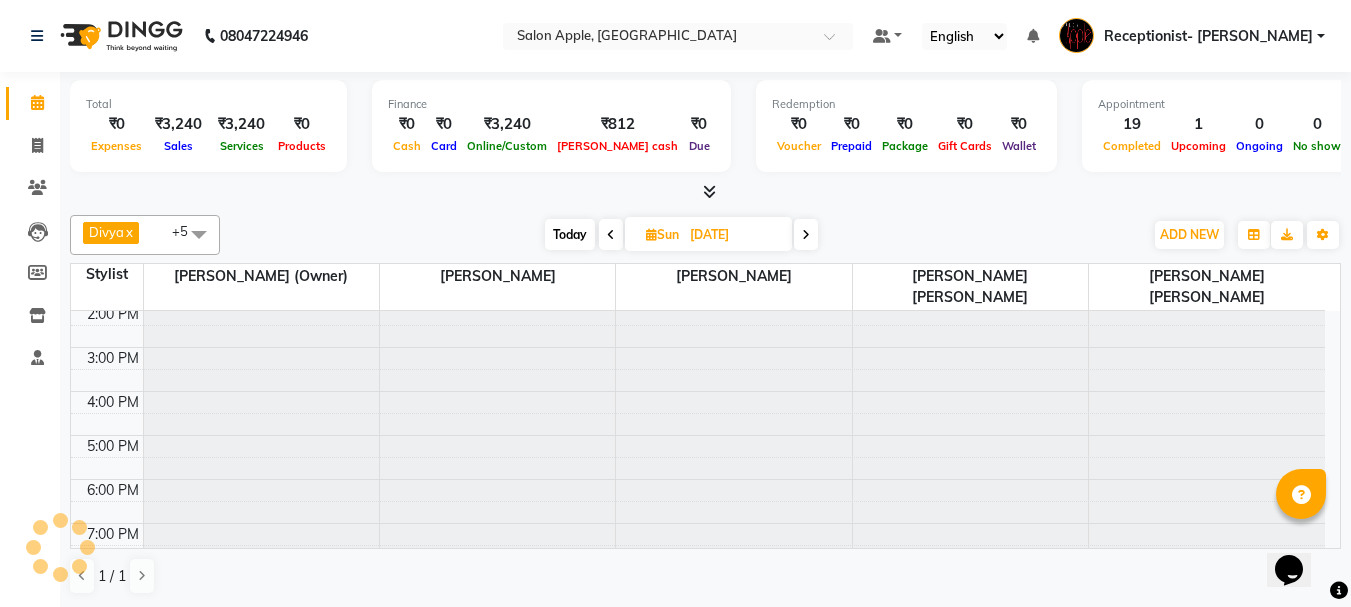 scroll, scrollTop: 0, scrollLeft: 0, axis: both 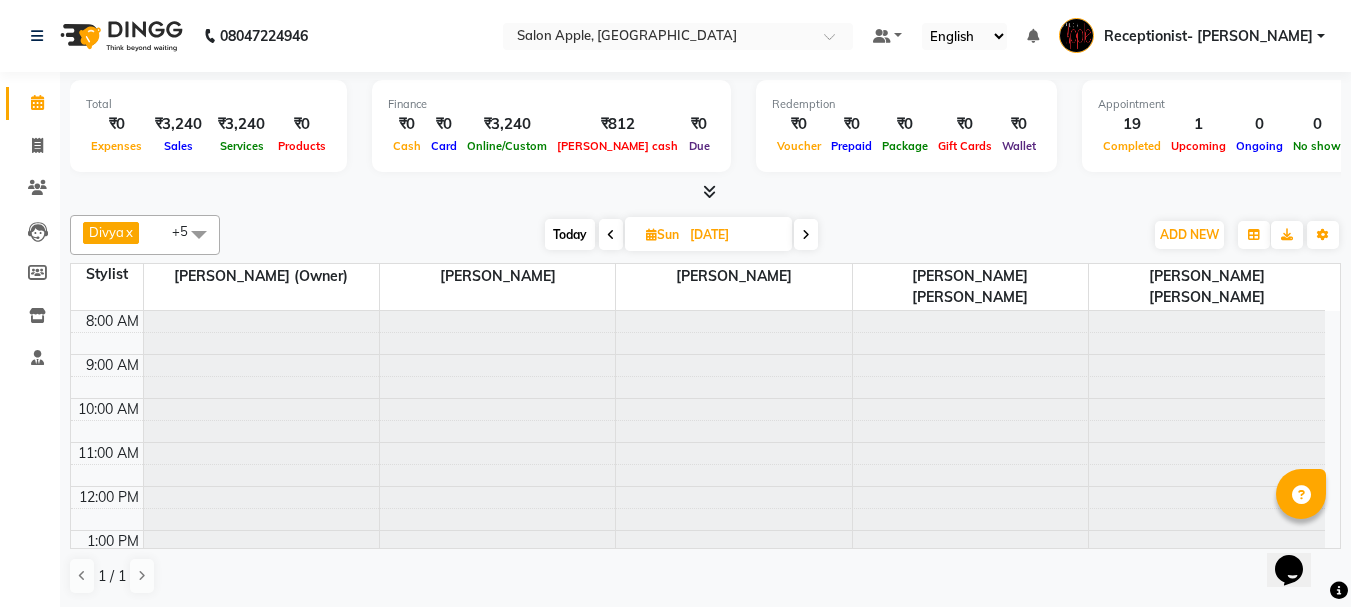 click at bounding box center (1207, 311) 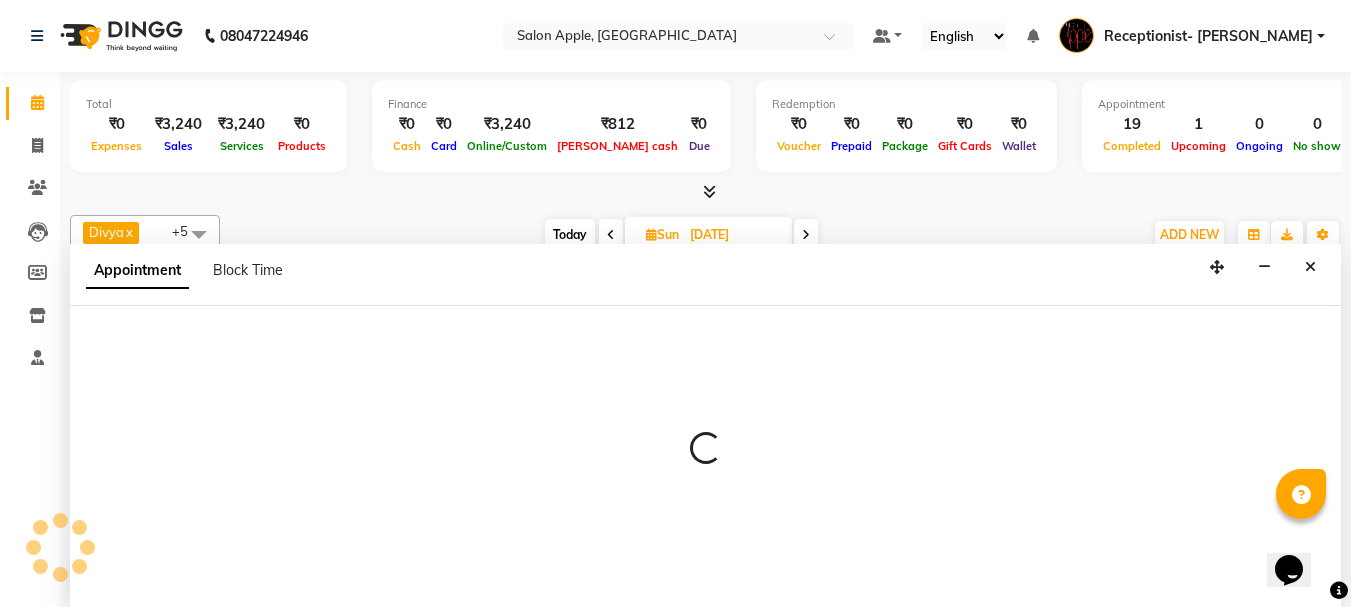 scroll, scrollTop: 1, scrollLeft: 0, axis: vertical 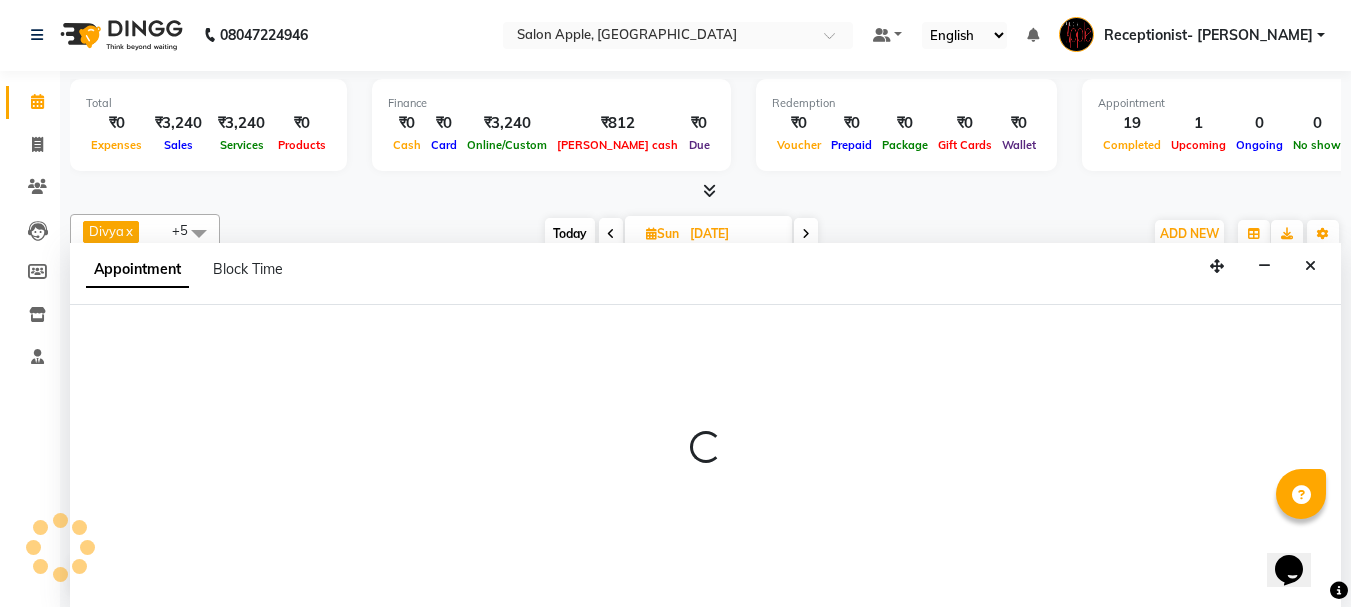 select on "62964" 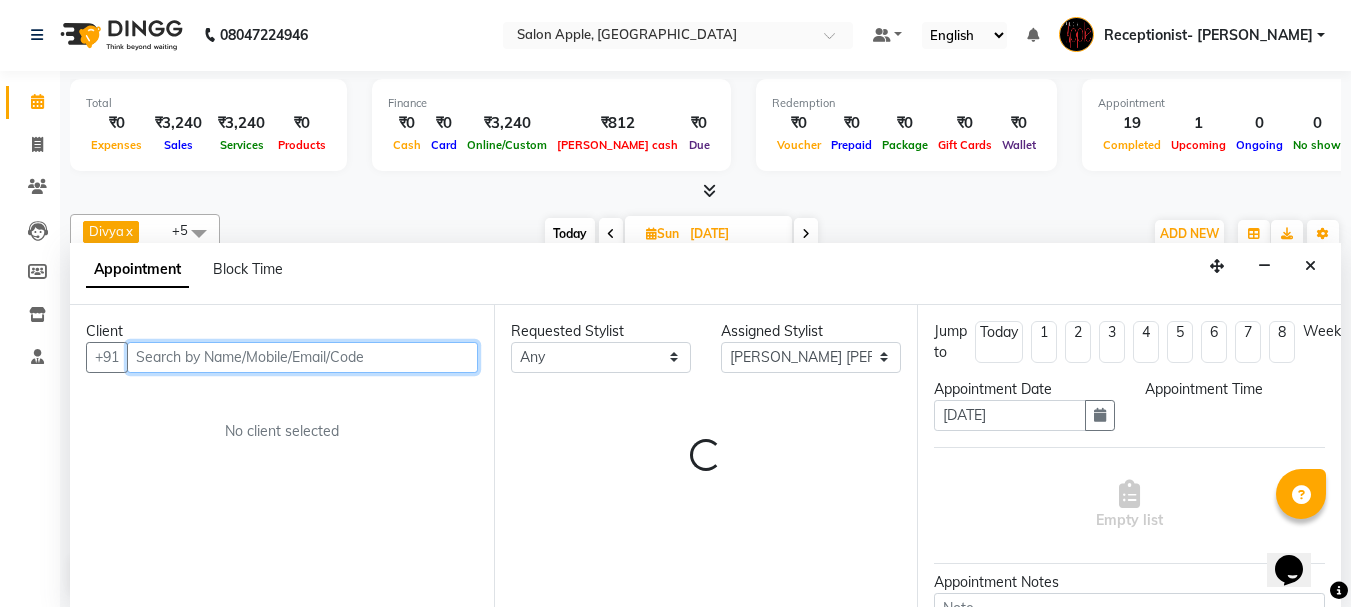select on "720" 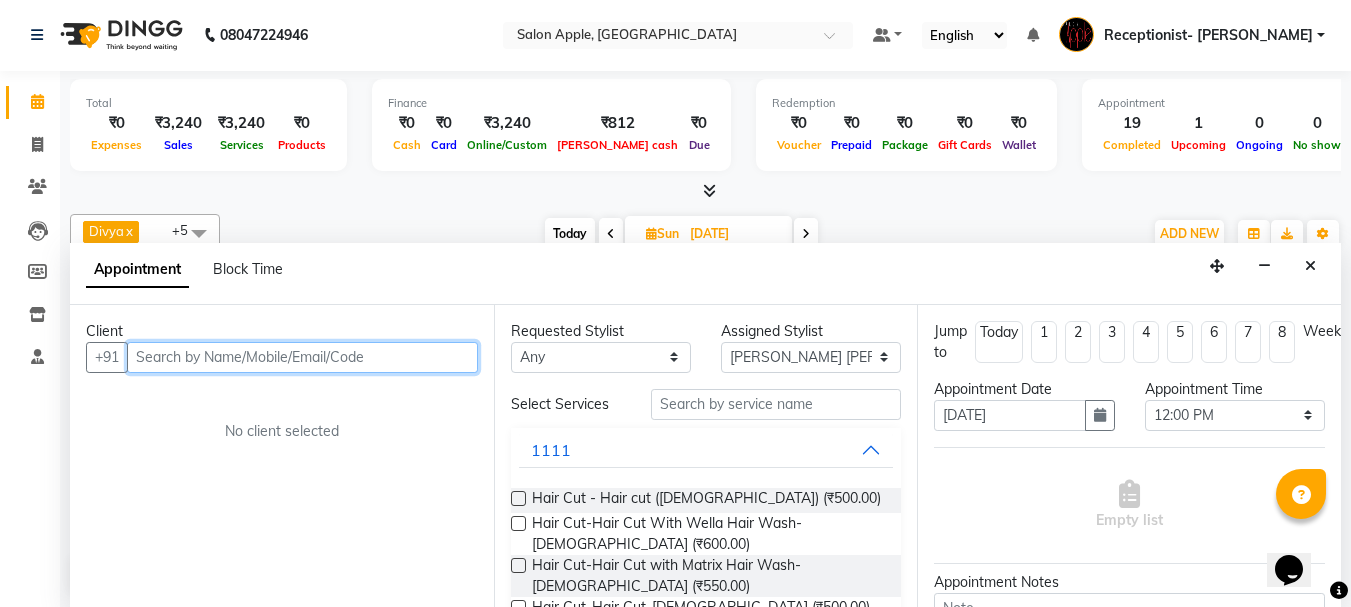 click at bounding box center [302, 357] 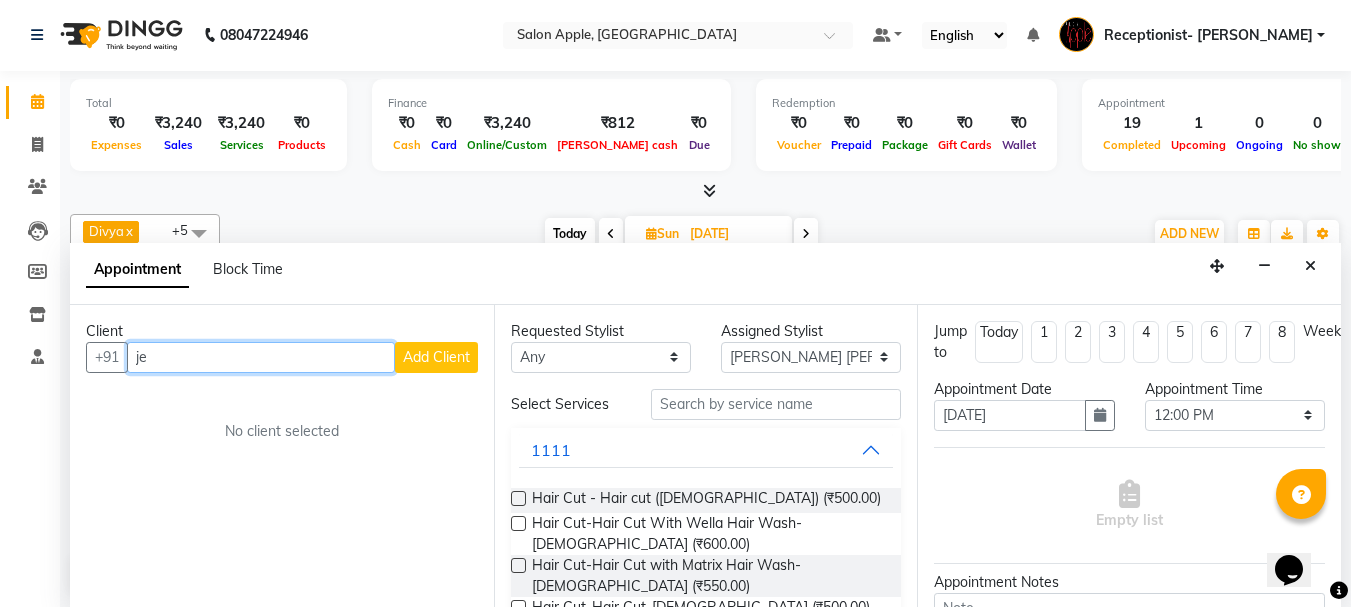 drag, startPoint x: 254, startPoint y: 371, endPoint x: 78, endPoint y: 361, distance: 176.28386 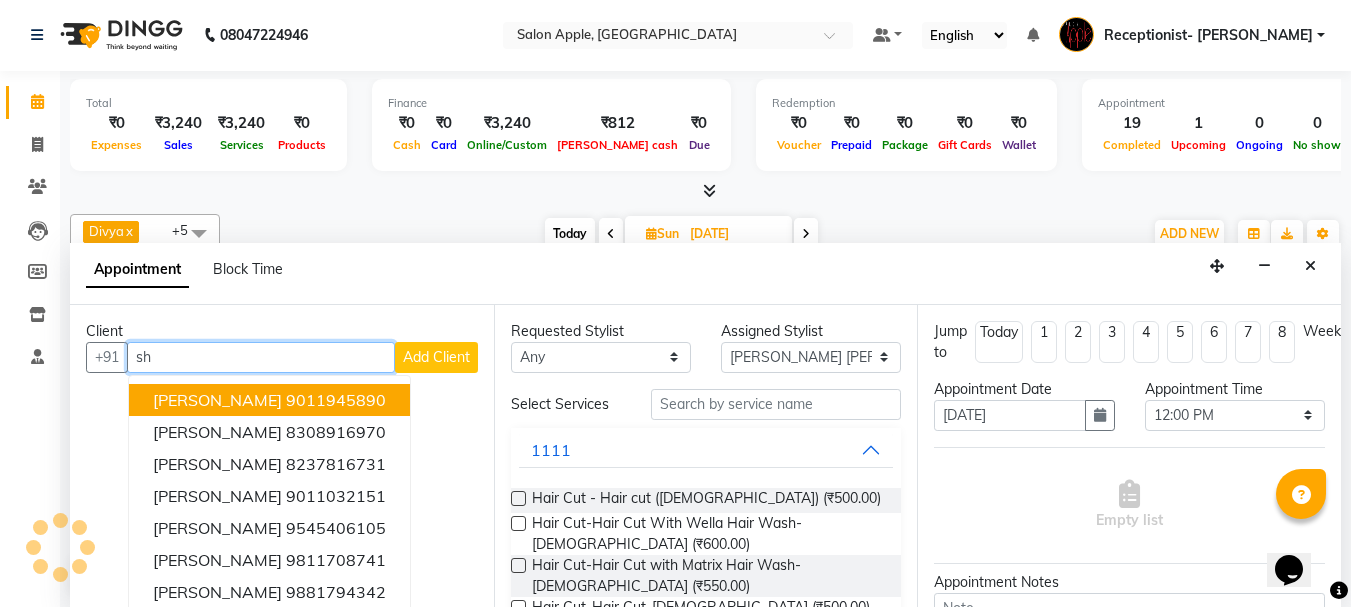 type on "s" 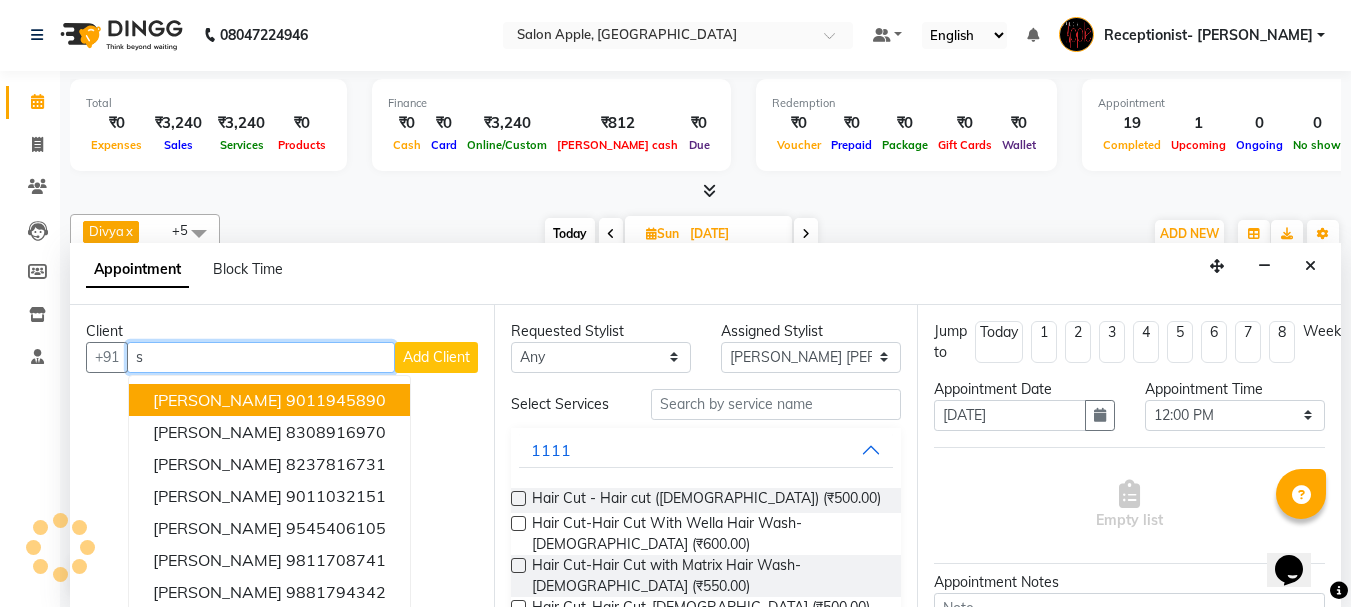 type 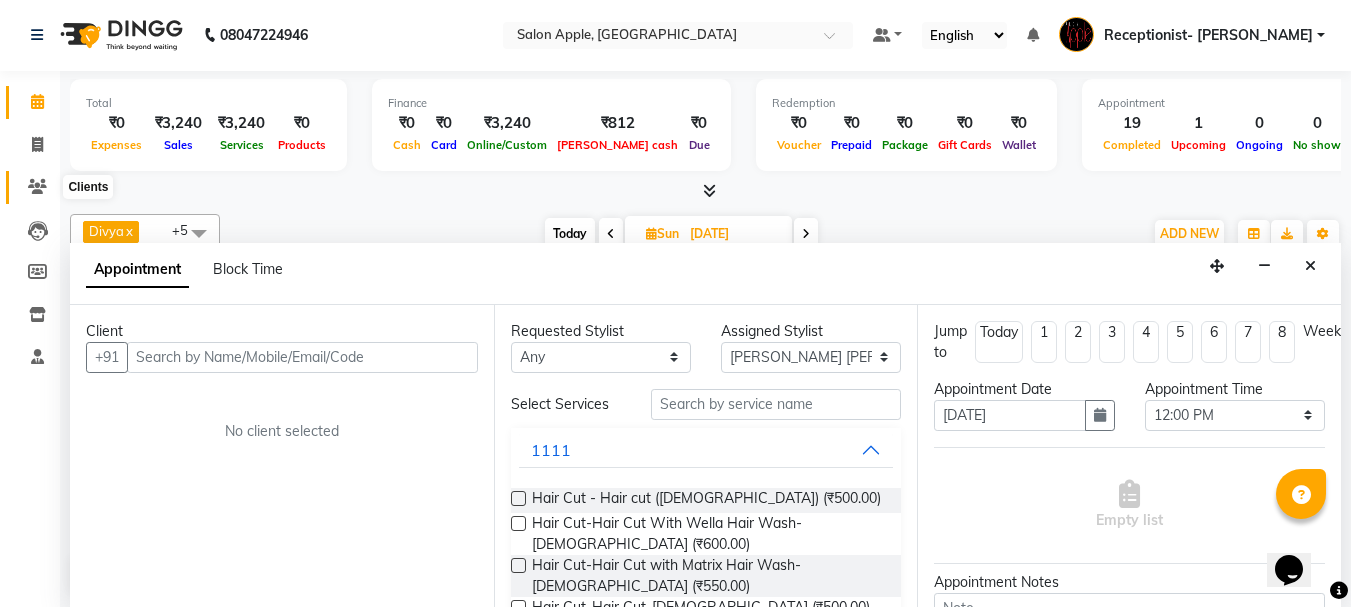 drag, startPoint x: 32, startPoint y: 186, endPoint x: 43, endPoint y: 176, distance: 14.866069 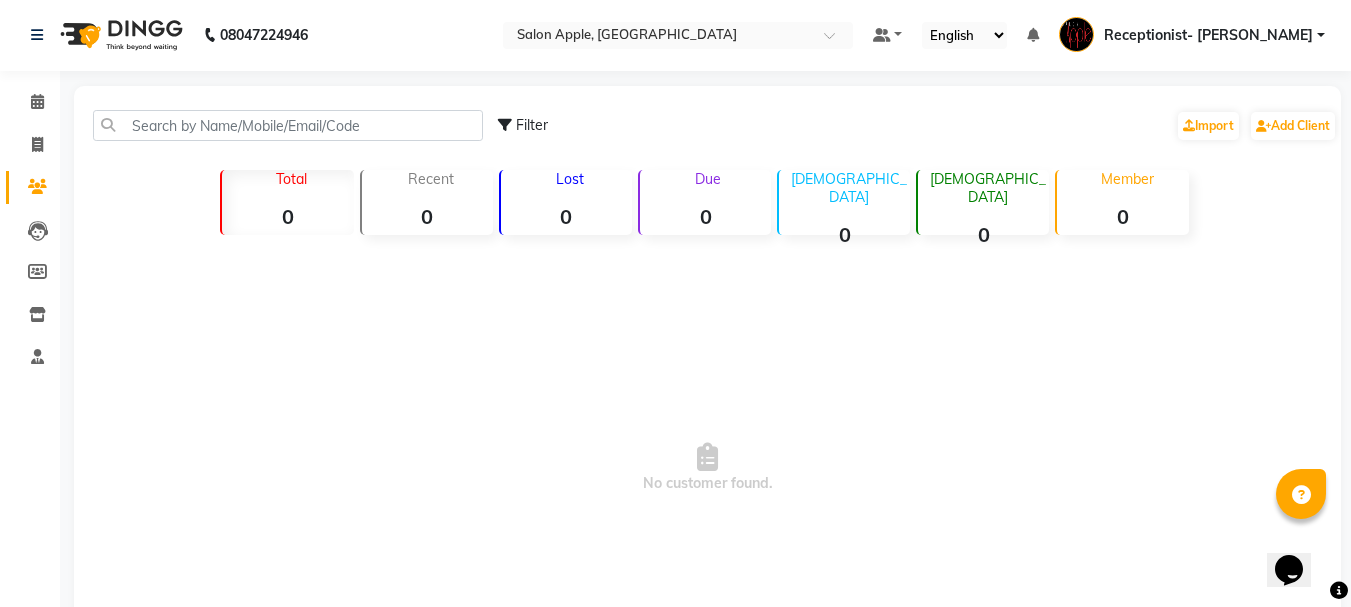 scroll, scrollTop: 0, scrollLeft: 0, axis: both 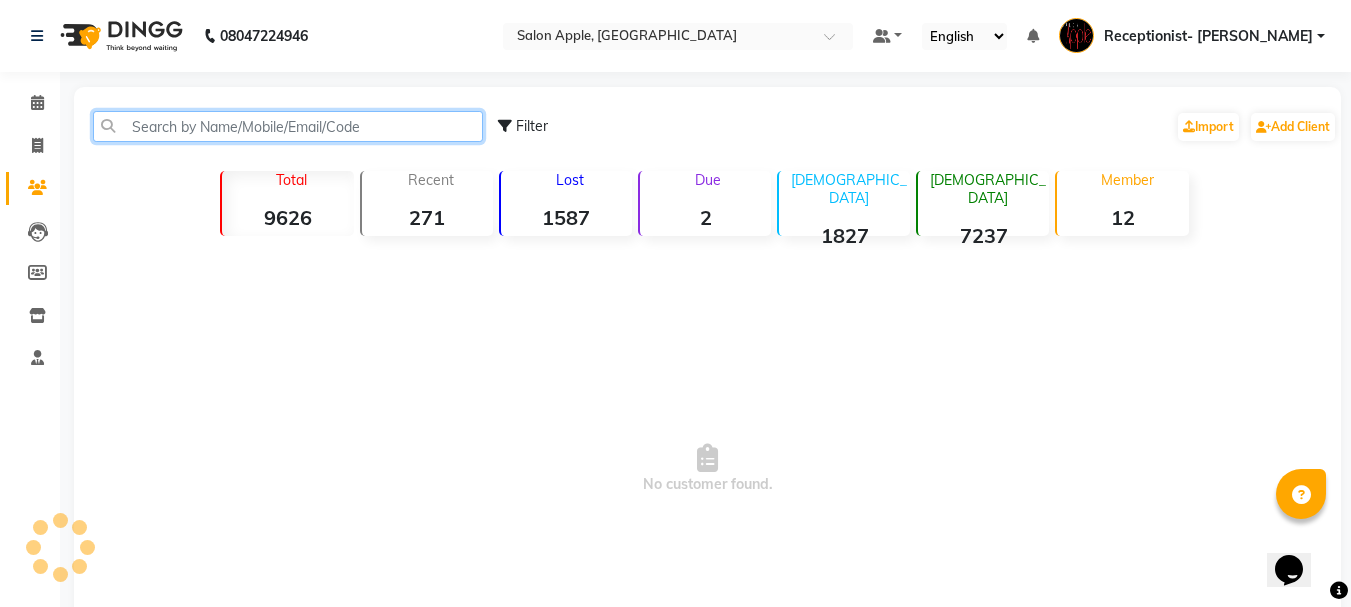 click 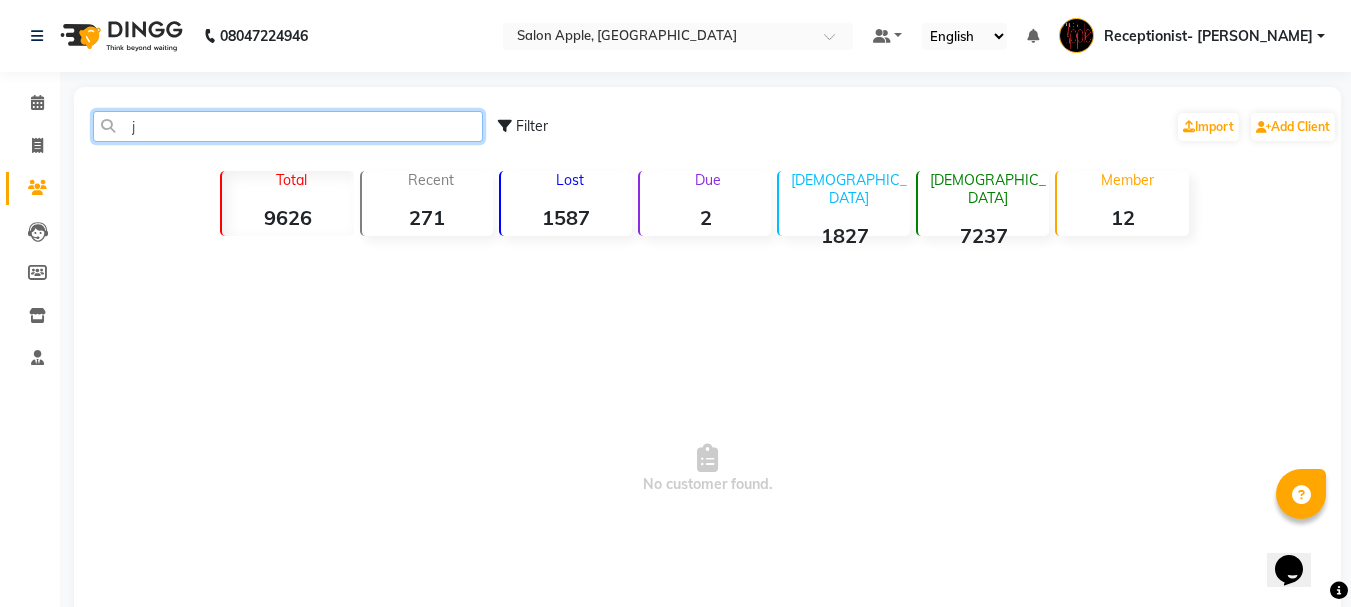 type on "j" 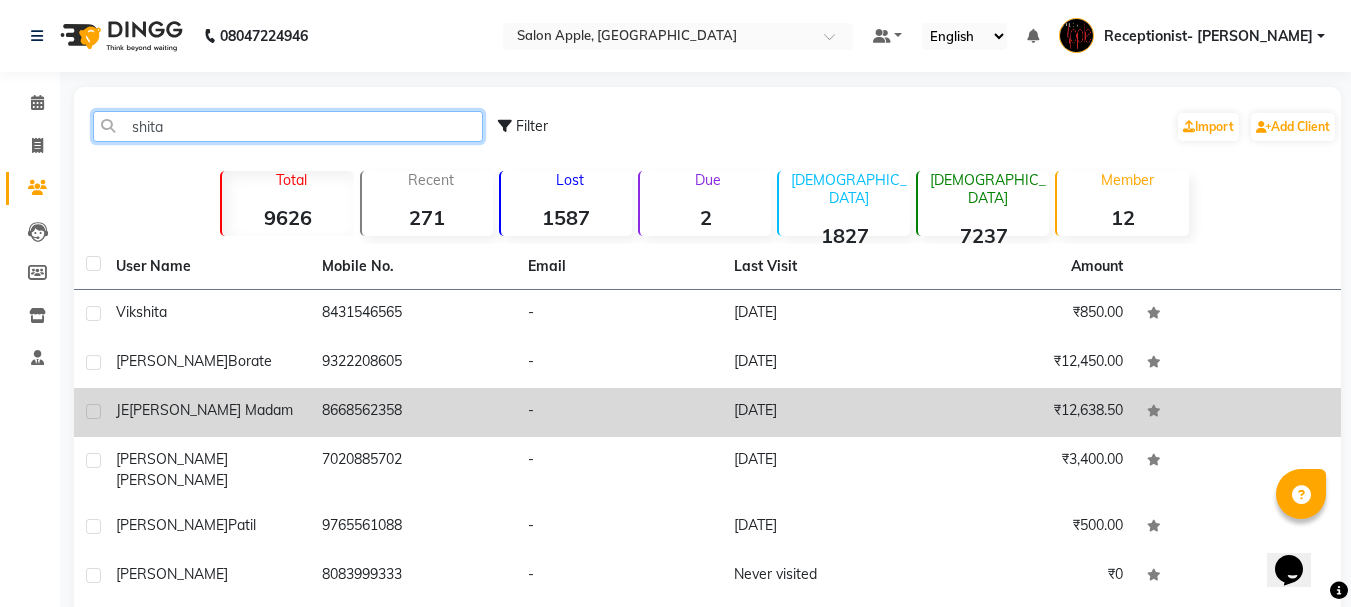 type on "shita" 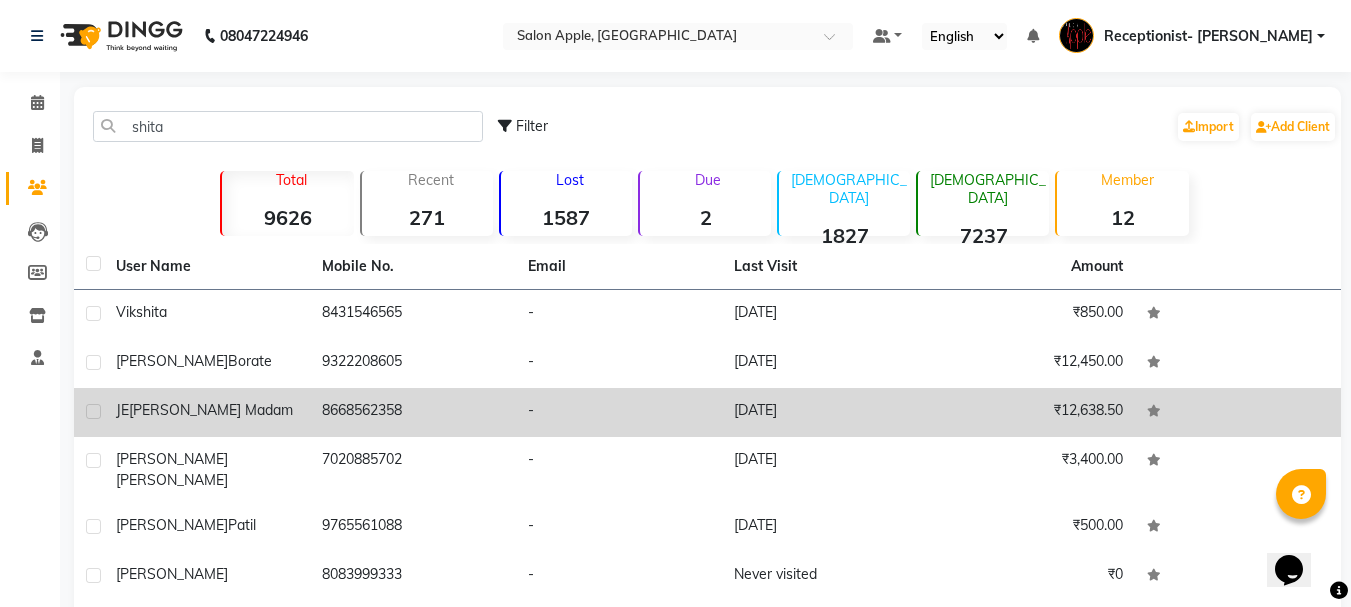 drag, startPoint x: 403, startPoint y: 410, endPoint x: 301, endPoint y: 403, distance: 102.239914 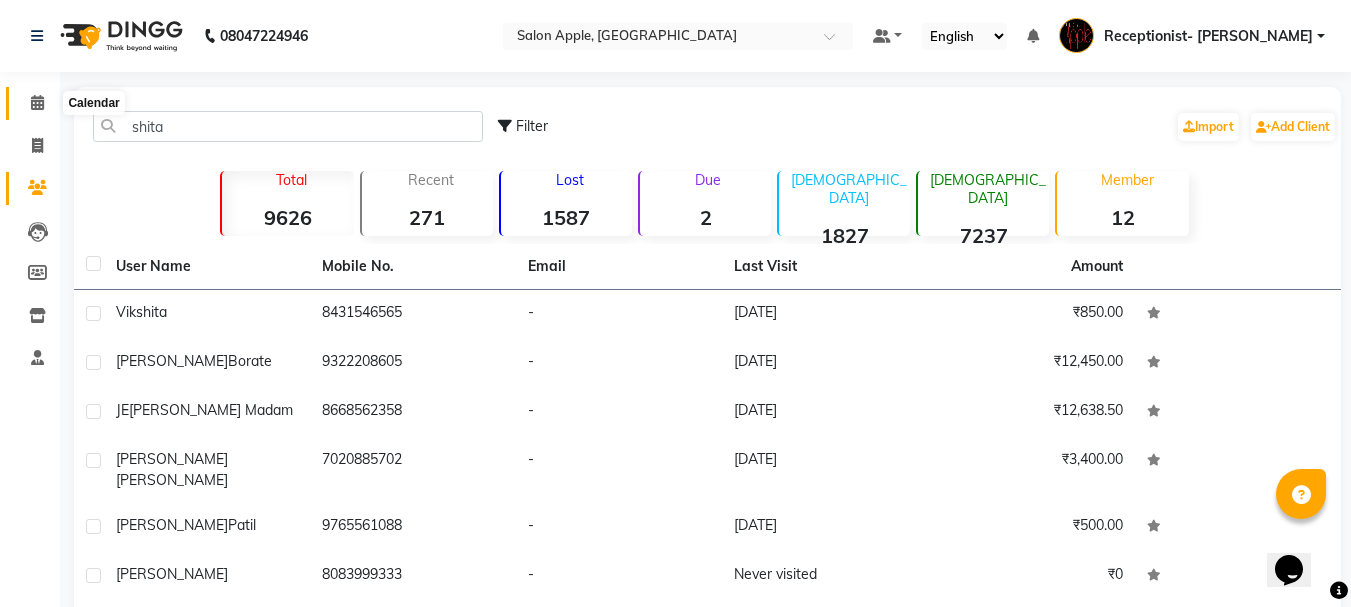 click 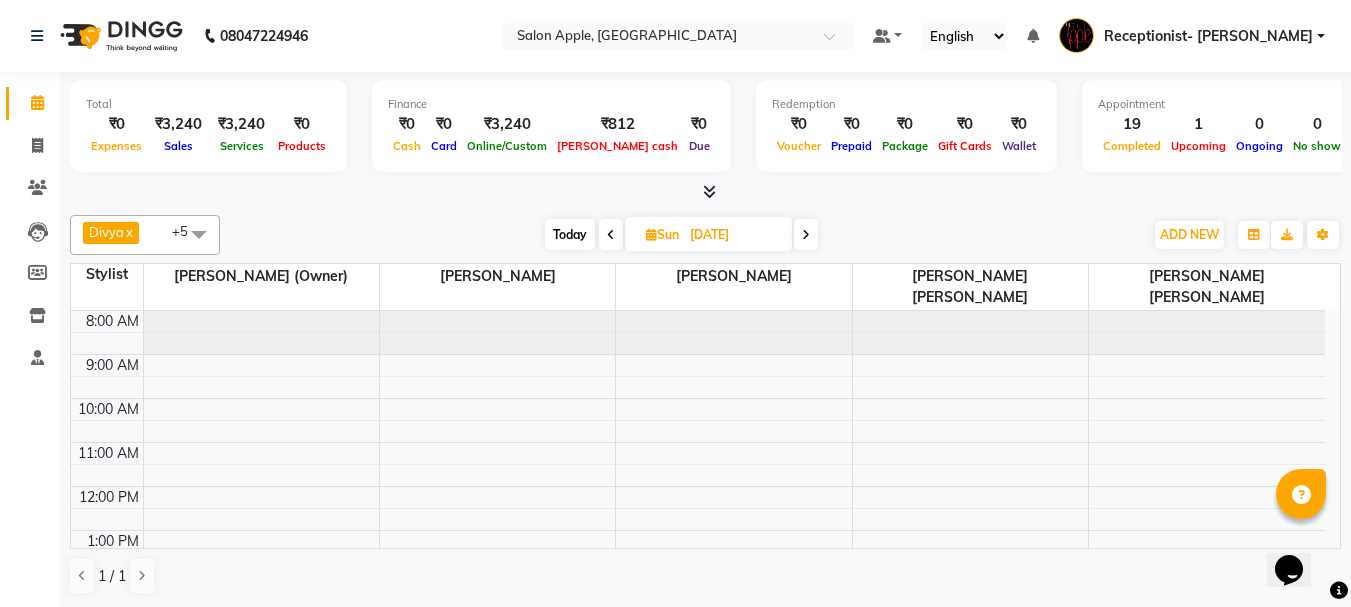 click on "8:00 AM 9:00 AM 10:00 AM 11:00 AM 12:00 PM 1:00 PM 2:00 PM 3:00 PM 4:00 PM 5:00 PM 6:00 PM 7:00 PM 8:00 PM" at bounding box center [698, 596] 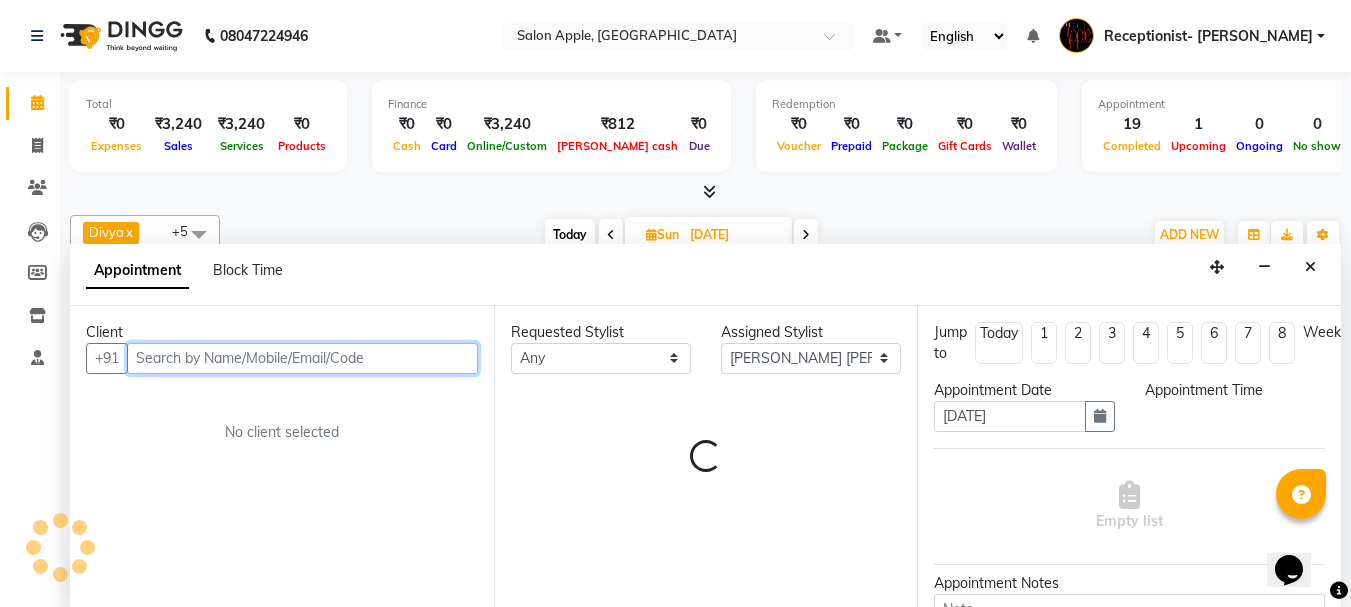select on "720" 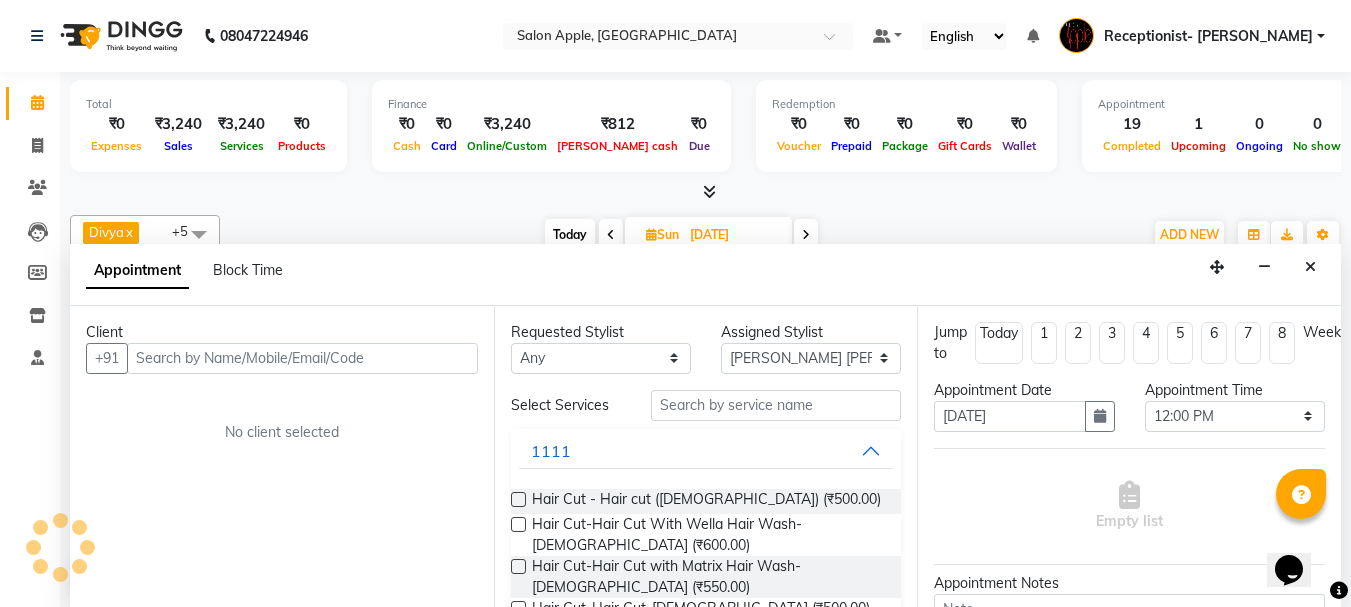 scroll, scrollTop: 1, scrollLeft: 0, axis: vertical 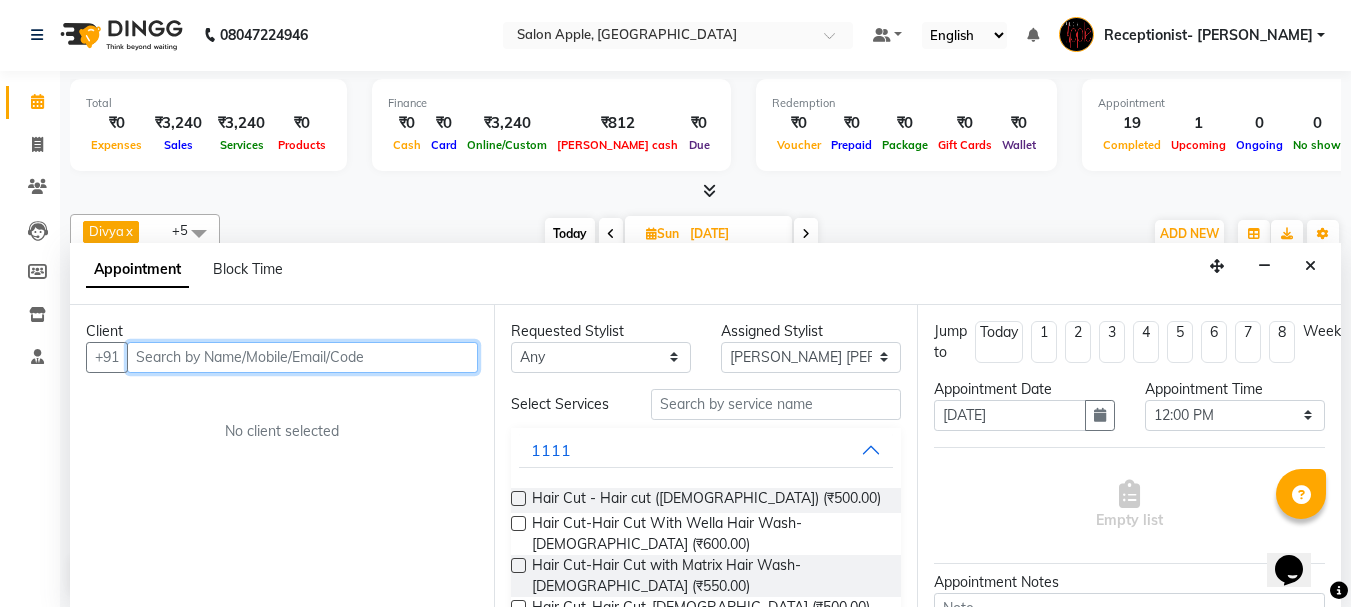 click at bounding box center (302, 357) 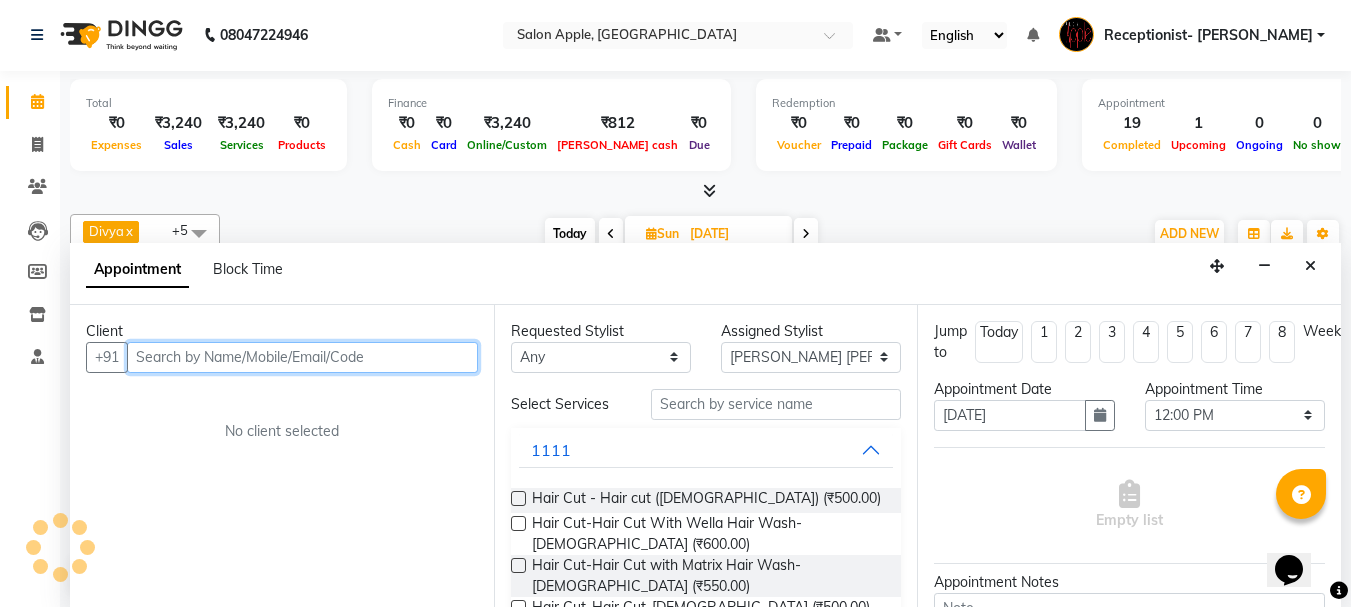 paste on "8668562358" 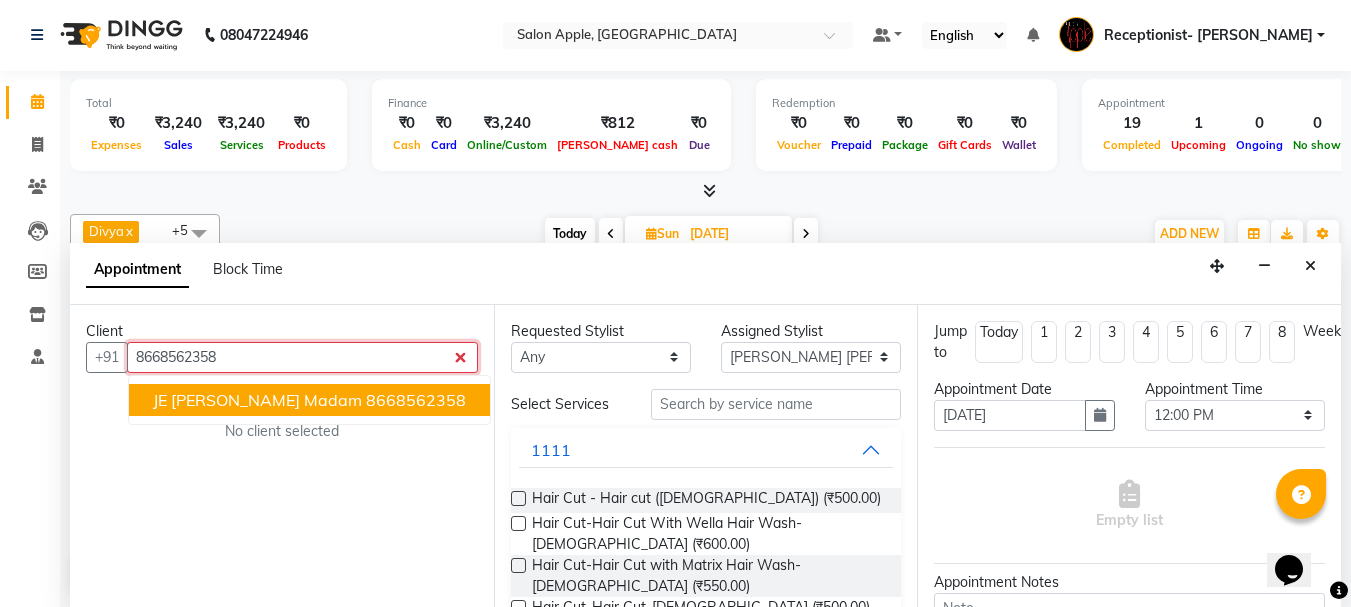 click on "8668562358" at bounding box center [416, 400] 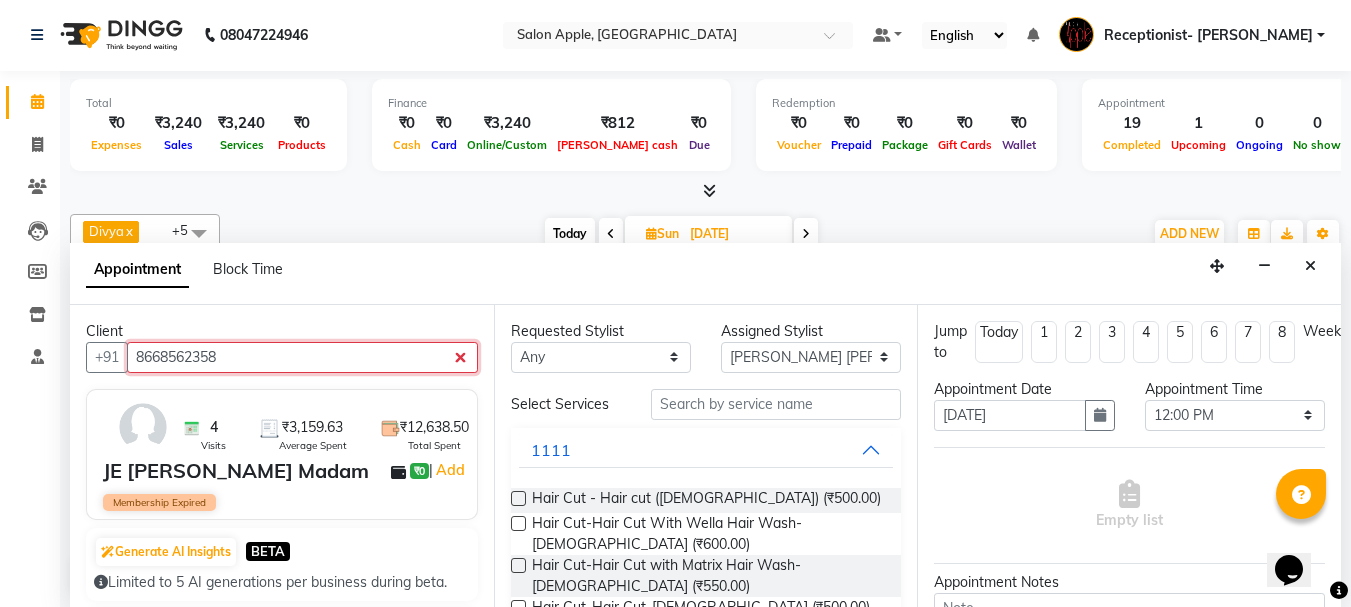 type on "8668562358" 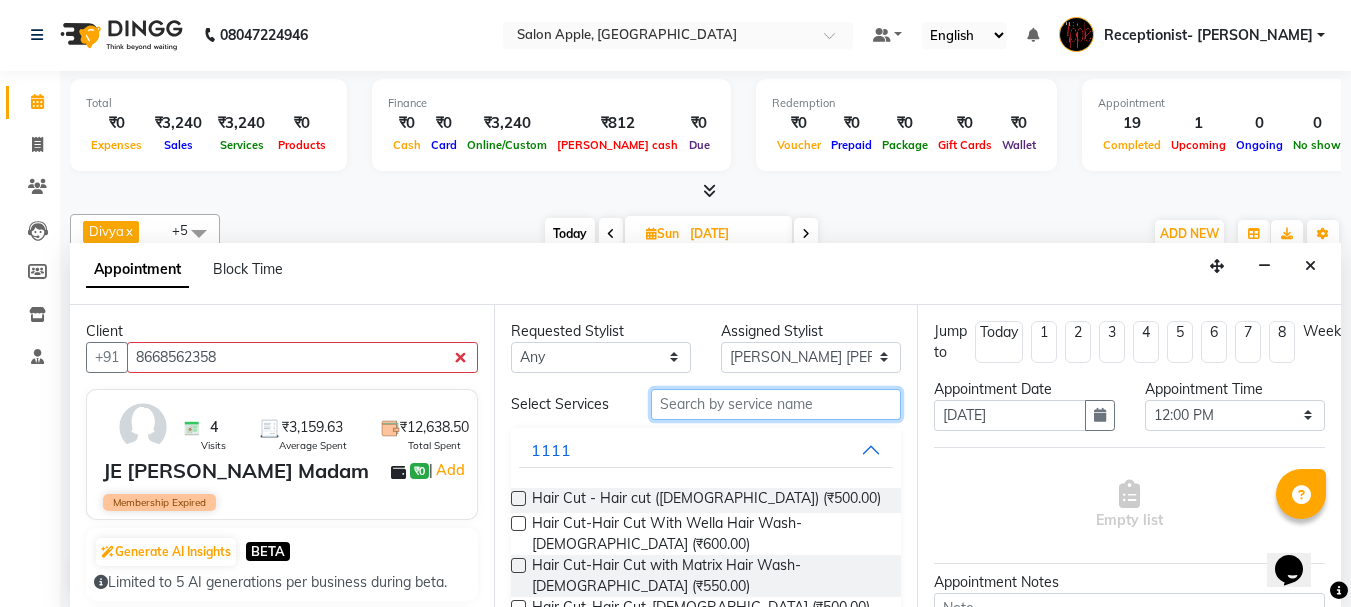click at bounding box center (776, 404) 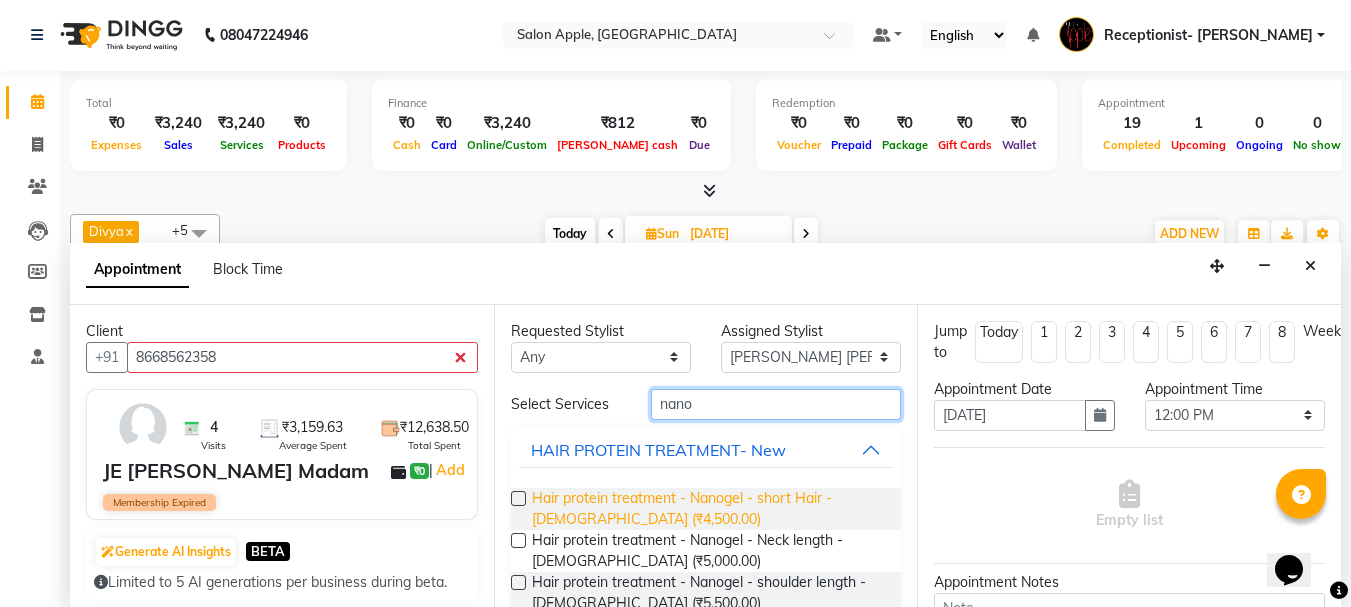 type on "nano" 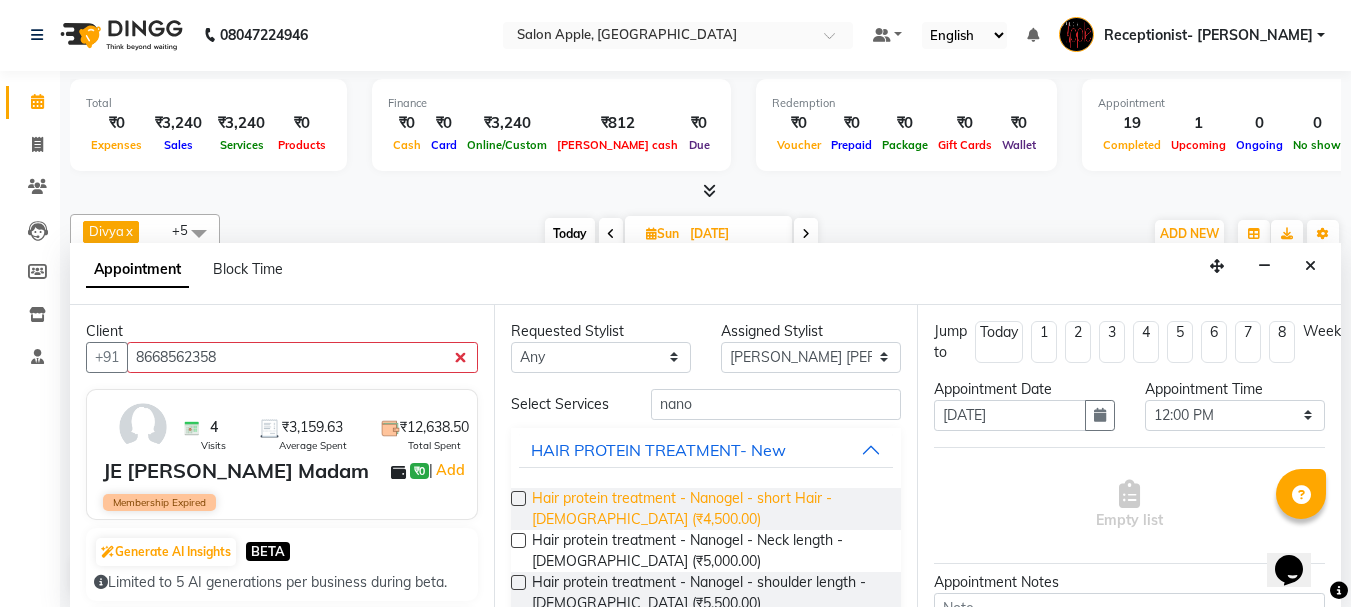 click on "Hair protein treatment - Nanogel - short Hair - Female (₹4,500.00)" at bounding box center [709, 509] 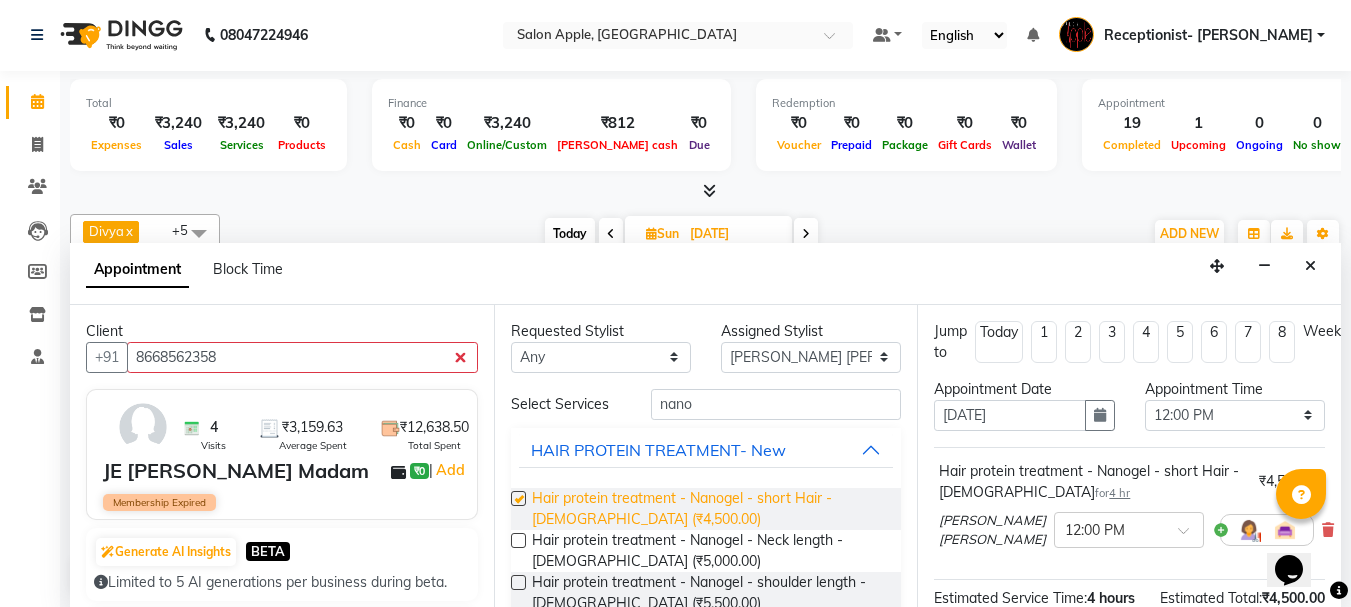 checkbox on "false" 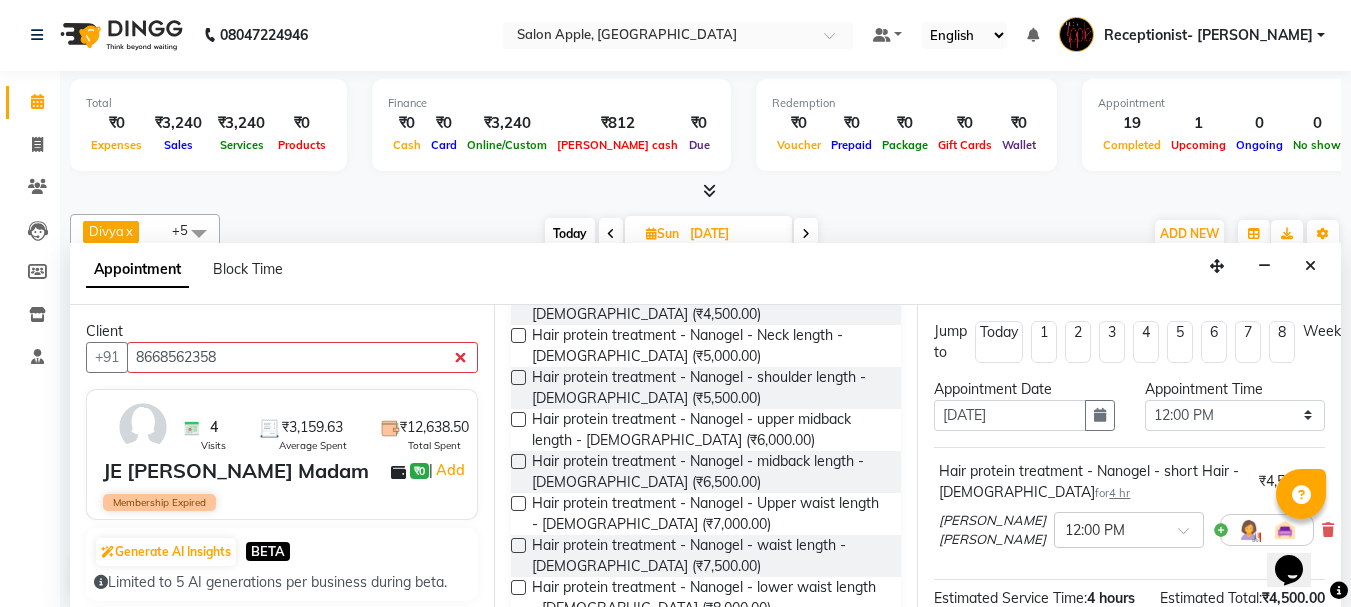 scroll, scrollTop: 400, scrollLeft: 0, axis: vertical 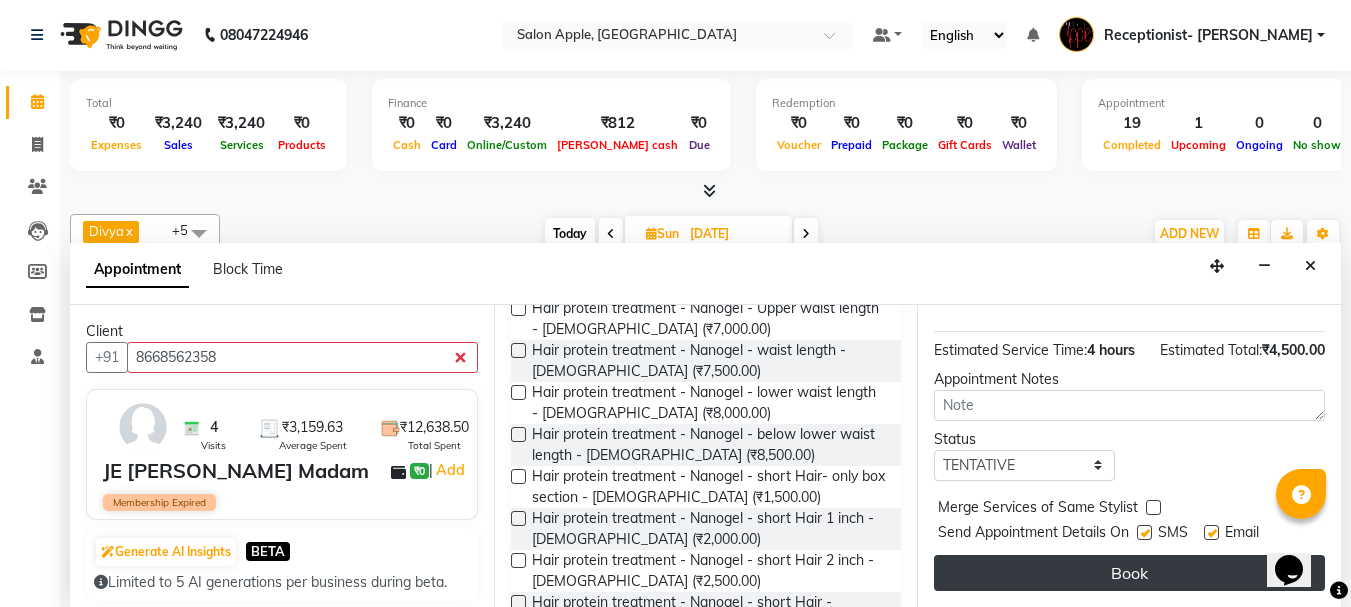 click on "Book" at bounding box center (1129, 573) 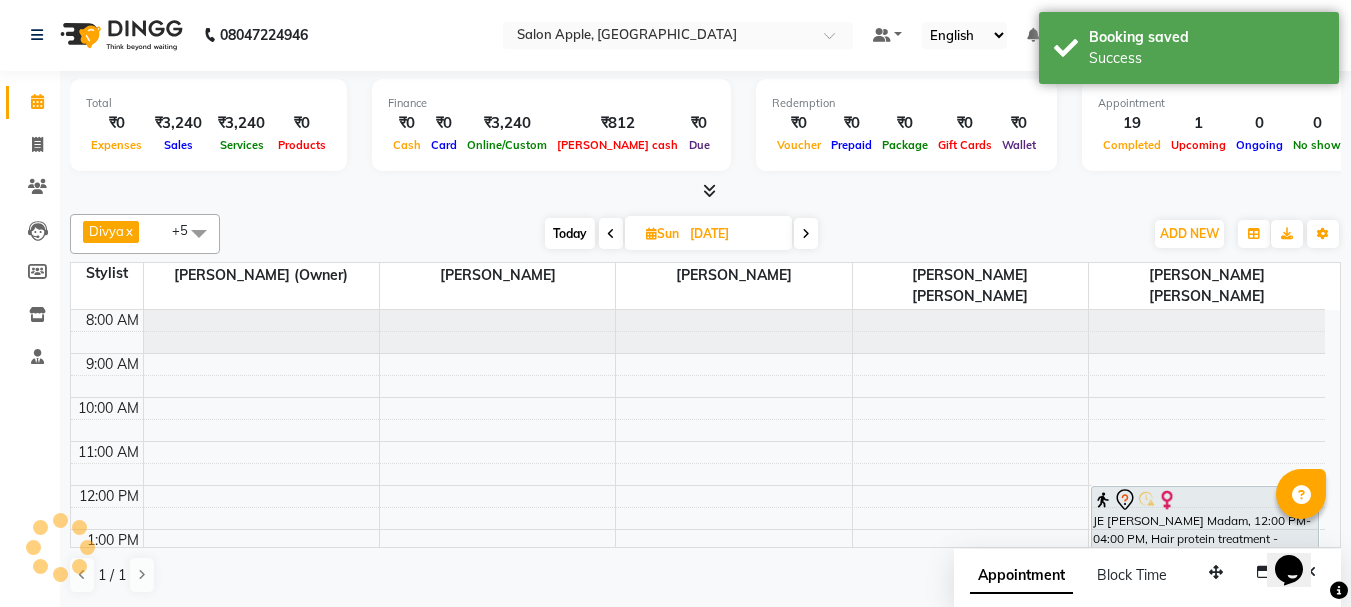 scroll, scrollTop: 0, scrollLeft: 0, axis: both 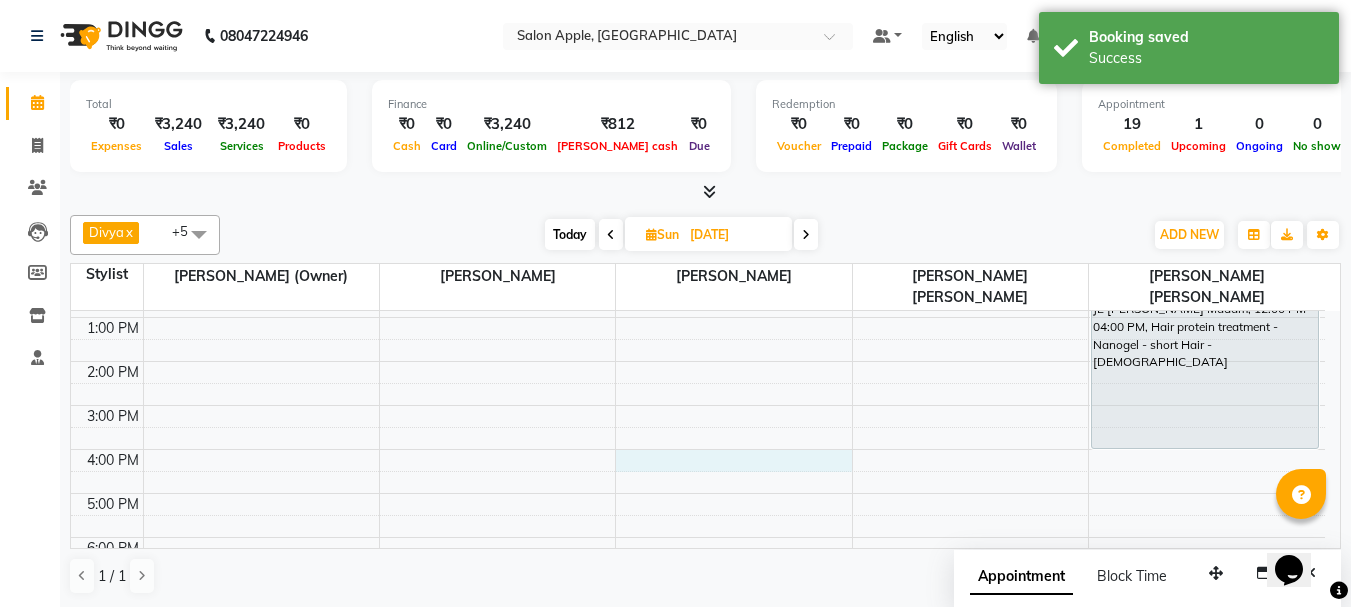 click on "8:00 AM 9:00 AM 10:00 AM 11:00 AM 12:00 PM 1:00 PM 2:00 PM 3:00 PM 4:00 PM 5:00 PM 6:00 PM 7:00 PM 8:00 PM             JE Shital Madam, 12:00 PM-04:00 PM, Hair protein treatment - Nanogel - short Hair - Female" at bounding box center [698, 383] 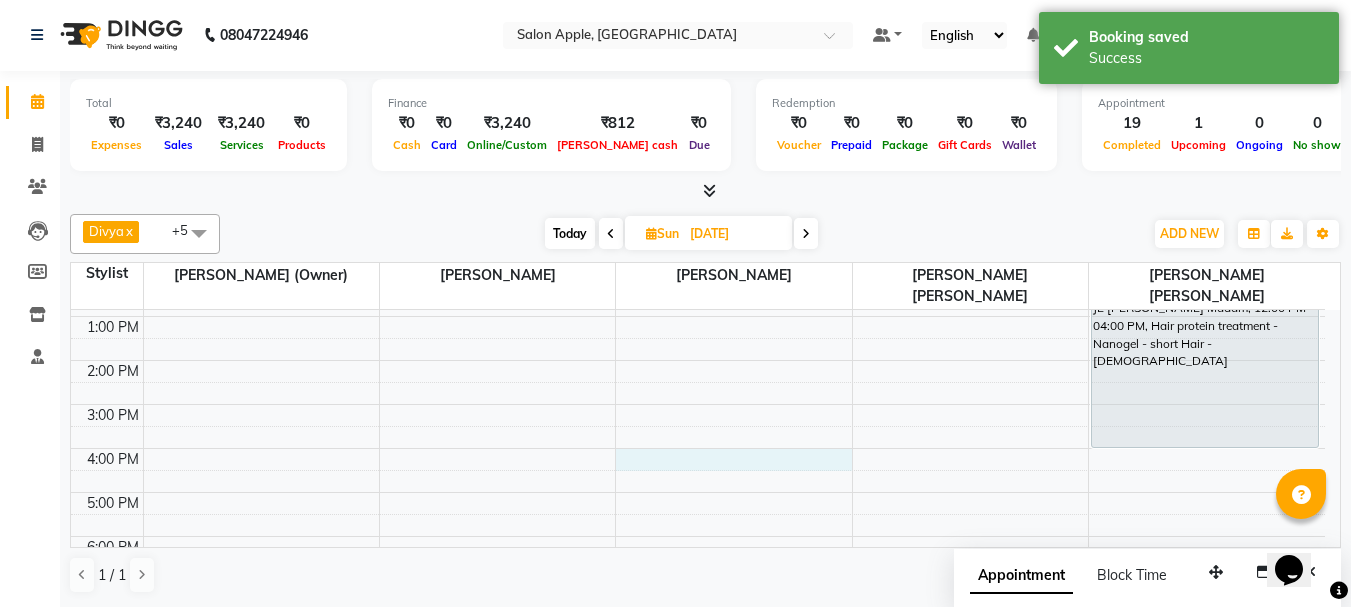 select on "50336" 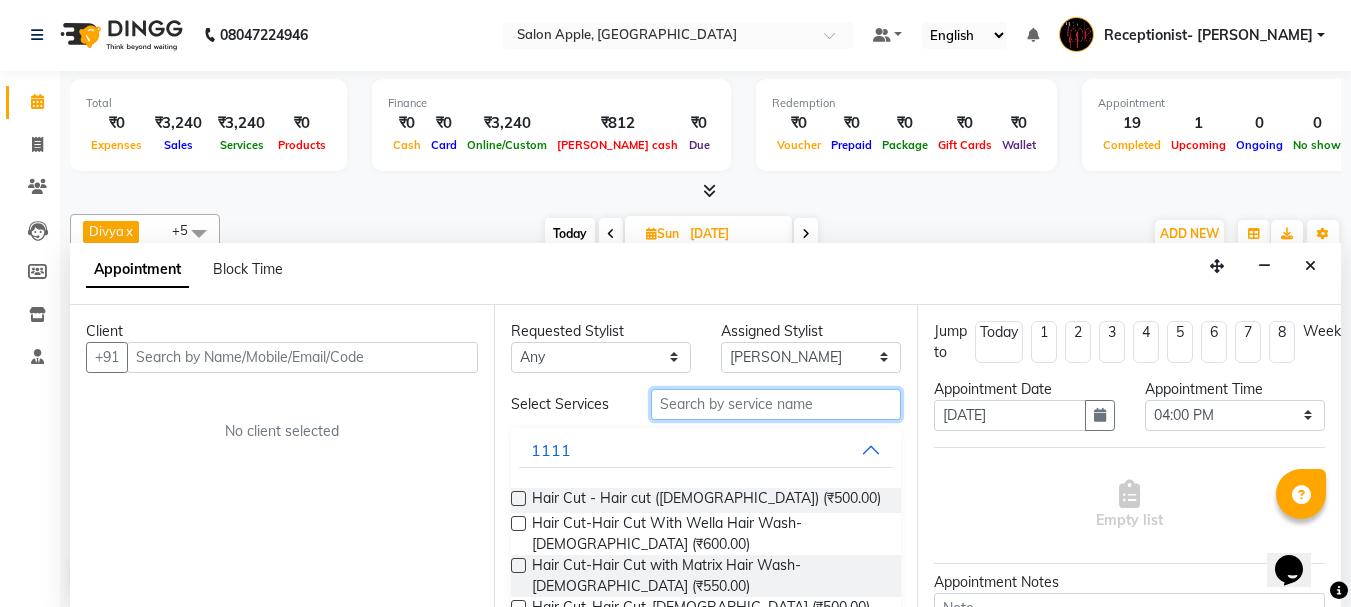 click at bounding box center [776, 404] 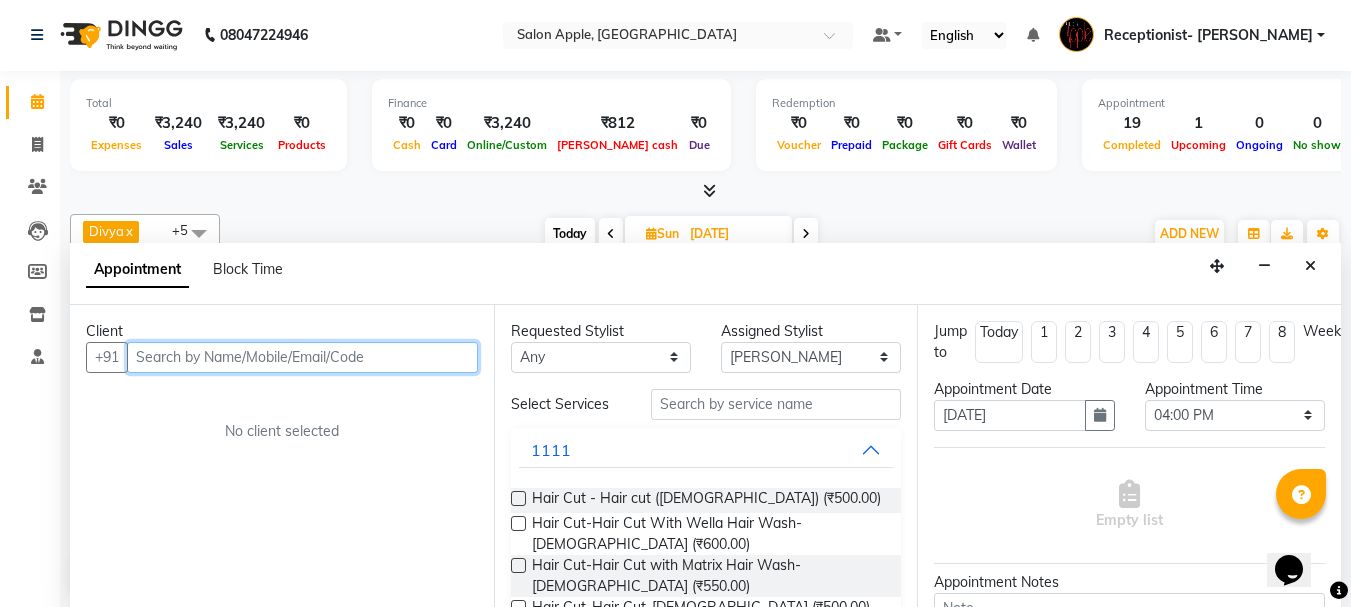 click at bounding box center [302, 357] 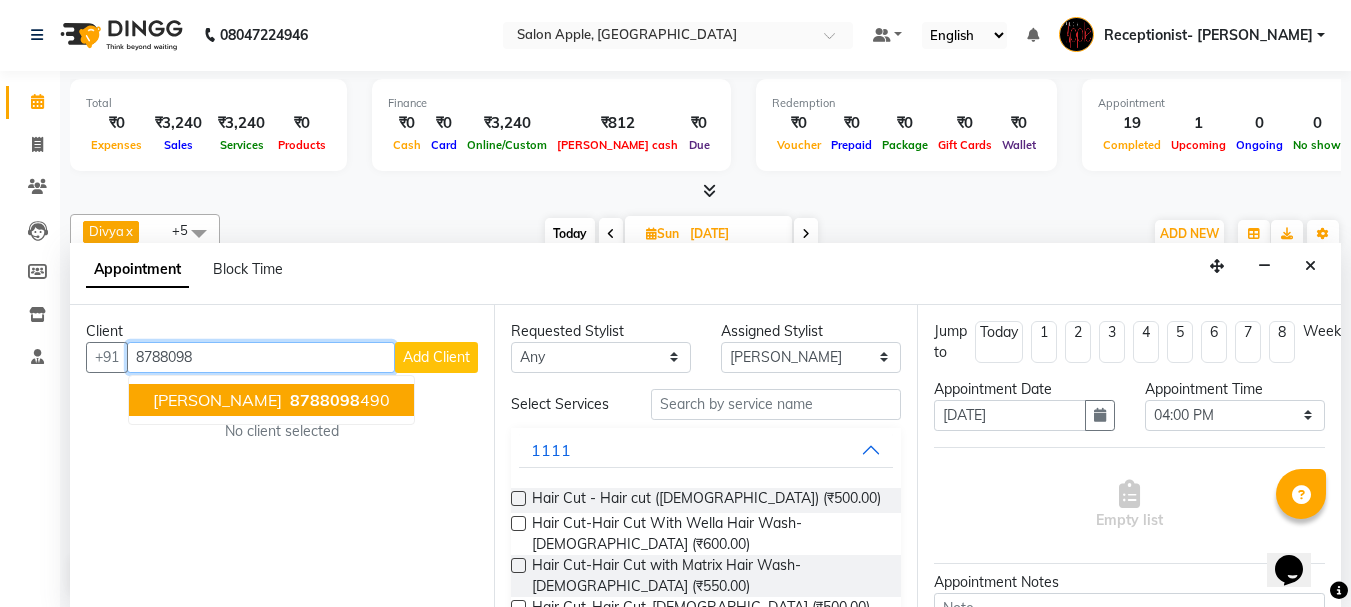 click on "8788098" at bounding box center [325, 400] 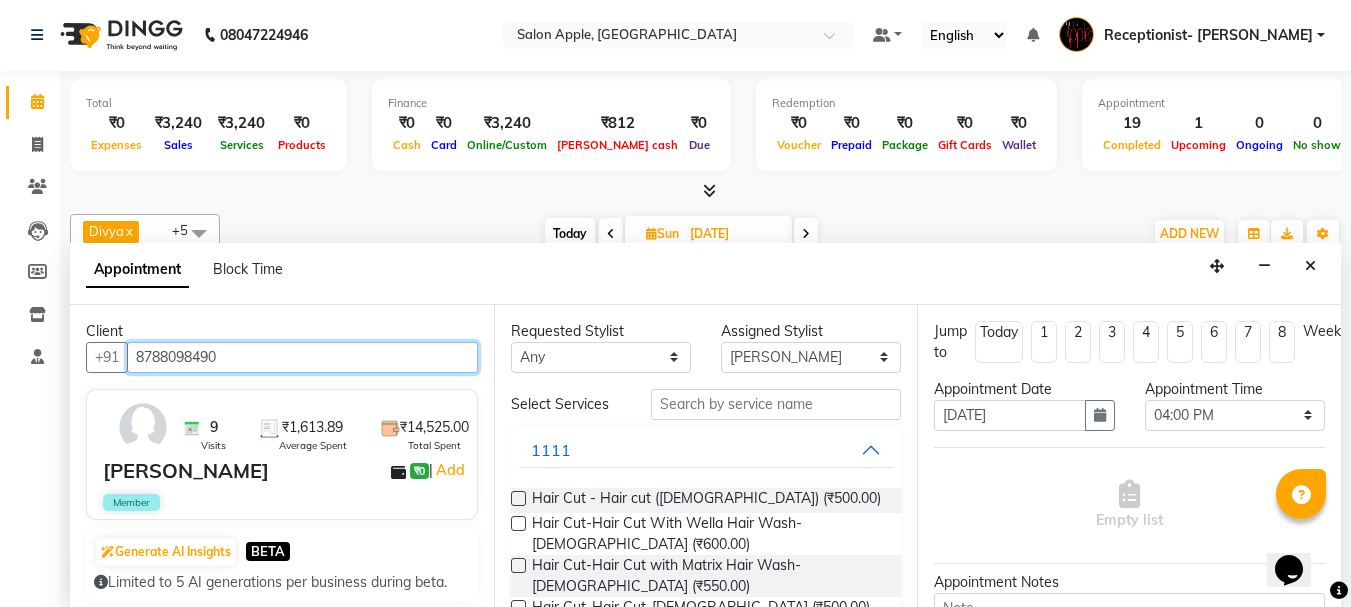 type on "8788098490" 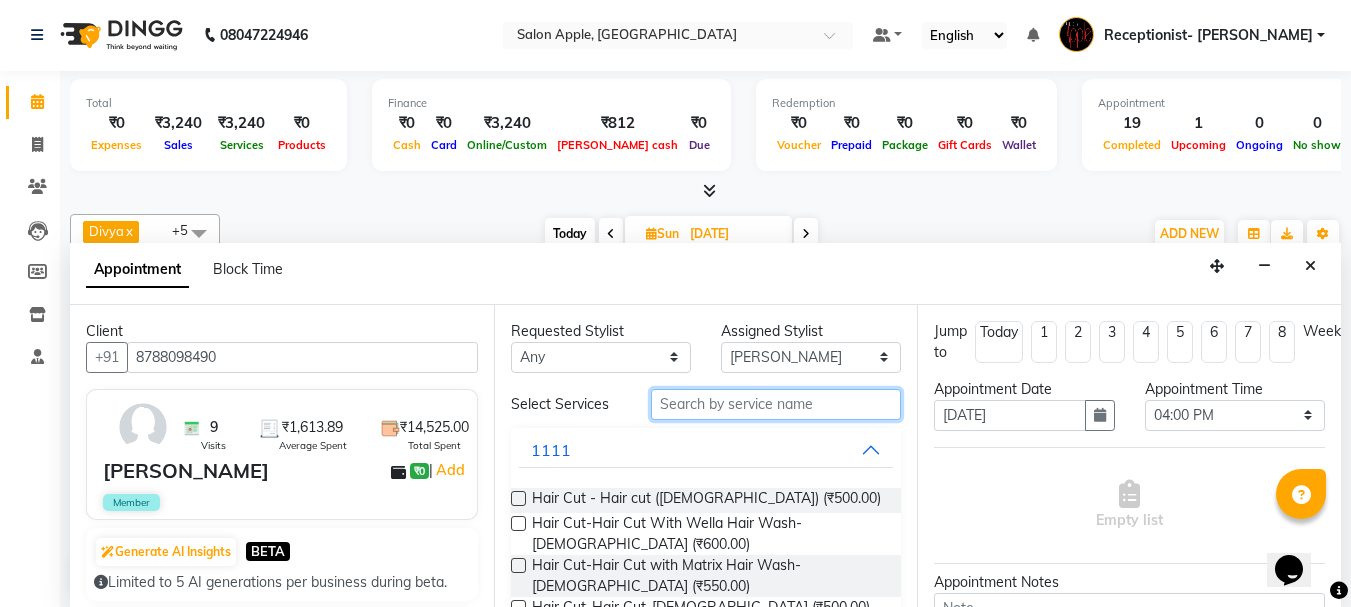 click at bounding box center [776, 404] 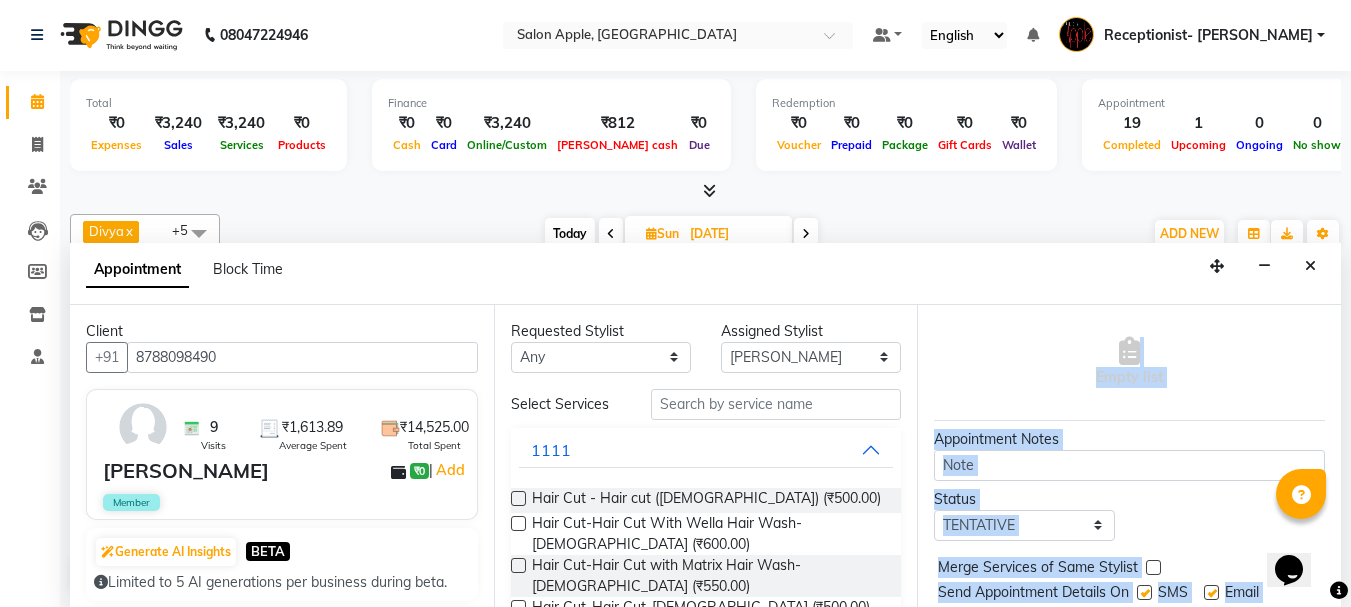 scroll, scrollTop: 220, scrollLeft: 0, axis: vertical 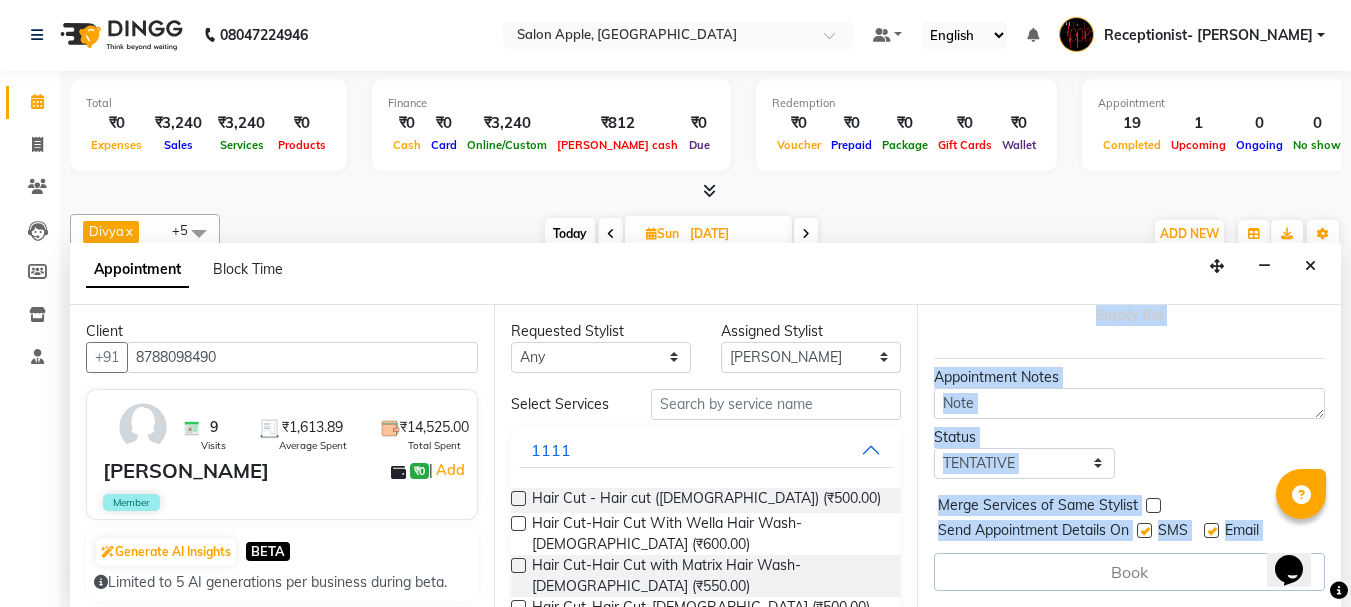 drag, startPoint x: 1229, startPoint y: 583, endPoint x: 1365, endPoint y: 574, distance: 136.29747 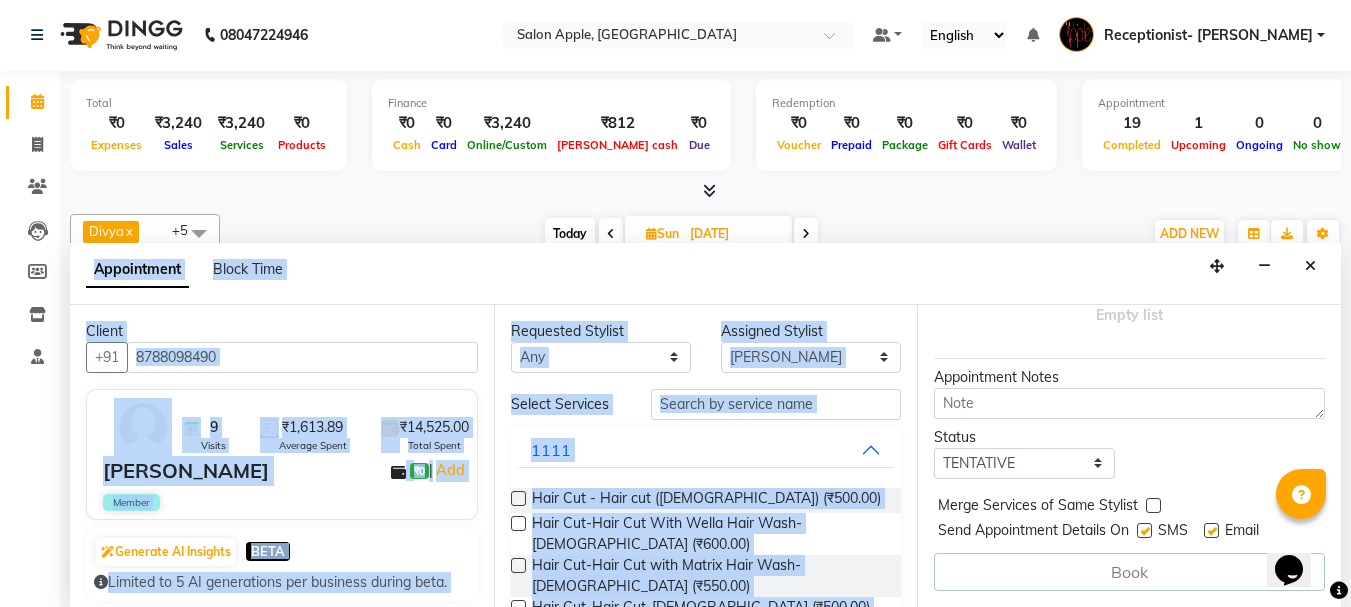 scroll, scrollTop: 220, scrollLeft: 26, axis: both 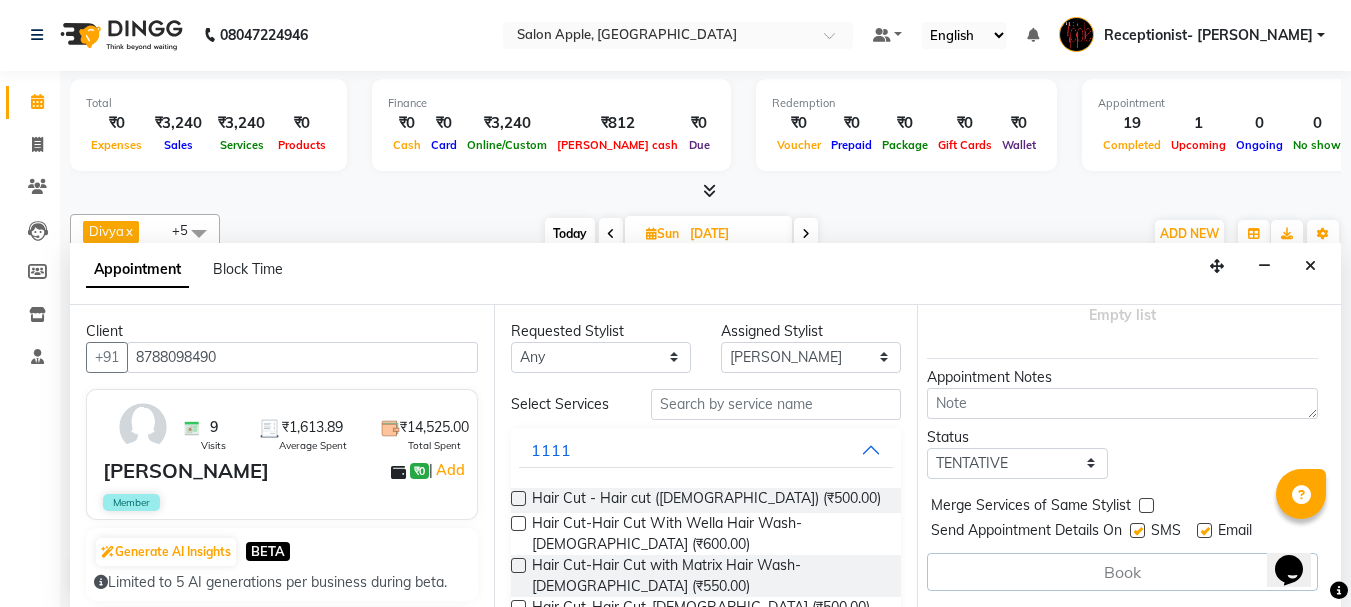 click on "Empty list" at bounding box center (1122, 300) 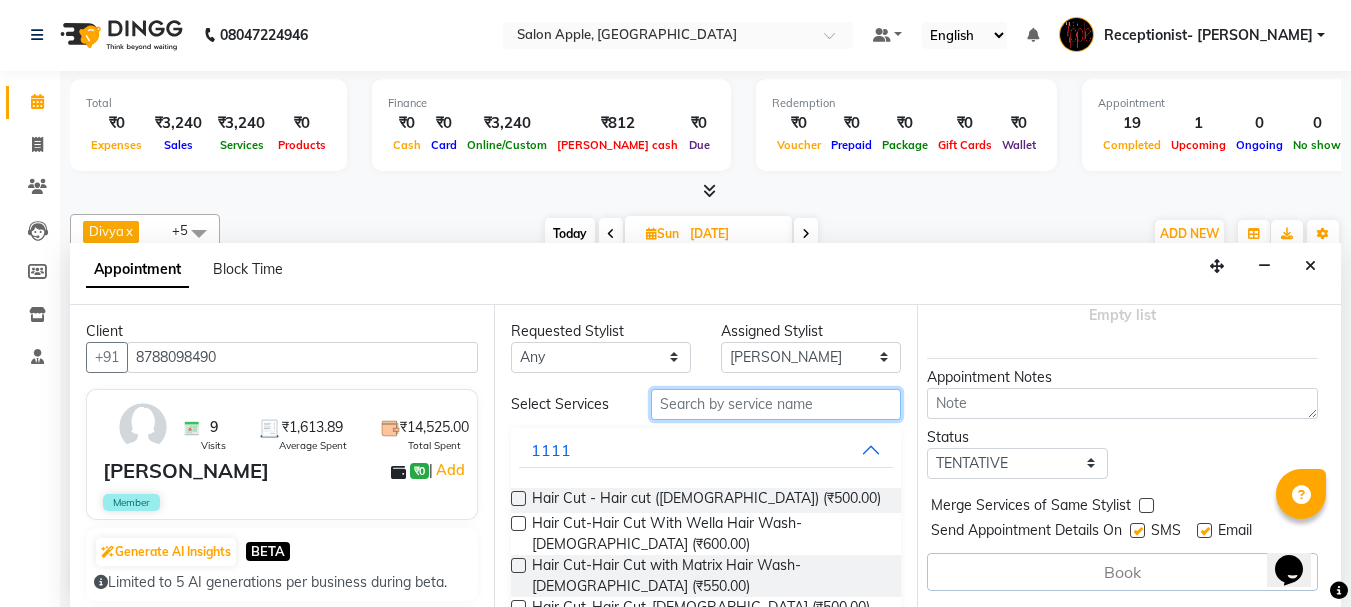 click at bounding box center [776, 404] 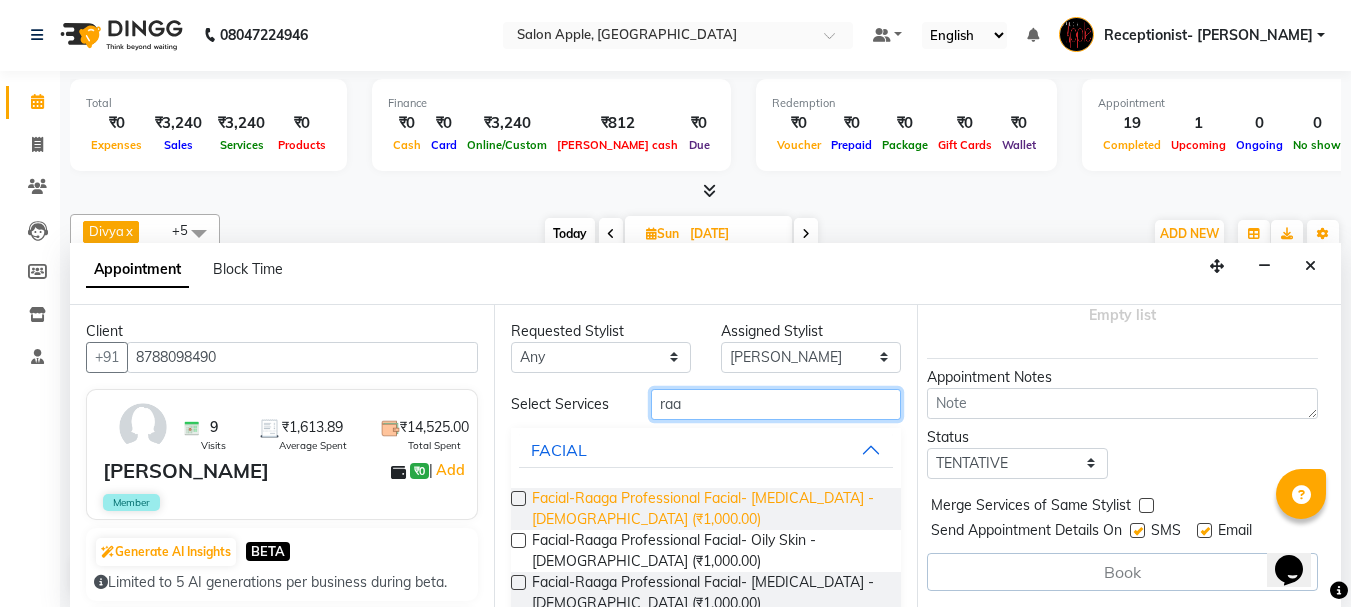type on "raa" 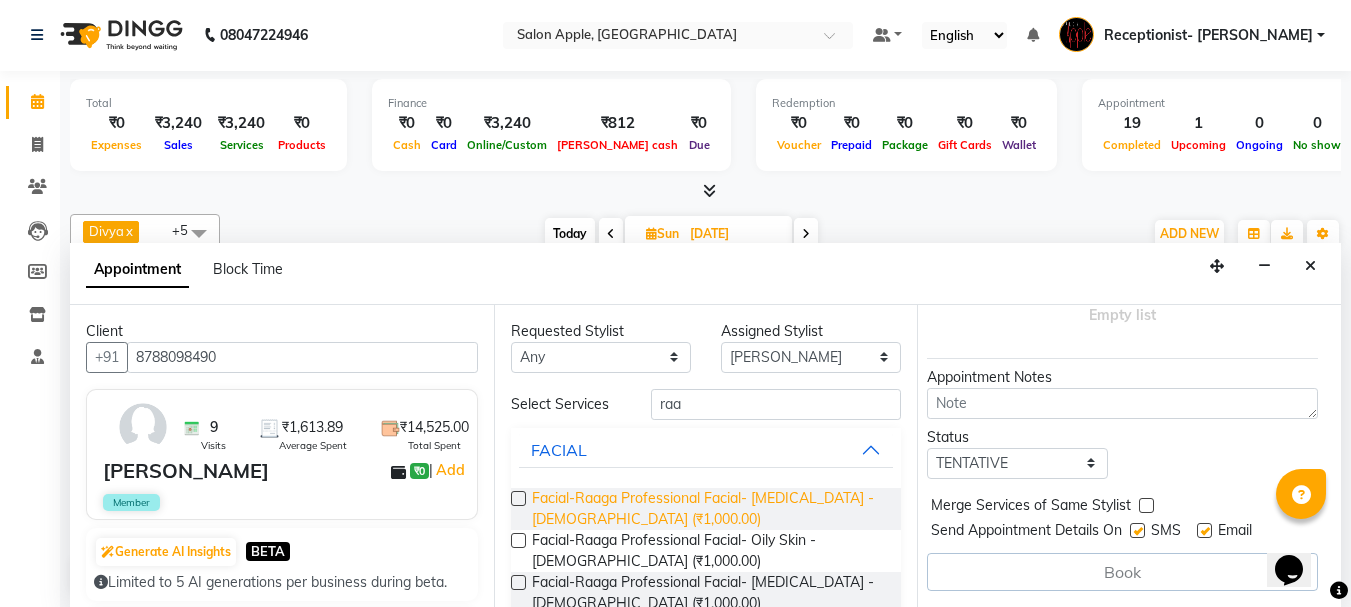 click on "Facial-Raaga Professional Facial- Dry Skin - Female (₹1,000.00)" at bounding box center [709, 509] 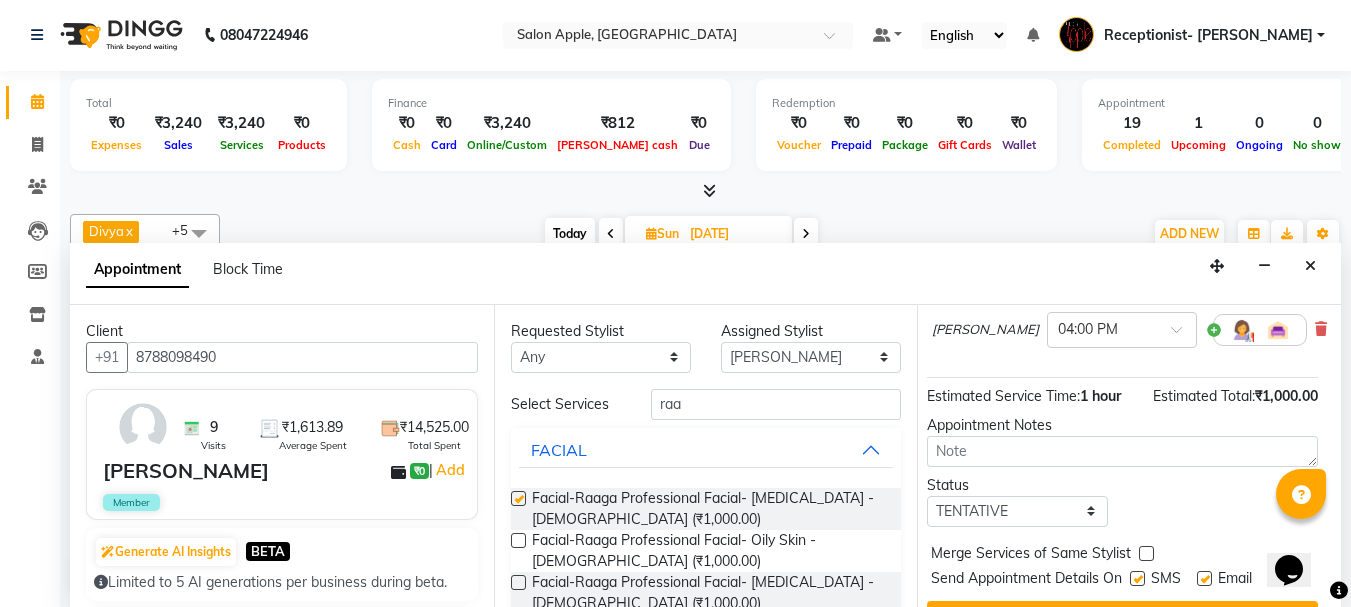checkbox on "false" 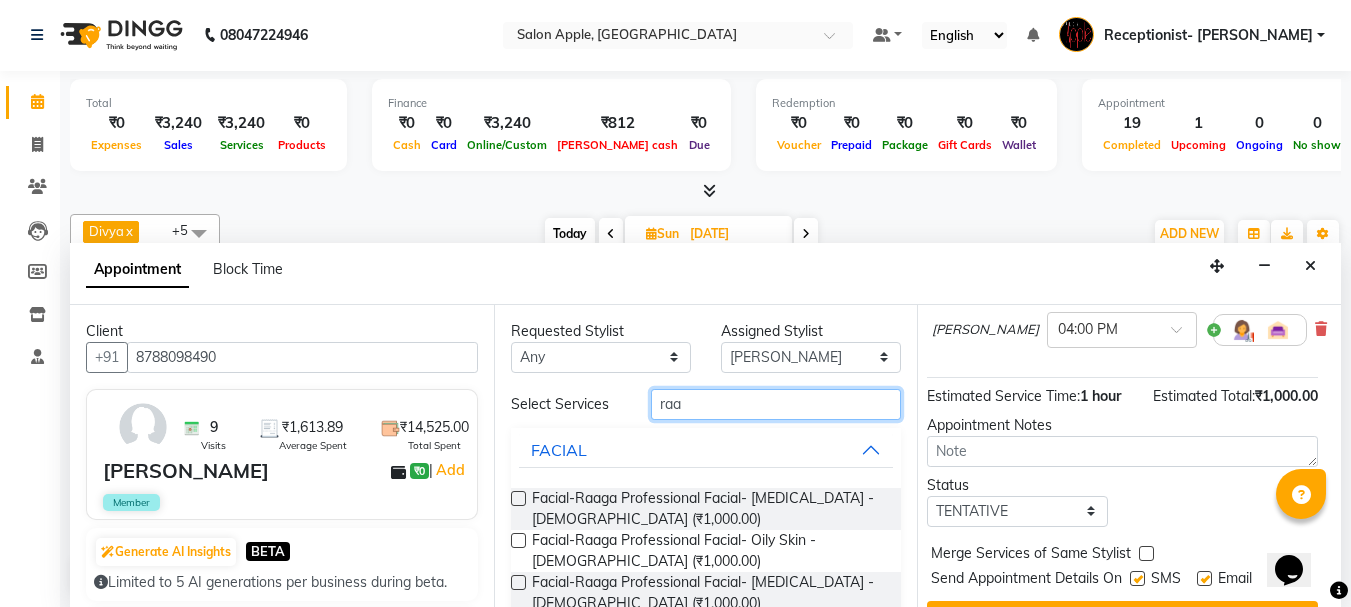 drag, startPoint x: 711, startPoint y: 397, endPoint x: 655, endPoint y: 419, distance: 60.166435 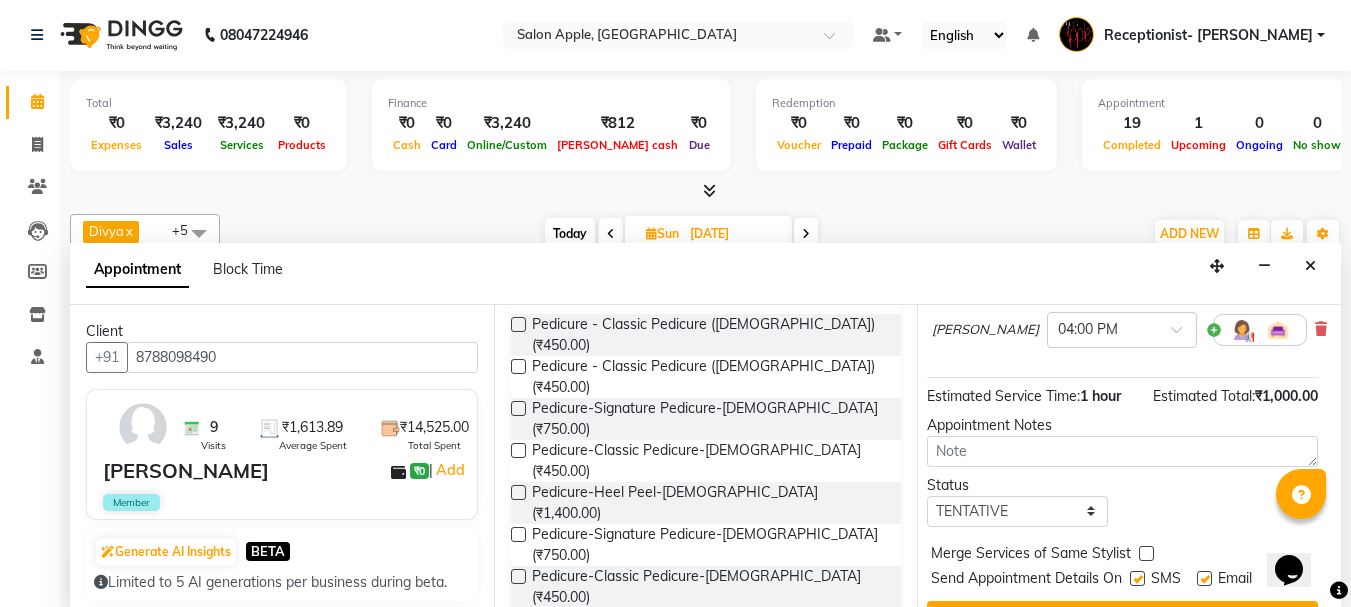 scroll, scrollTop: 200, scrollLeft: 0, axis: vertical 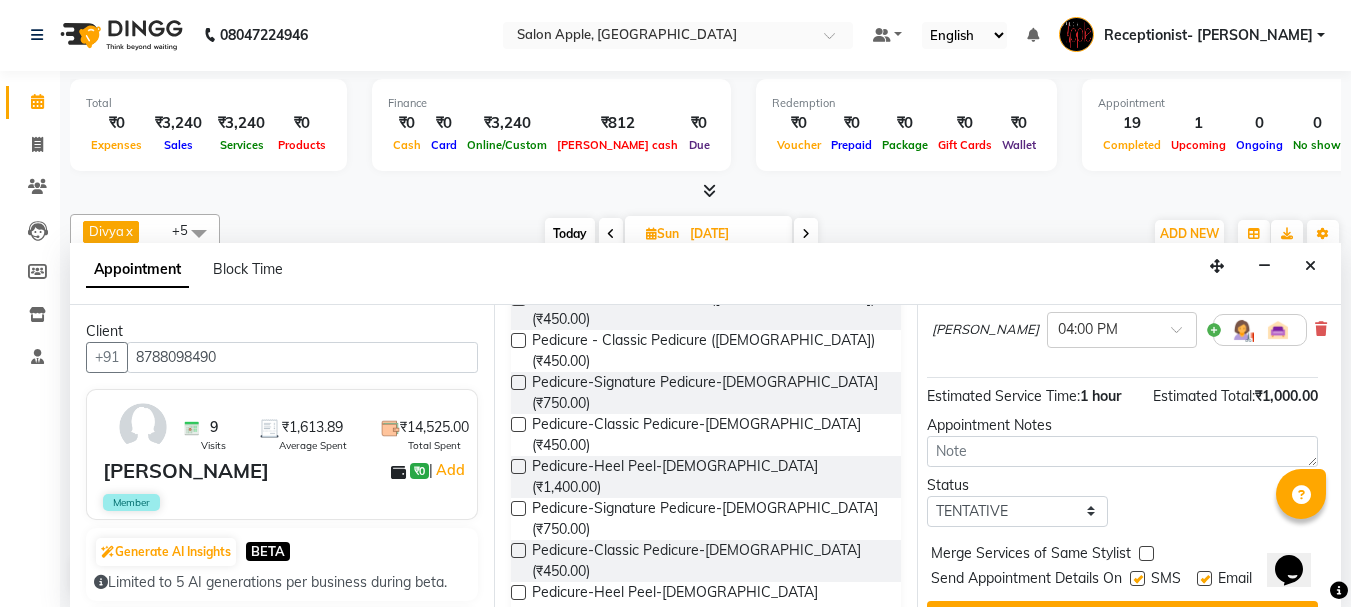 type on "pedi" 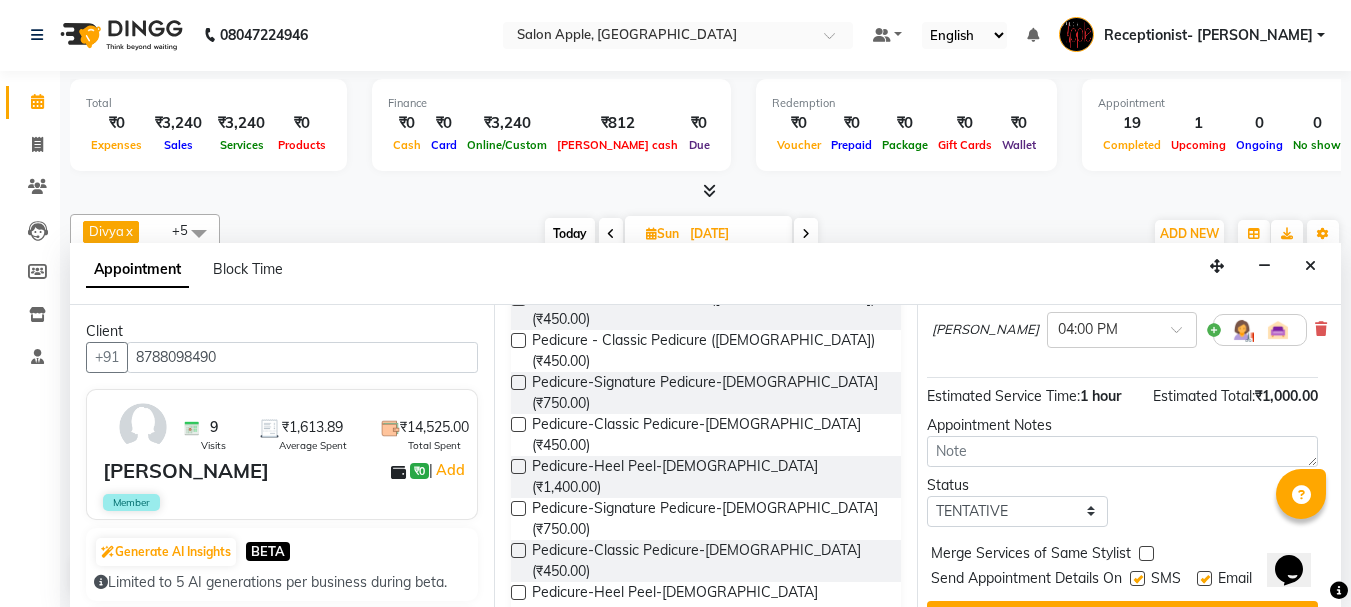 click on "PEDICURE- New" at bounding box center [593, 706] 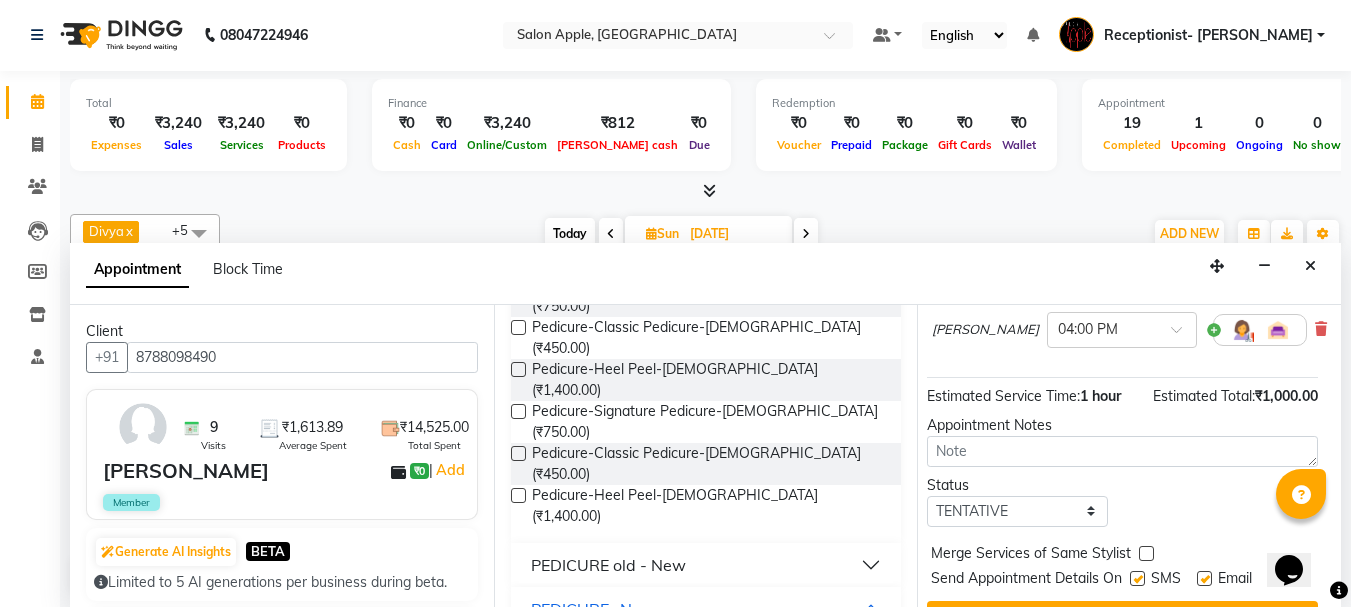 scroll, scrollTop: 300, scrollLeft: 0, axis: vertical 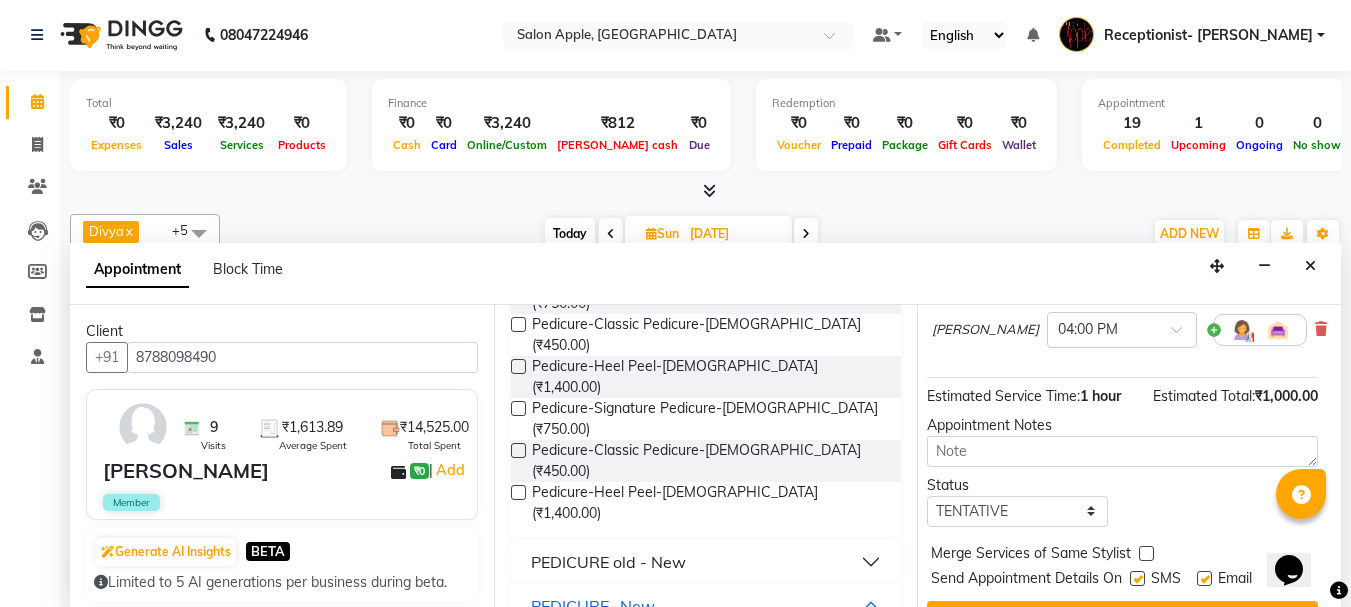 click on "Pedicure - Classic pedicure - Female (₹500.00)" at bounding box center [709, 665] 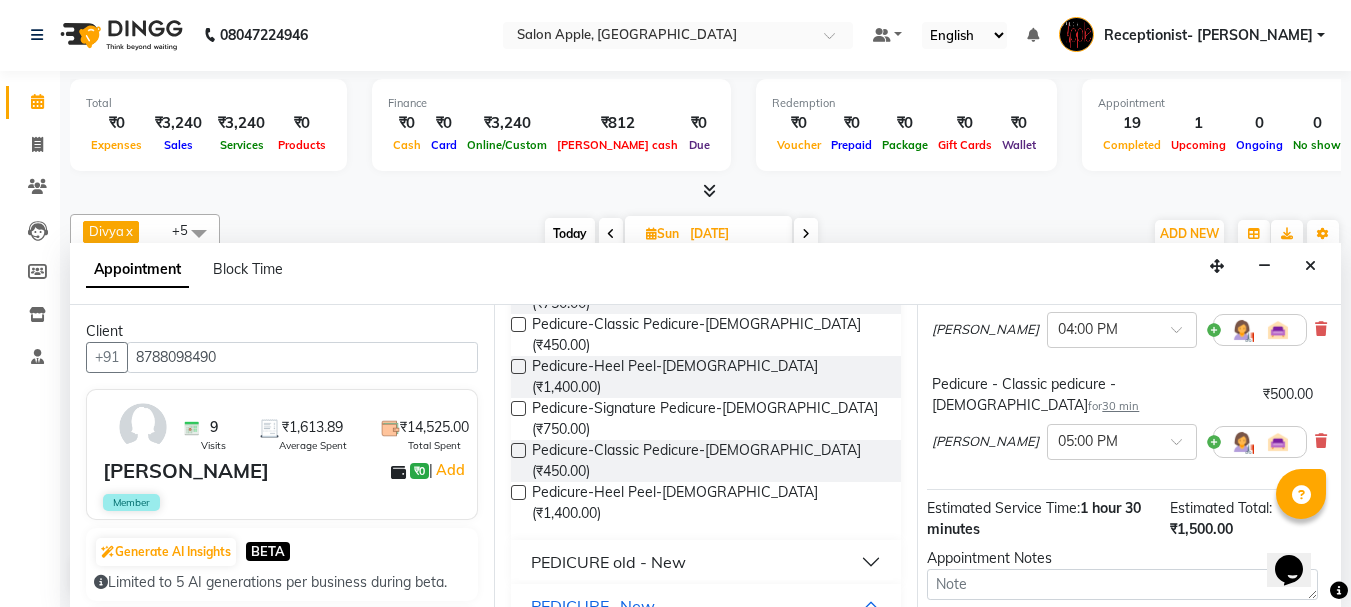 checkbox on "false" 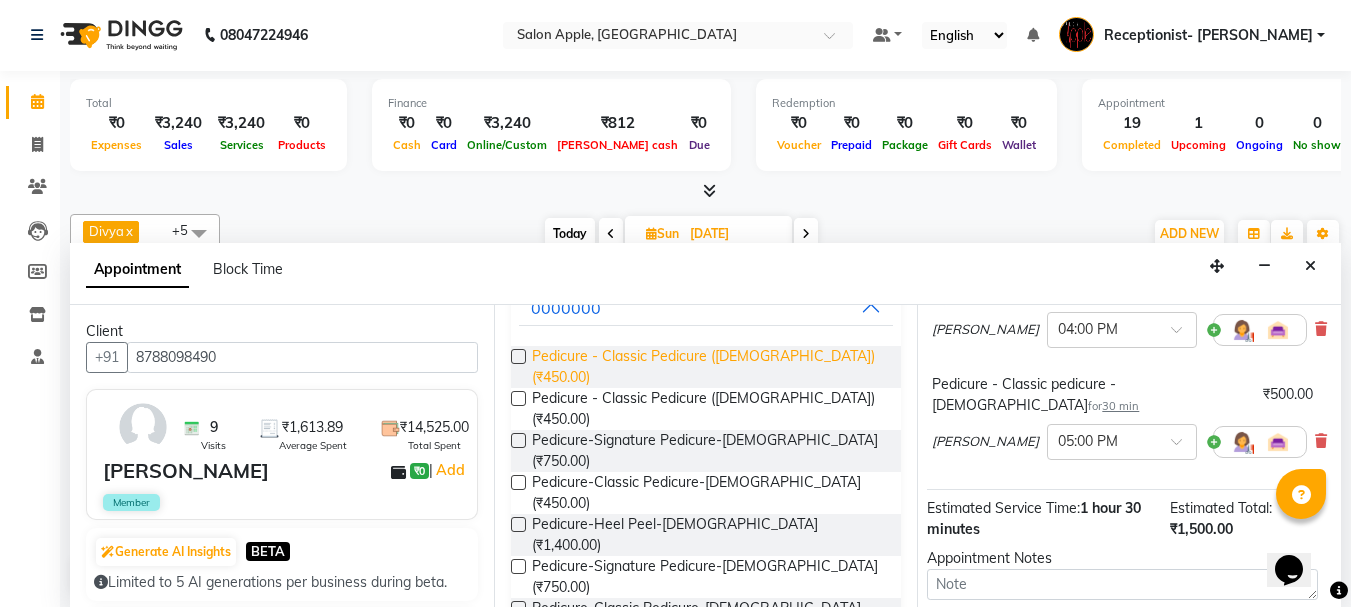scroll, scrollTop: 0, scrollLeft: 0, axis: both 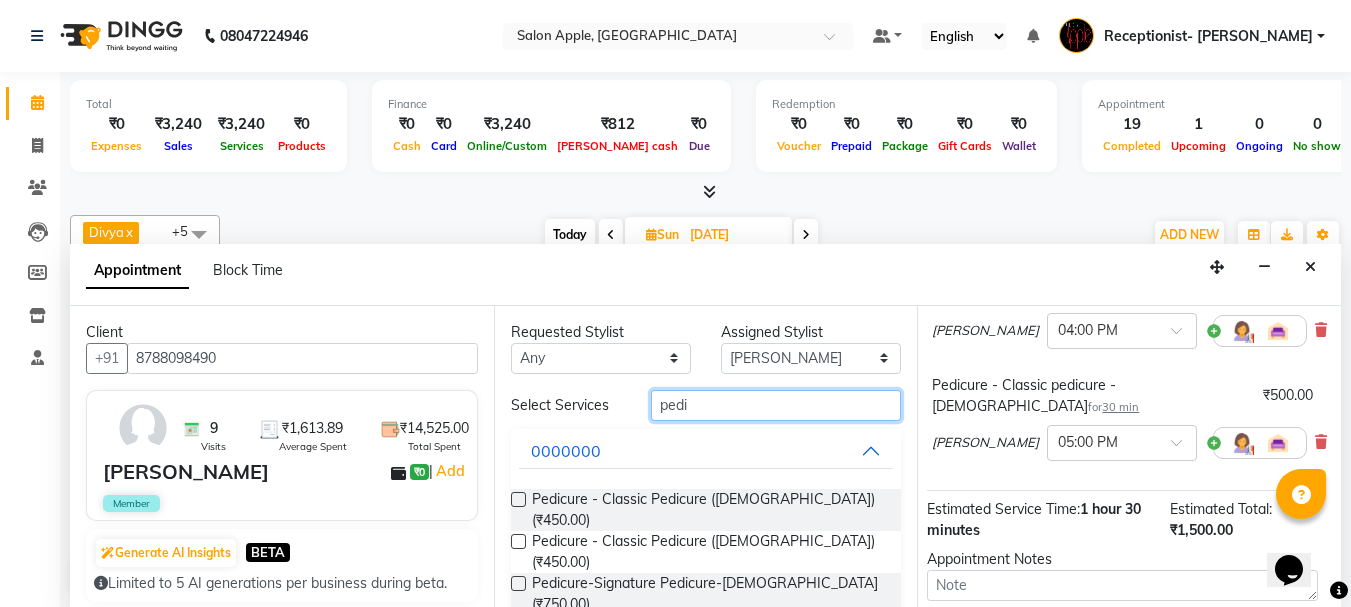 drag, startPoint x: 695, startPoint y: 410, endPoint x: 672, endPoint y: 424, distance: 26.925823 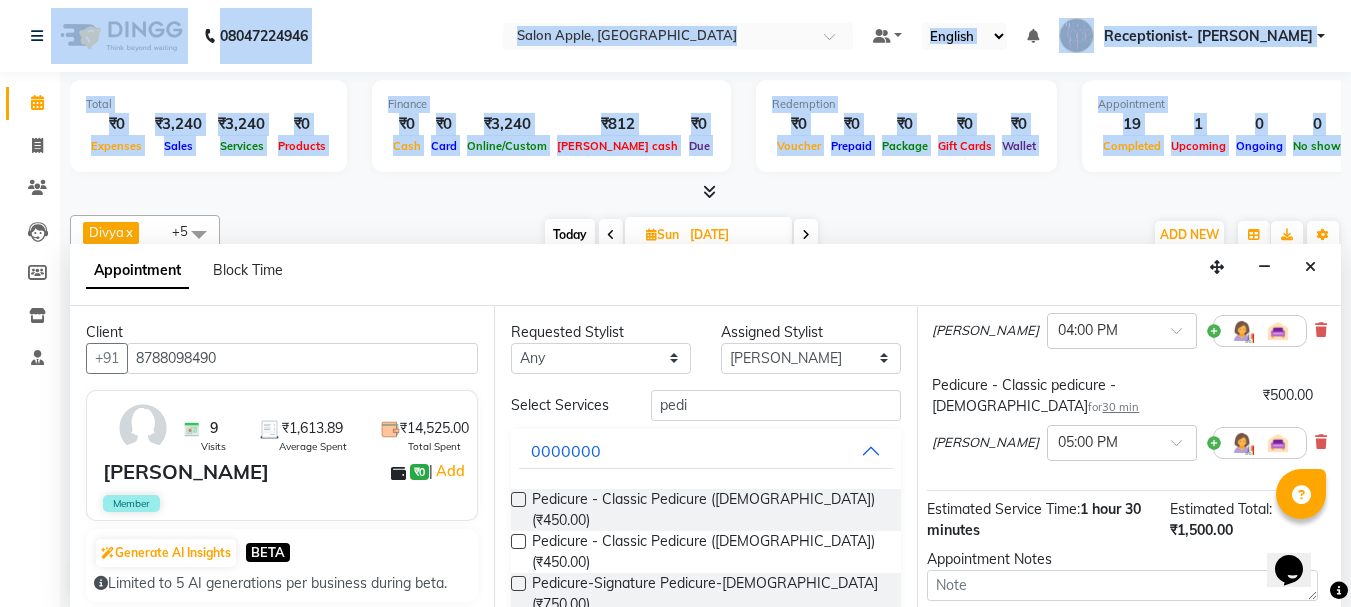 drag, startPoint x: 0, startPoint y: -121, endPoint x: 834, endPoint y: 342, distance: 953.8999 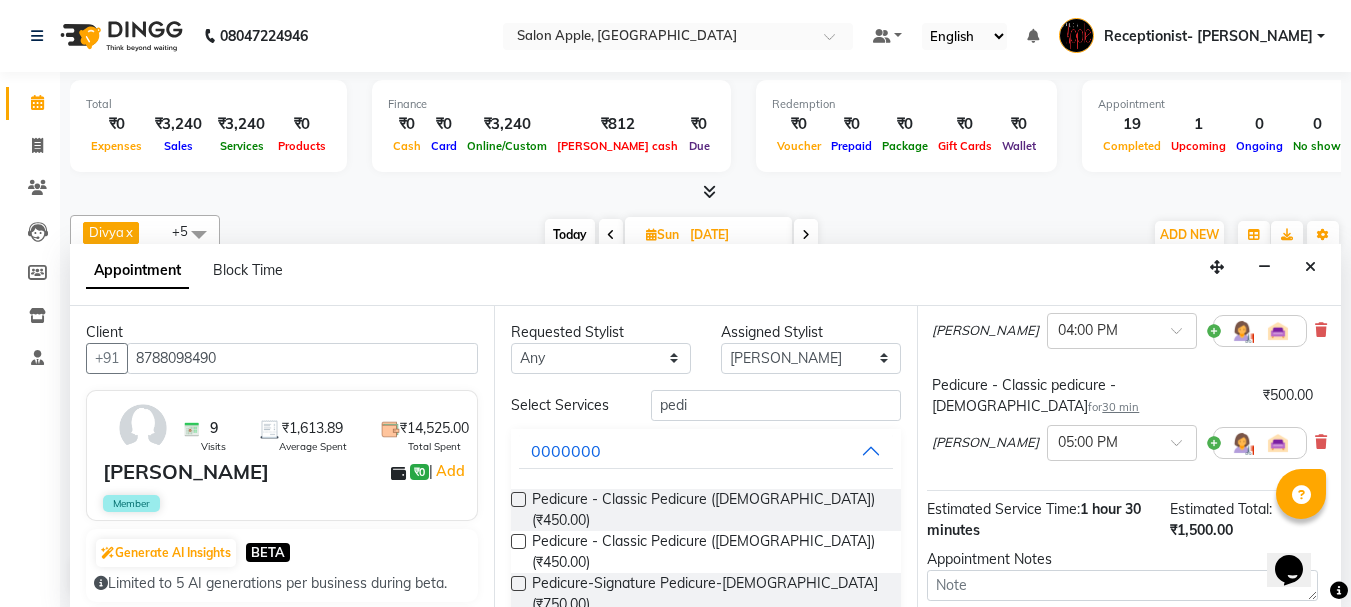 click on "Appointment Block Time" at bounding box center (705, 275) 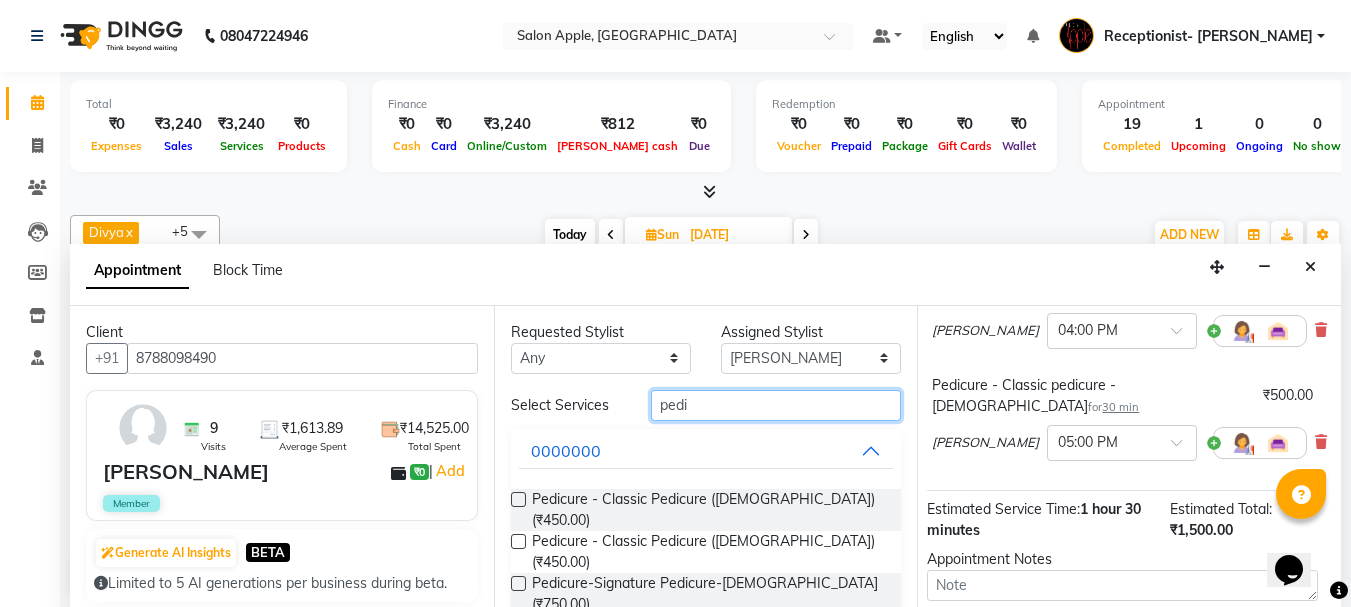 drag, startPoint x: 802, startPoint y: 407, endPoint x: 591, endPoint y: 403, distance: 211.03792 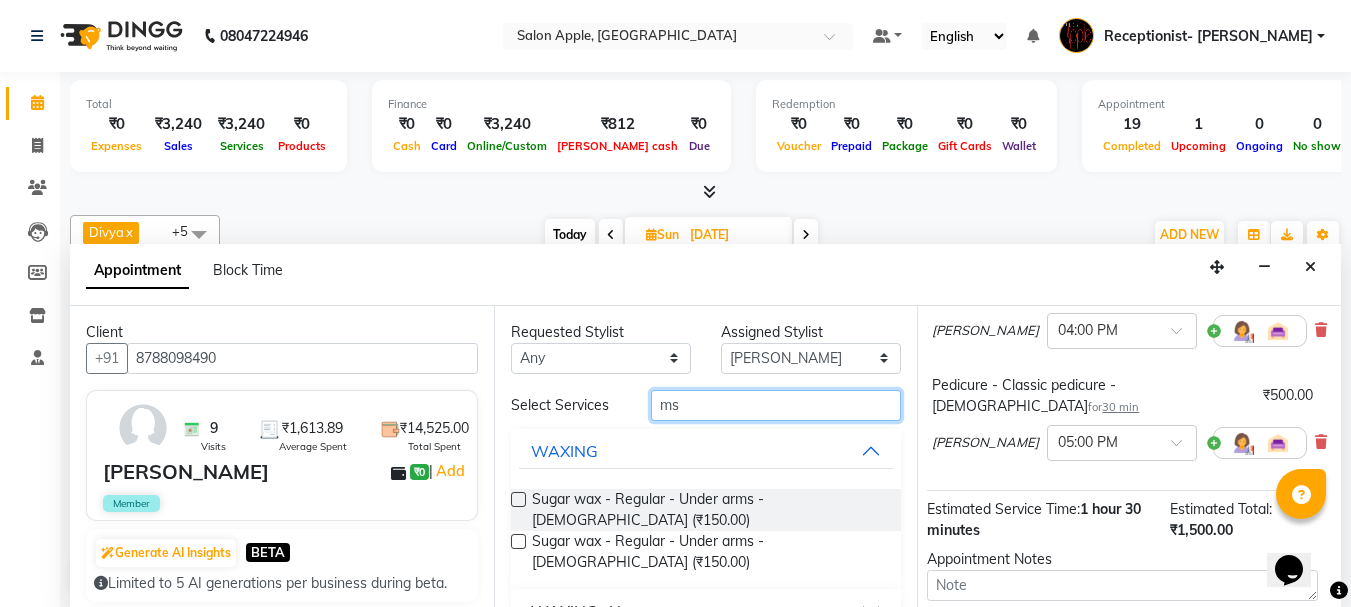 type on "m" 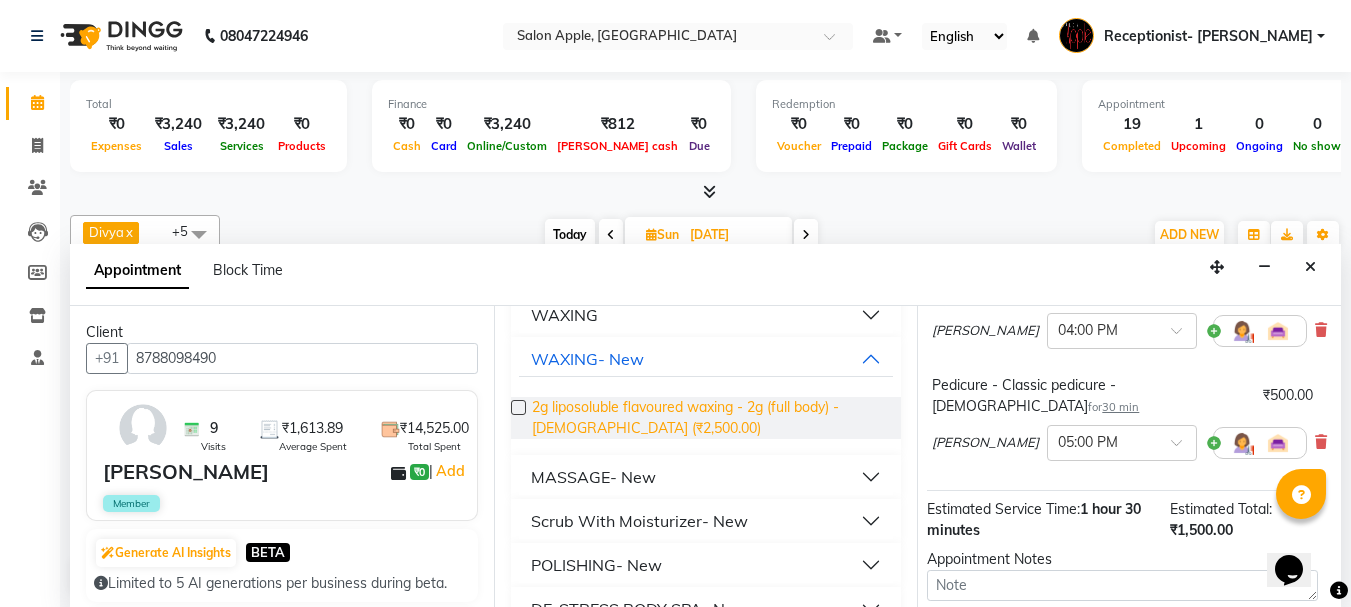 scroll, scrollTop: 300, scrollLeft: 0, axis: vertical 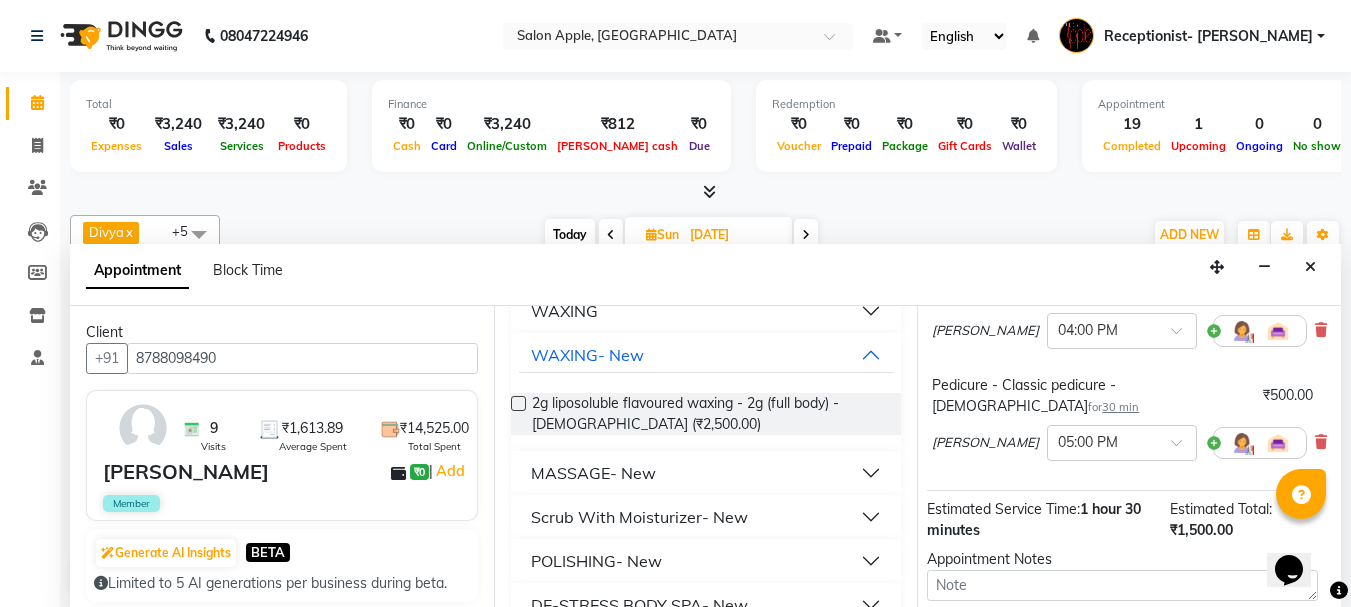 type on "body" 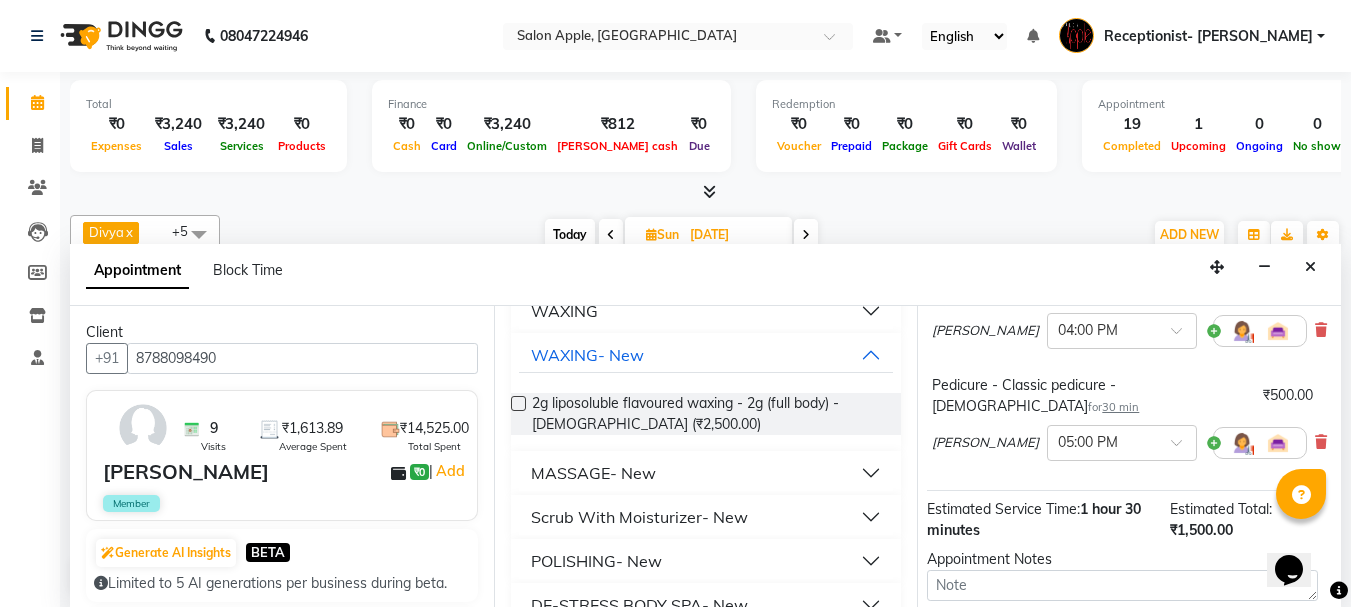 click on "MASSAGE- New" at bounding box center [706, 473] 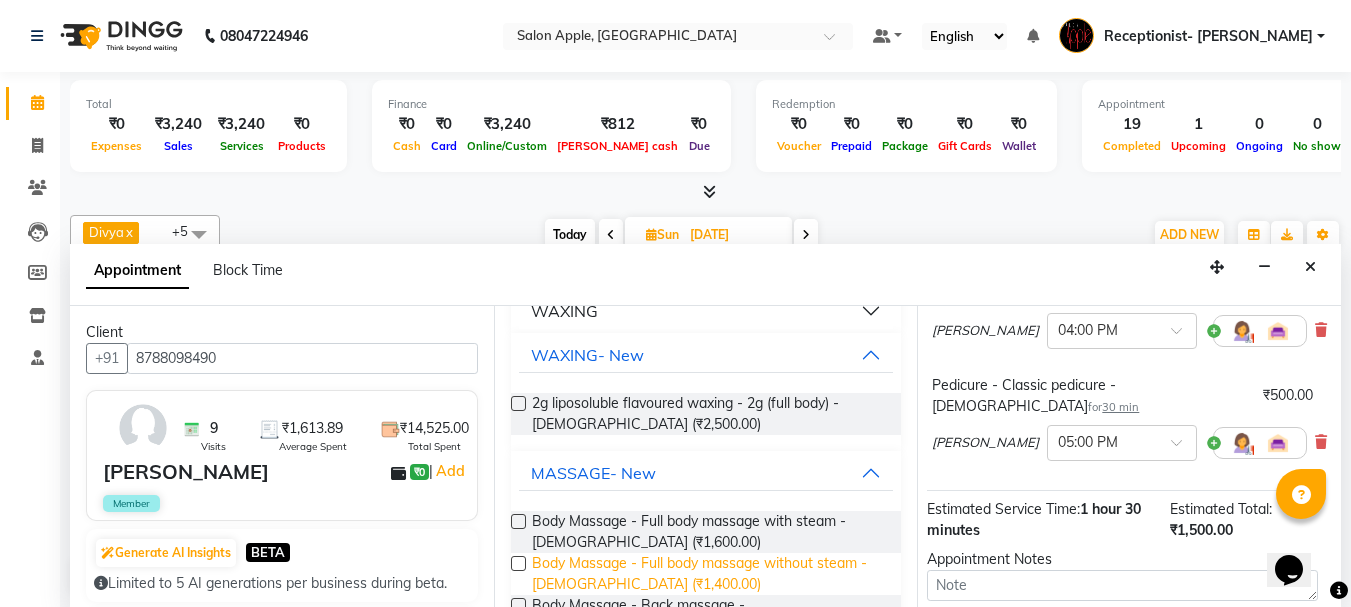 click on "Body Massage - Full body massage without steam - Female (₹1,400.00)" at bounding box center (709, 574) 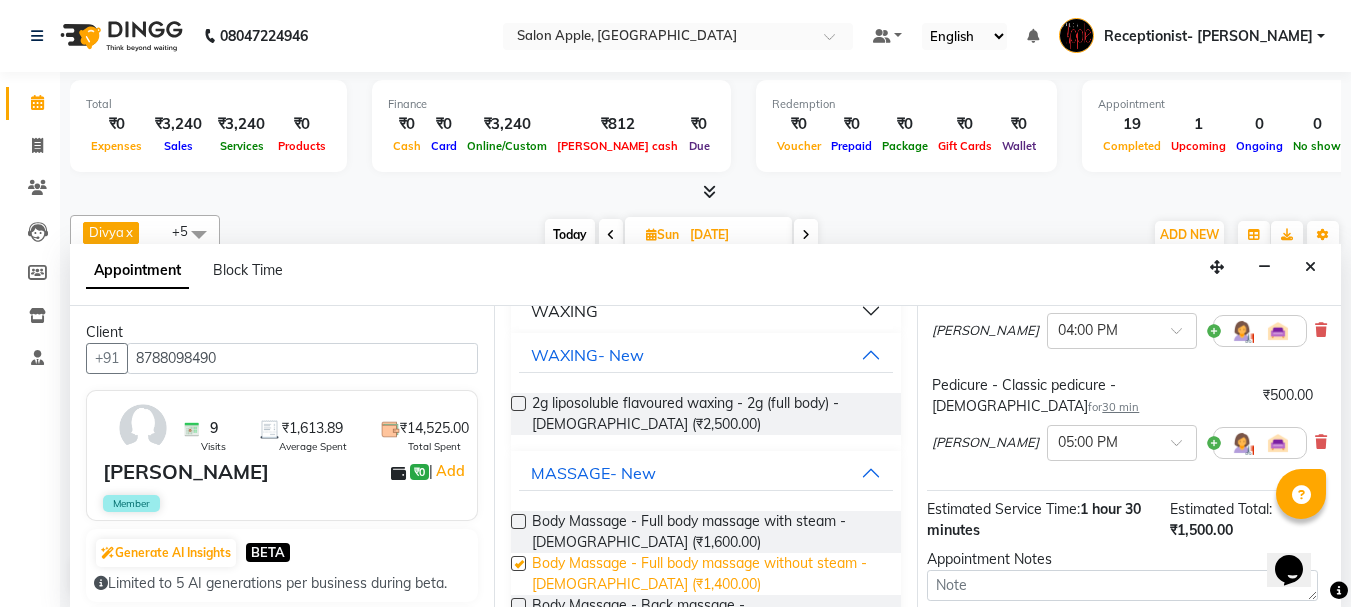 checkbox on "false" 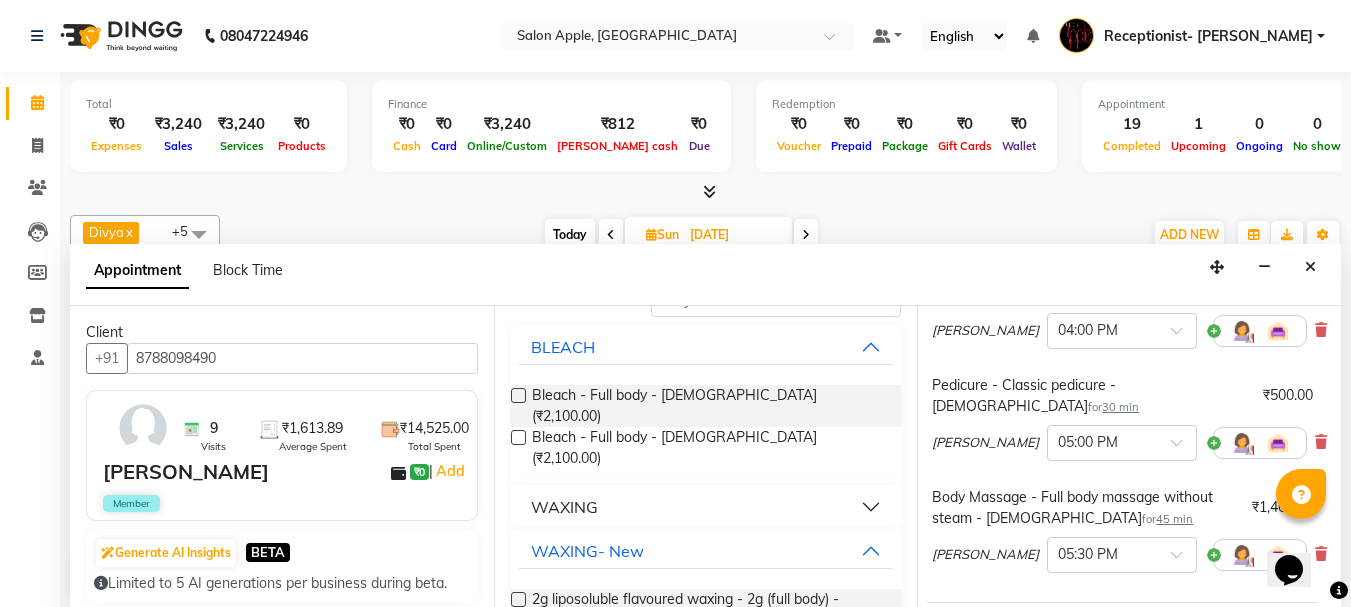scroll, scrollTop: 0, scrollLeft: 0, axis: both 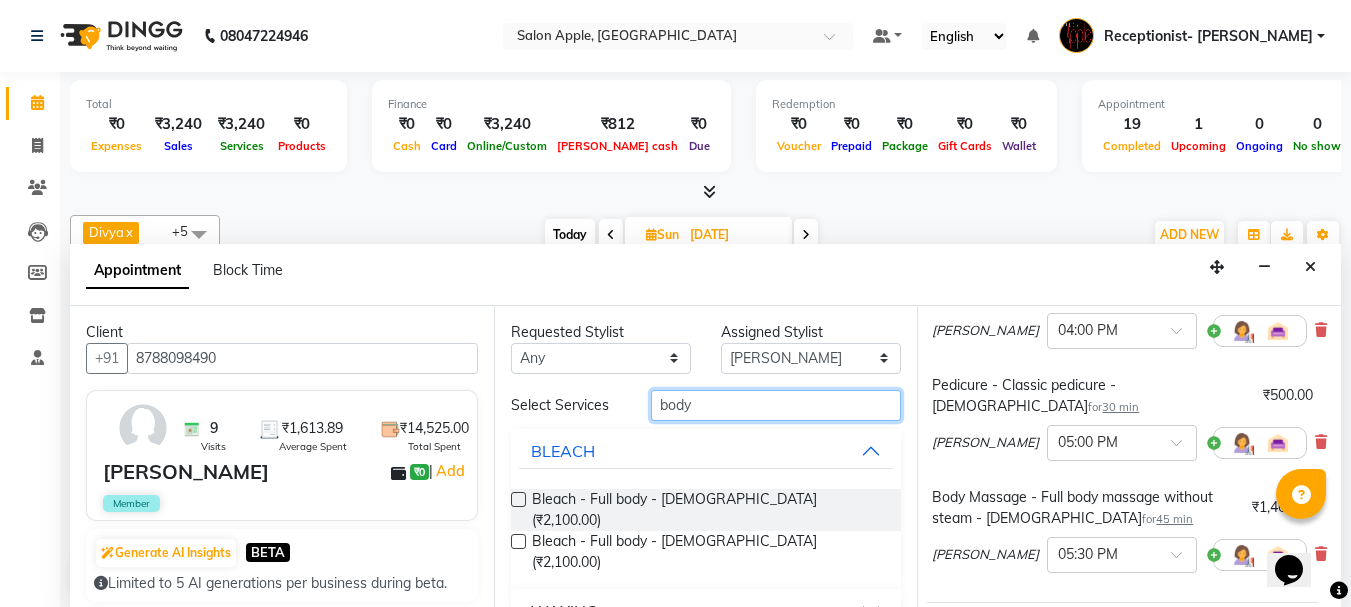 click on "body" at bounding box center (776, 405) 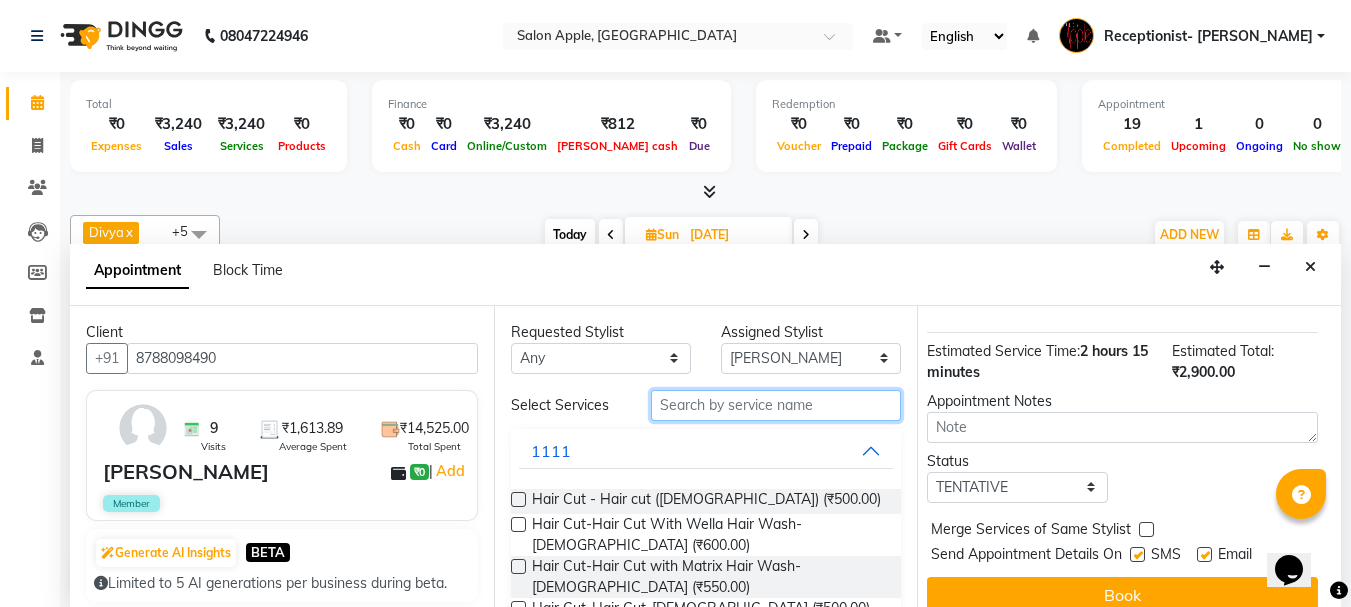 scroll, scrollTop: 493, scrollLeft: 26, axis: both 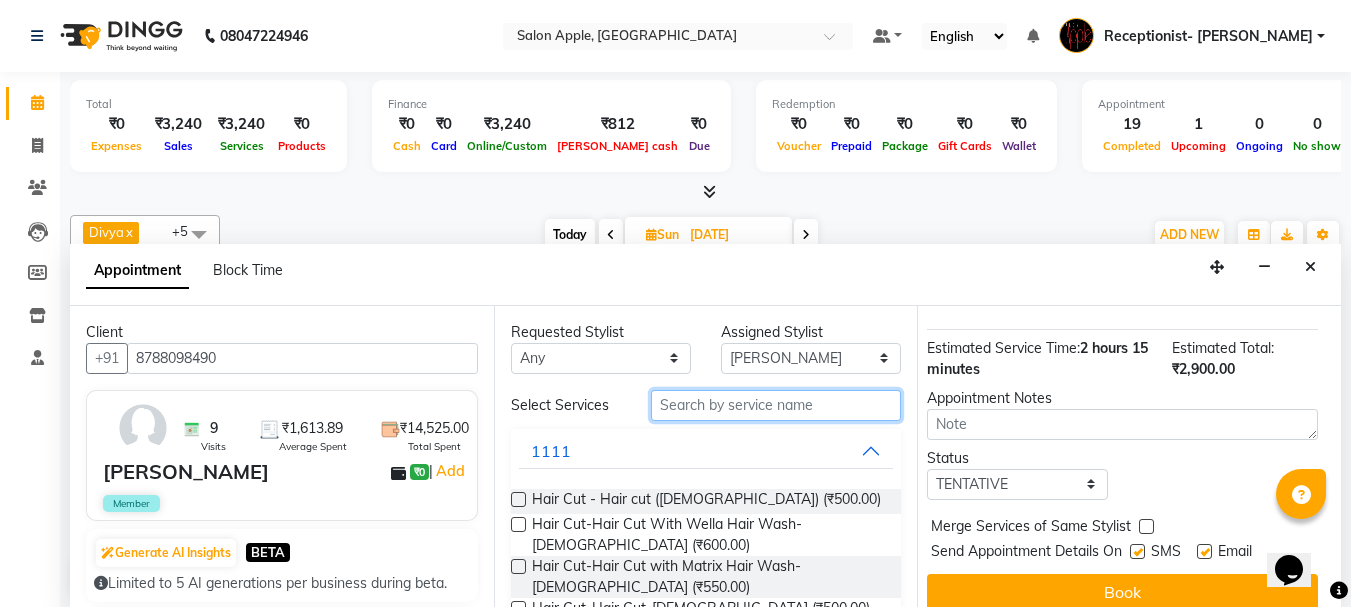 click at bounding box center (776, 405) 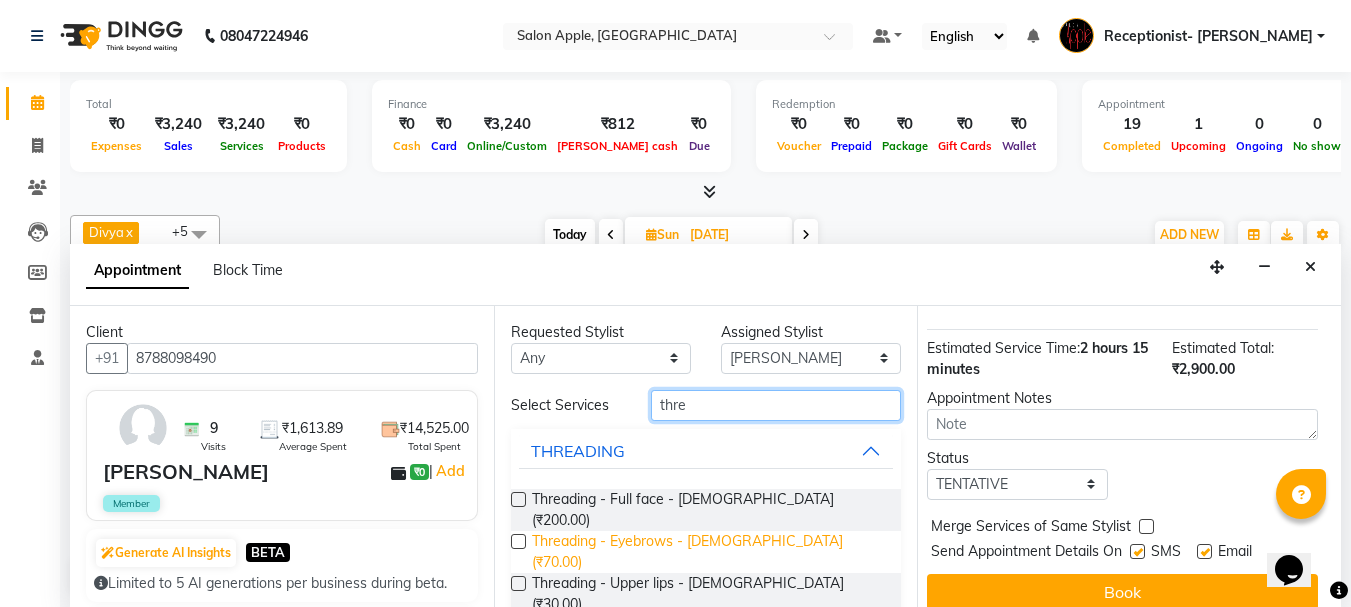 type on "thre" 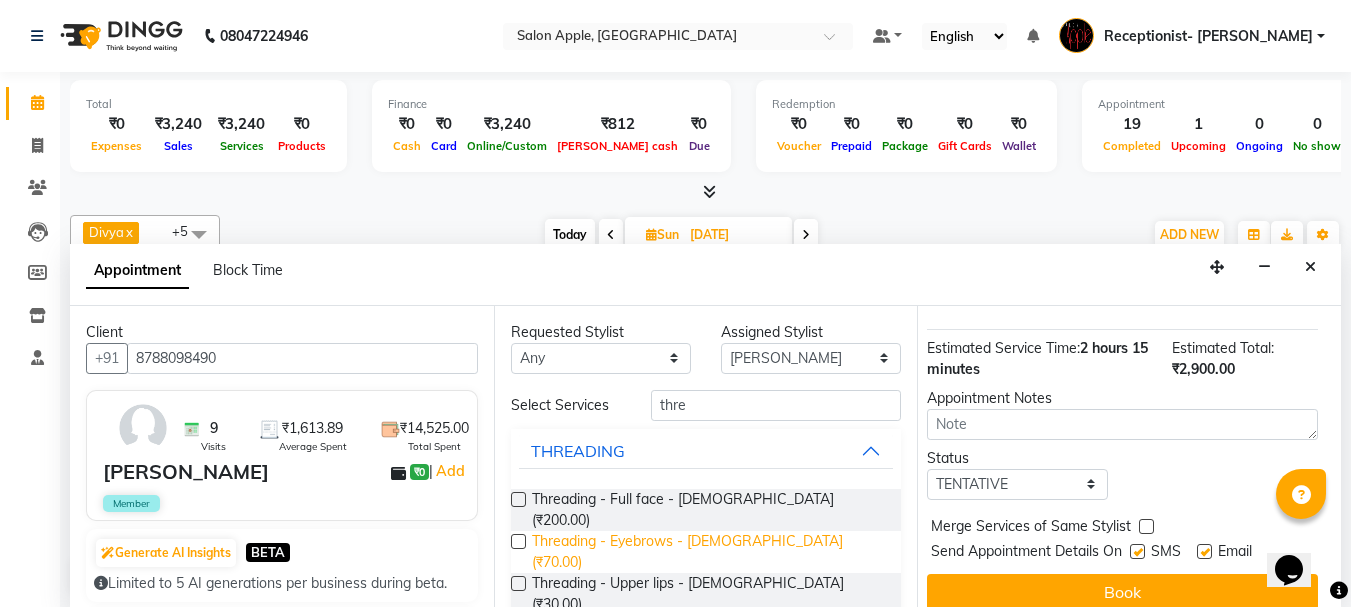 click on "Threading - Eyebrows - Female (₹70.00)" at bounding box center (709, 552) 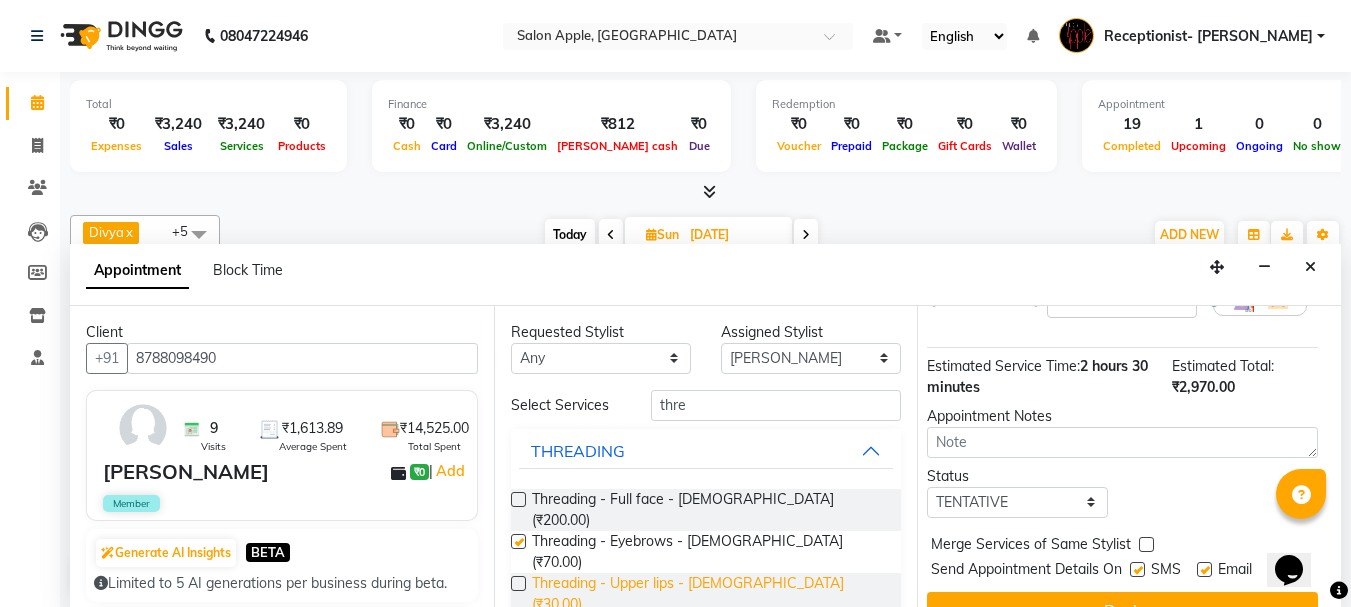 checkbox on "false" 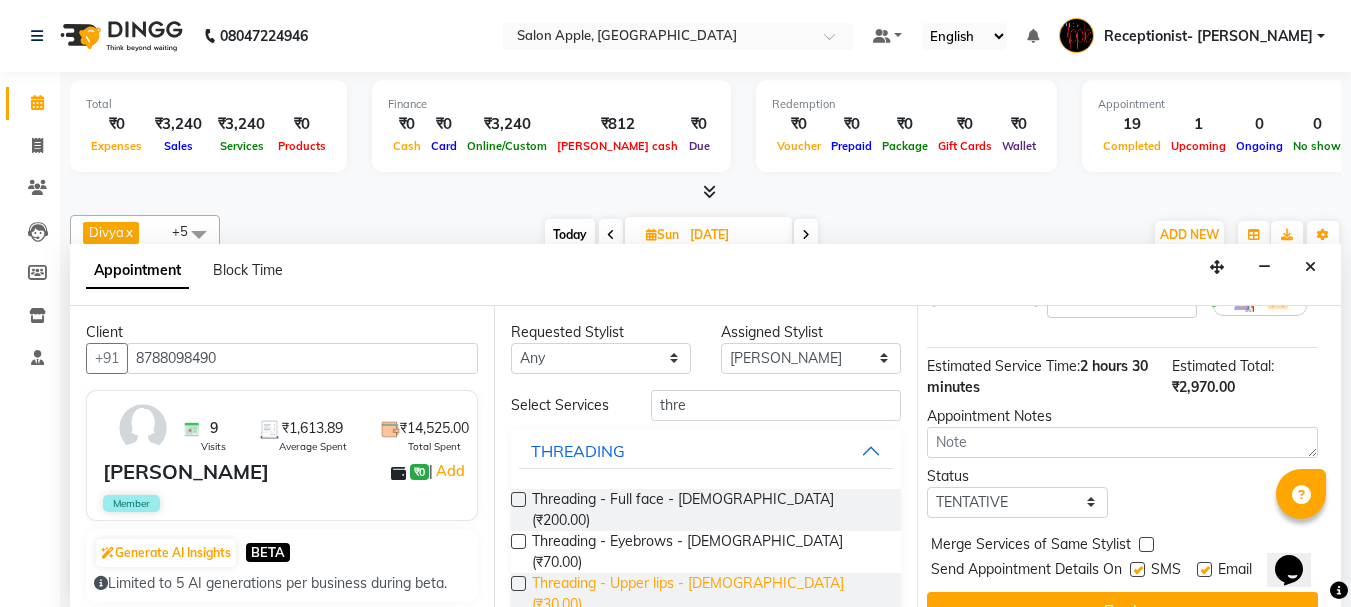 click on "Threading - Upper lips - Female (₹30.00)" at bounding box center (709, 594) 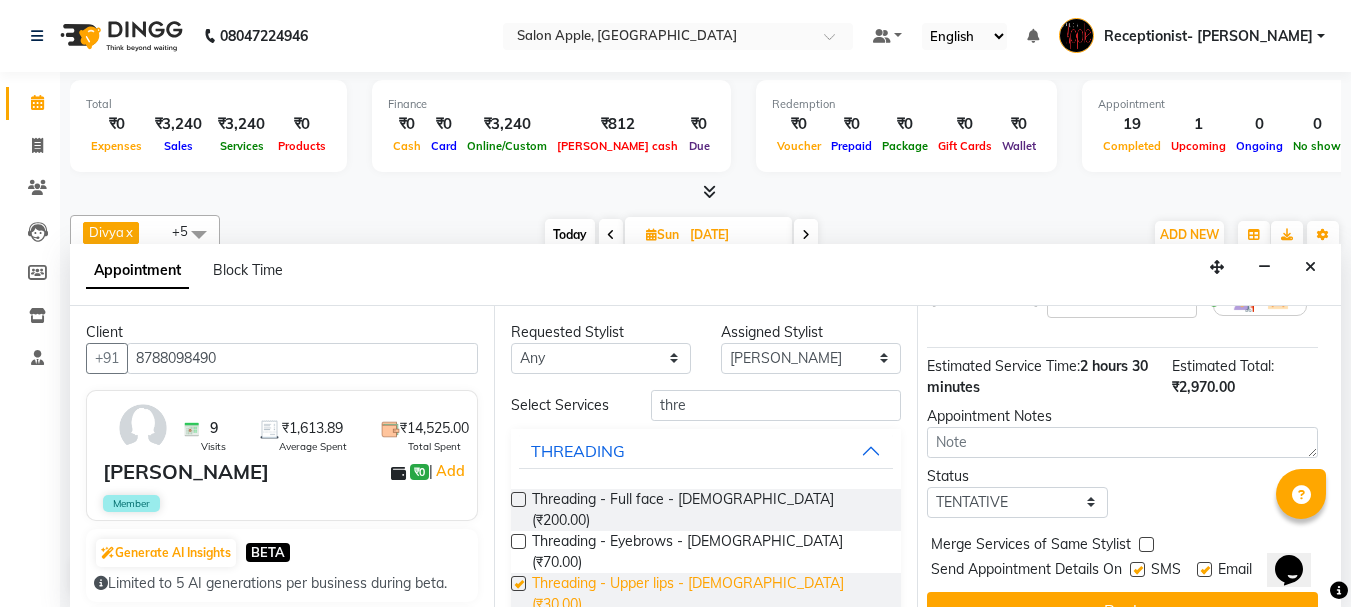 scroll, scrollTop: 681, scrollLeft: 26, axis: both 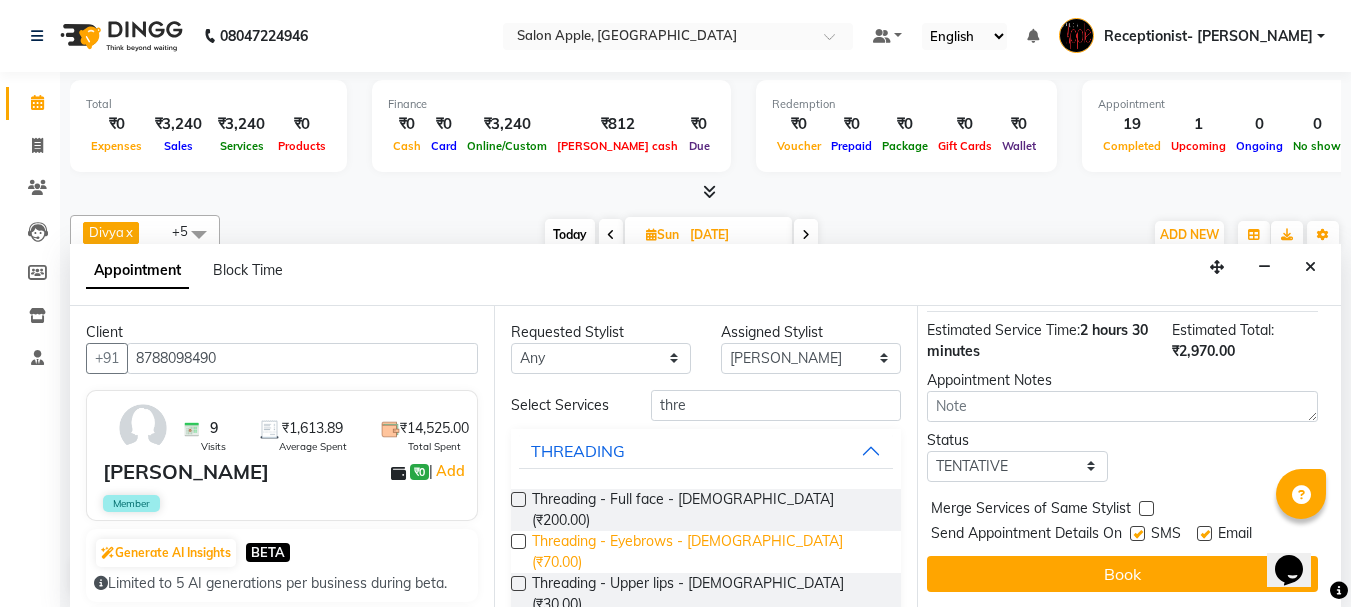 checkbox on "false" 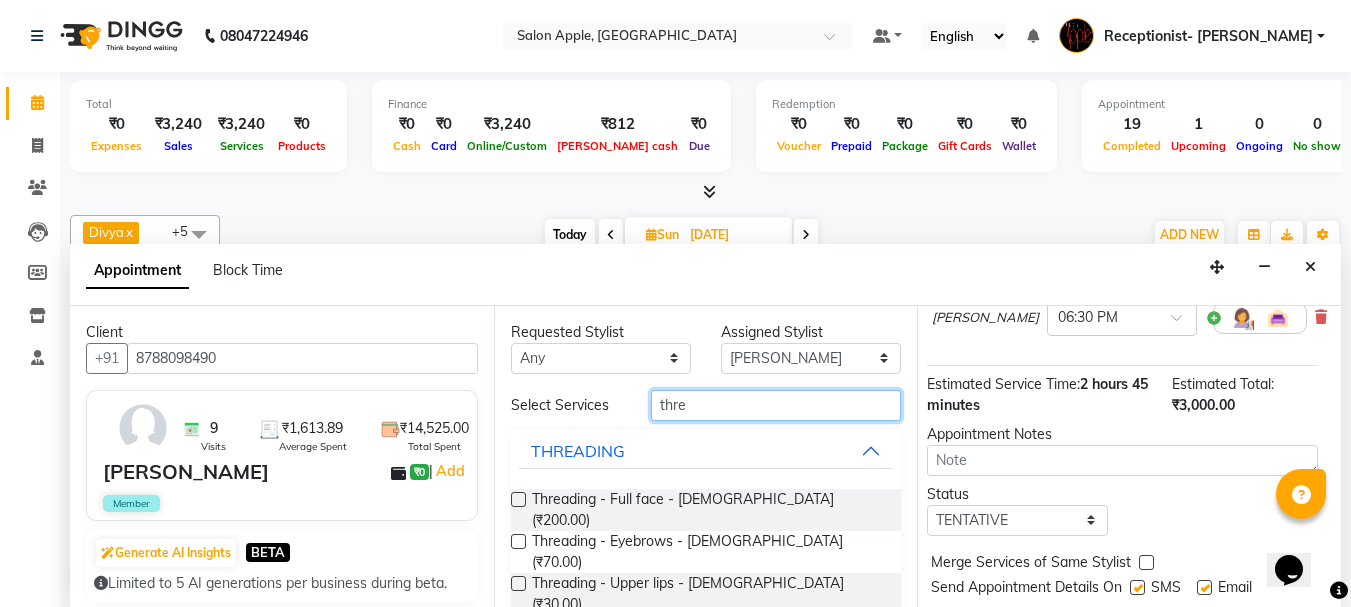 drag, startPoint x: 771, startPoint y: 398, endPoint x: 616, endPoint y: 392, distance: 155.11609 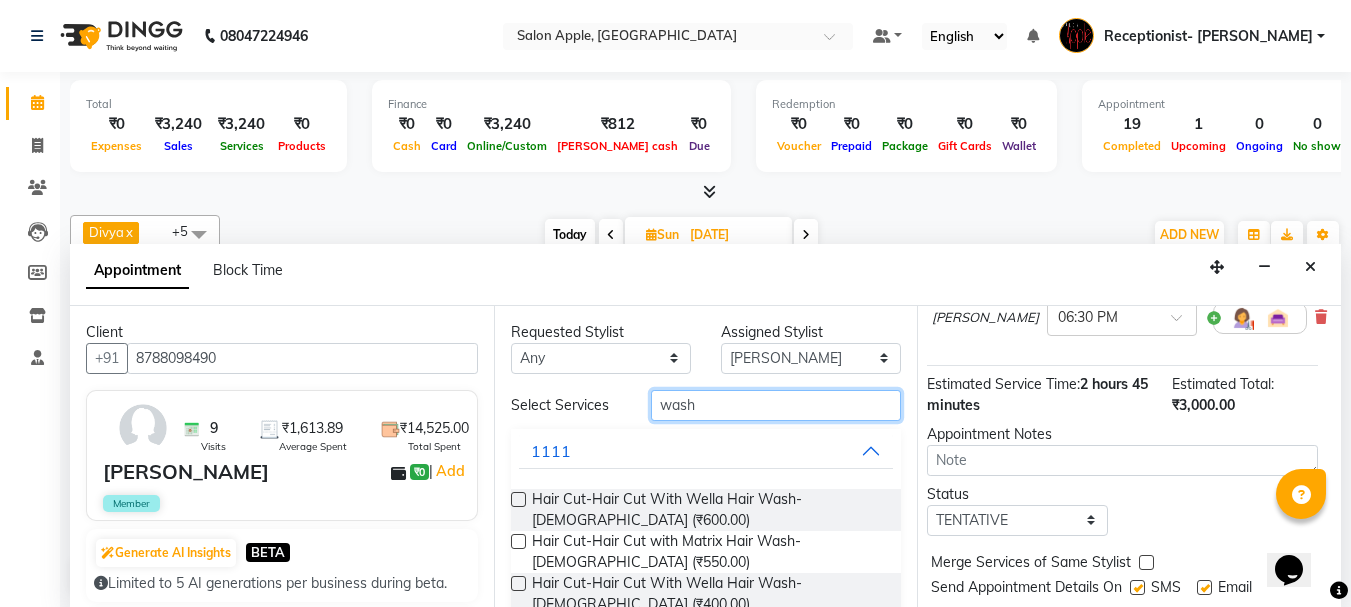 scroll, scrollTop: 400, scrollLeft: 0, axis: vertical 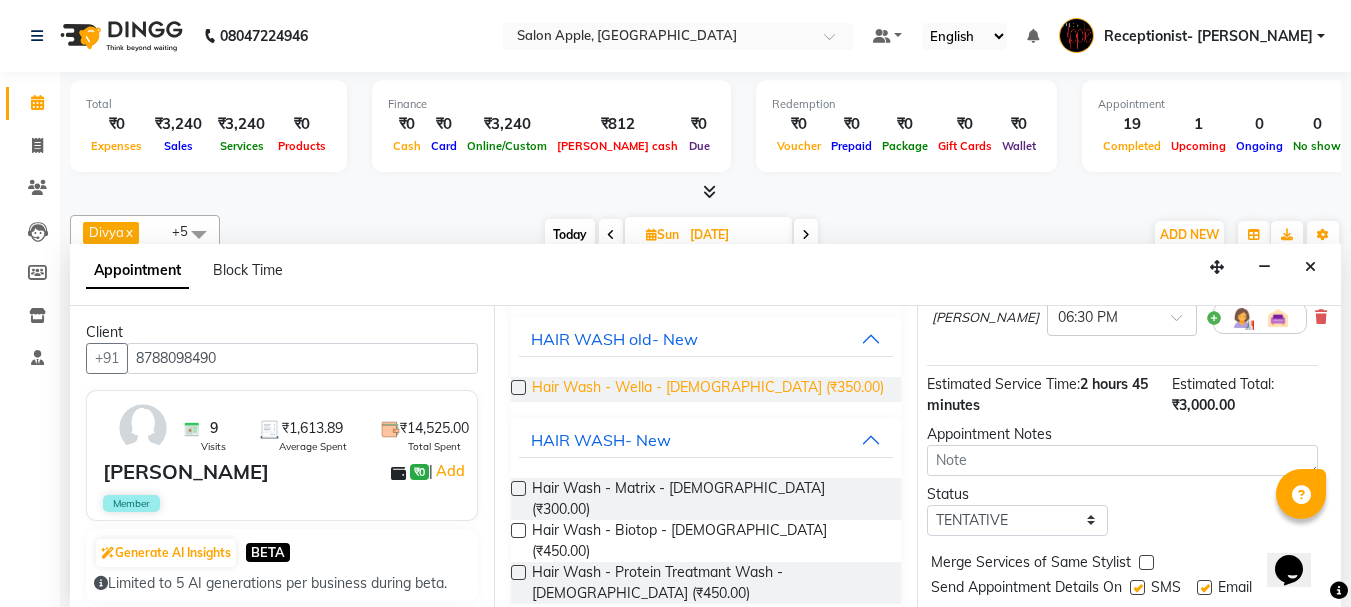 type on "wash" 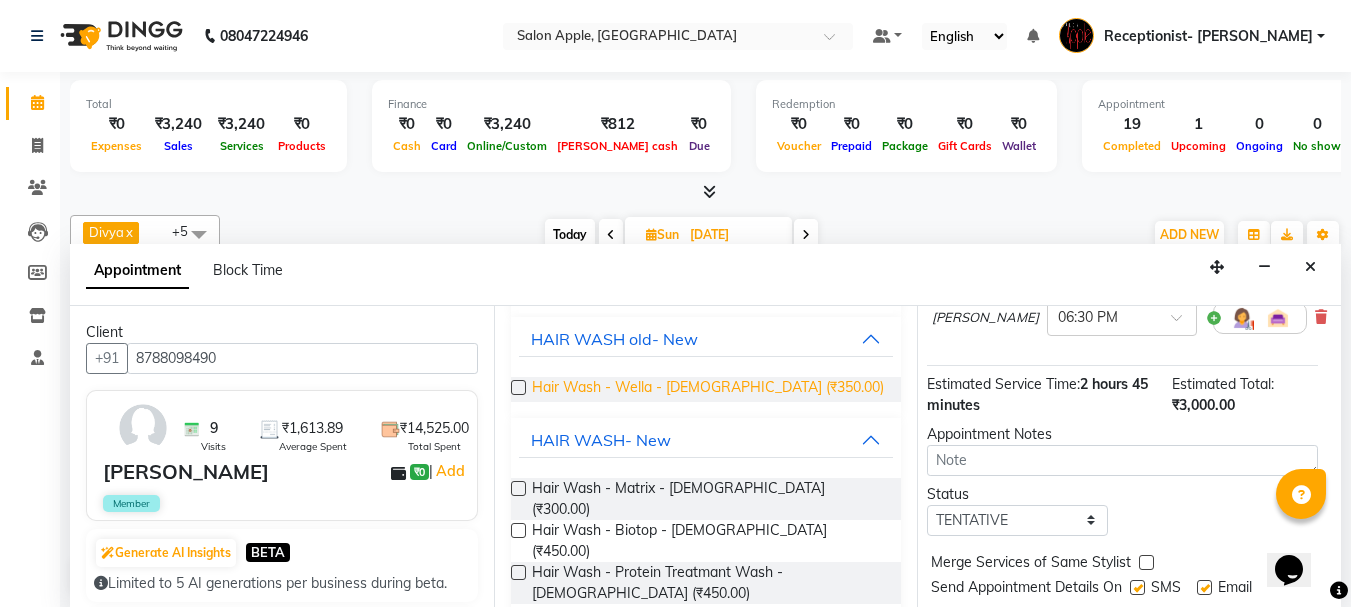 click on "Hair Wash - Wella - Female (₹350.00)" at bounding box center (708, 389) 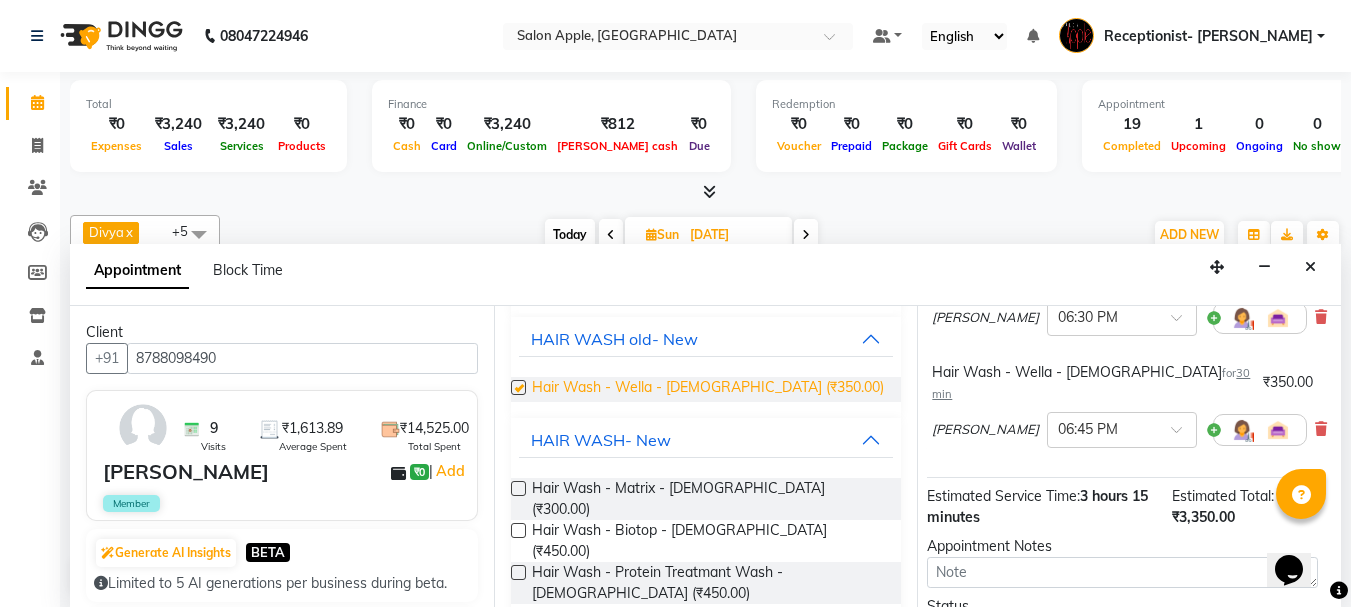 scroll, scrollTop: 775, scrollLeft: 26, axis: both 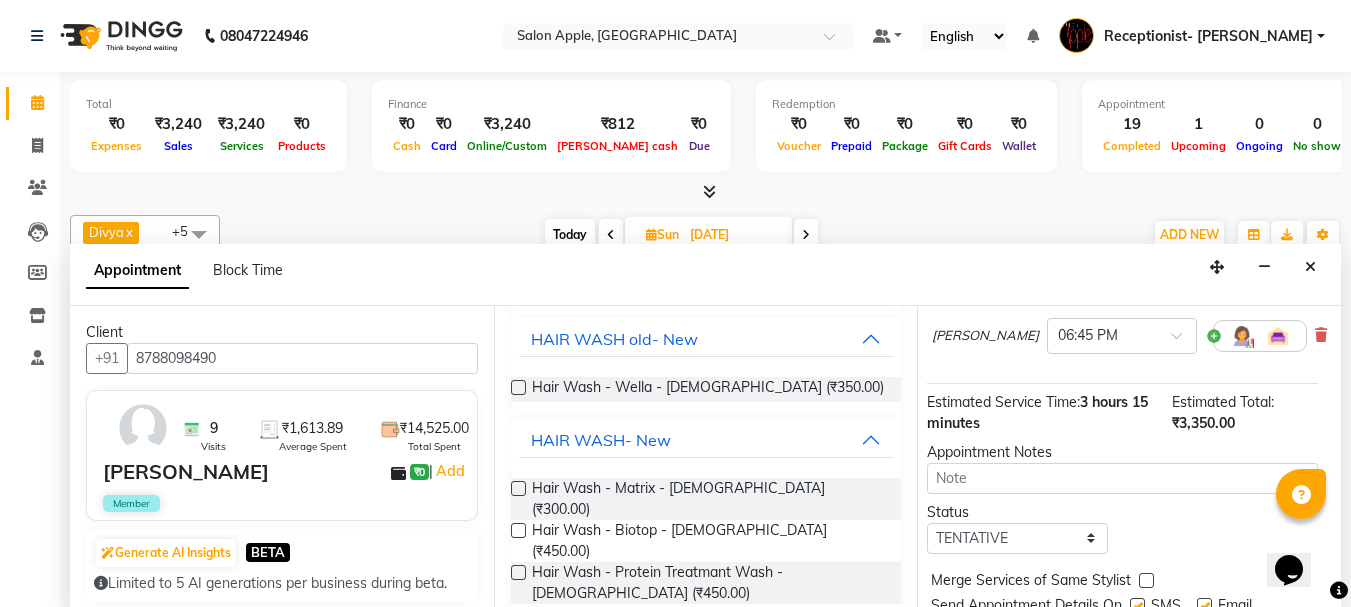 checkbox on "false" 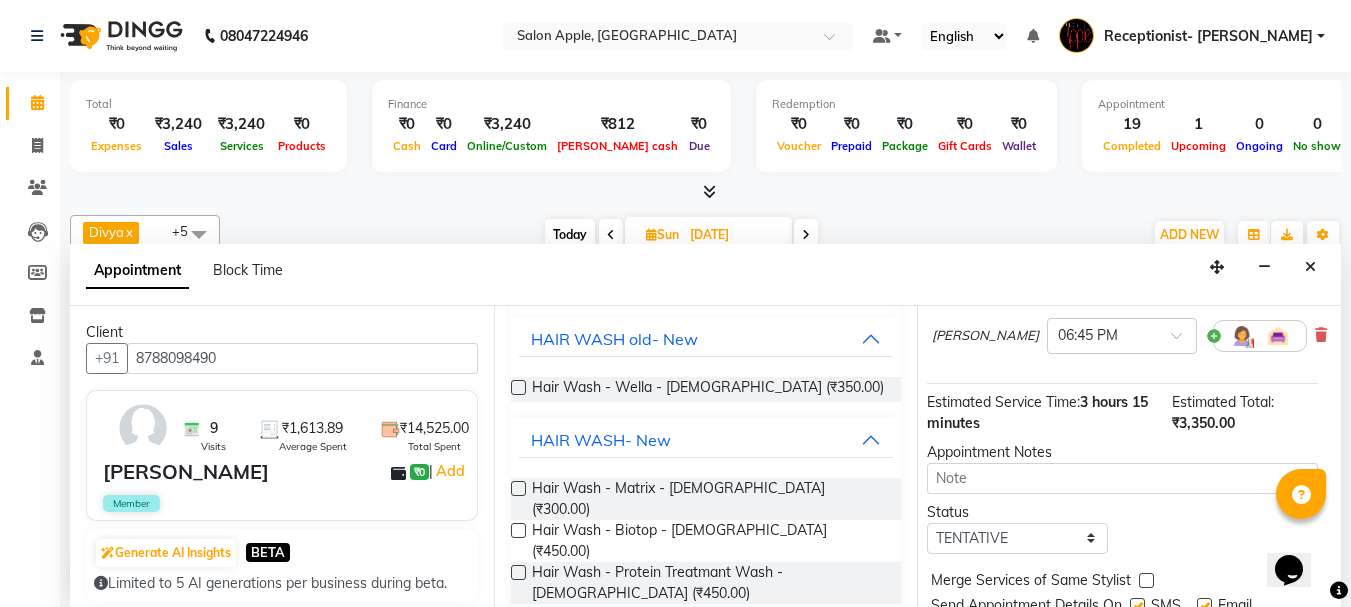 scroll, scrollTop: 1, scrollLeft: 0, axis: vertical 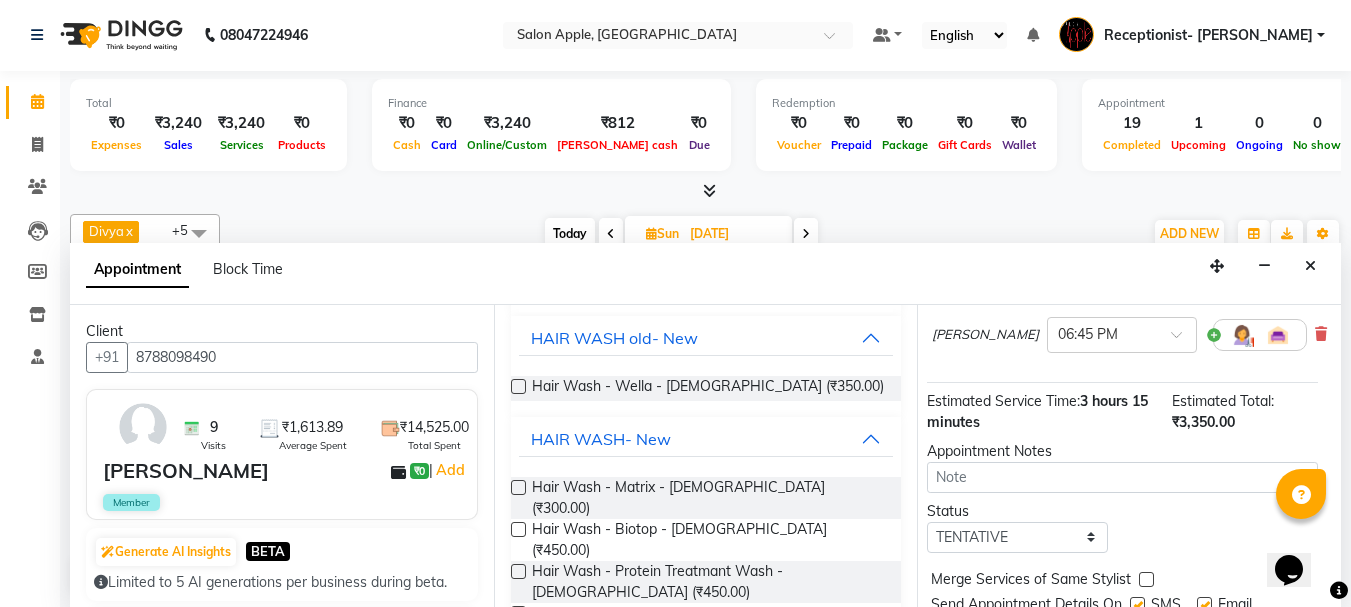 click on "Book" at bounding box center (1122, 645) 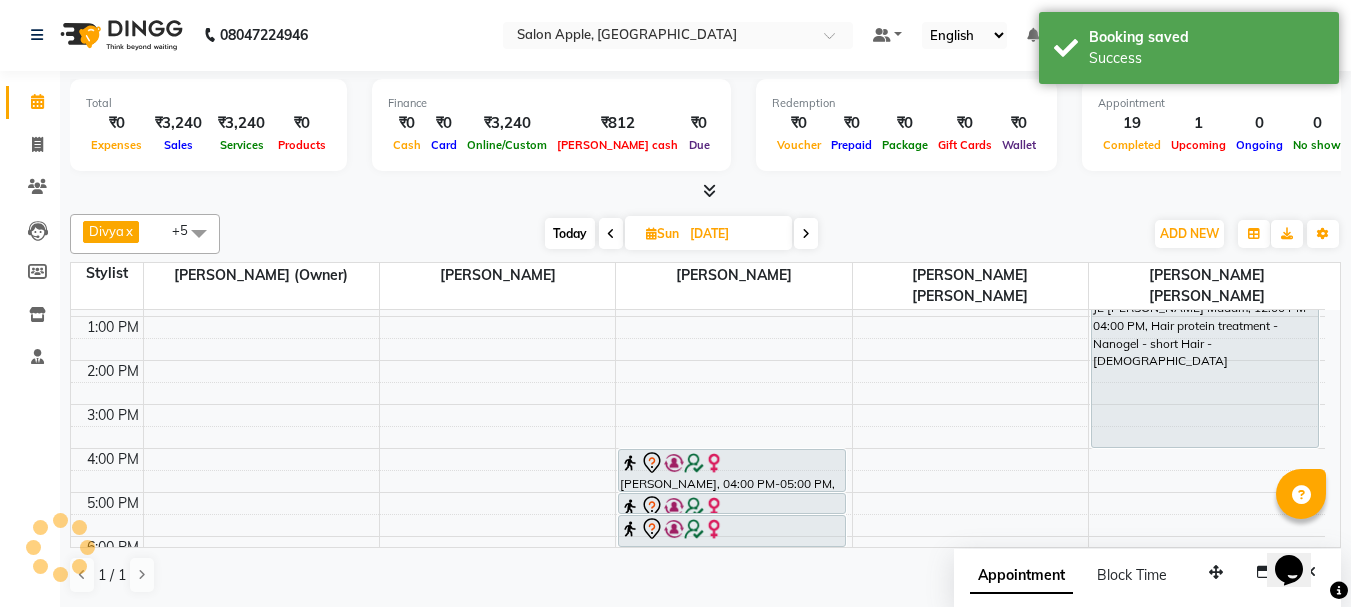 scroll, scrollTop: 0, scrollLeft: 0, axis: both 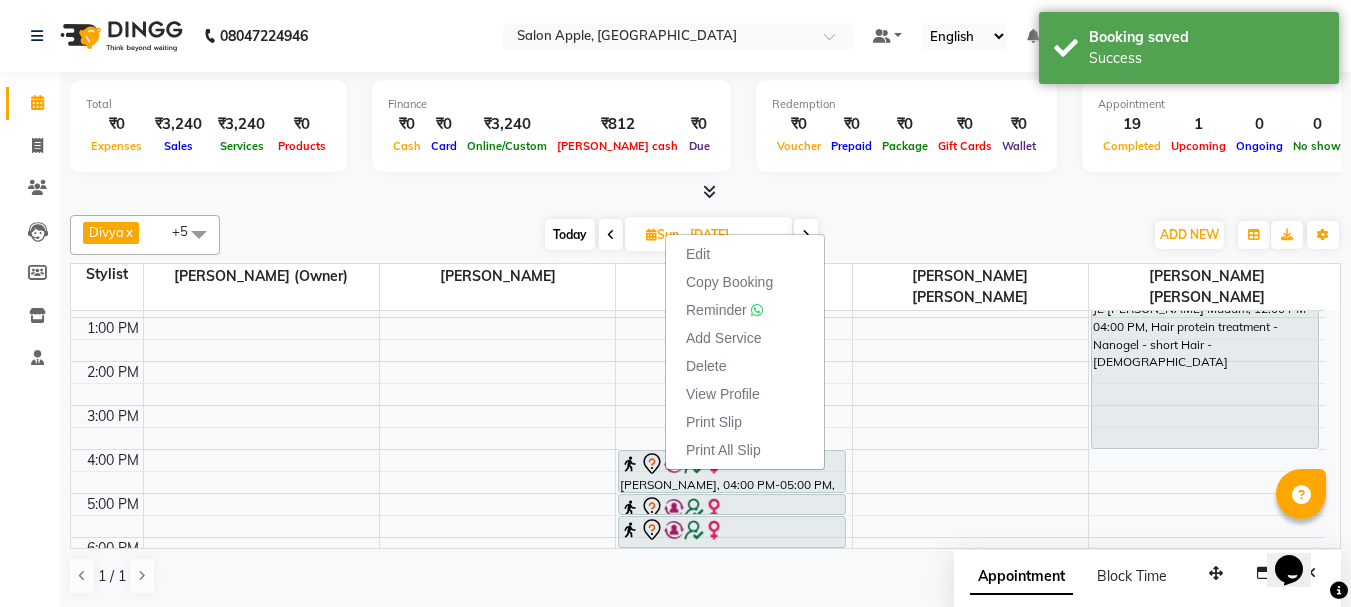 click on "Edit" at bounding box center [698, 254] 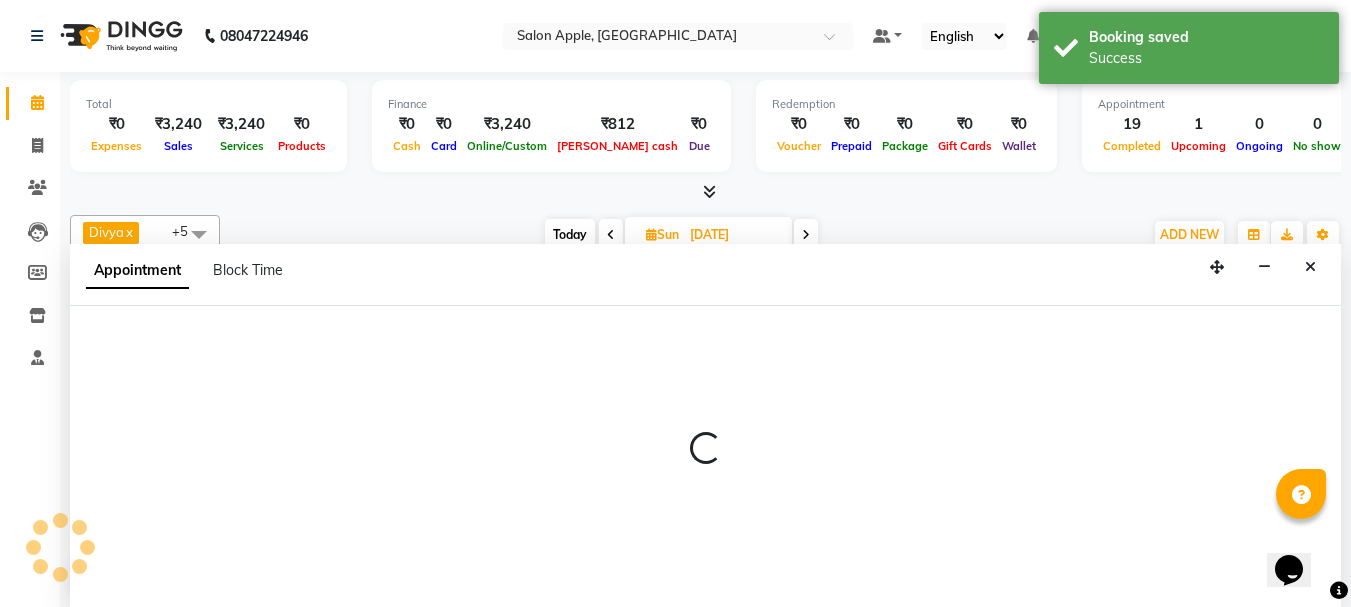 scroll, scrollTop: 1, scrollLeft: 0, axis: vertical 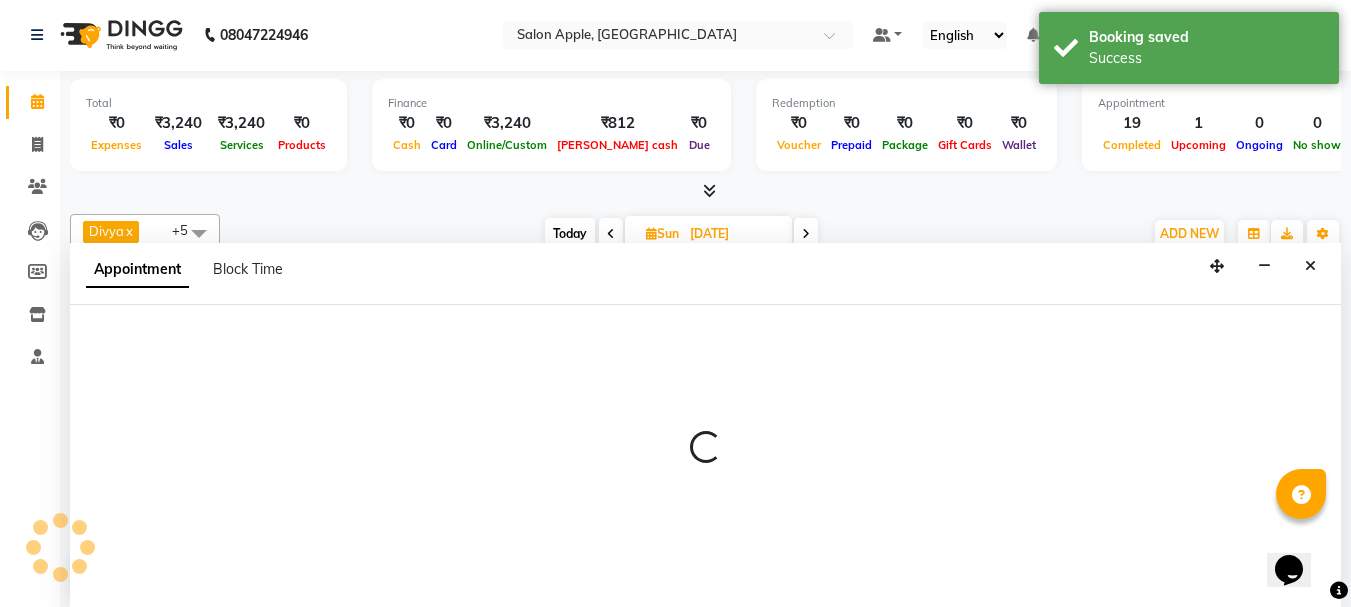 select on "tentative" 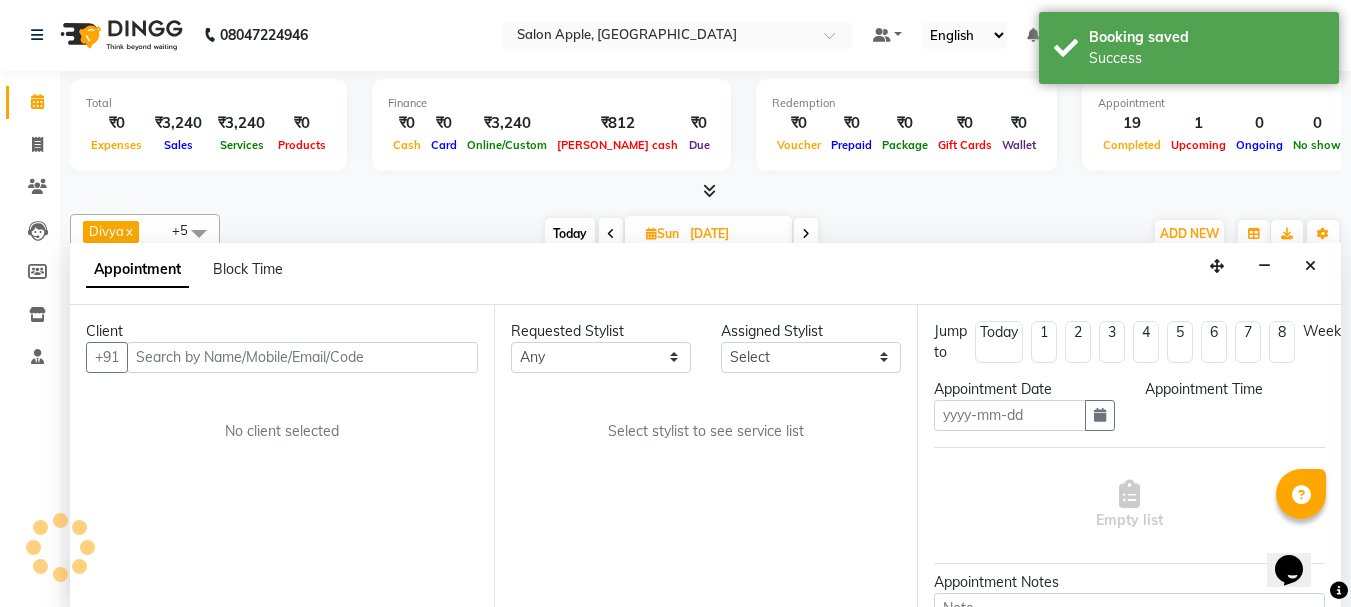 type on "13-07-2025" 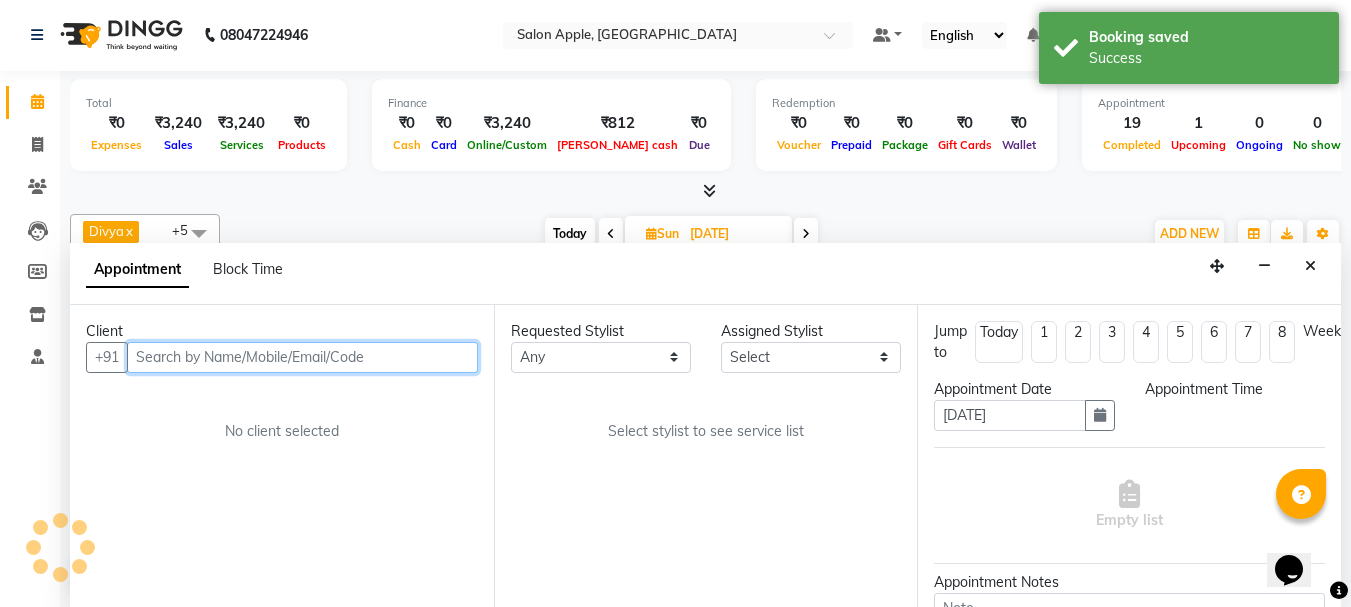 scroll, scrollTop: 313, scrollLeft: 0, axis: vertical 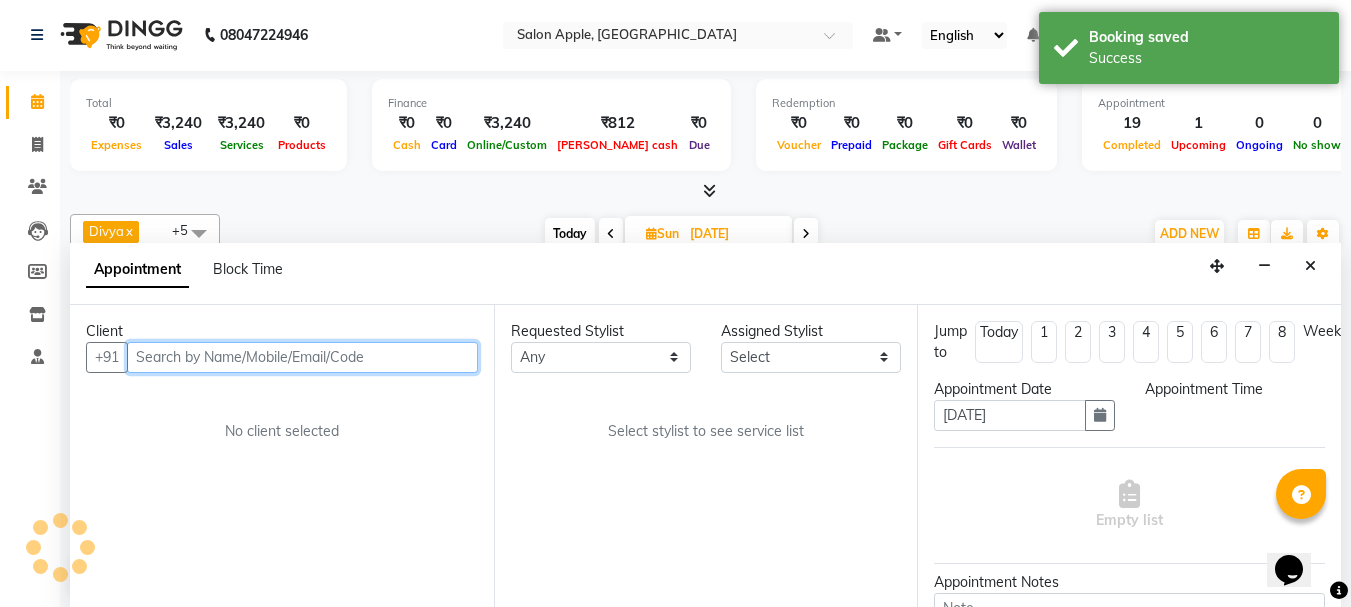 select on "960" 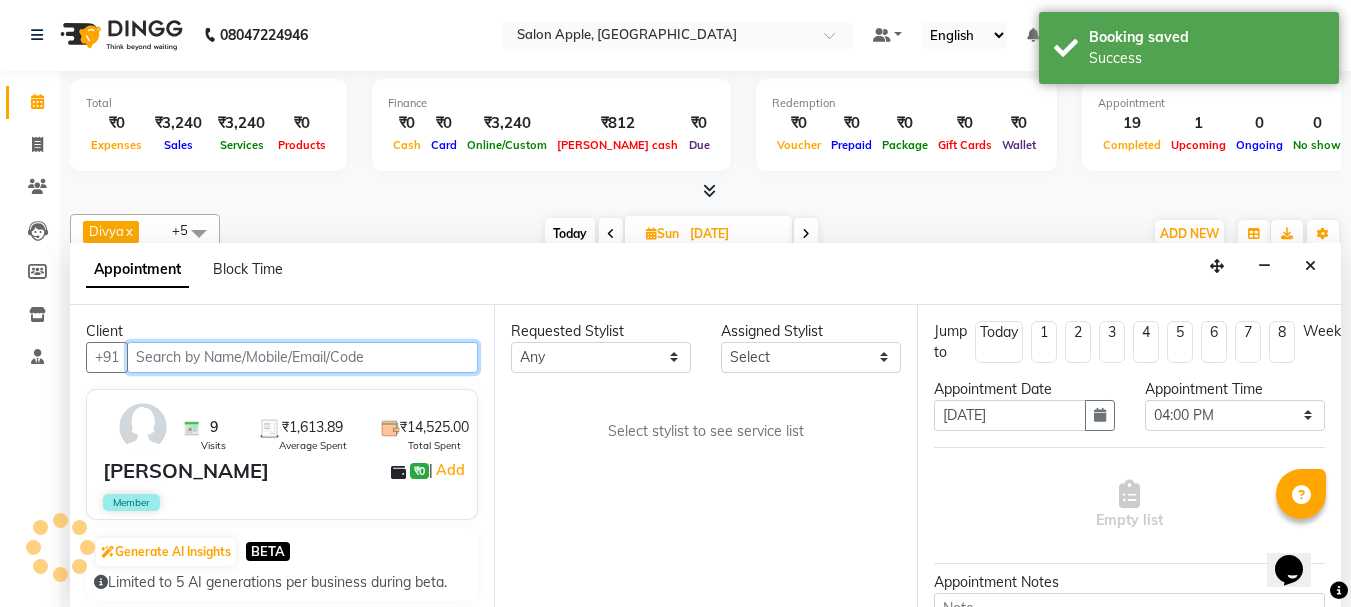 select on "50336" 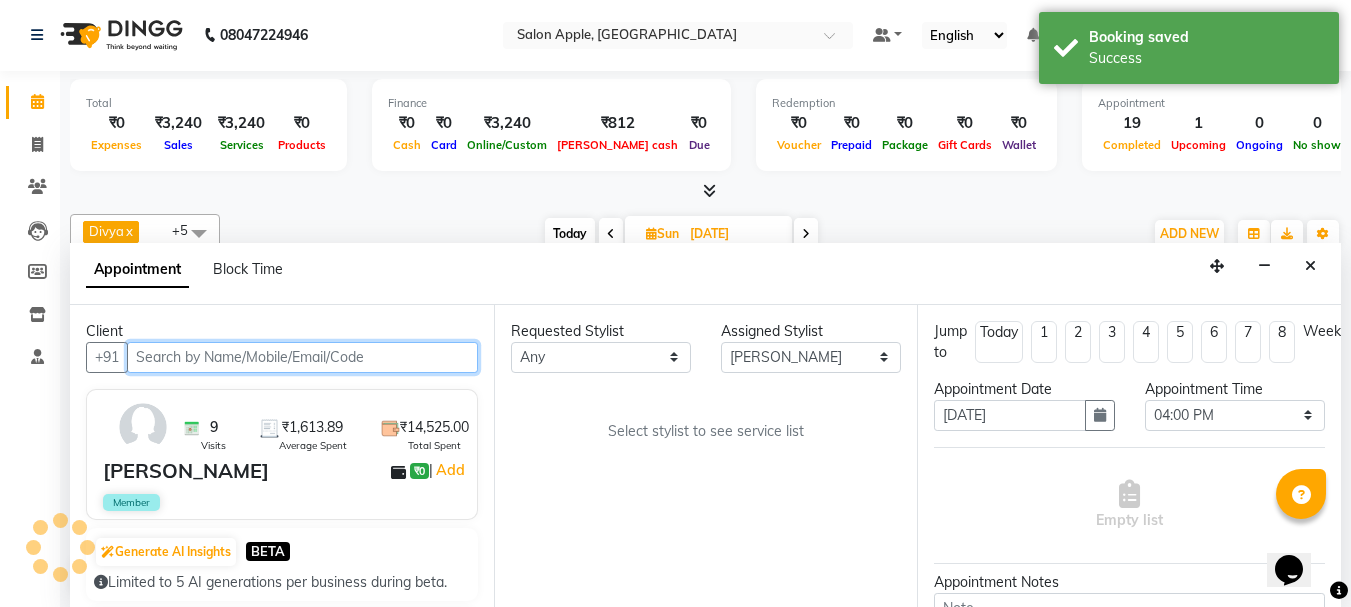 select on "712" 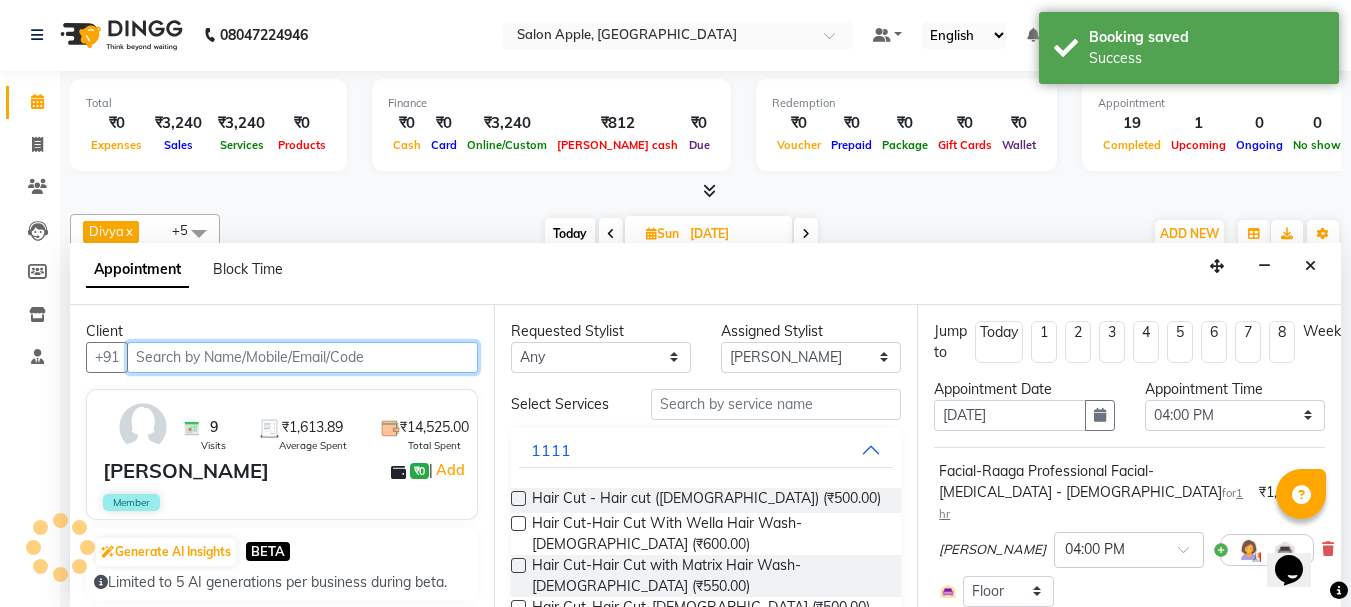 select on "712" 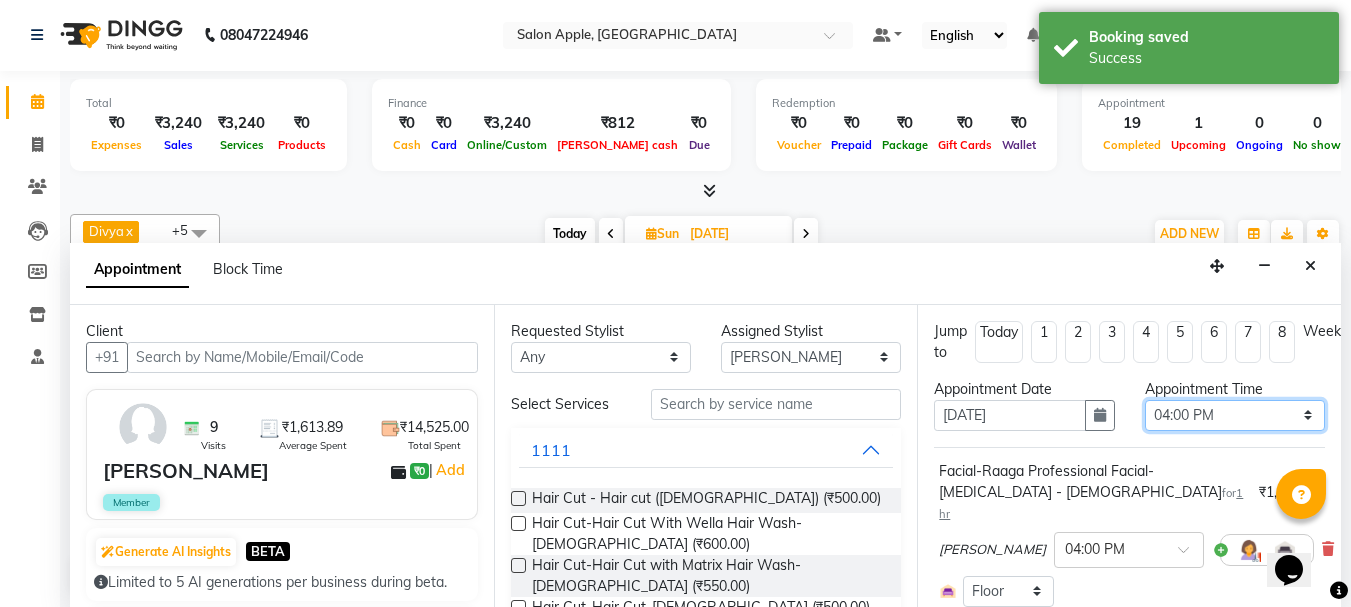click on "Select 09:00 AM 09:15 AM 09:30 AM 09:45 AM 10:00 AM 10:15 AM 10:30 AM 10:45 AM 11:00 AM 11:15 AM 11:30 AM 11:45 AM 12:00 PM 12:15 PM 12:30 PM 12:45 PM 01:00 PM 01:15 PM 01:30 PM 01:45 PM 02:00 PM 02:15 PM 02:30 PM 02:45 PM 03:00 PM 03:15 PM 03:30 PM 03:45 PM 04:00 PM 04:15 PM 04:30 PM 04:45 PM 05:00 PM 05:15 PM 05:30 PM 05:45 PM 06:00 PM 06:15 PM 06:30 PM 06:45 PM 07:00 PM 07:15 PM 07:30 PM 07:45 PM 08:00 PM" at bounding box center [1235, 415] 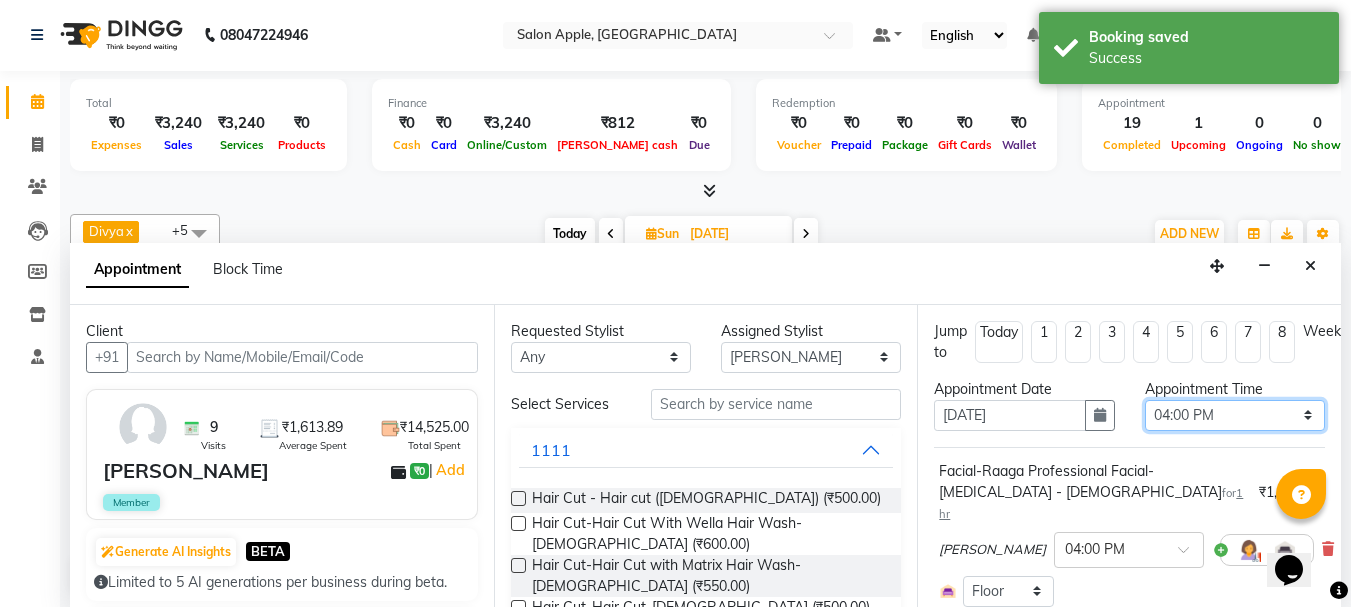 select on "690" 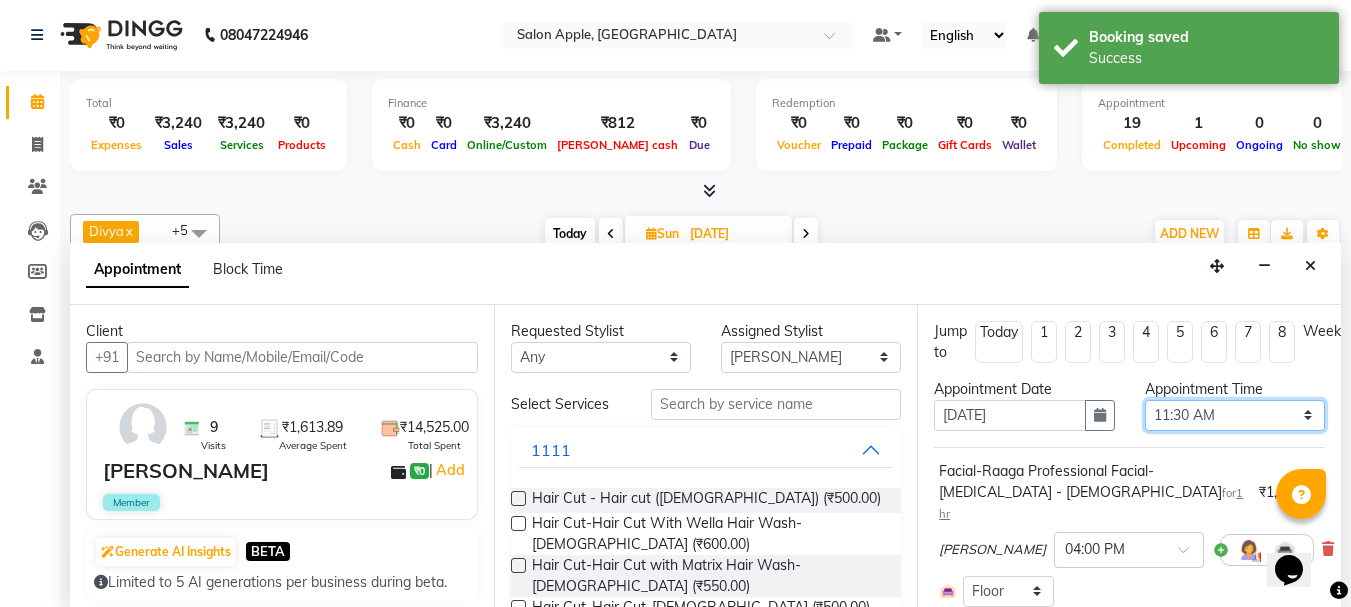 click on "Select 09:00 AM 09:15 AM 09:30 AM 09:45 AM 10:00 AM 10:15 AM 10:30 AM 10:45 AM 11:00 AM 11:15 AM 11:30 AM 11:45 AM 12:00 PM 12:15 PM 12:30 PM 12:45 PM 01:00 PM 01:15 PM 01:30 PM 01:45 PM 02:00 PM 02:15 PM 02:30 PM 02:45 PM 03:00 PM 03:15 PM 03:30 PM 03:45 PM 04:00 PM 04:15 PM 04:30 PM 04:45 PM 05:00 PM 05:15 PM 05:30 PM 05:45 PM 06:00 PM 06:15 PM 06:30 PM 06:45 PM 07:00 PM 07:15 PM 07:30 PM 07:45 PM 08:00 PM" at bounding box center [1235, 415] 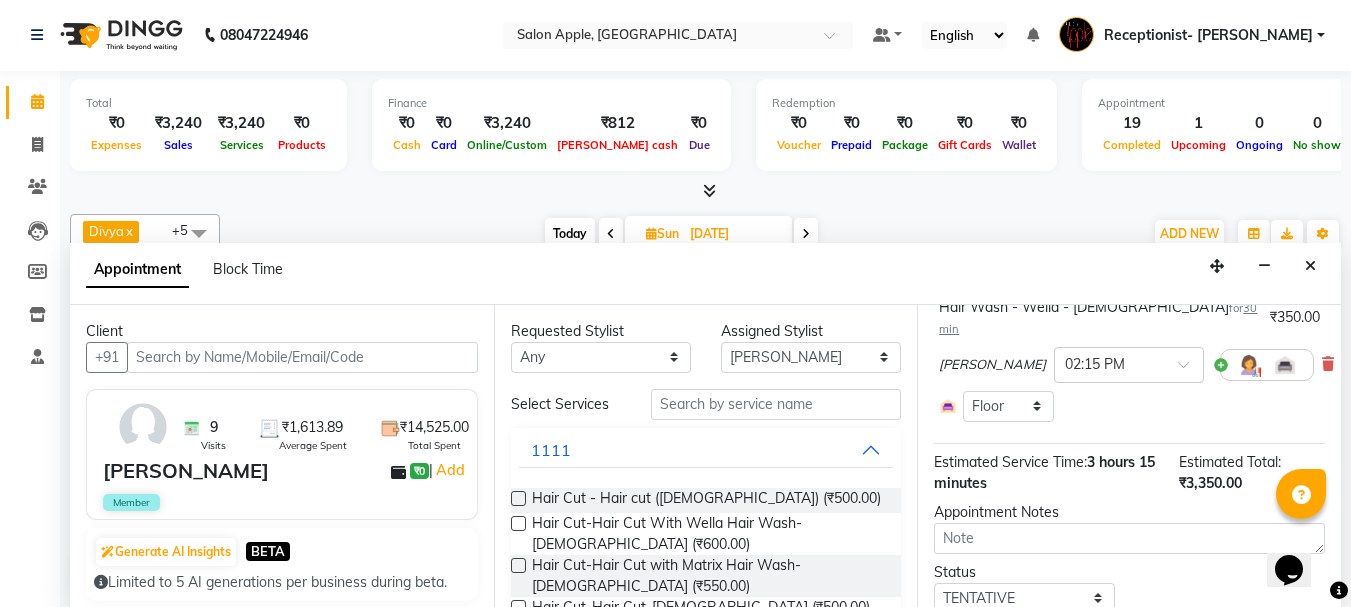 scroll, scrollTop: 903, scrollLeft: 0, axis: vertical 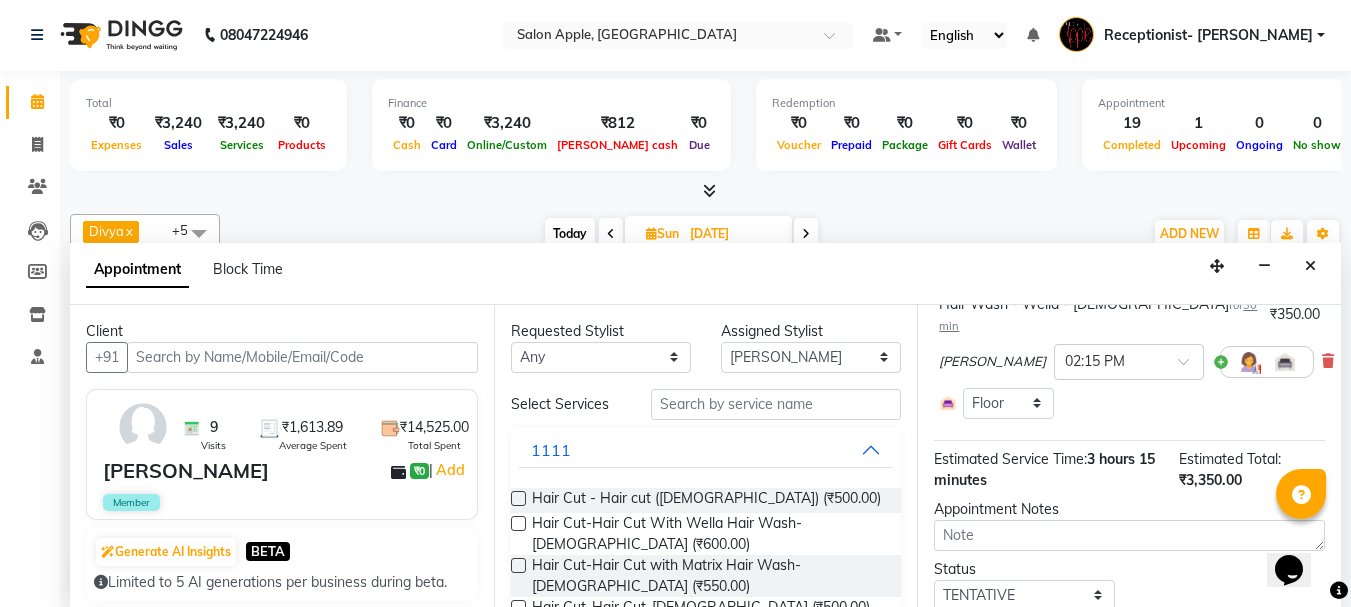 drag, startPoint x: 1094, startPoint y: 563, endPoint x: 1105, endPoint y: 560, distance: 11.401754 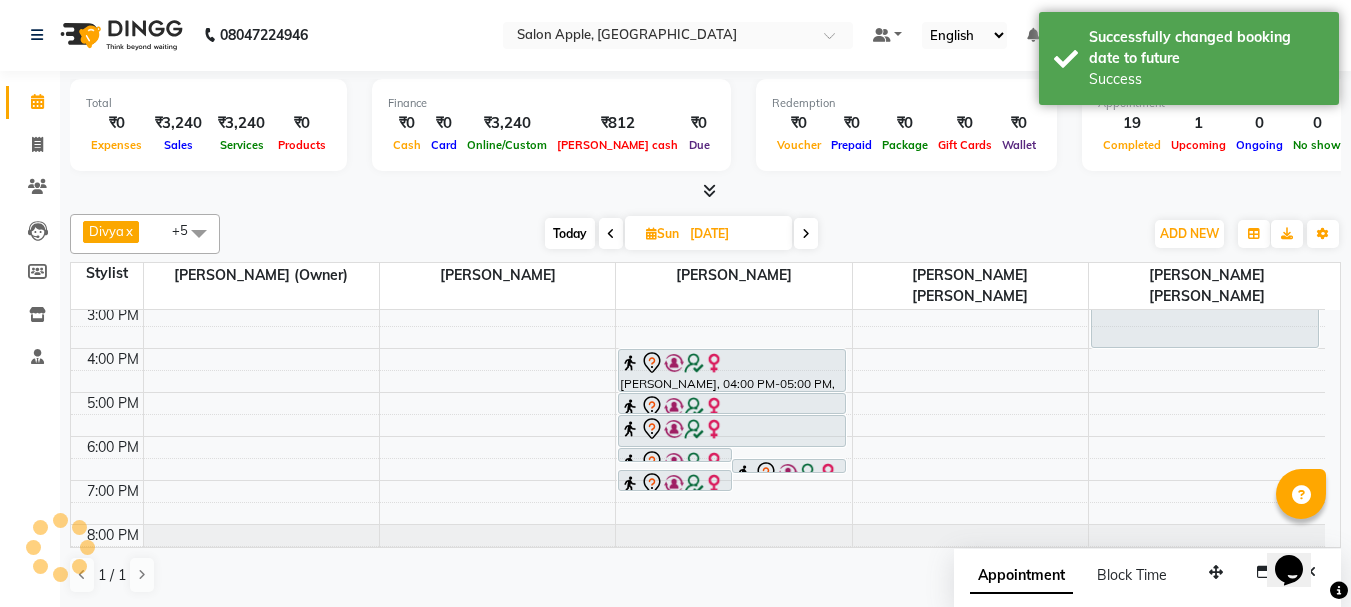 scroll, scrollTop: 0, scrollLeft: 0, axis: both 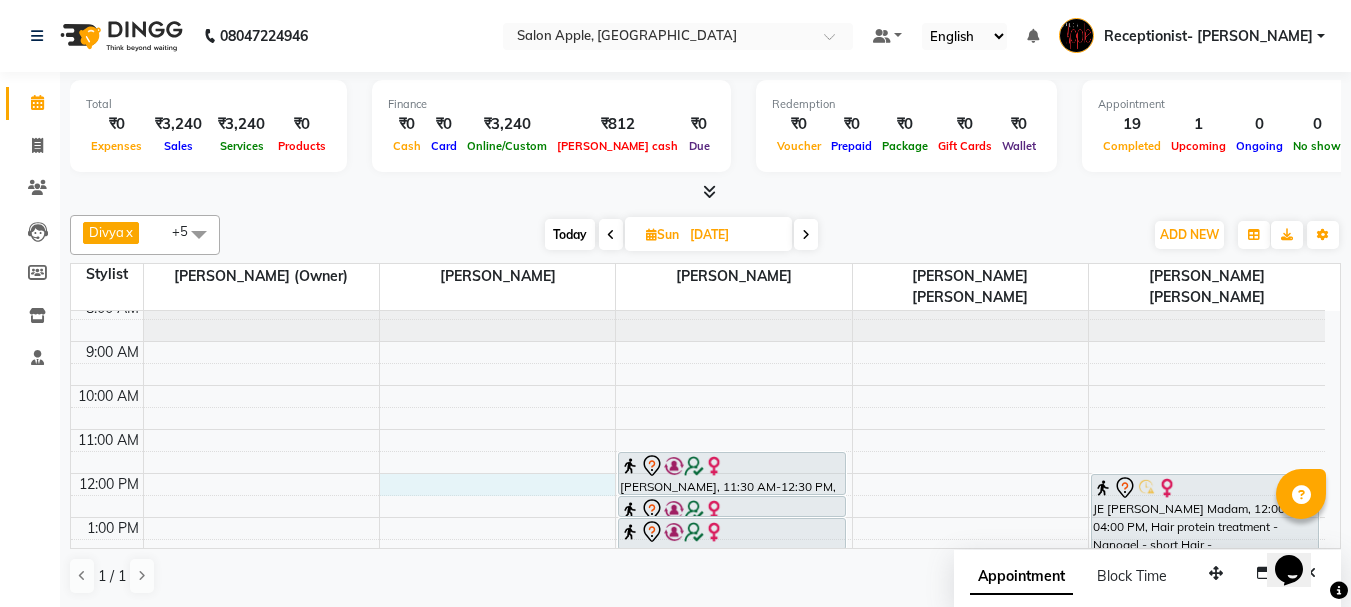 click on "8:00 AM 9:00 AM 10:00 AM 11:00 AM 12:00 PM 1:00 PM 2:00 PM 3:00 PM 4:00 PM 5:00 PM 6:00 PM 7:00 PM 8:00 PM             meena  mundada, 01:45 PM-02:00 PM, Threading - Upper lips - Female             meena  mundada, 02:00 PM-02:15 PM, Threading - Eyebrows - Female             meena  mundada, 02:15 PM-02:45 PM, Hair Wash - Wella - Female             meena  mundada, 11:30 AM-12:30 PM, Facial-Raaga Professional Facial- Dry Skin - Female             meena  mundada, 12:30 PM-01:00 PM, Pedicure - Classic pedicure - Female             meena  mundada, 01:00 PM-01:45 PM, Body Massage - Full body massage without steam - Female             JE Shital Madam, 12:00 PM-04:00 PM, Hair protein treatment - Nanogel - short Hair - Female" at bounding box center [698, 583] 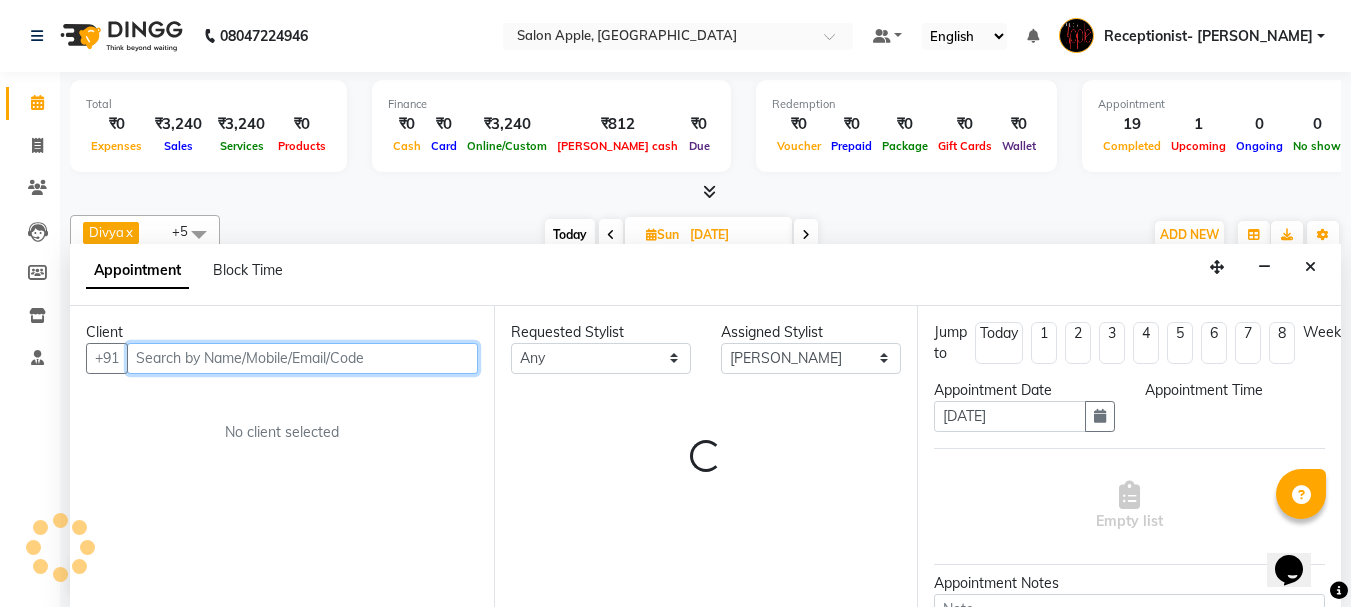 scroll, scrollTop: 1, scrollLeft: 0, axis: vertical 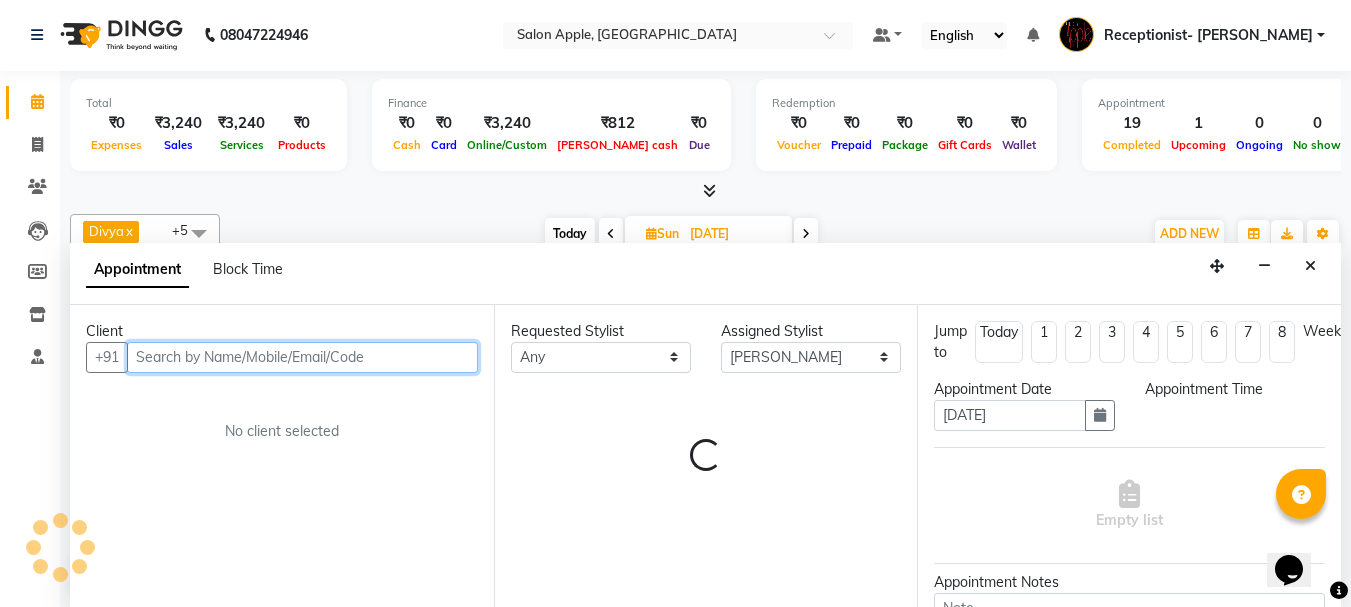 select on "720" 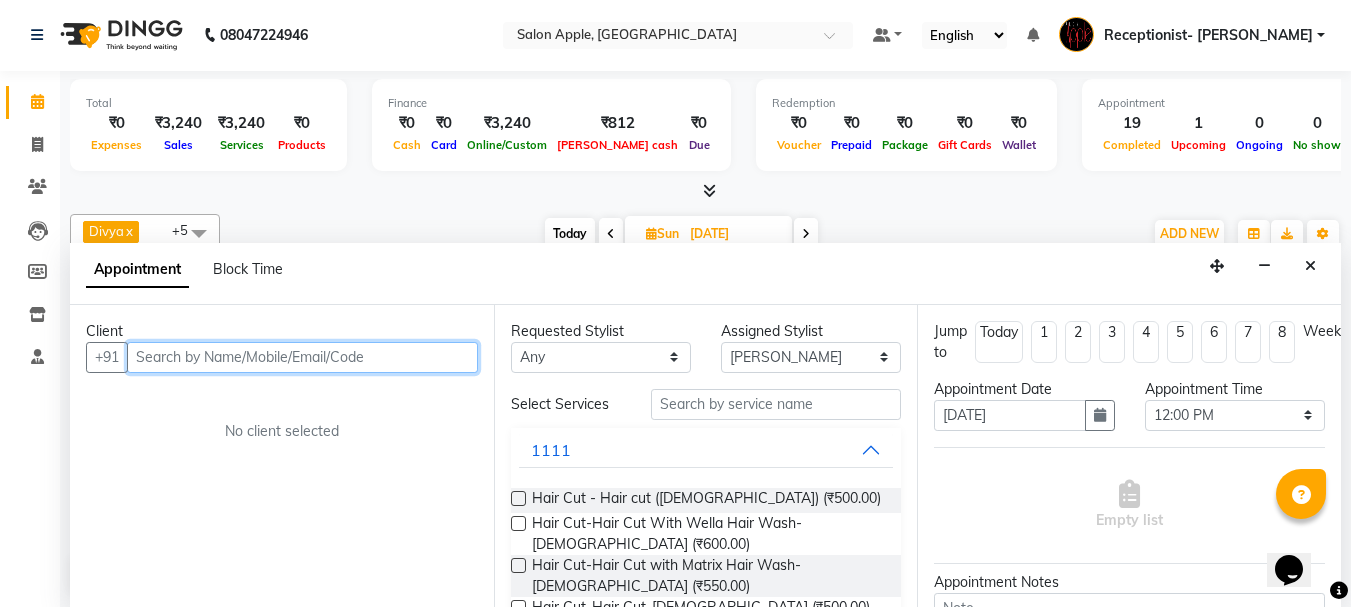 click at bounding box center (302, 357) 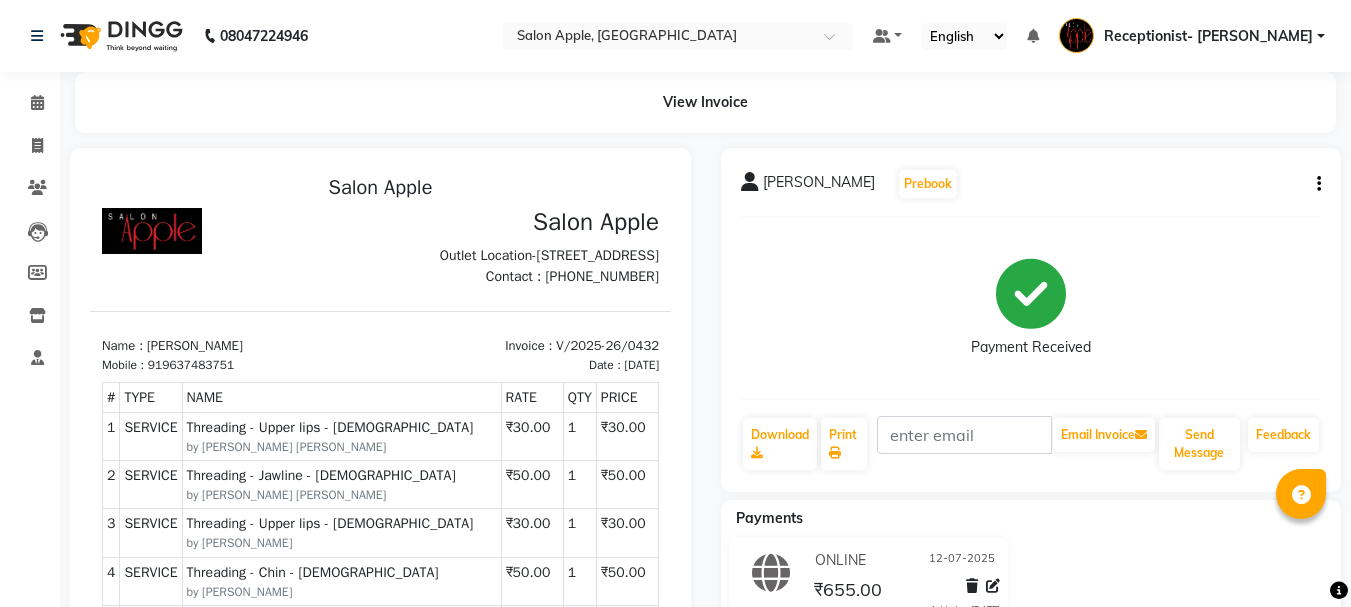scroll, scrollTop: 0, scrollLeft: 0, axis: both 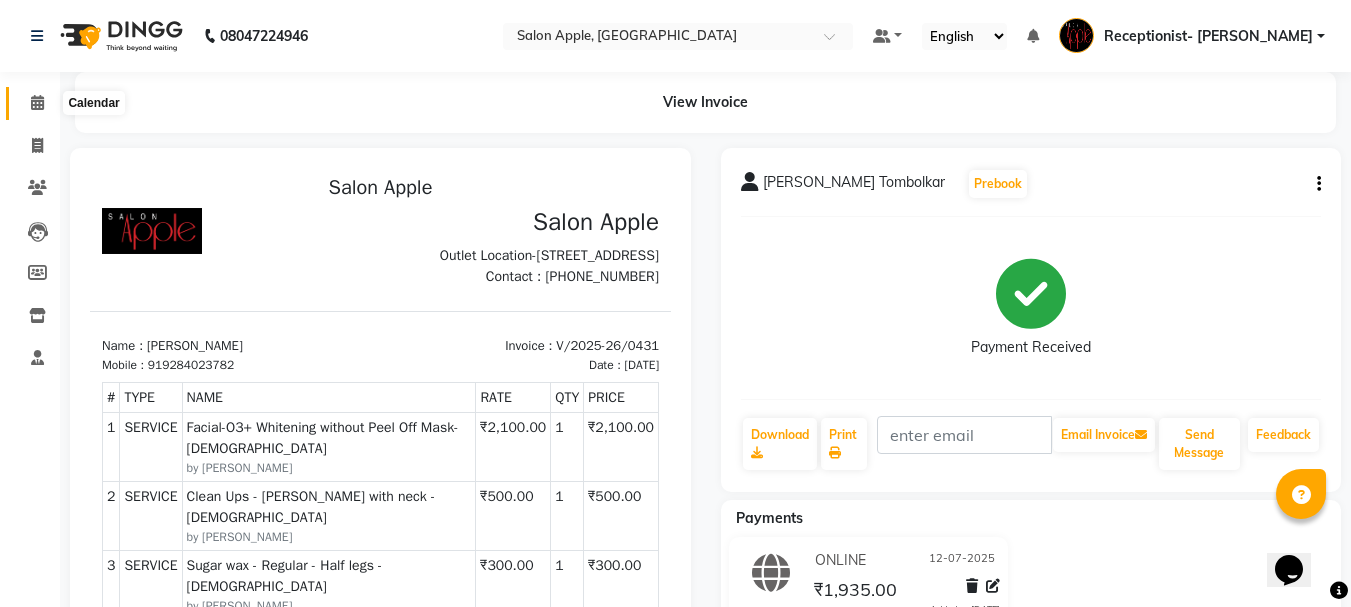 click 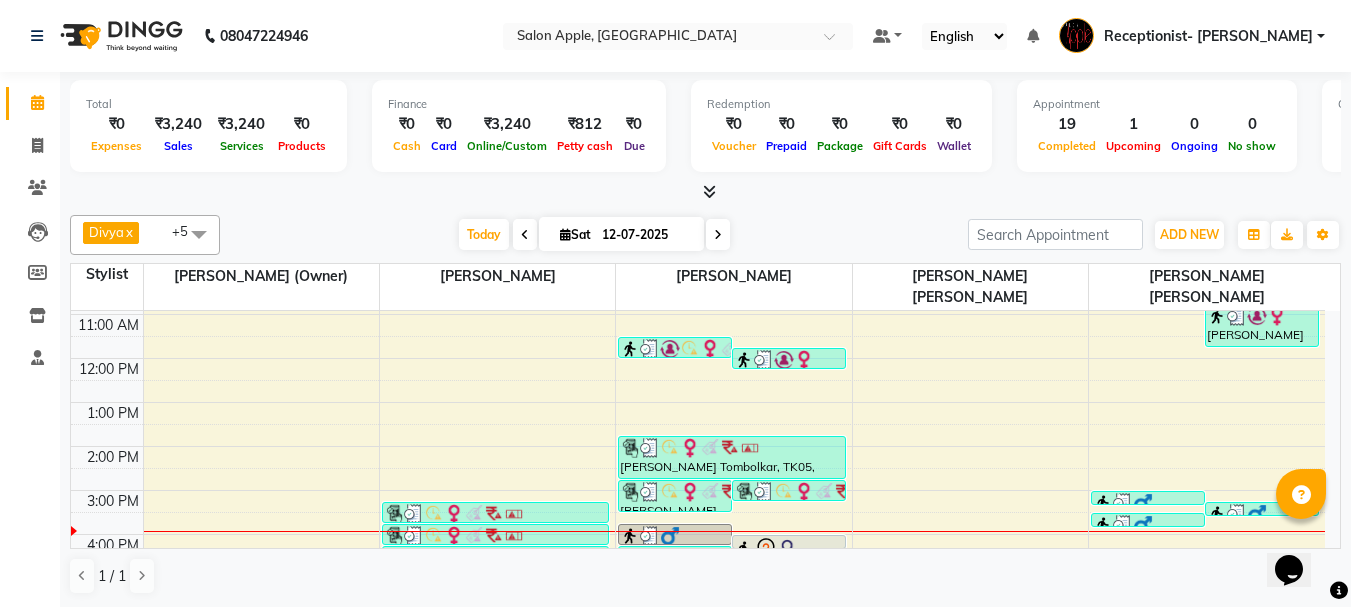 scroll, scrollTop: 300, scrollLeft: 0, axis: vertical 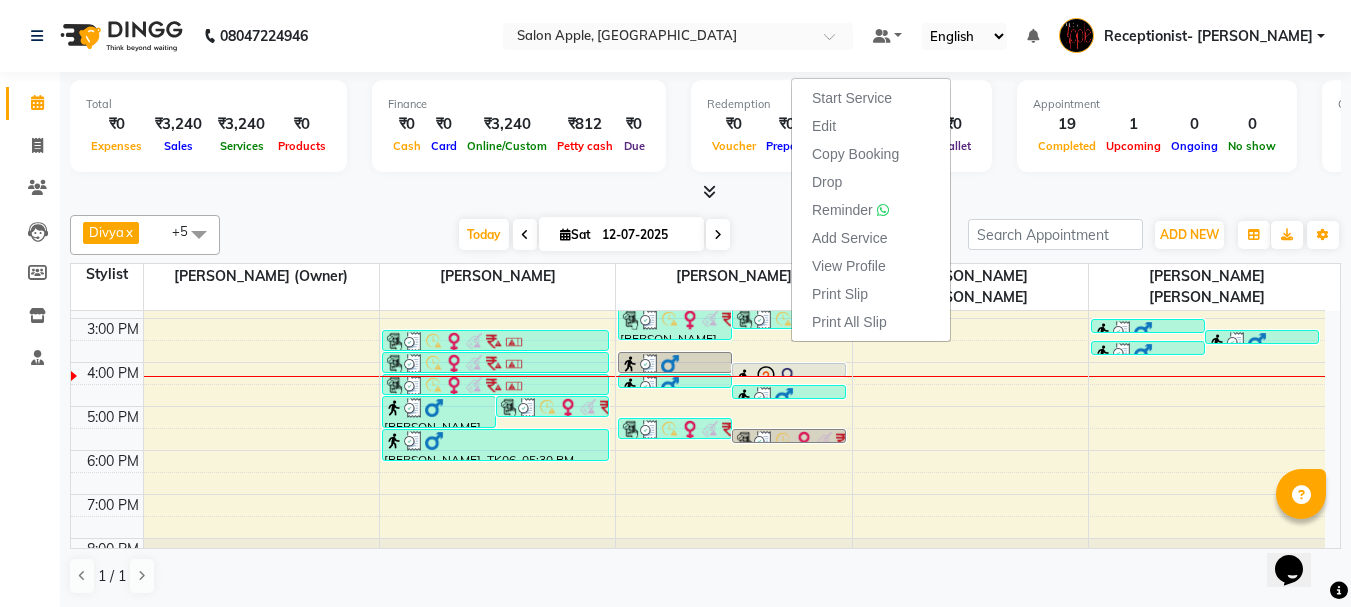 click on "Edit" at bounding box center (824, 126) 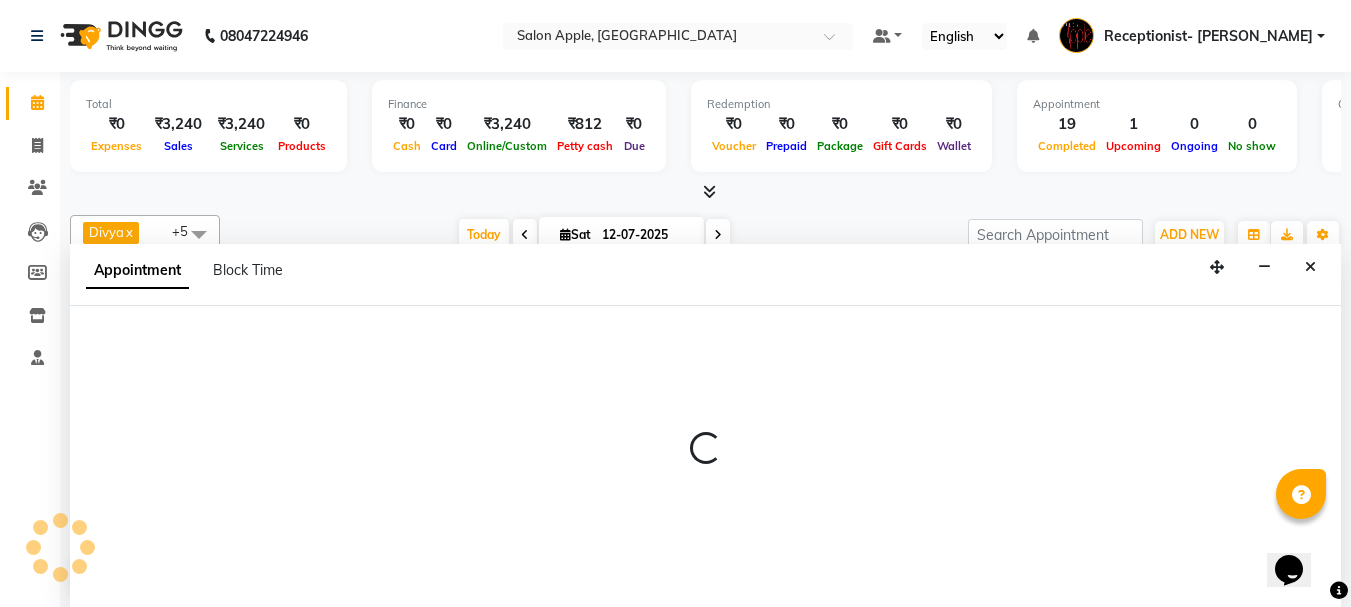 scroll, scrollTop: 1, scrollLeft: 0, axis: vertical 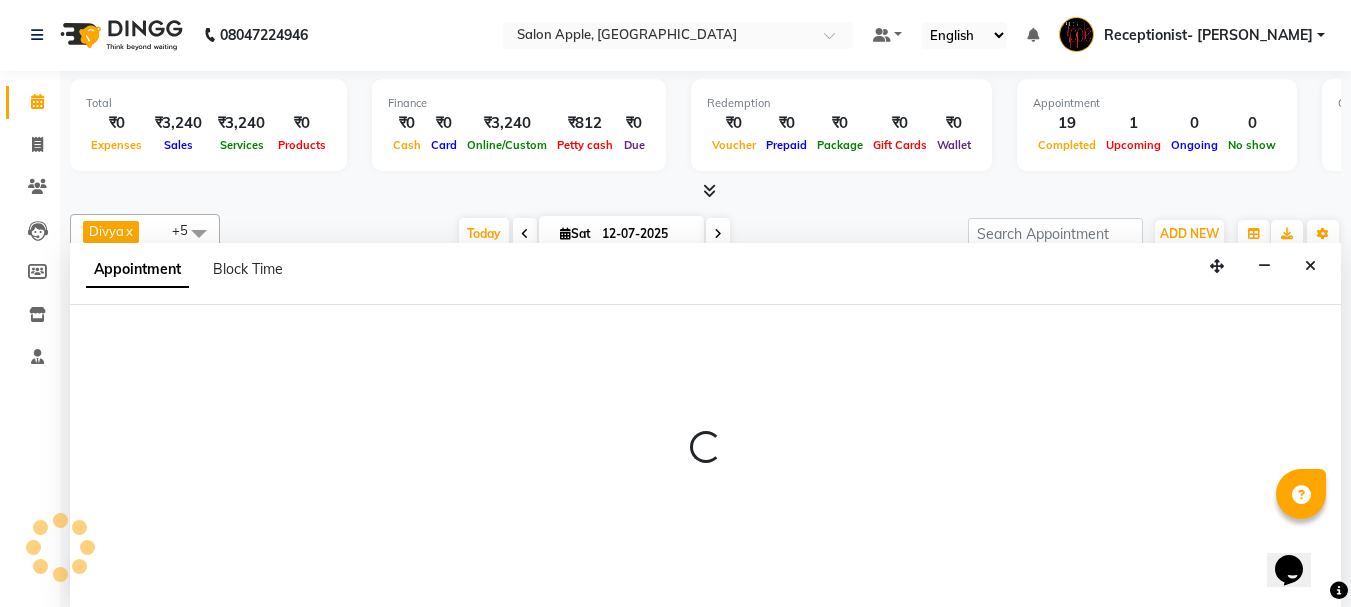 select on "tentative" 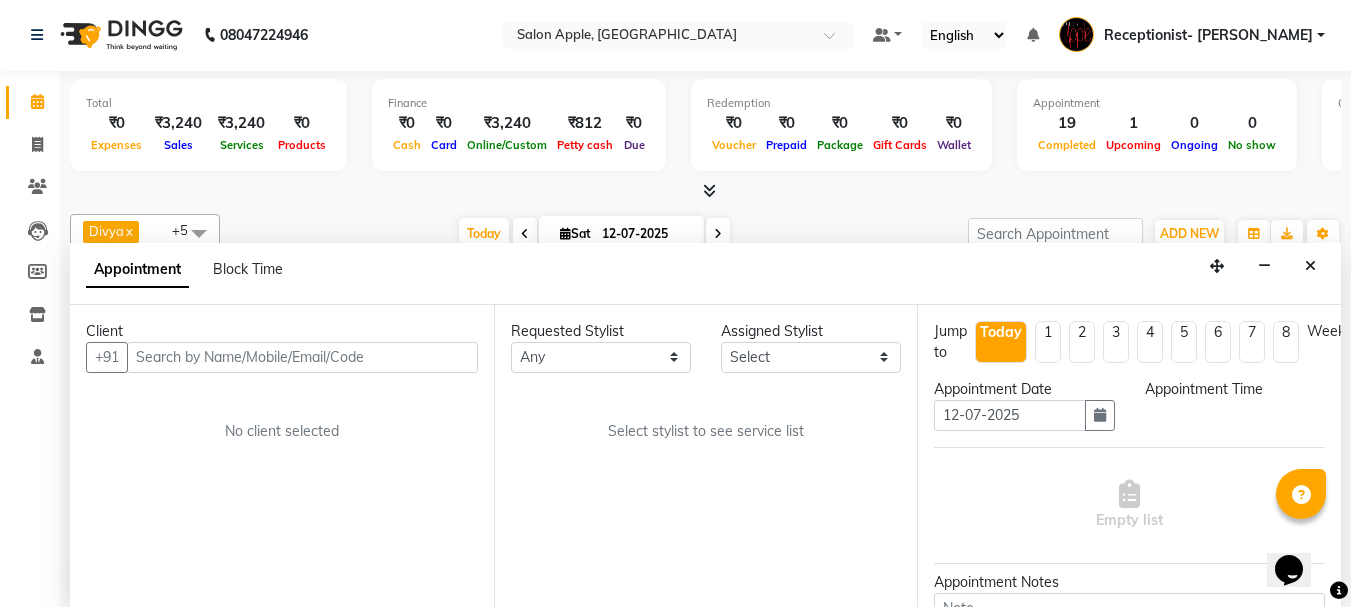 scroll, scrollTop: 313, scrollLeft: 0, axis: vertical 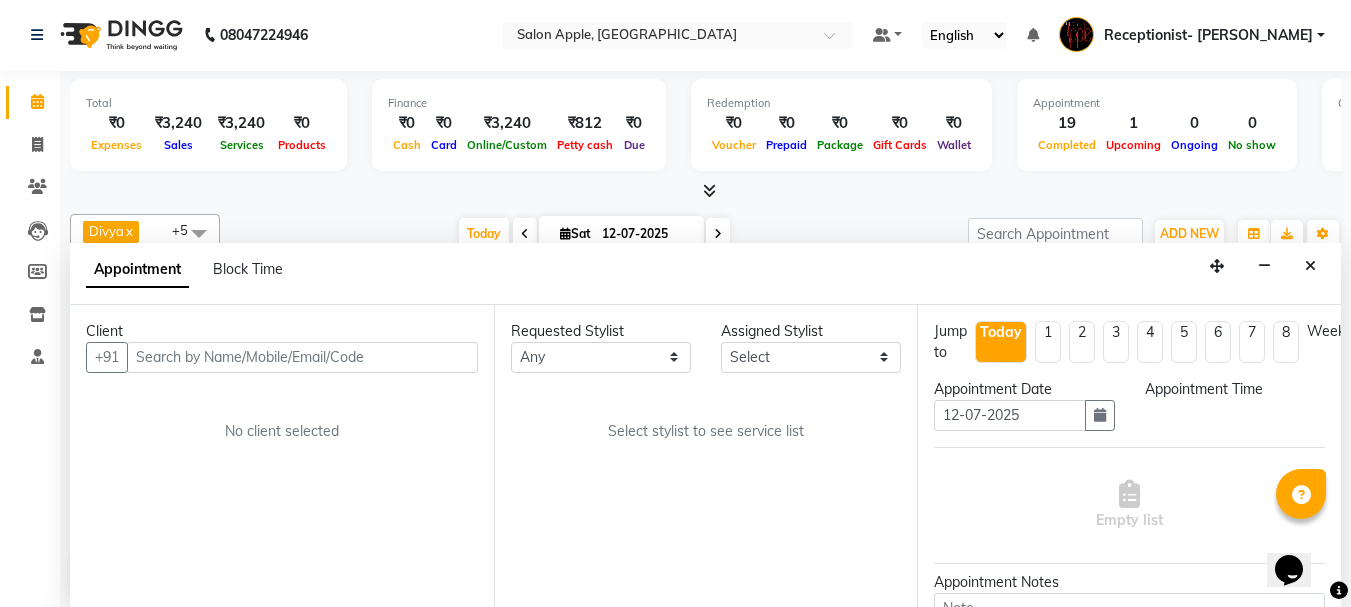 select on "50336" 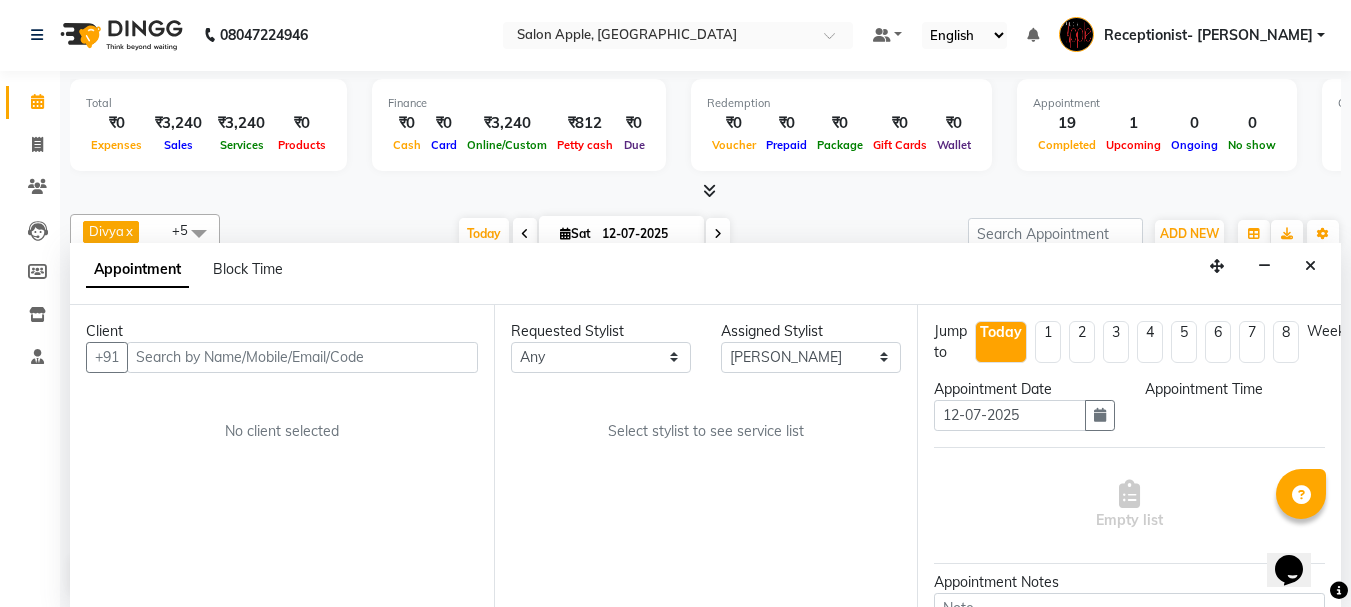select on "960" 